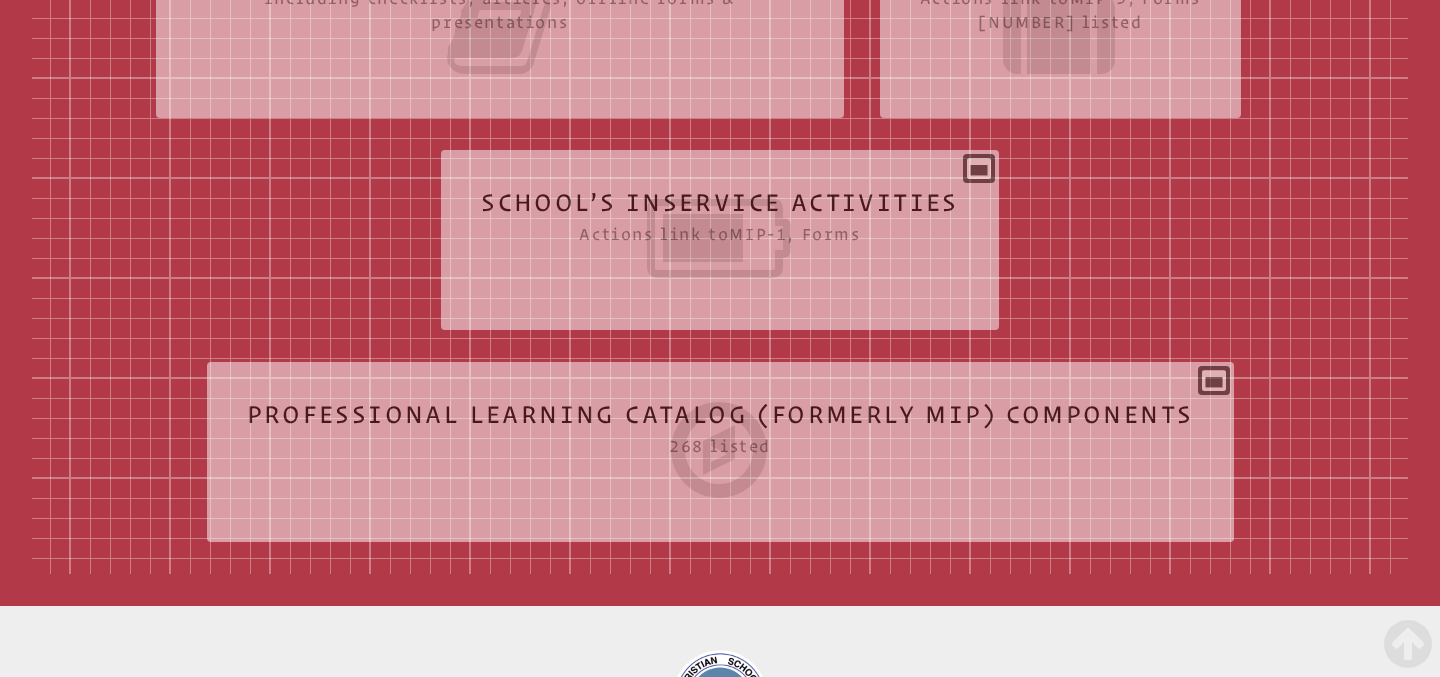 scroll, scrollTop: 872, scrollLeft: 0, axis: vertical 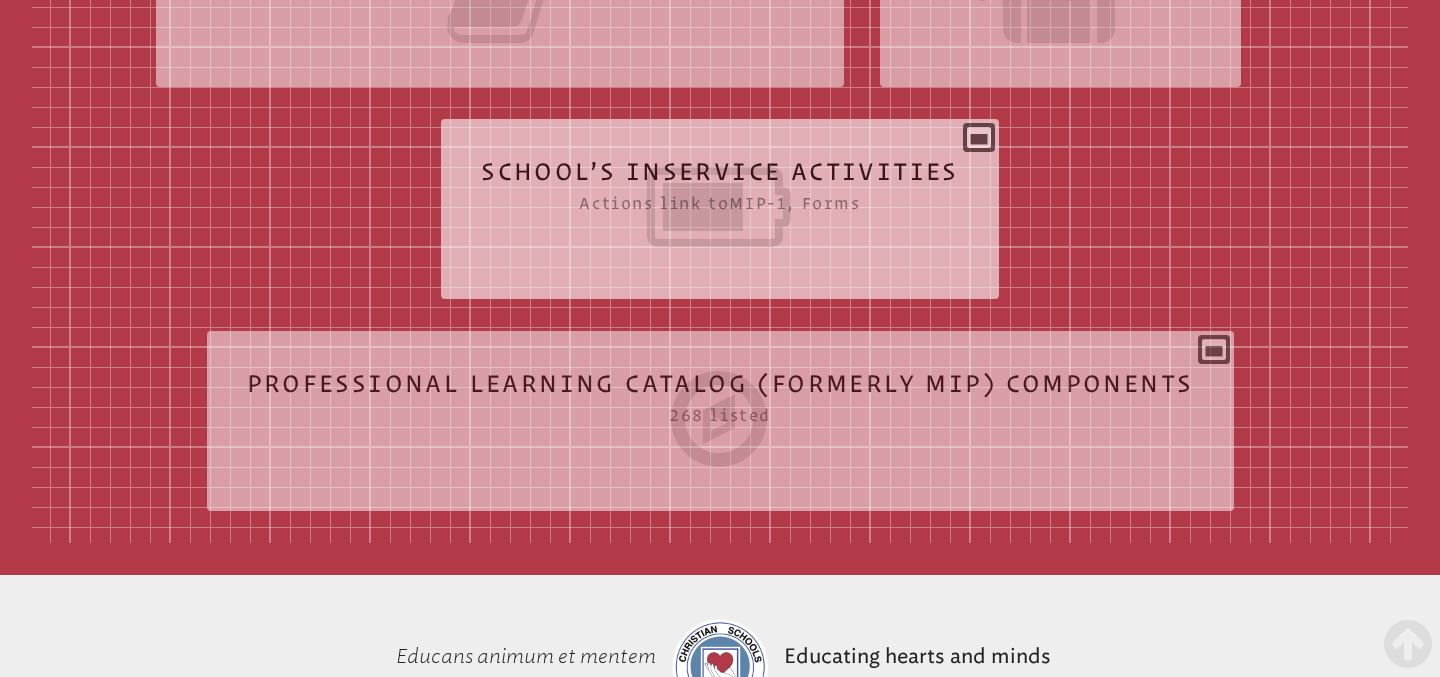 click at bounding box center (720, 207) 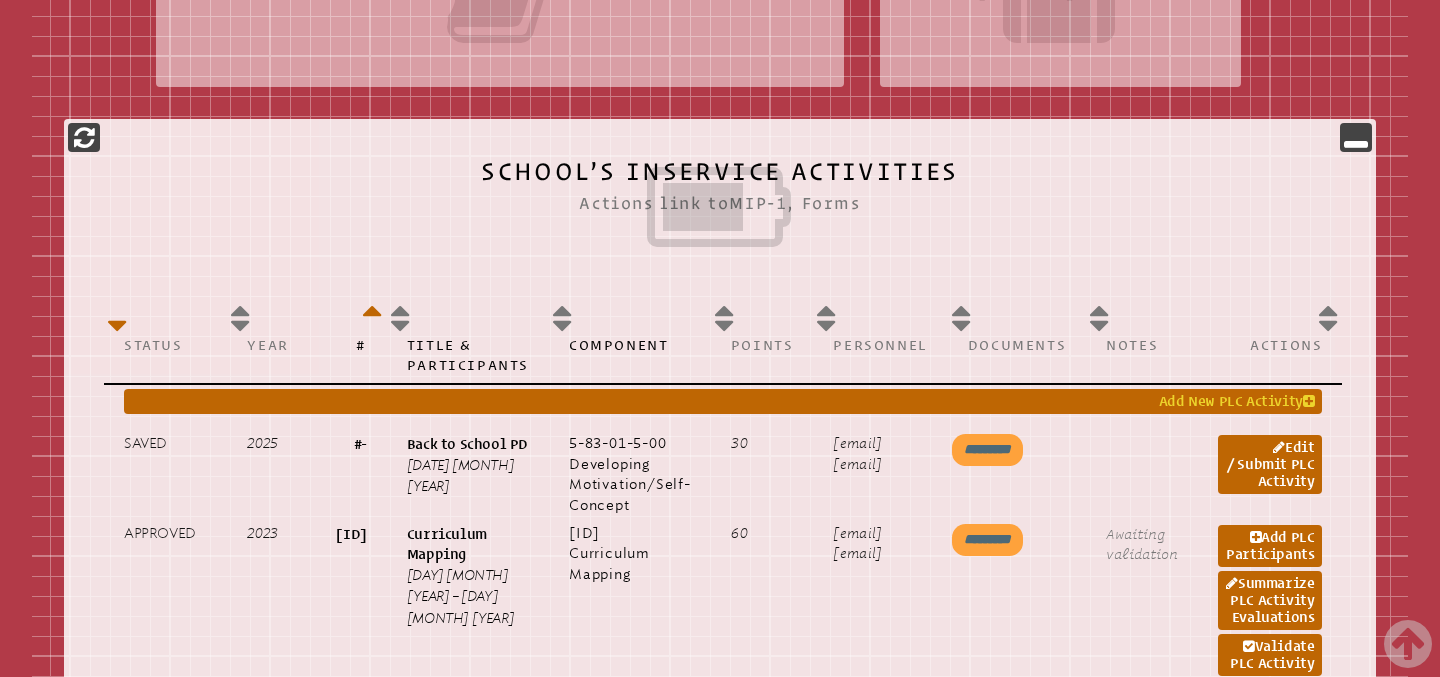click on "Add New PLC Activity" at bounding box center [723, 401] 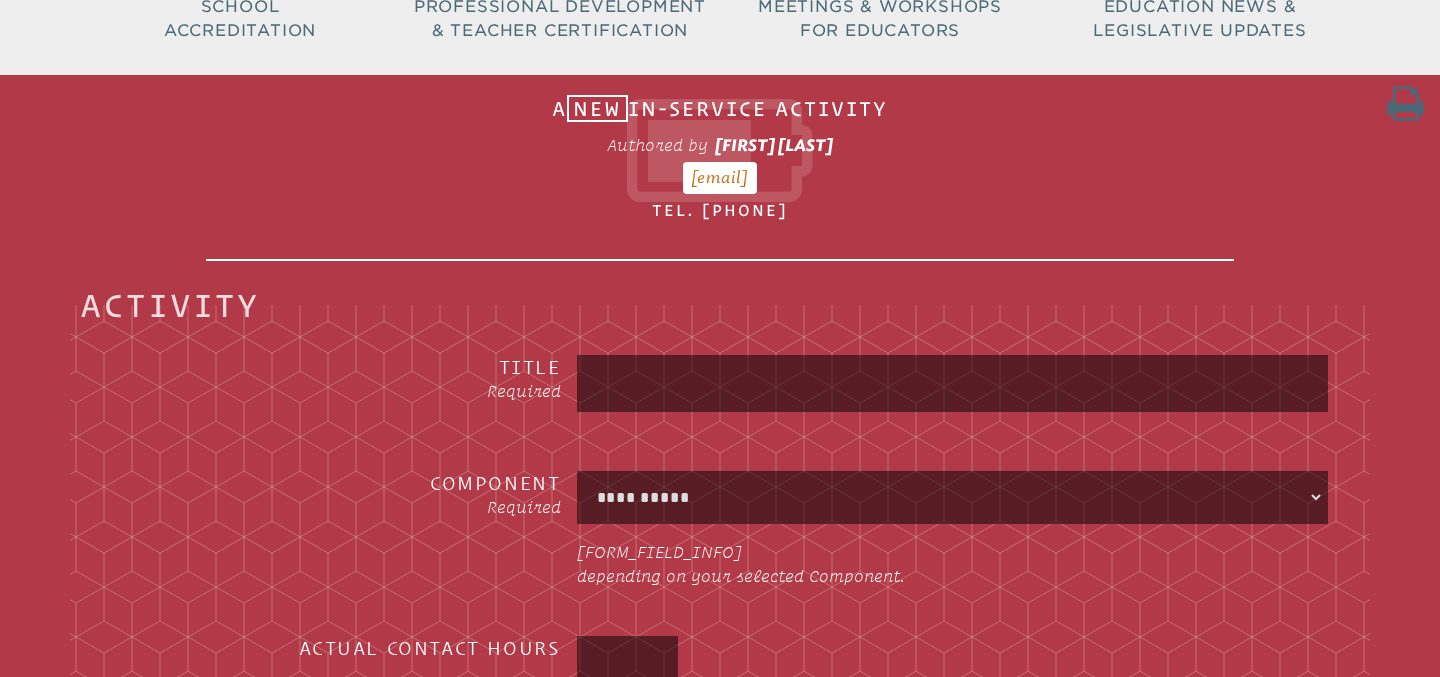 scroll, scrollTop: 260, scrollLeft: 0, axis: vertical 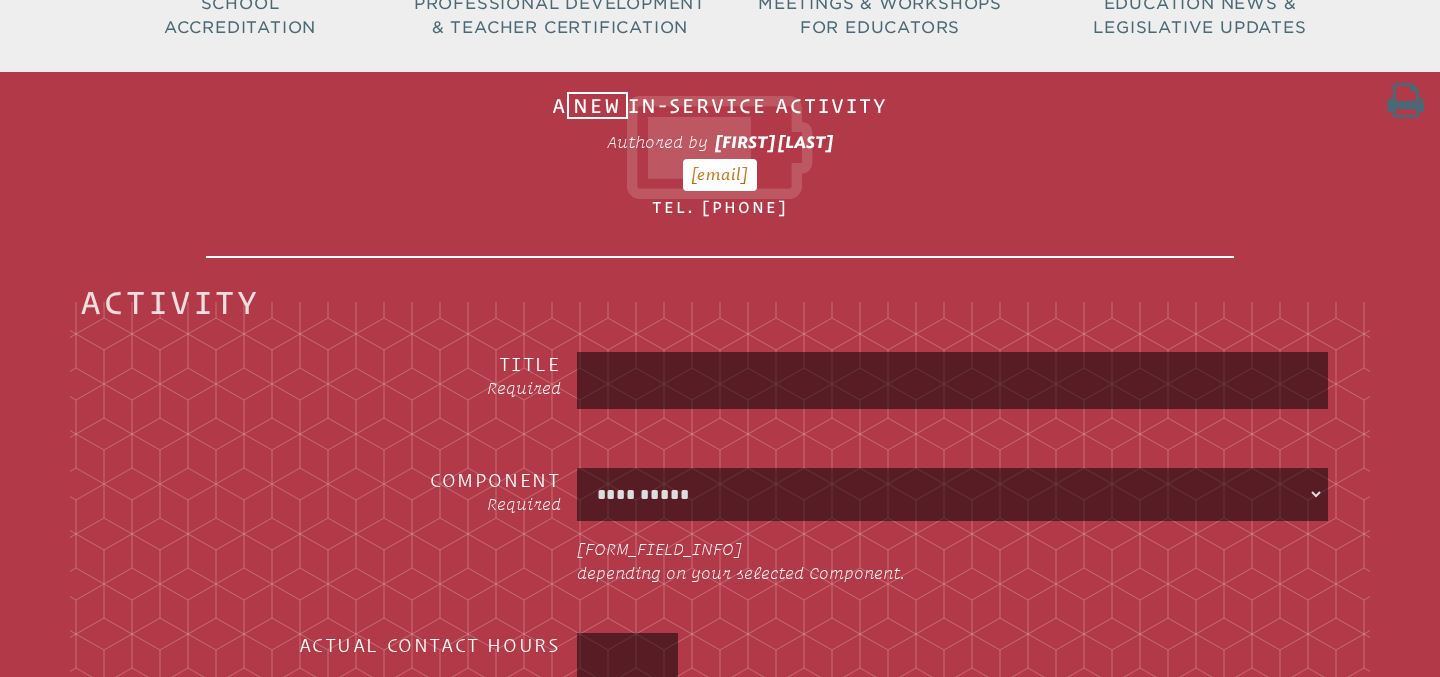 click at bounding box center [952, 380] 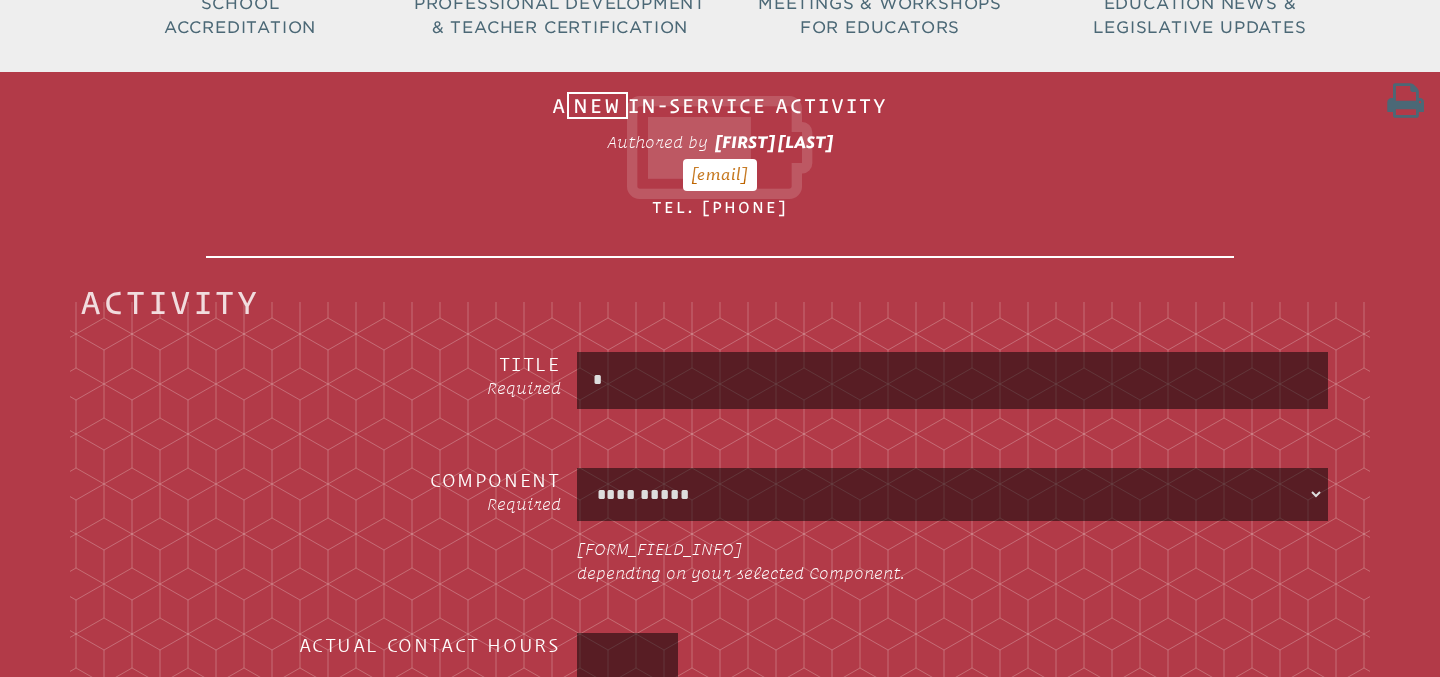 type on "*****" 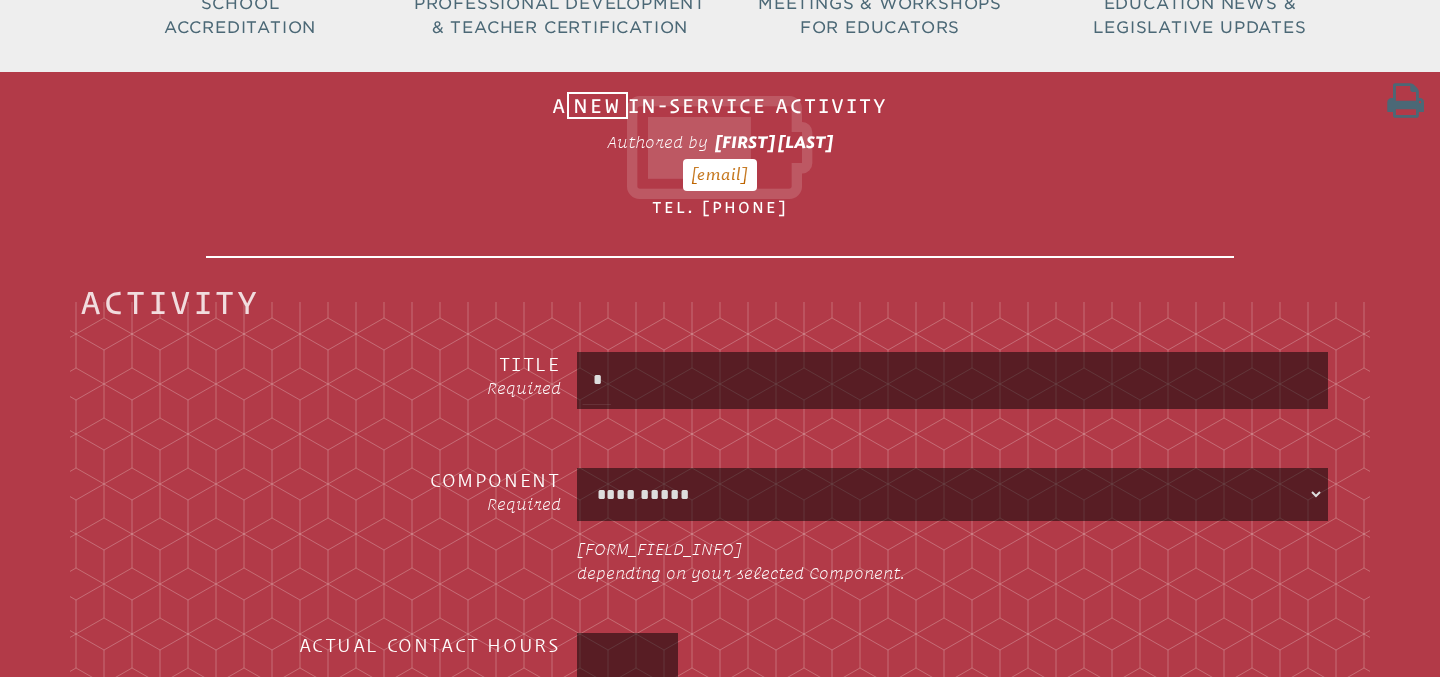 type on "**" 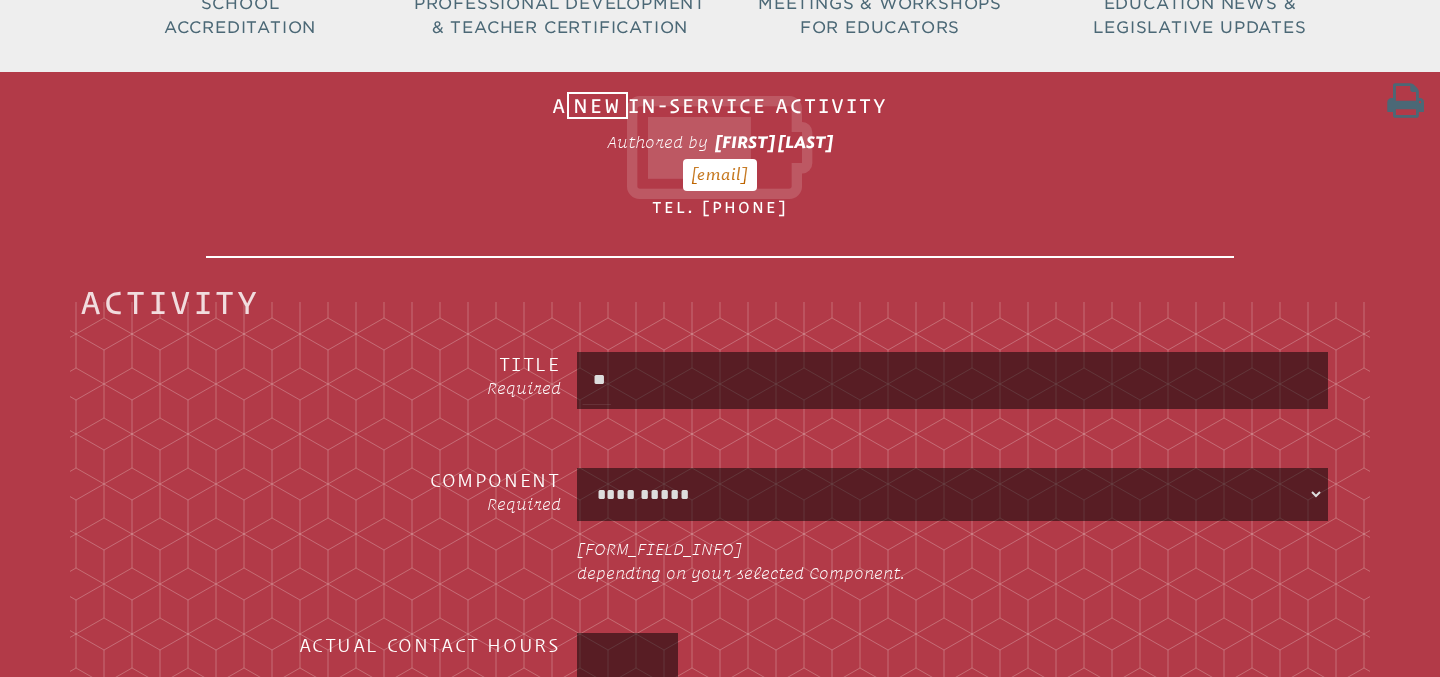type on "******" 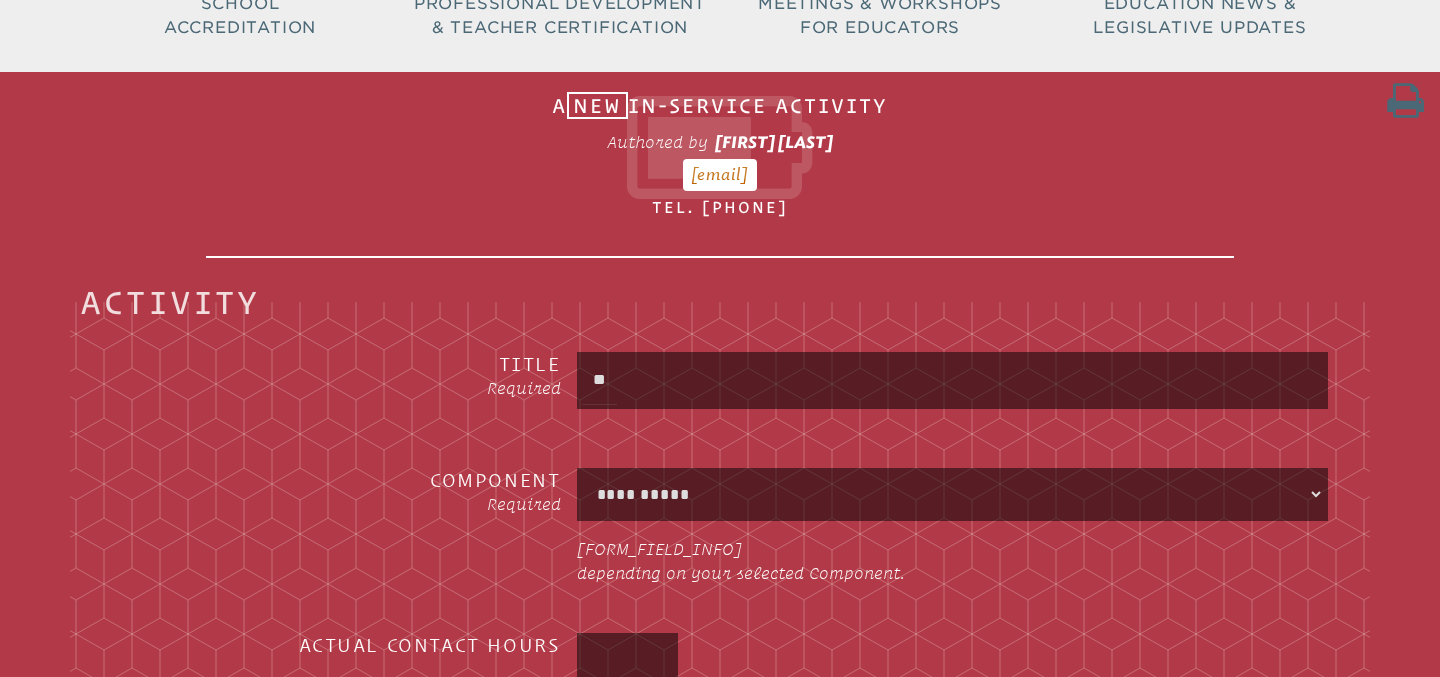 type on "***" 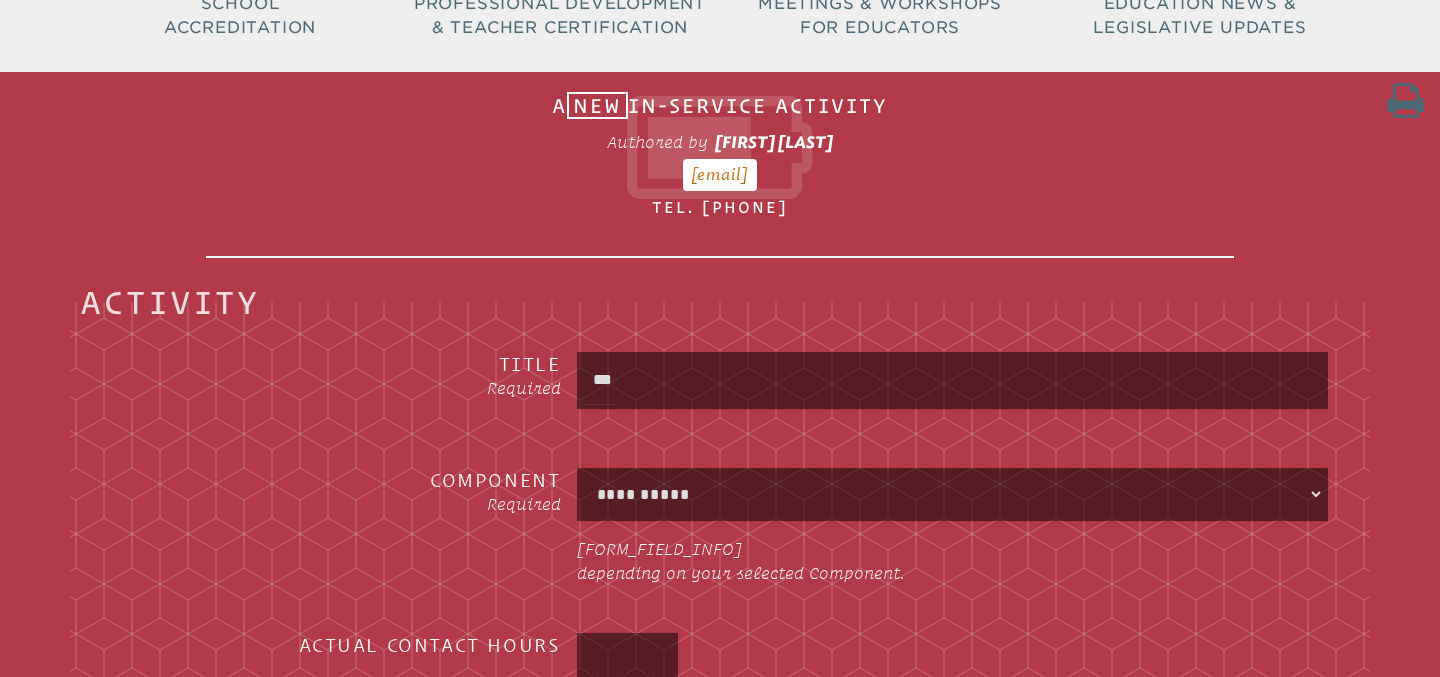 type on "*******" 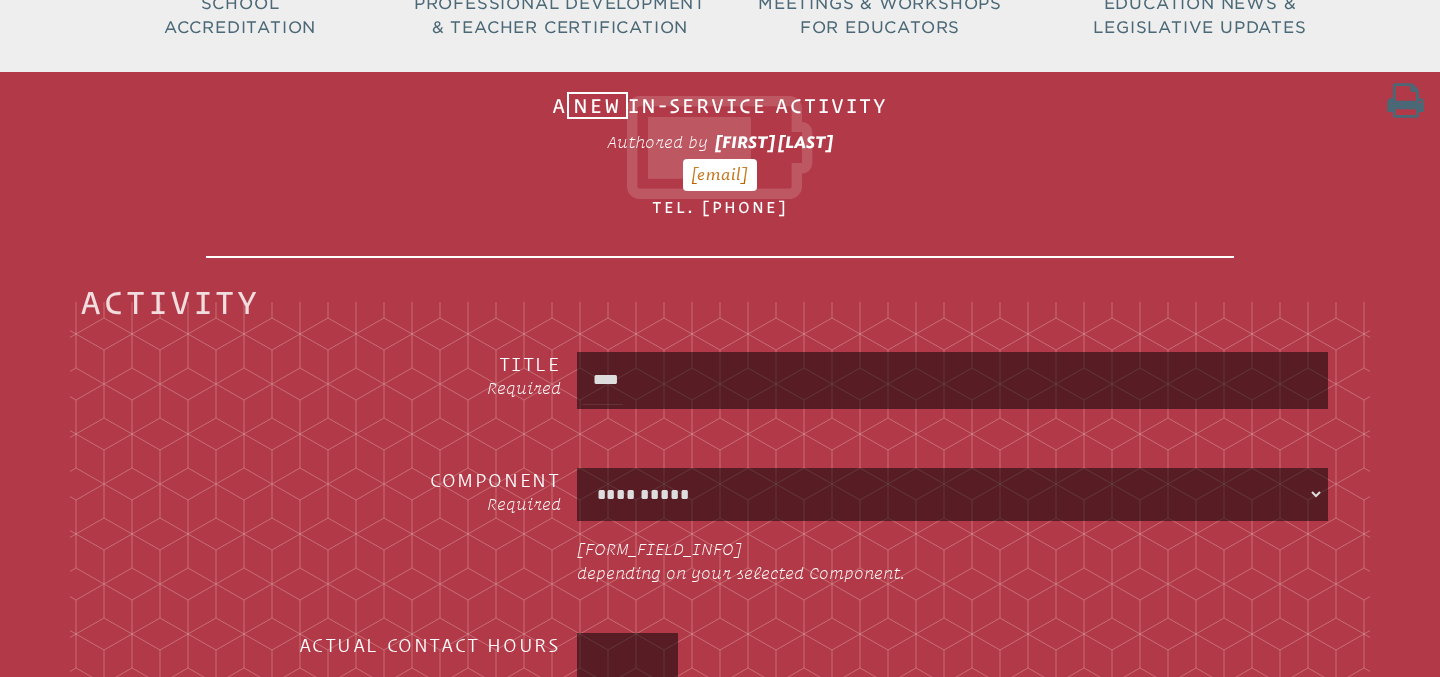 type on "*****" 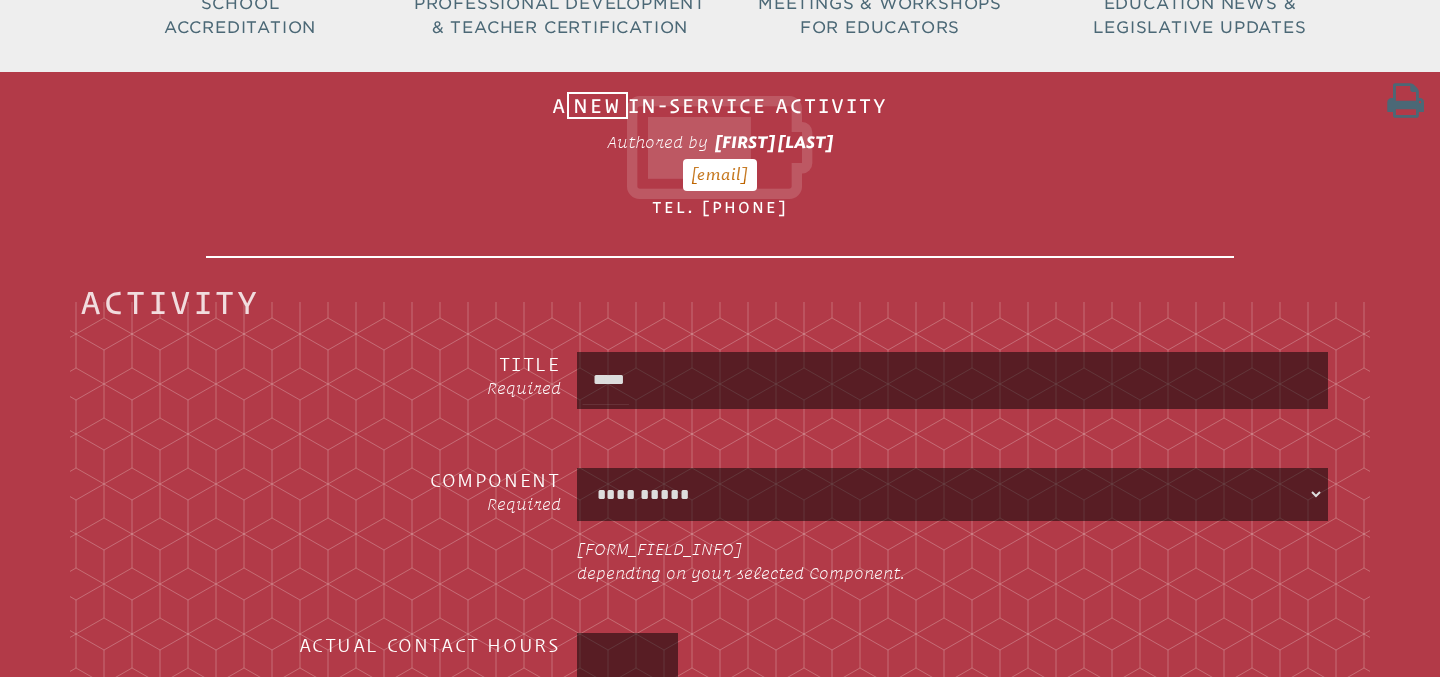 type on "*********" 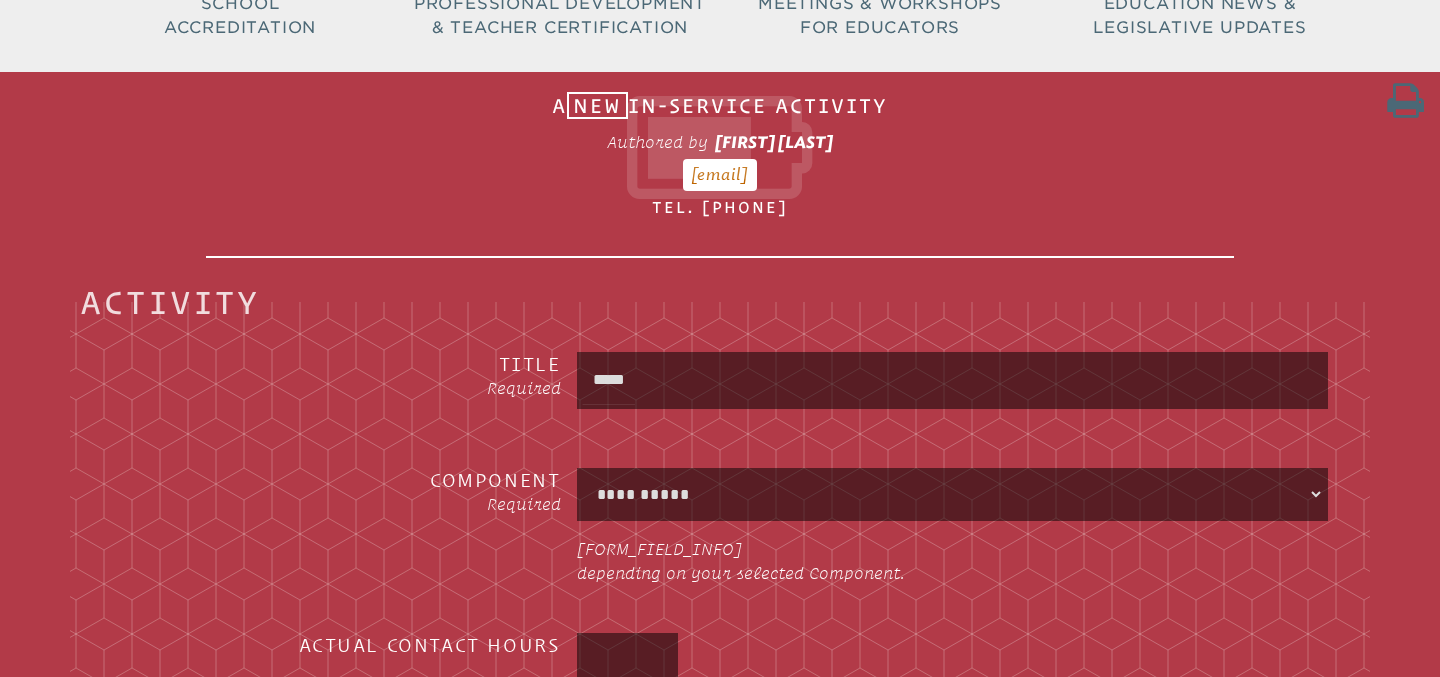 type on "******" 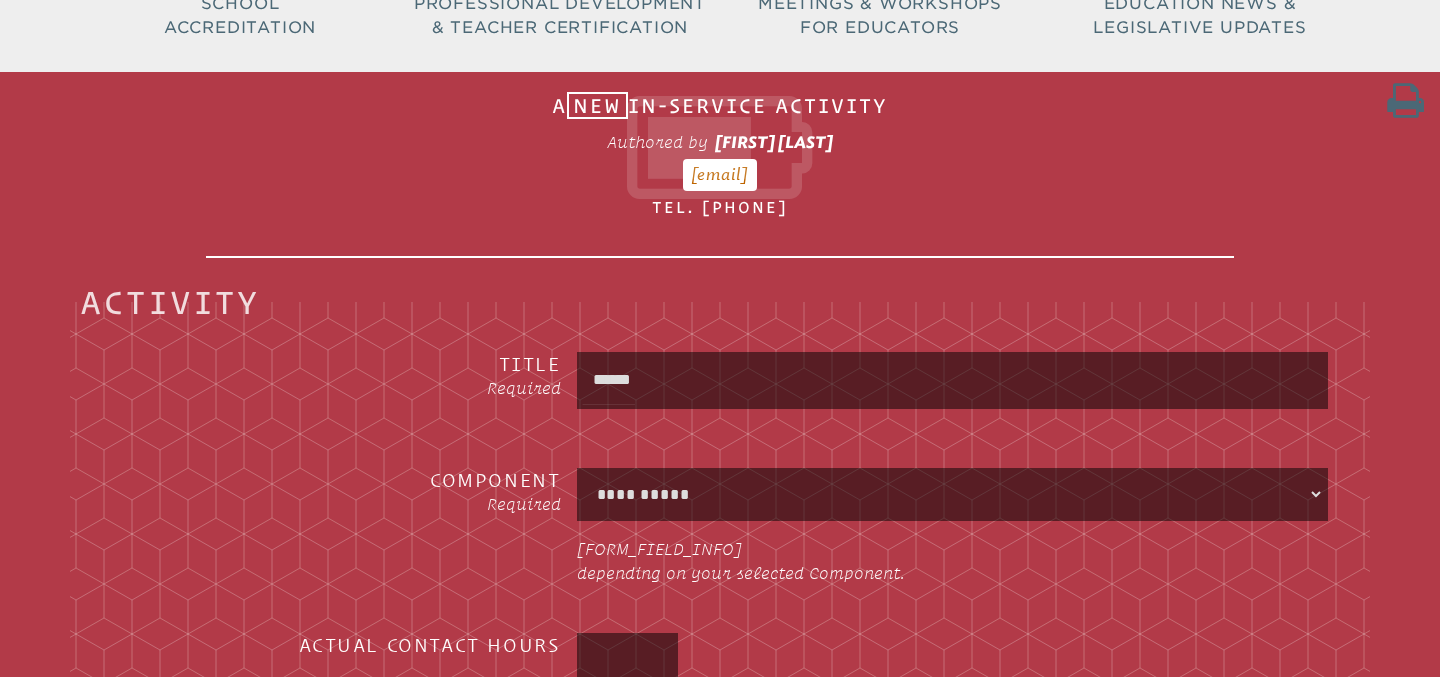 type on "**********" 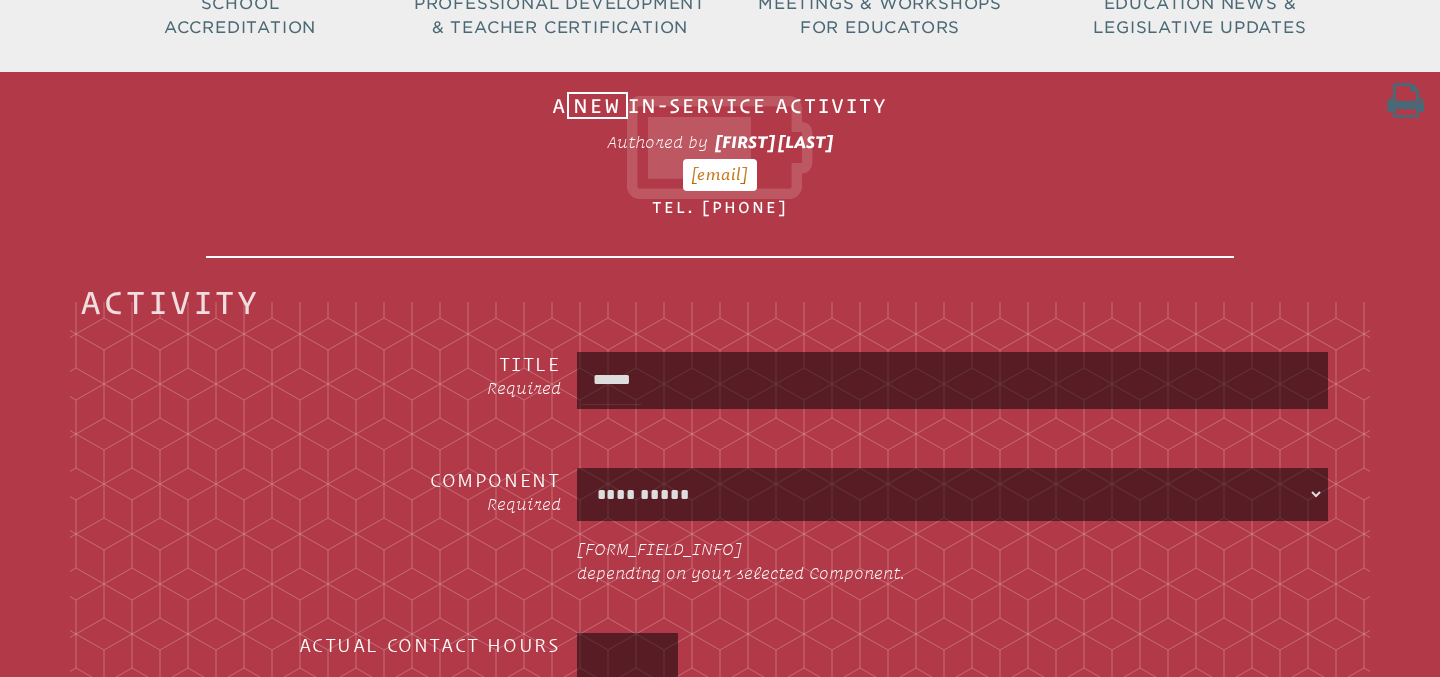 type on "*******" 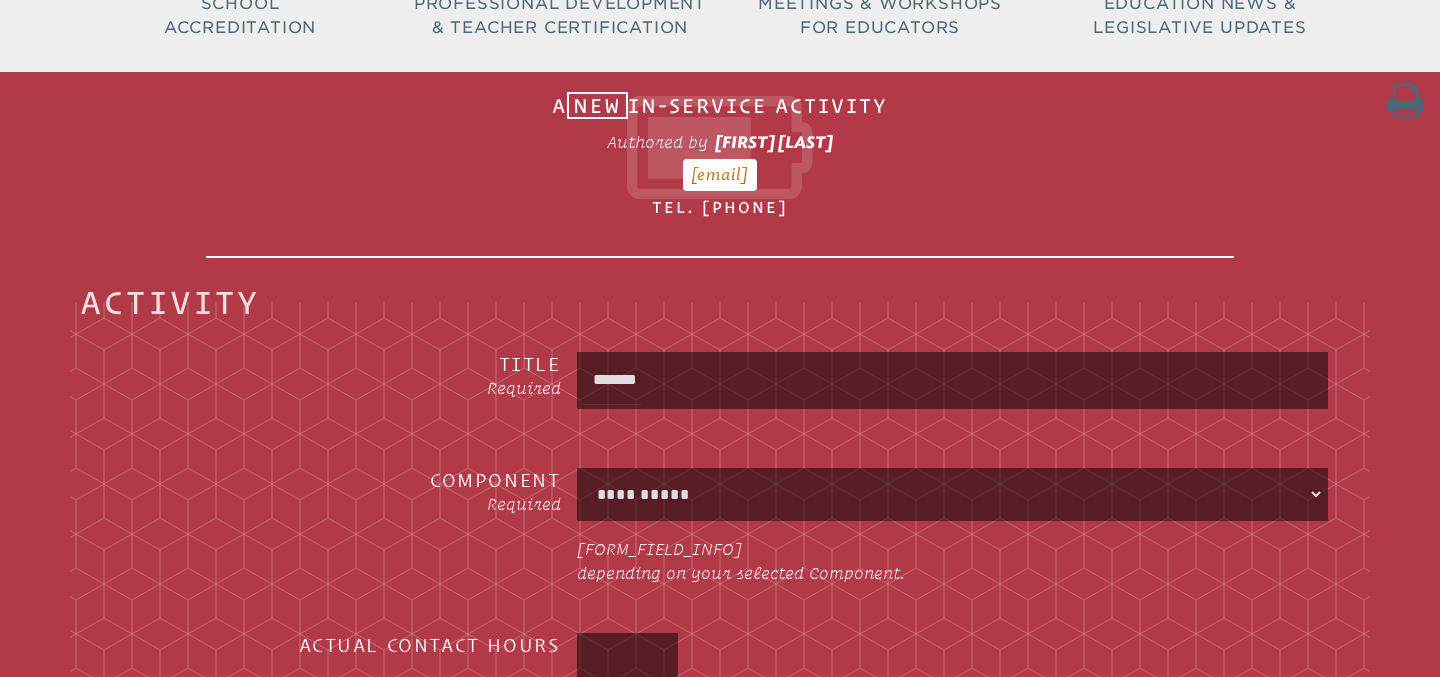type on "**********" 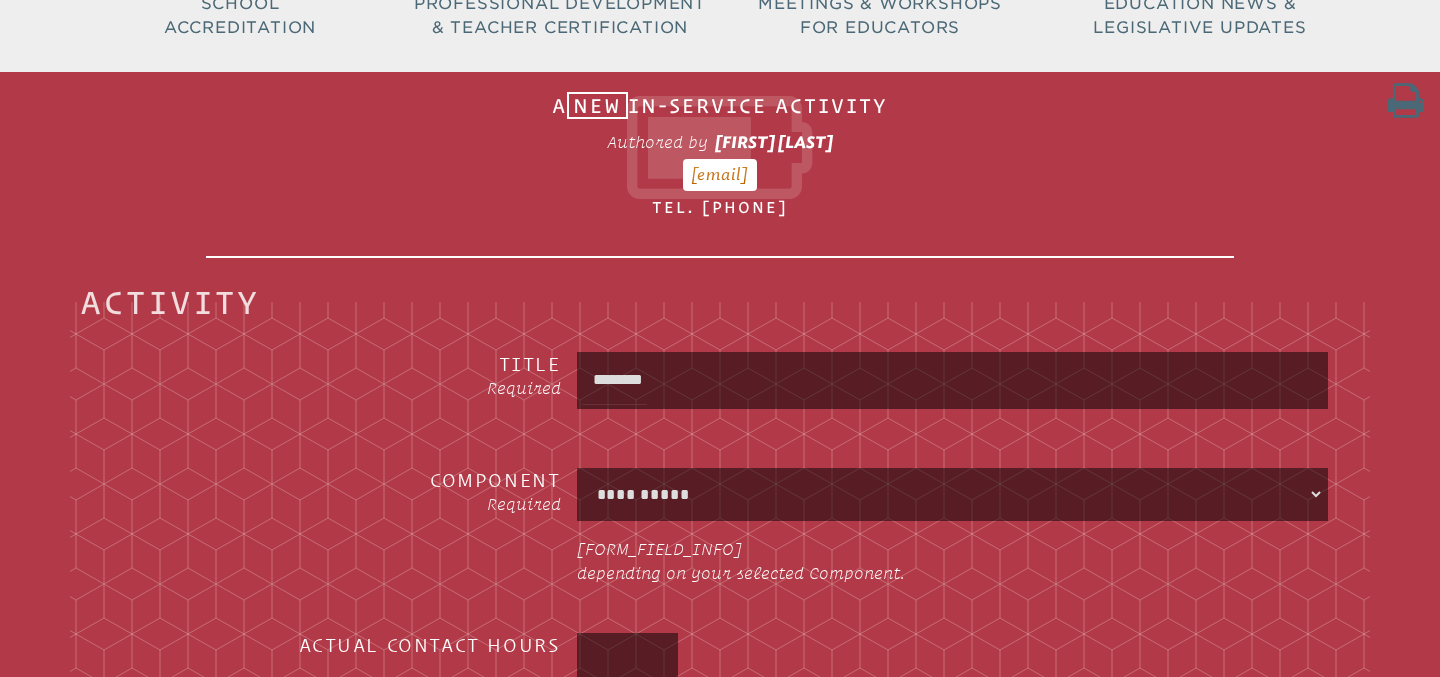 type on "*********" 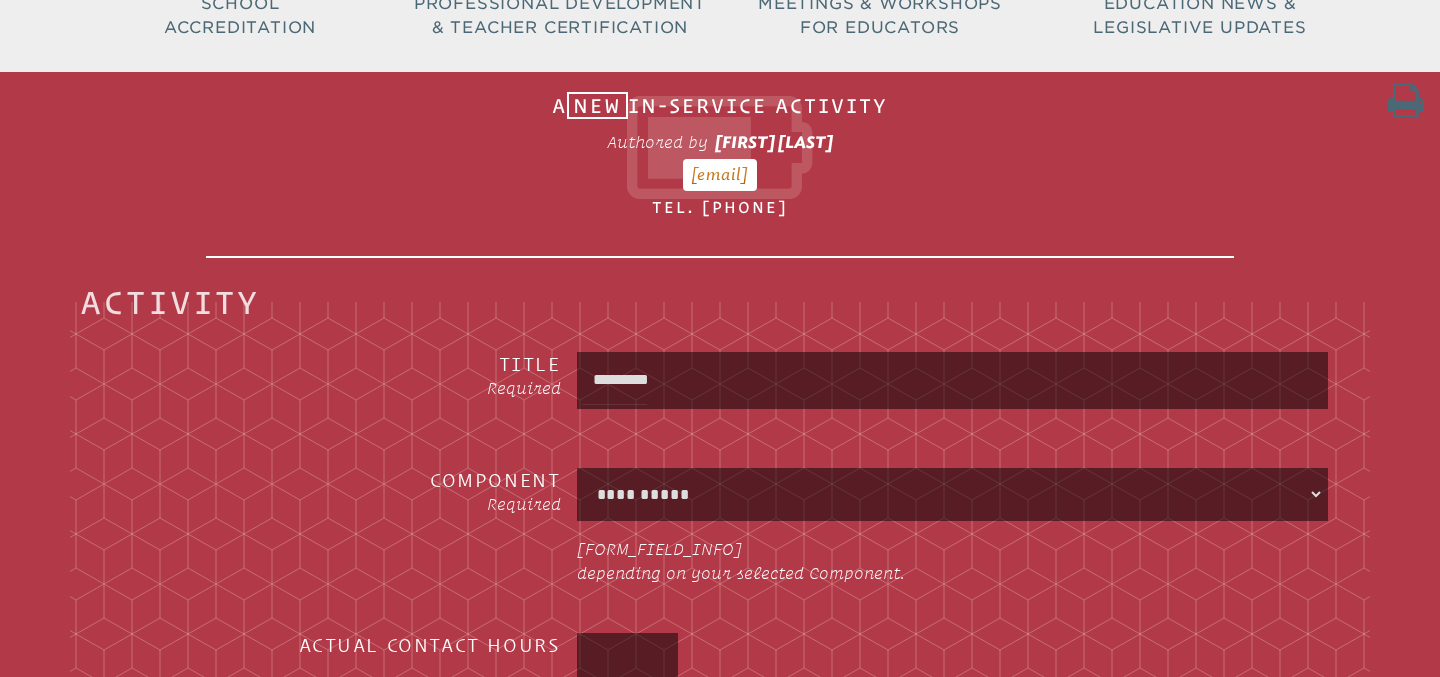 type on "**********" 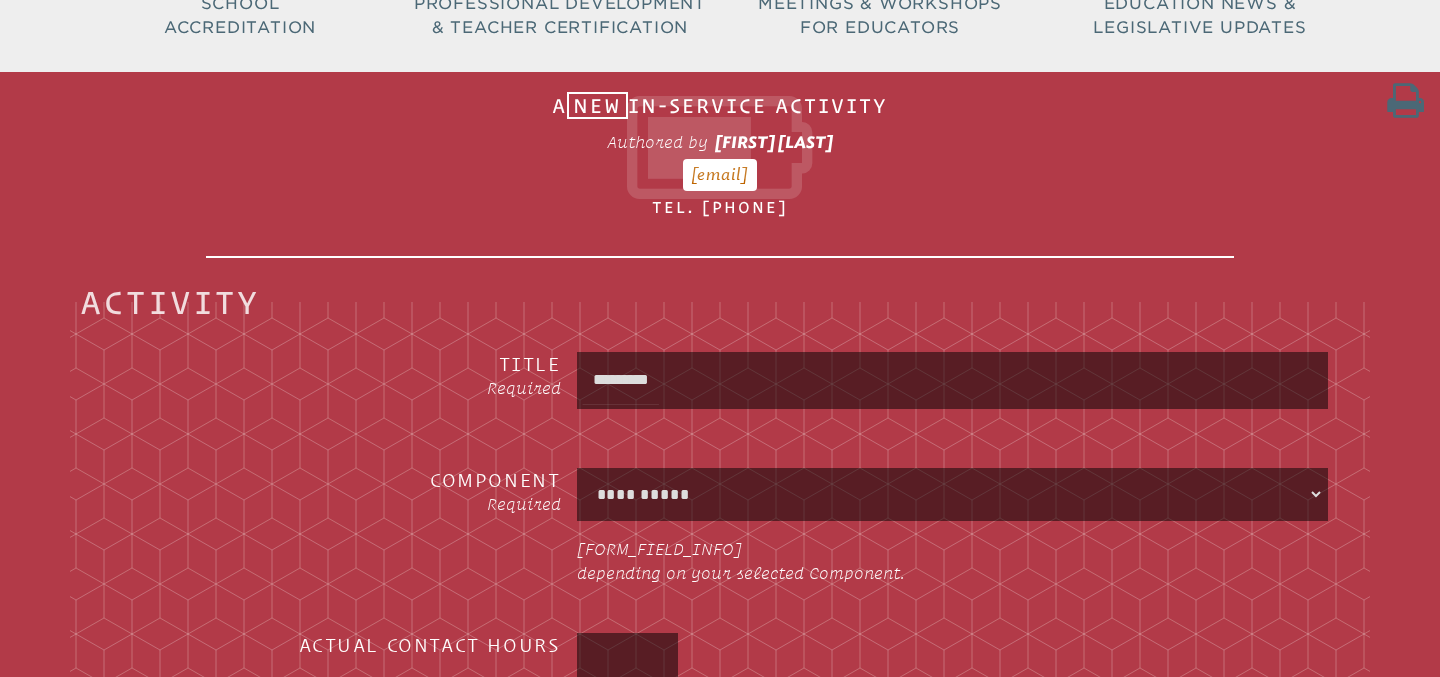 type on "*********" 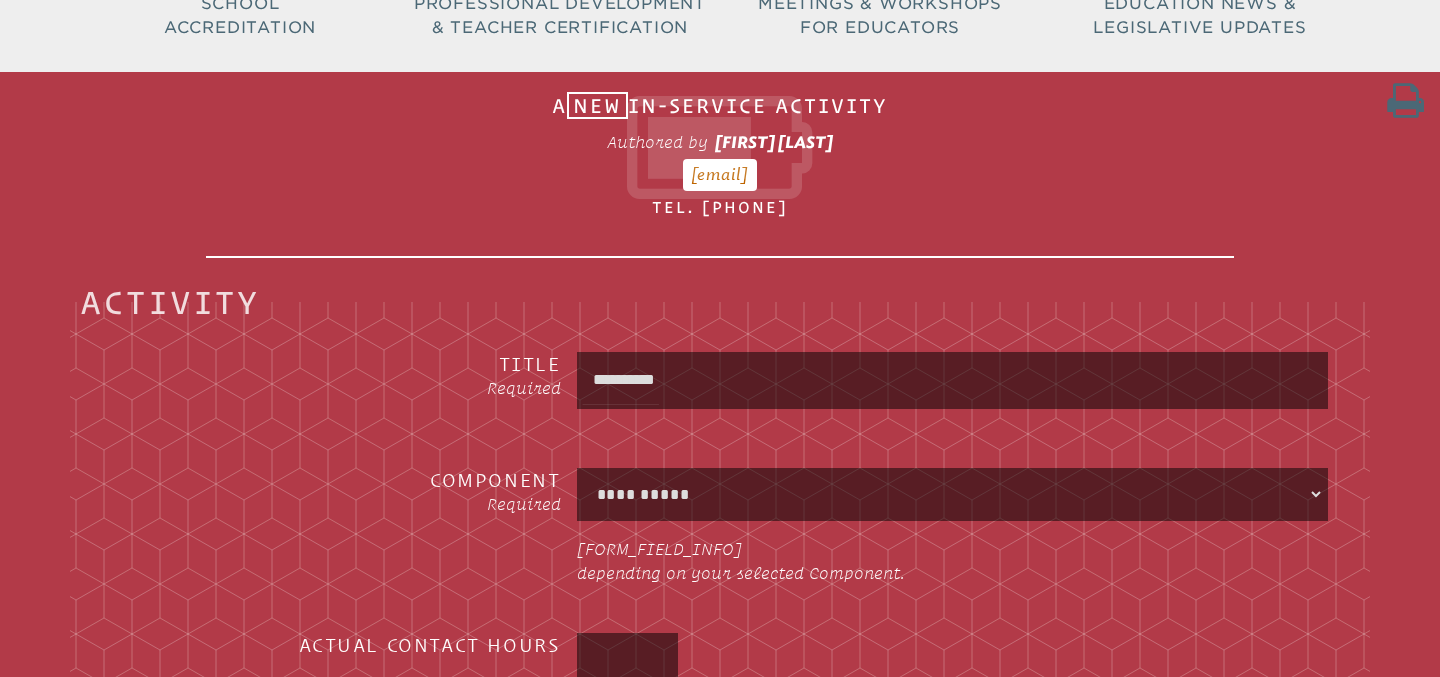 type on "**********" 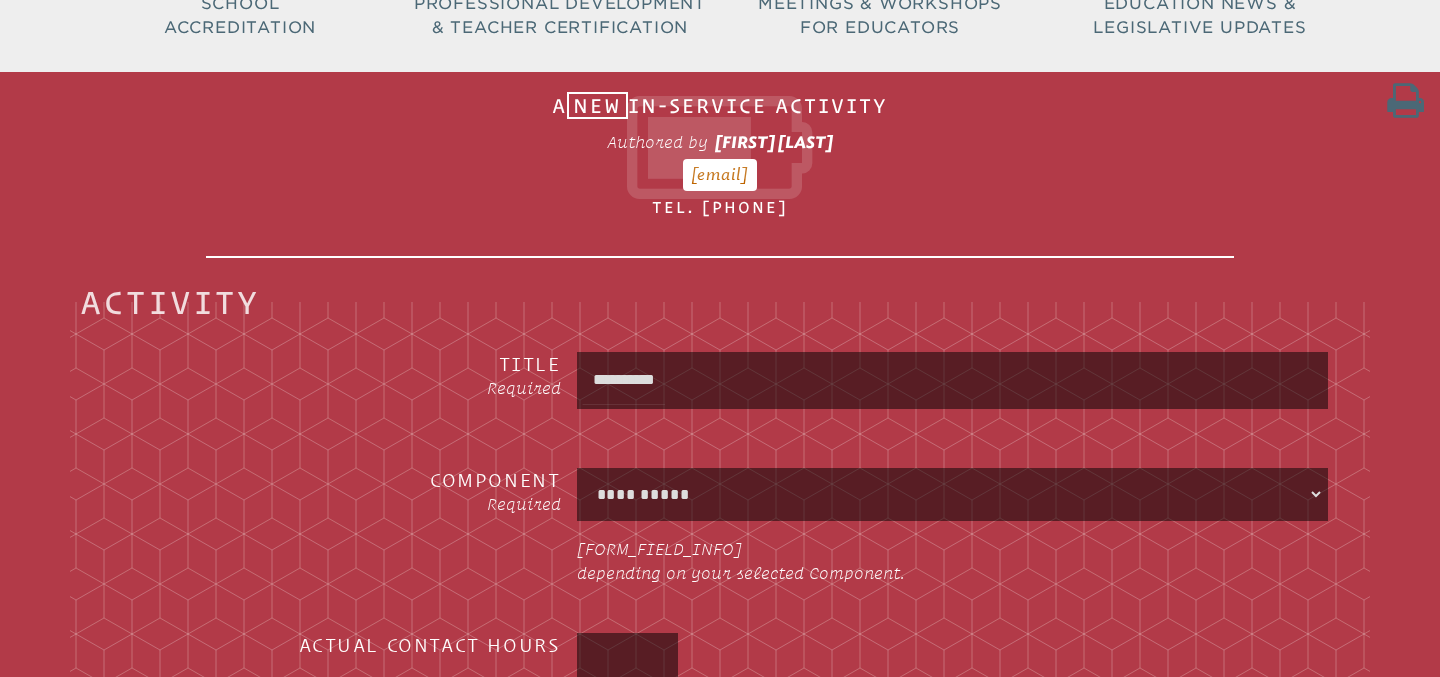 type on "**********" 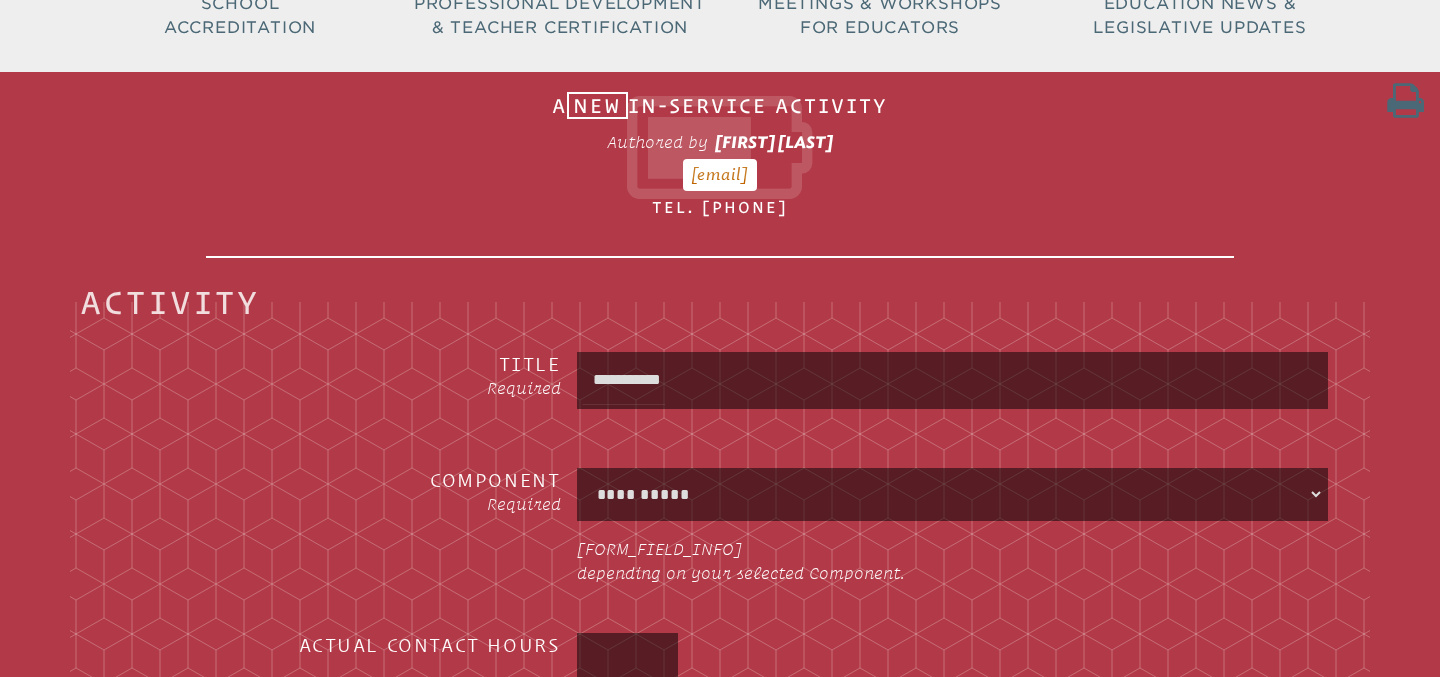 type on "**********" 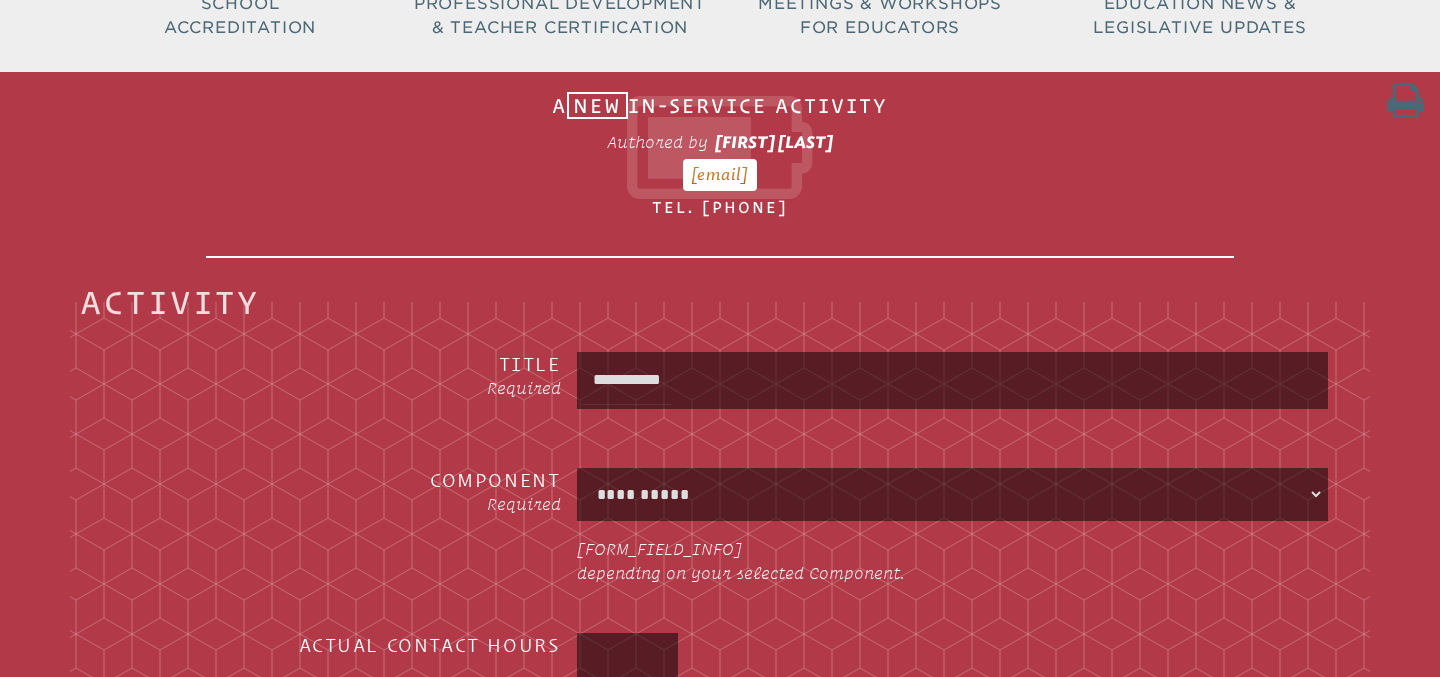 type on "**********" 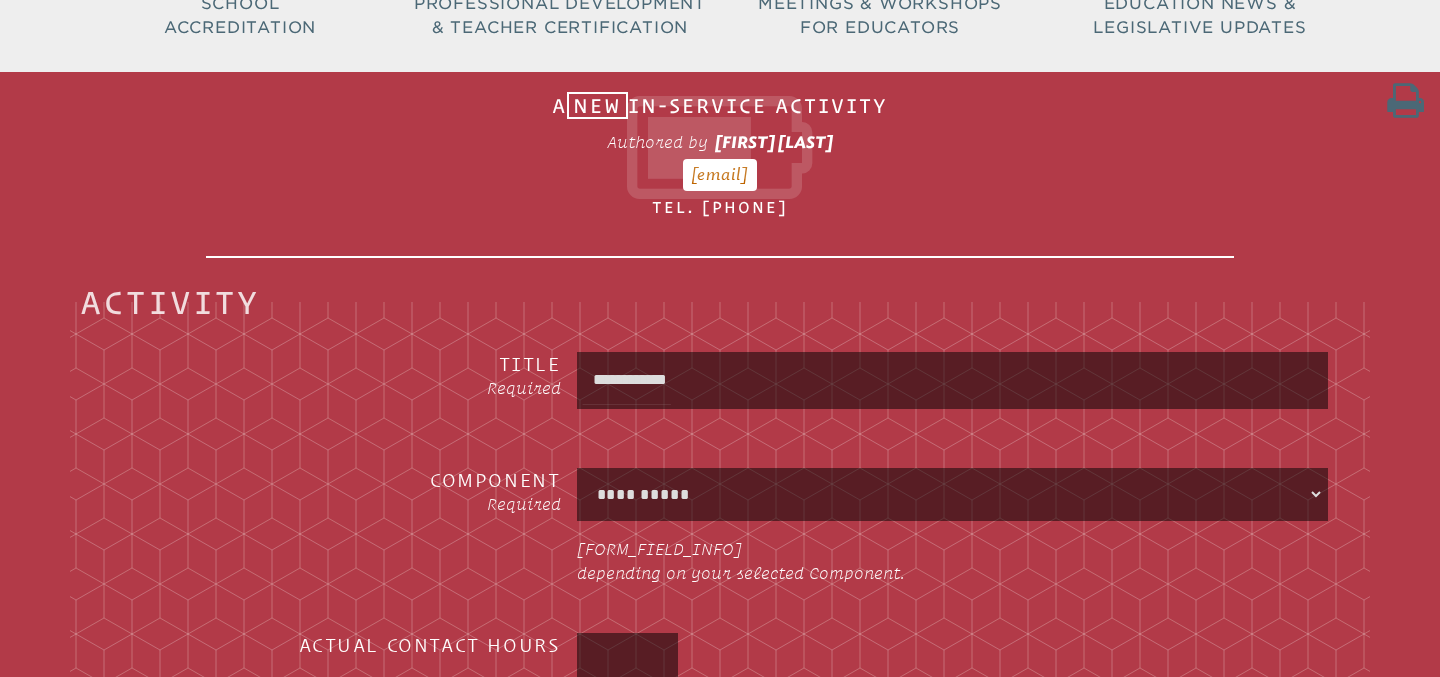 type on "**********" 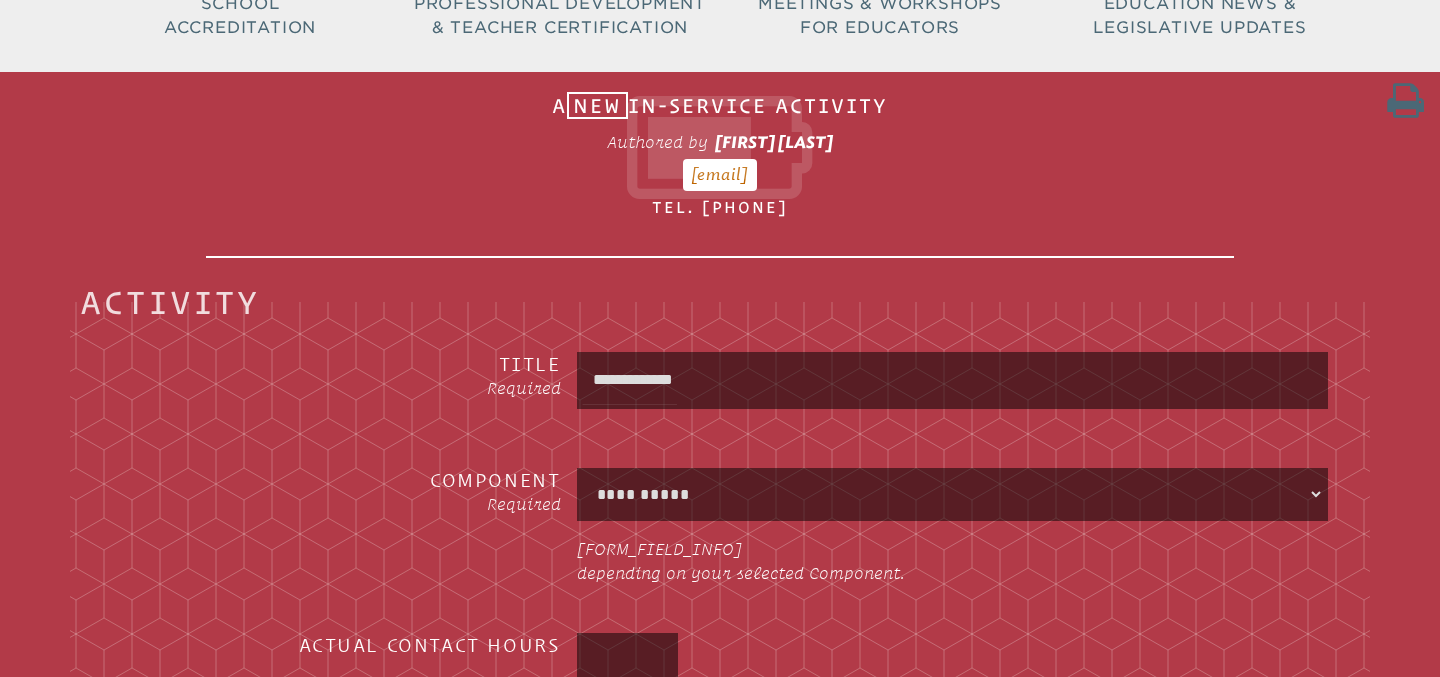 type on "**********" 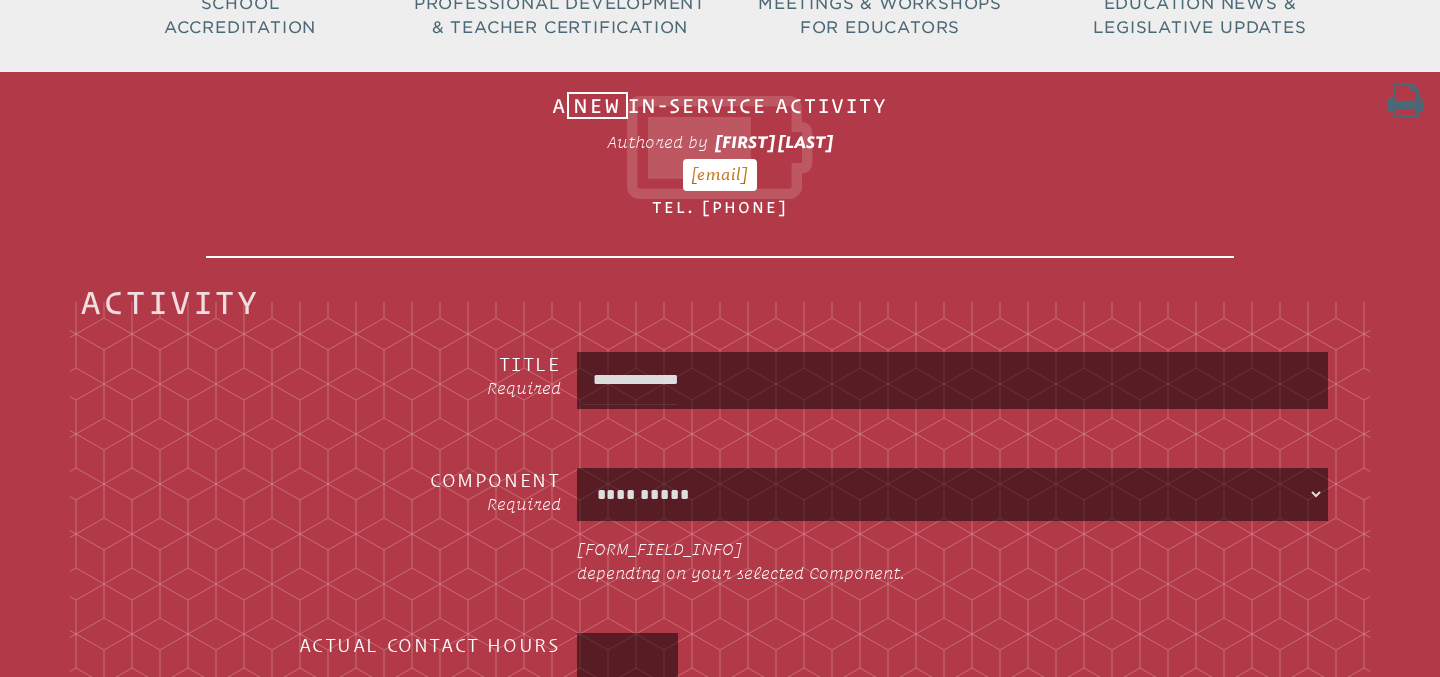 type on "**********" 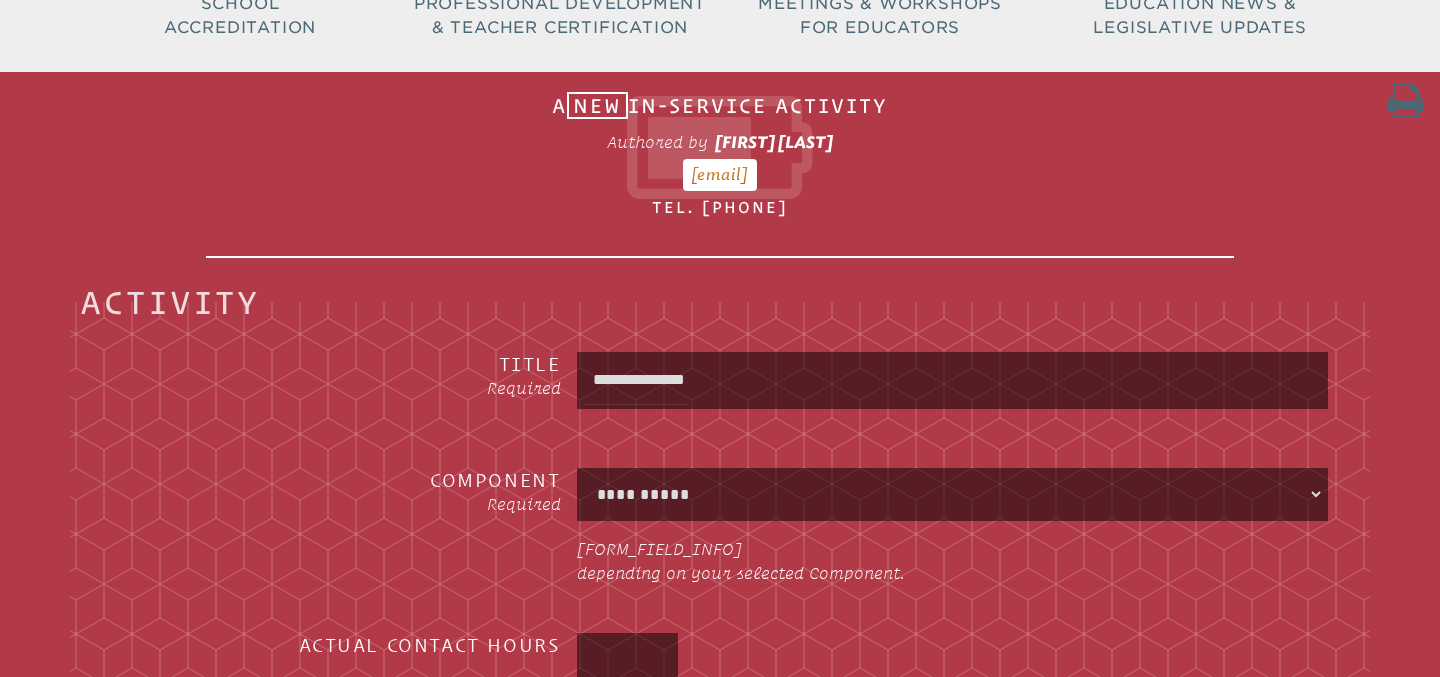 type on "**********" 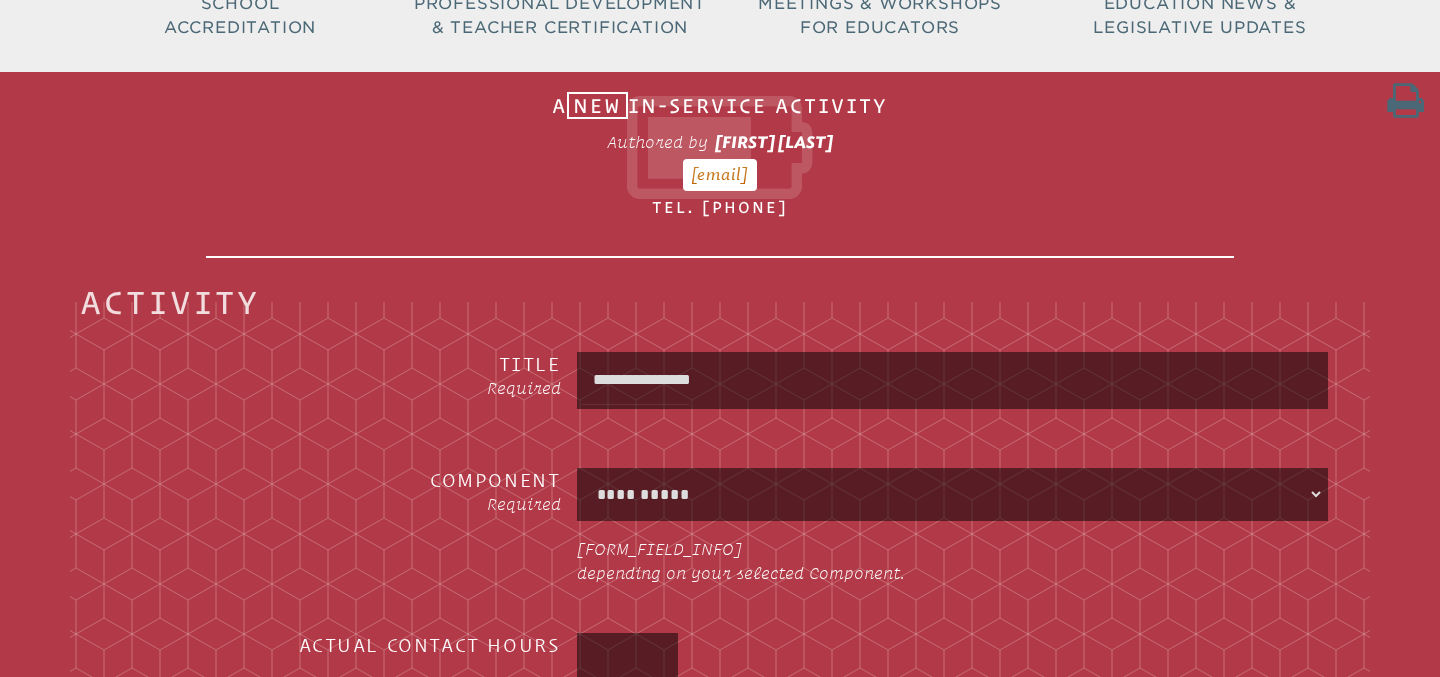 type on "**********" 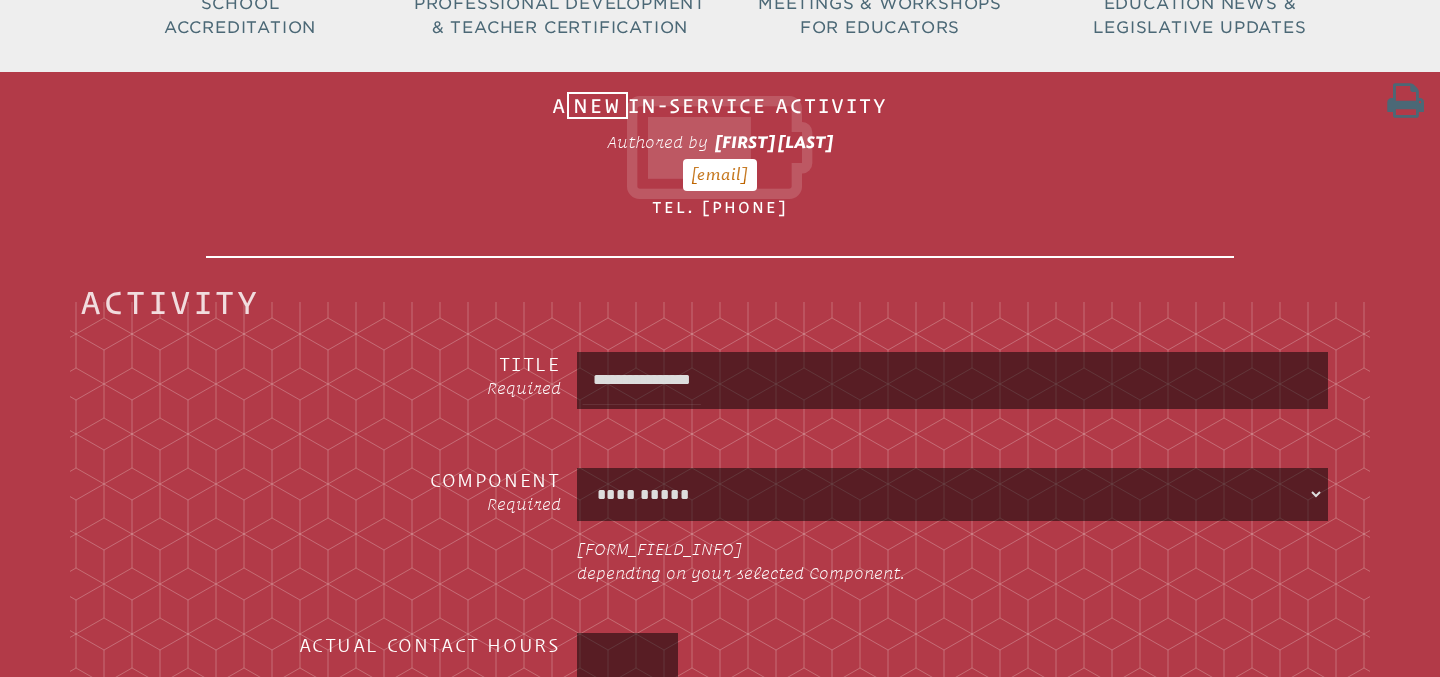 type on "**********" 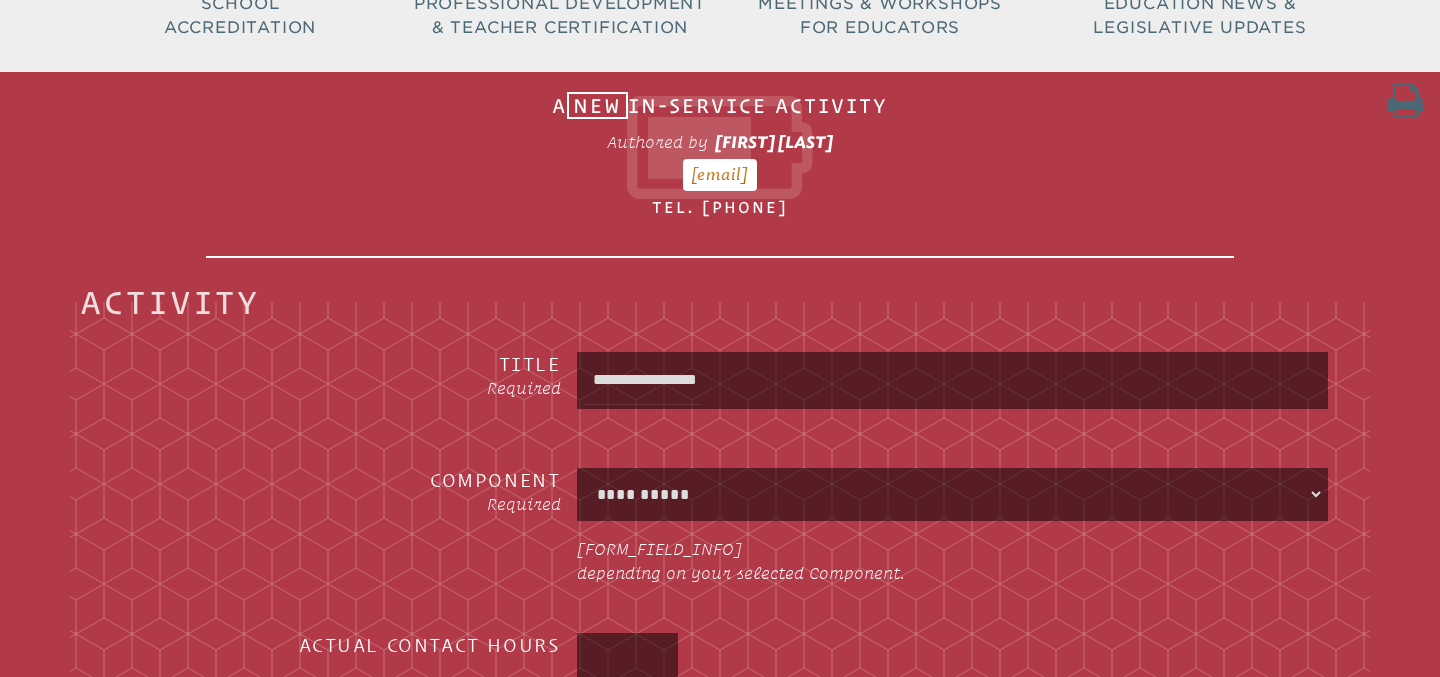 type on "**********" 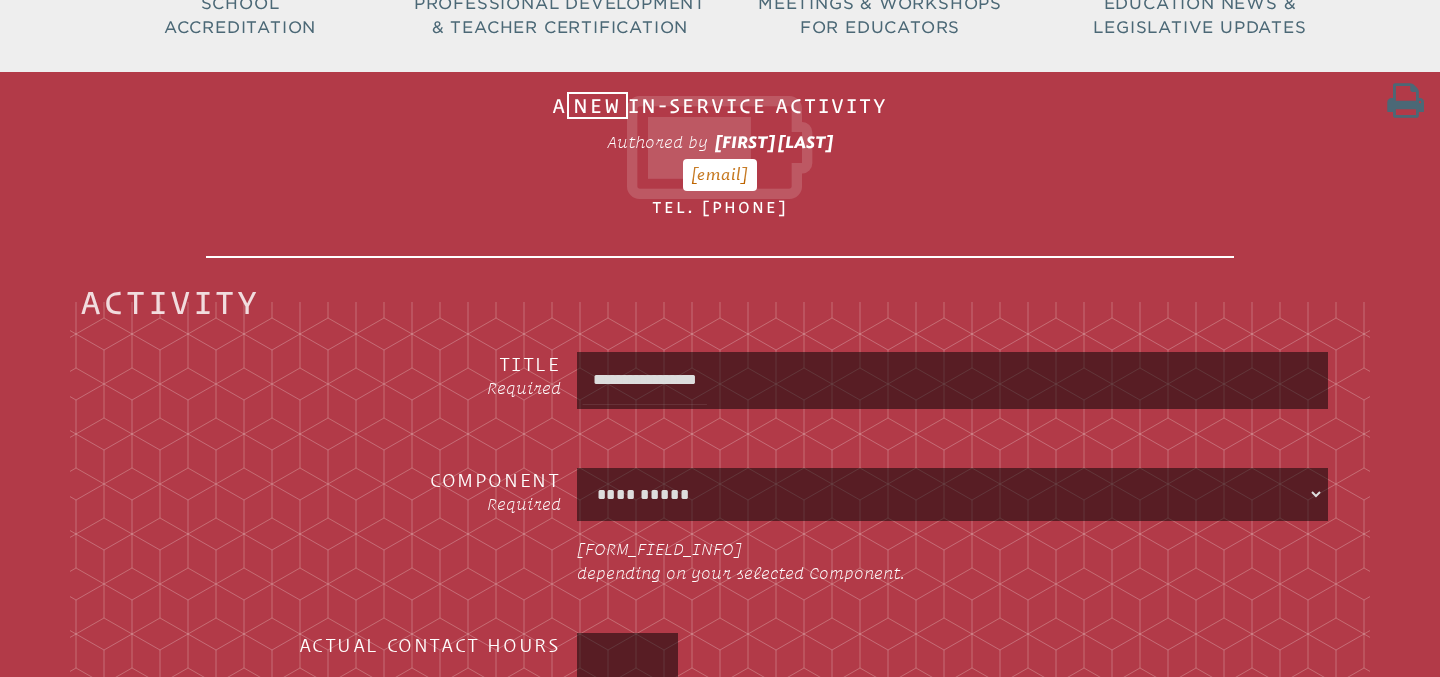 type on "**********" 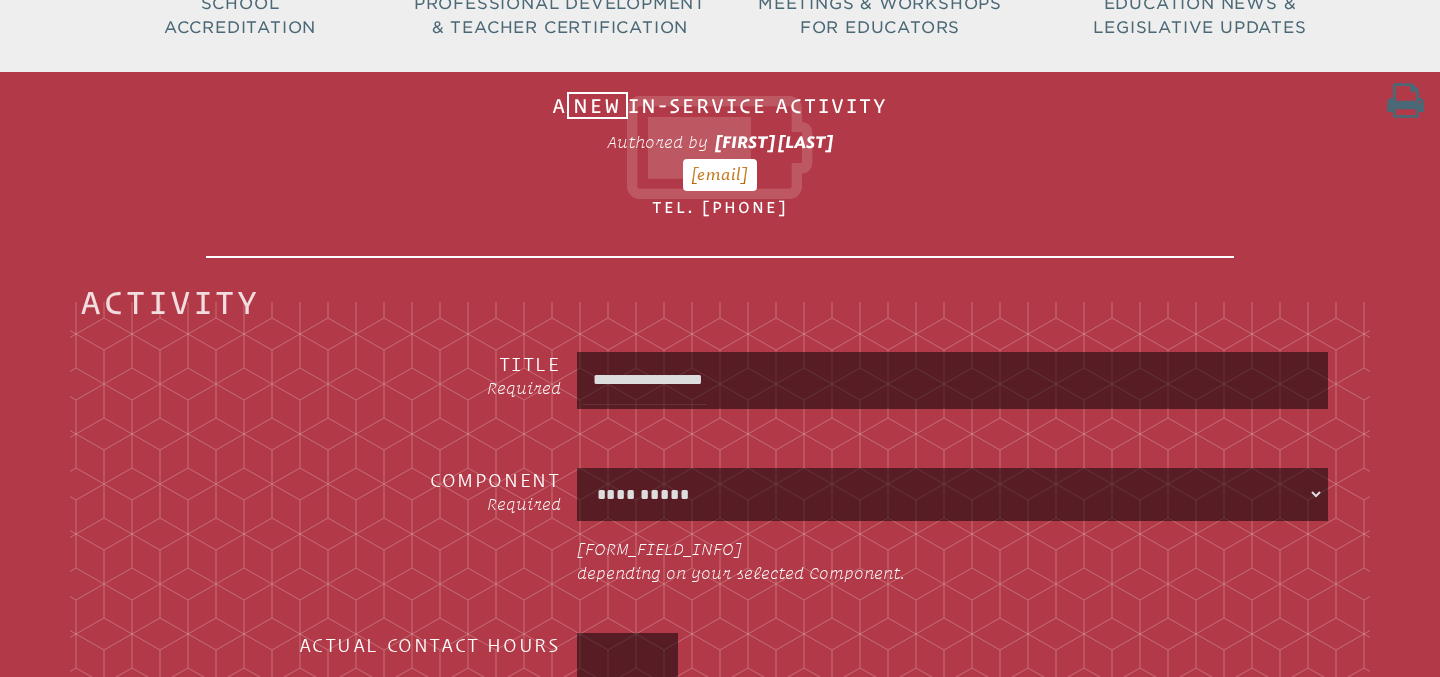 type on "**********" 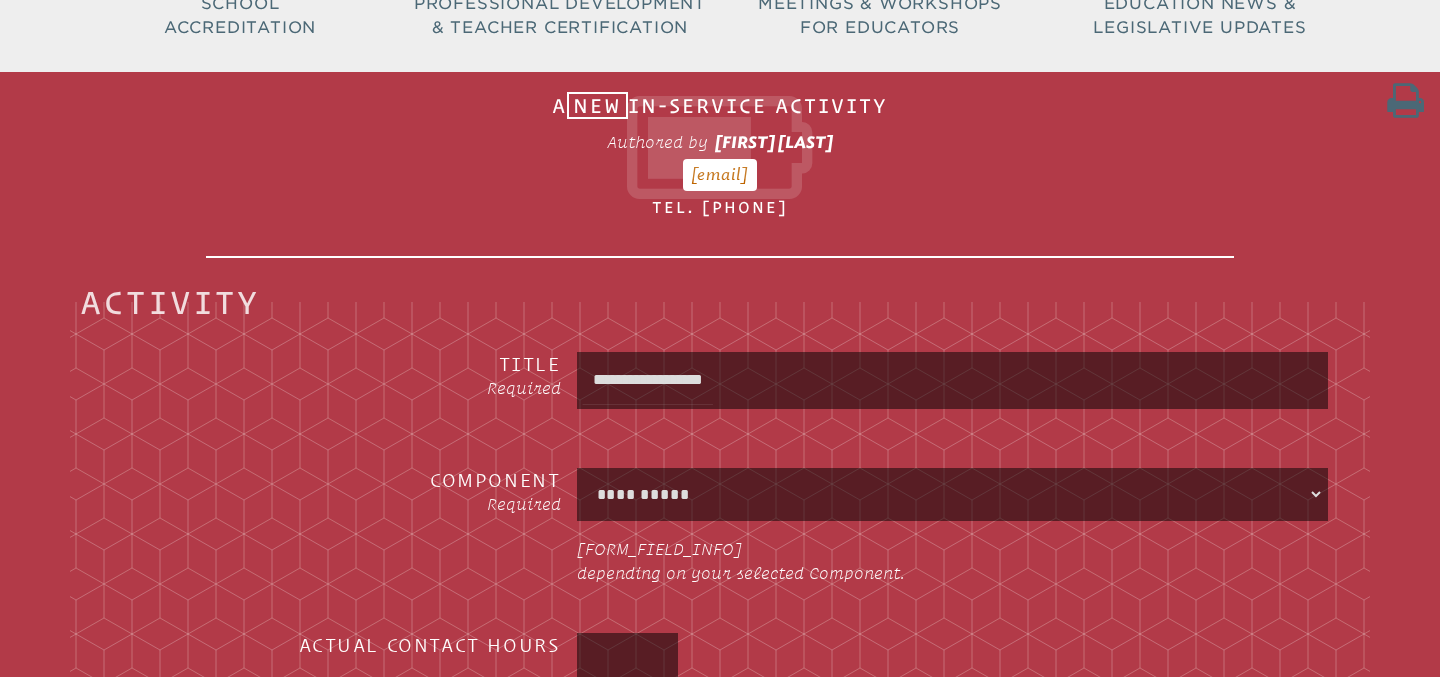 type on "**********" 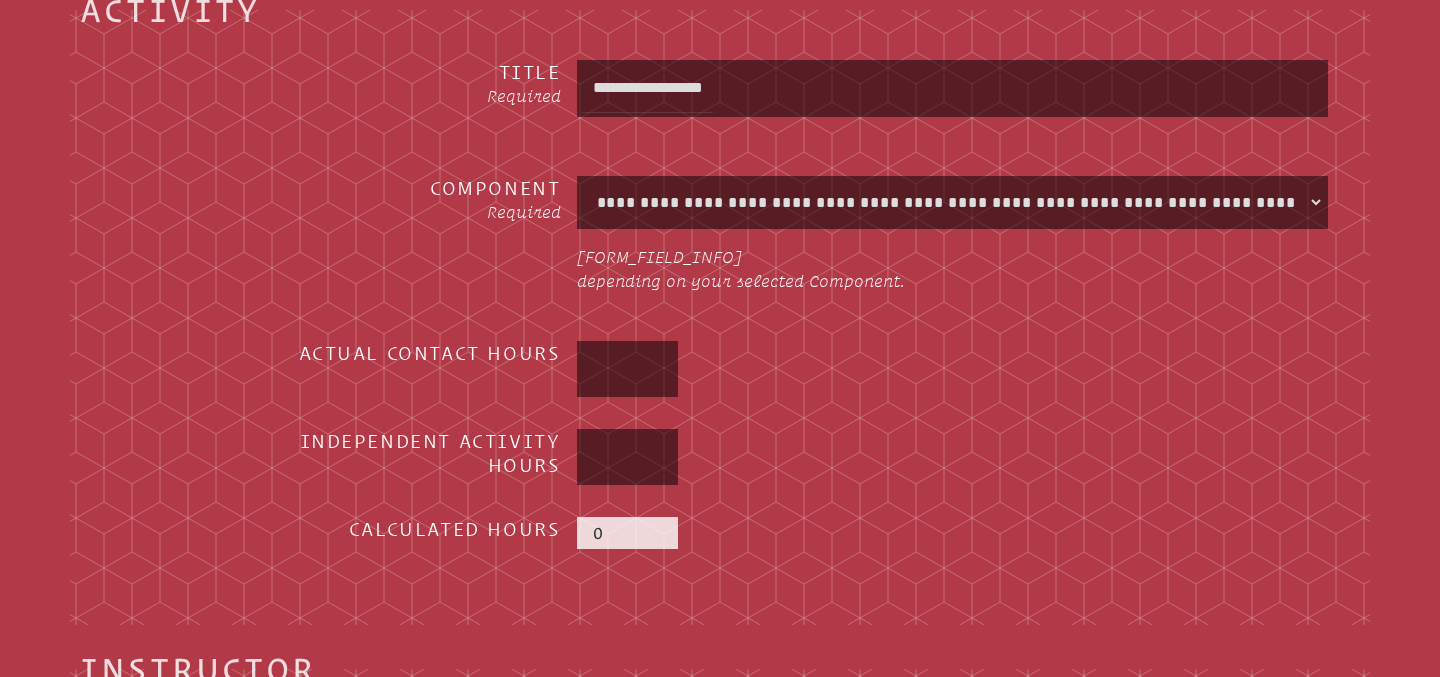 scroll, scrollTop: 523, scrollLeft: 0, axis: vertical 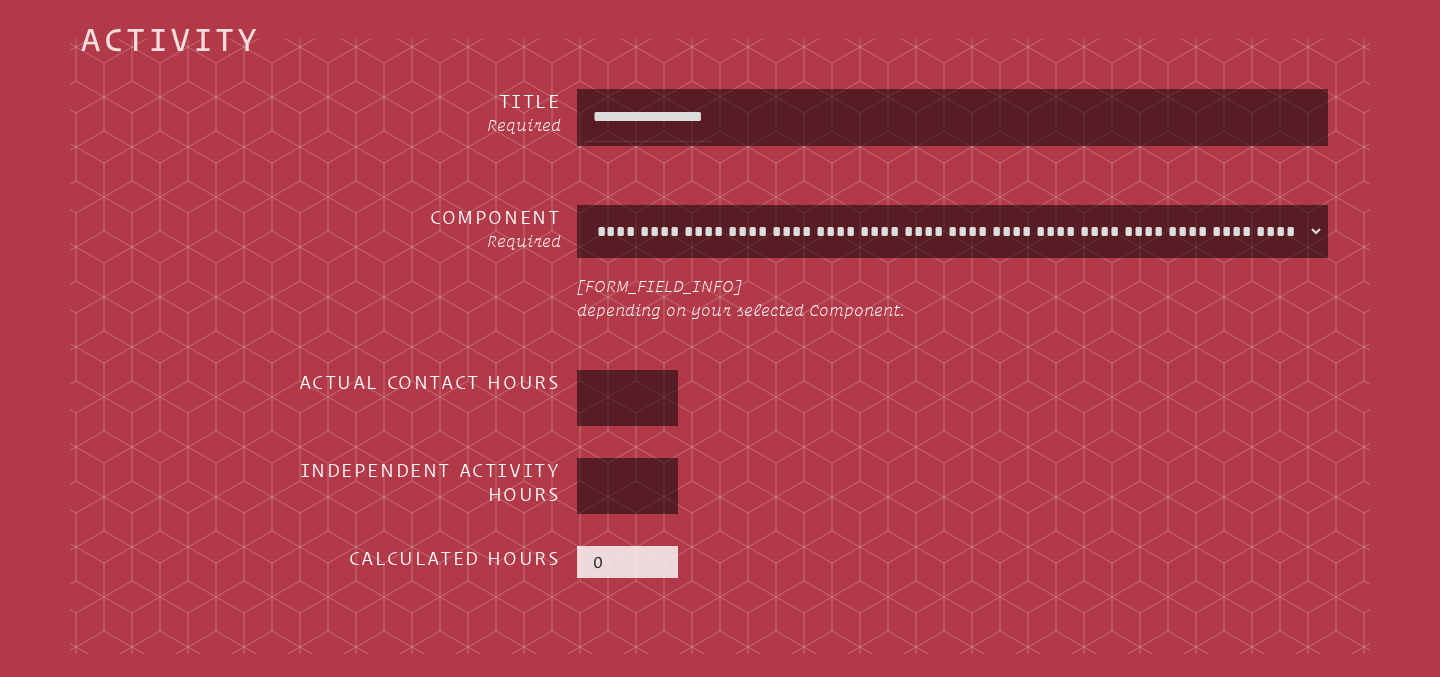 click at bounding box center (628, 398) 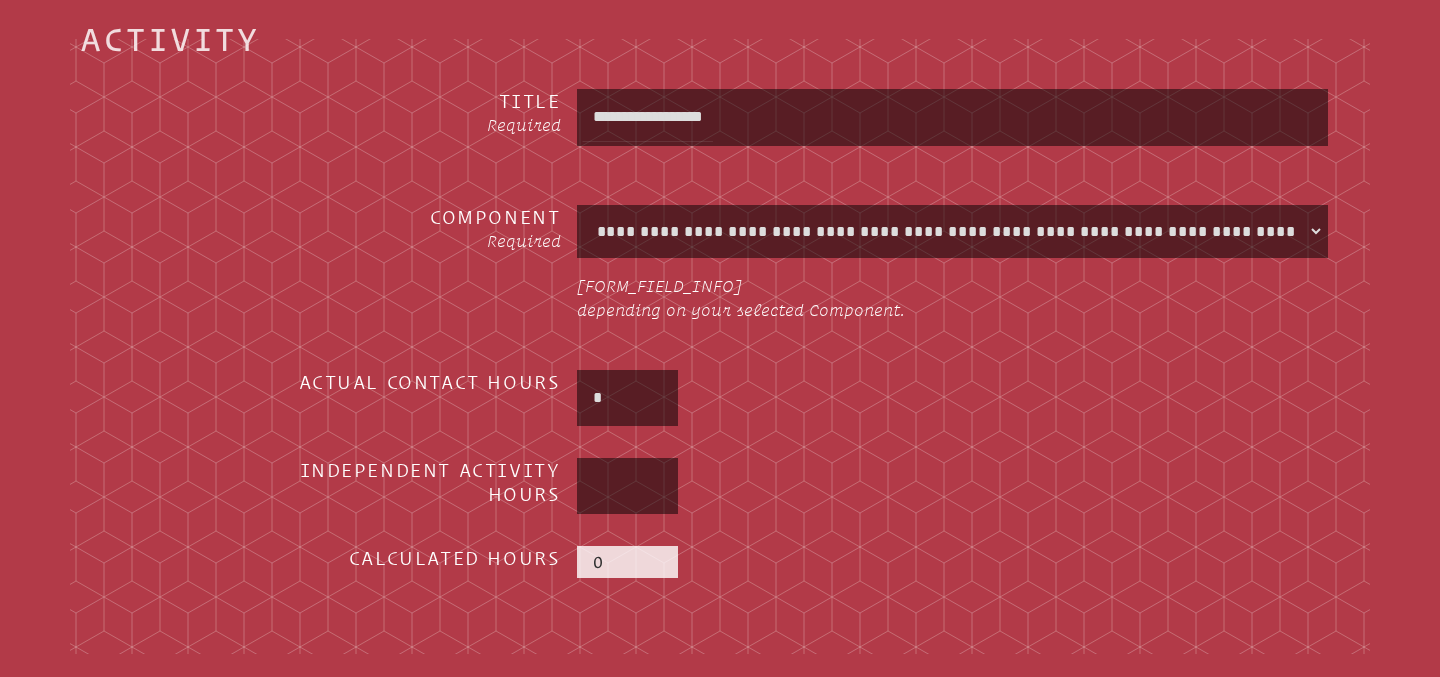 type on "*" 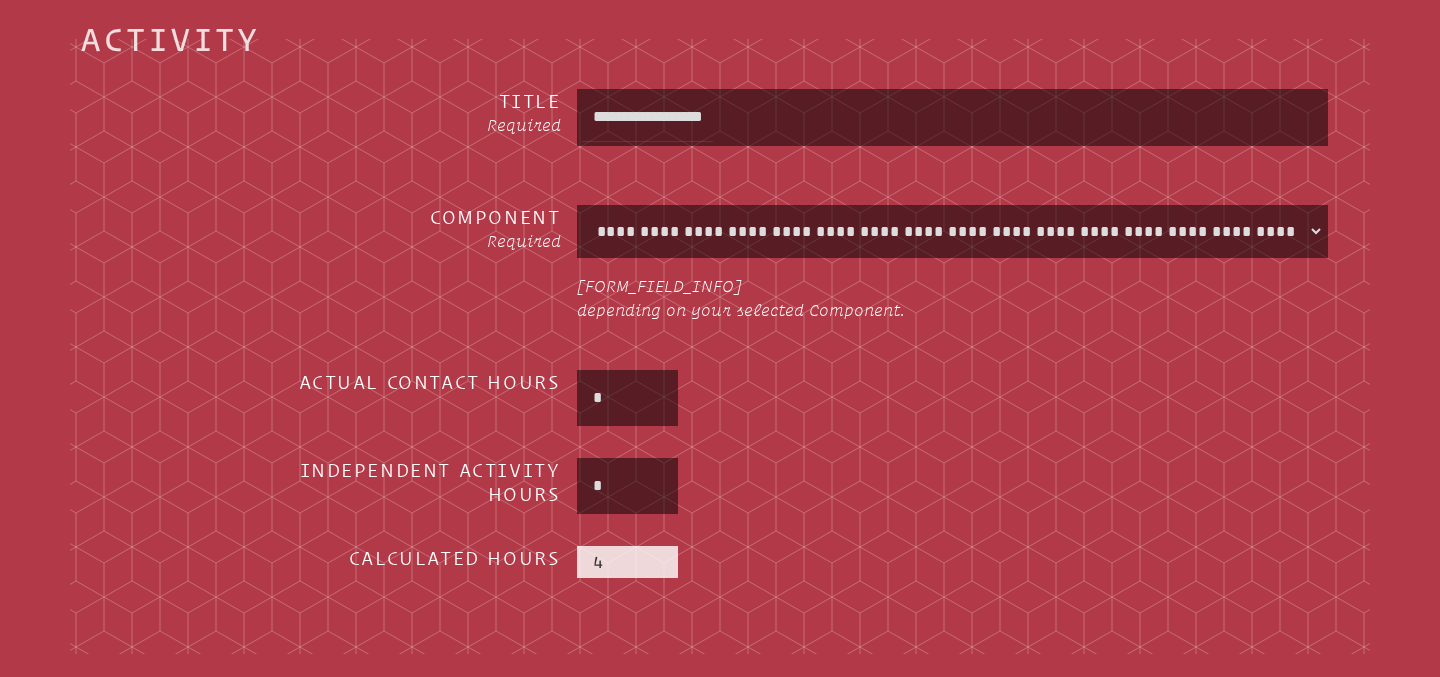type on "*" 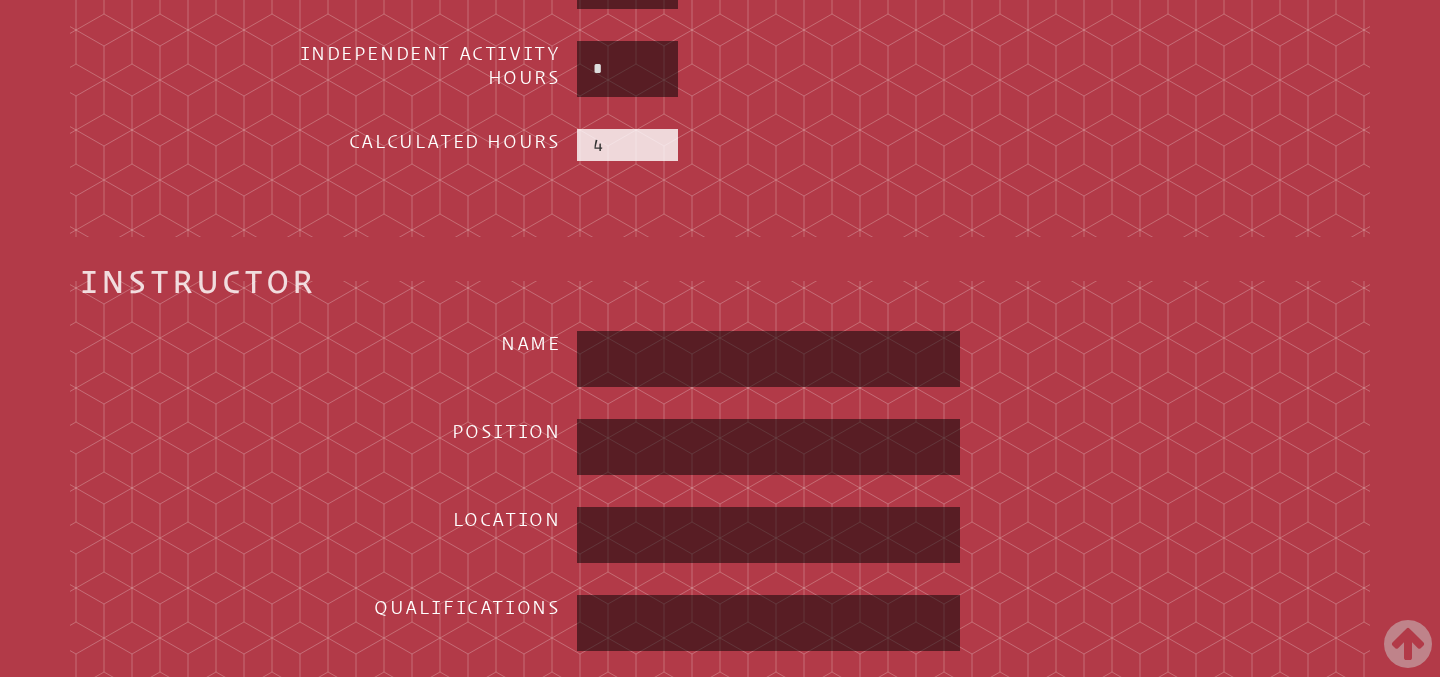 scroll, scrollTop: 948, scrollLeft: 0, axis: vertical 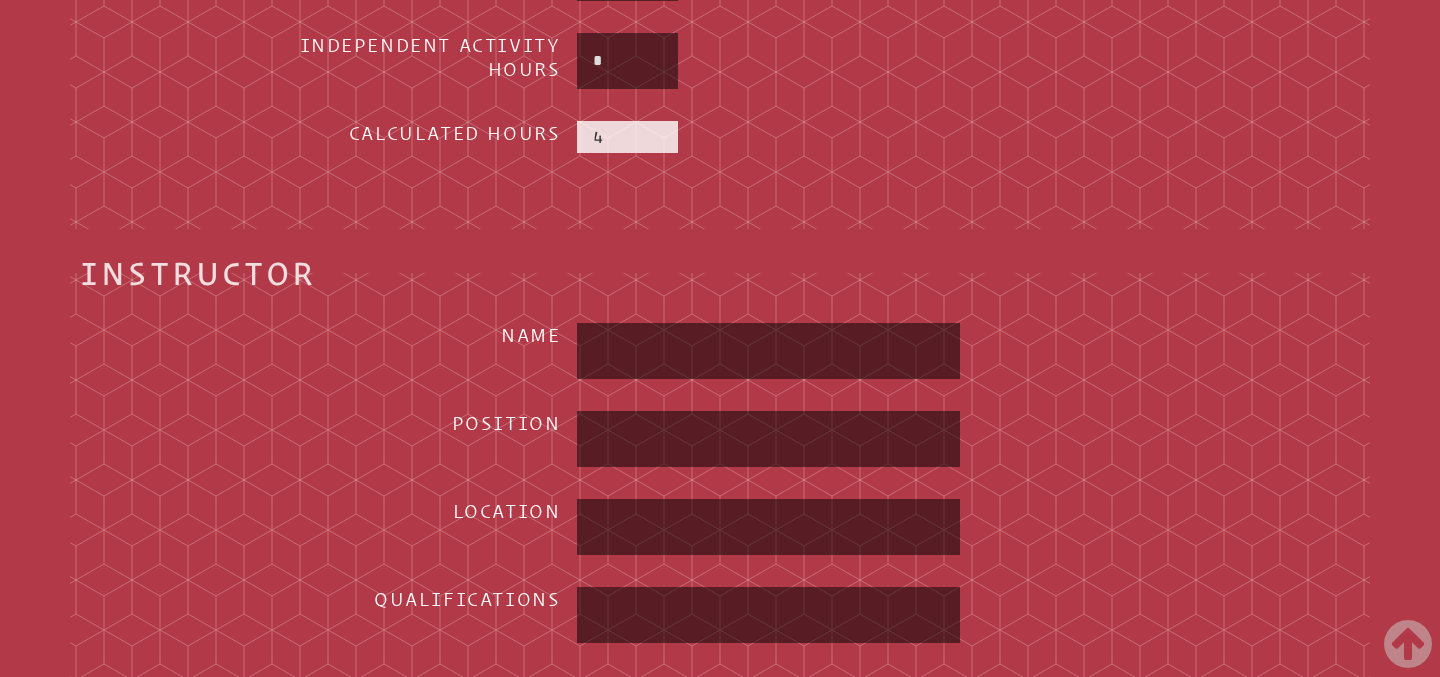 click at bounding box center [769, 351] 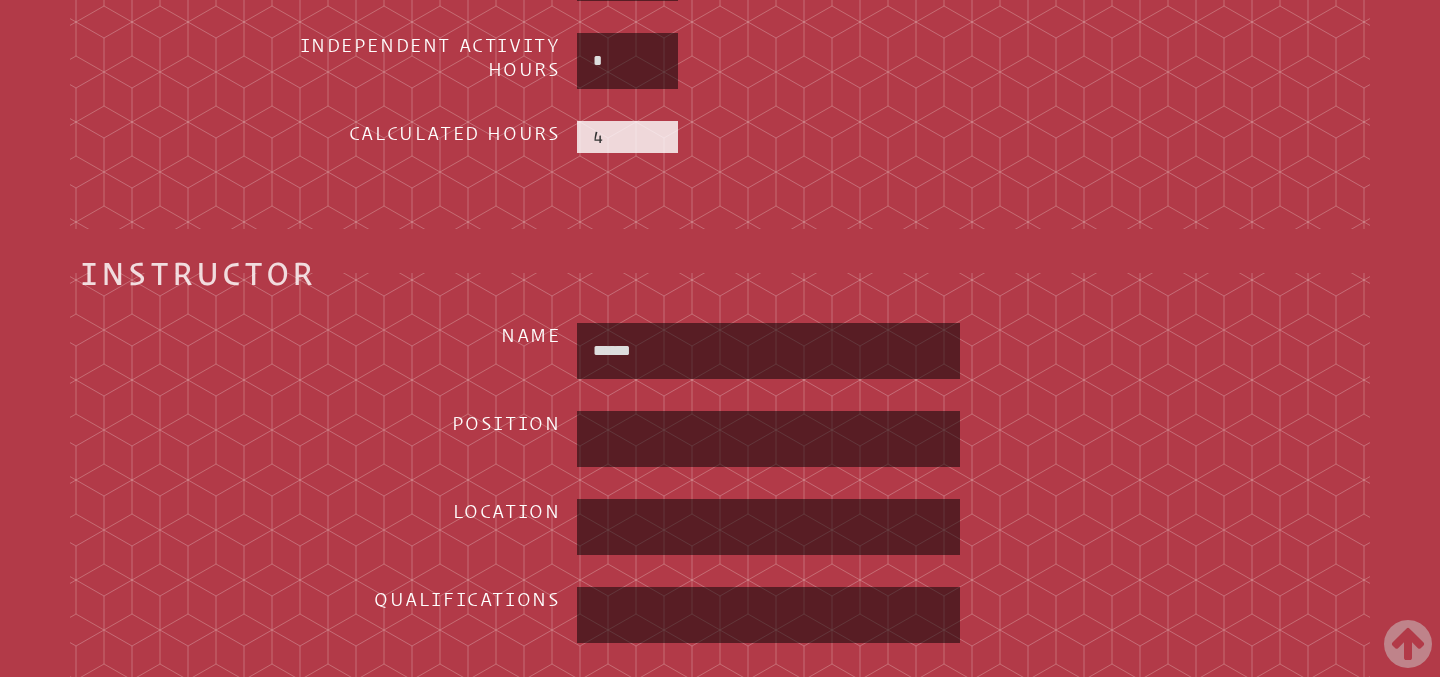 type on "**********" 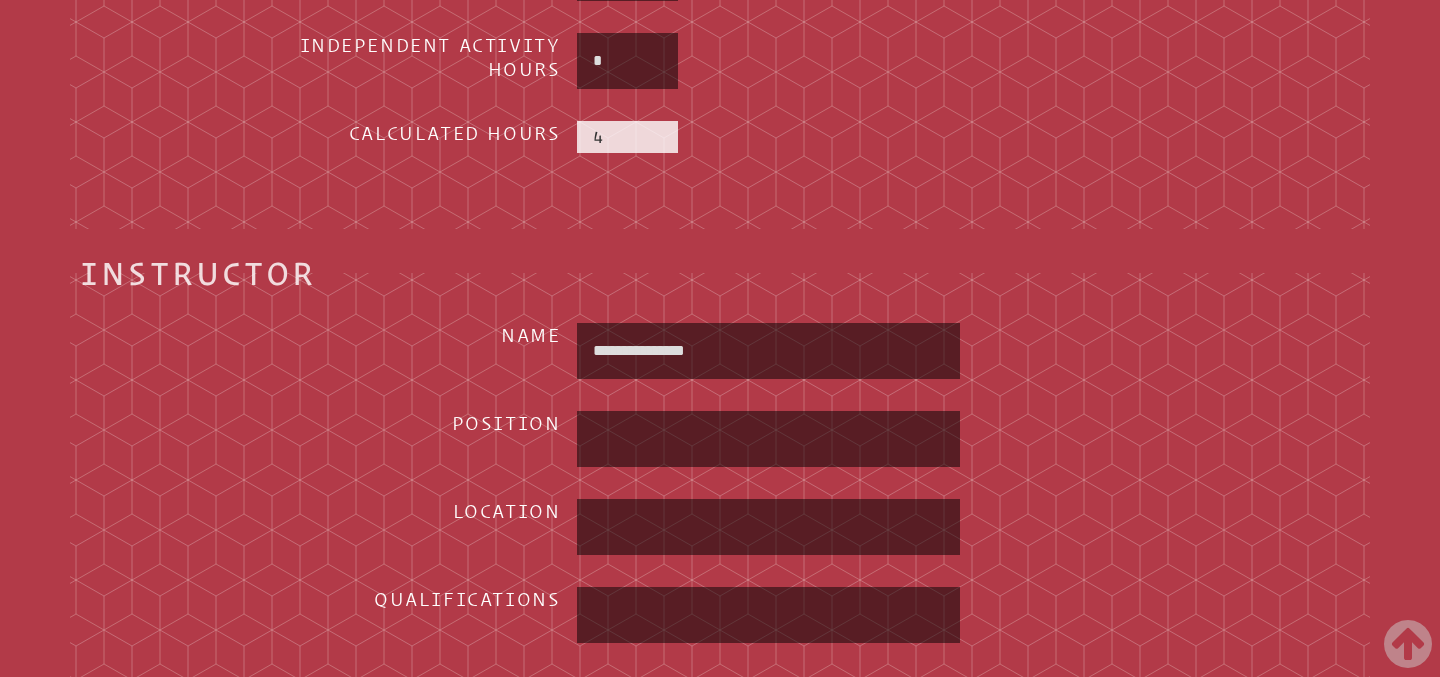 click at bounding box center [769, 439] 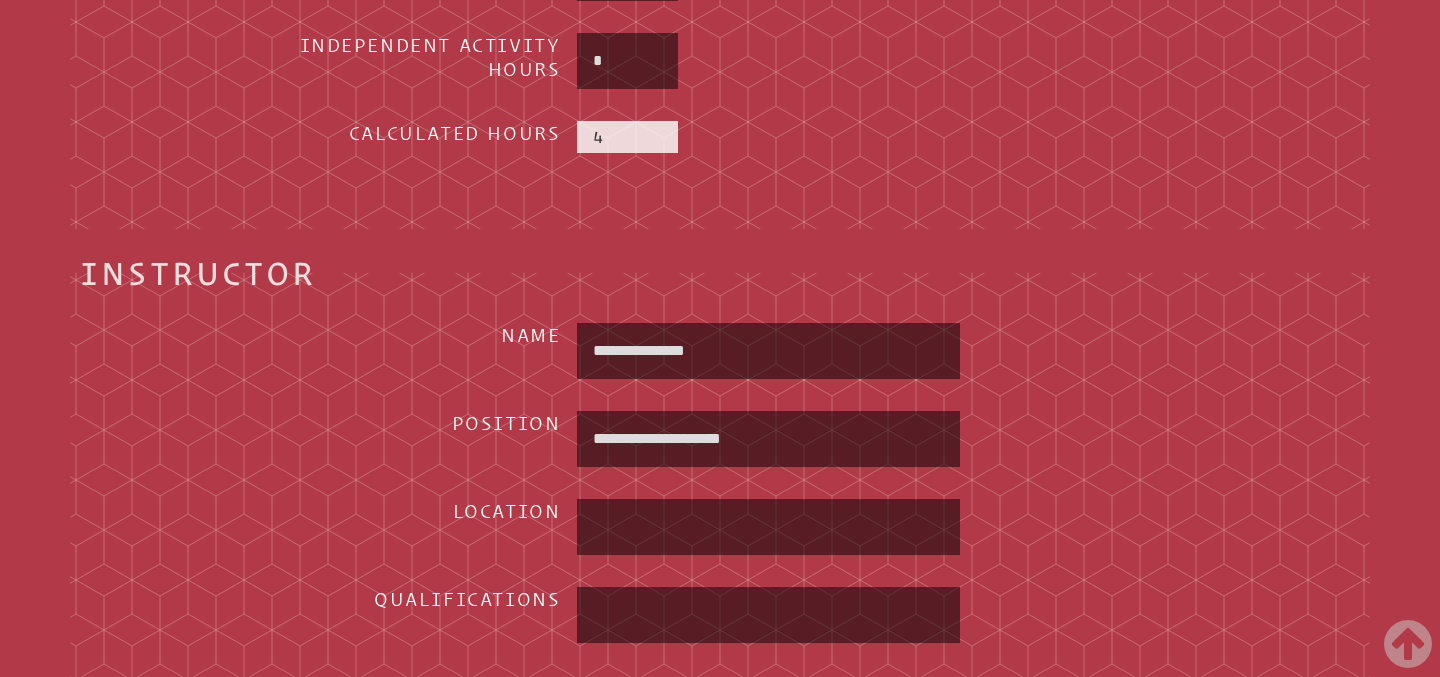click at bounding box center (769, 527) 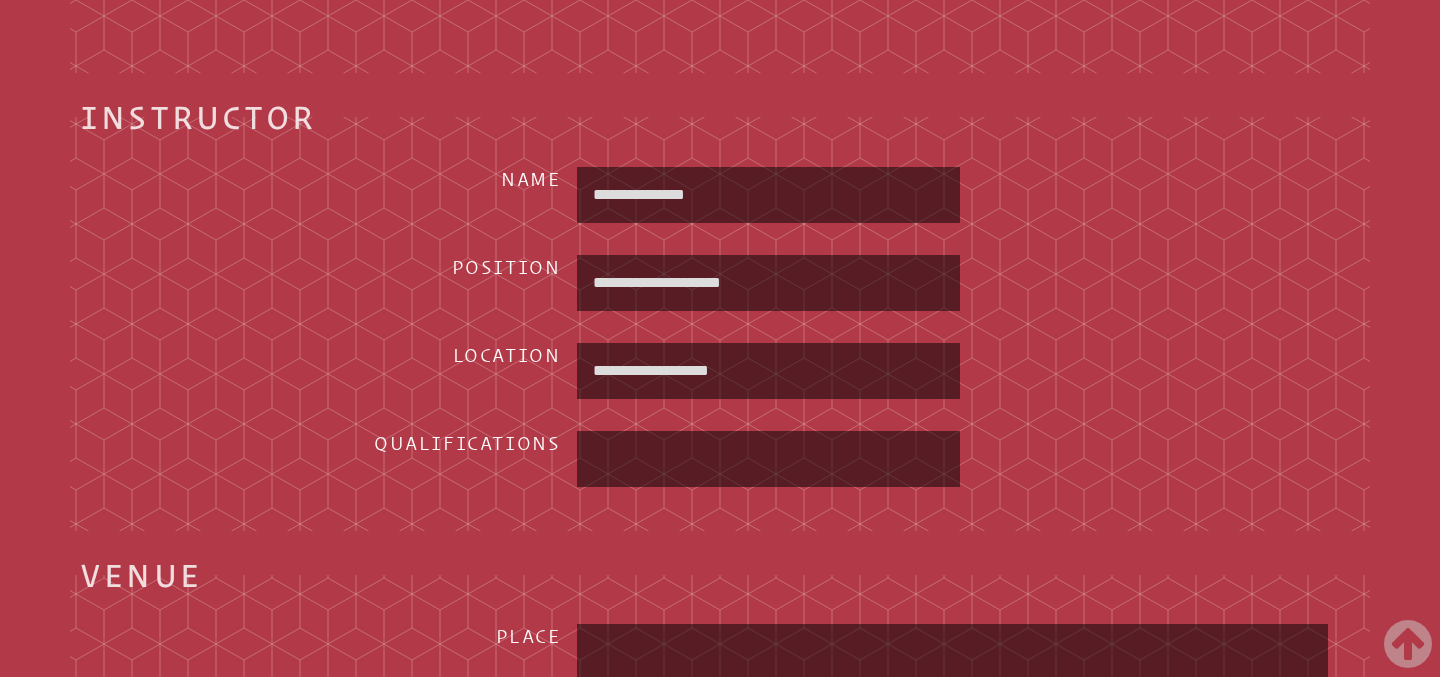 scroll, scrollTop: 1122, scrollLeft: 0, axis: vertical 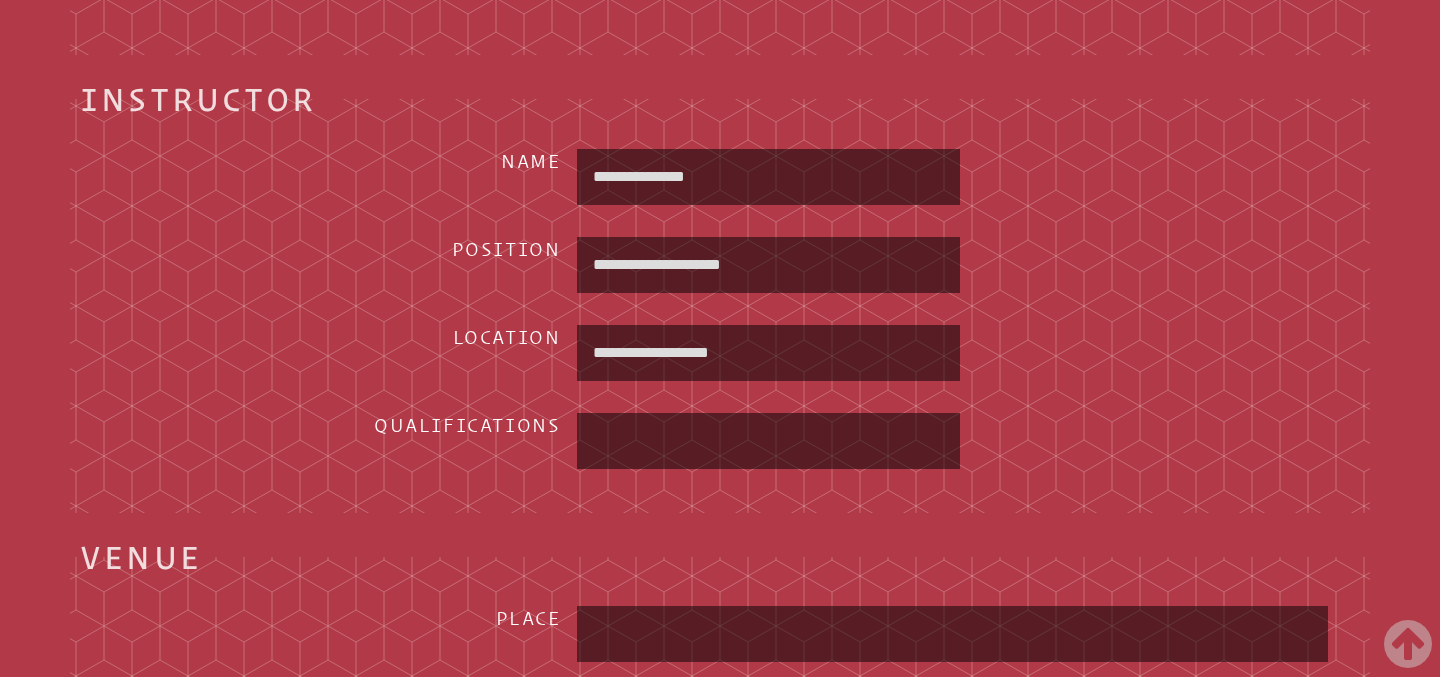 click at bounding box center [769, 441] 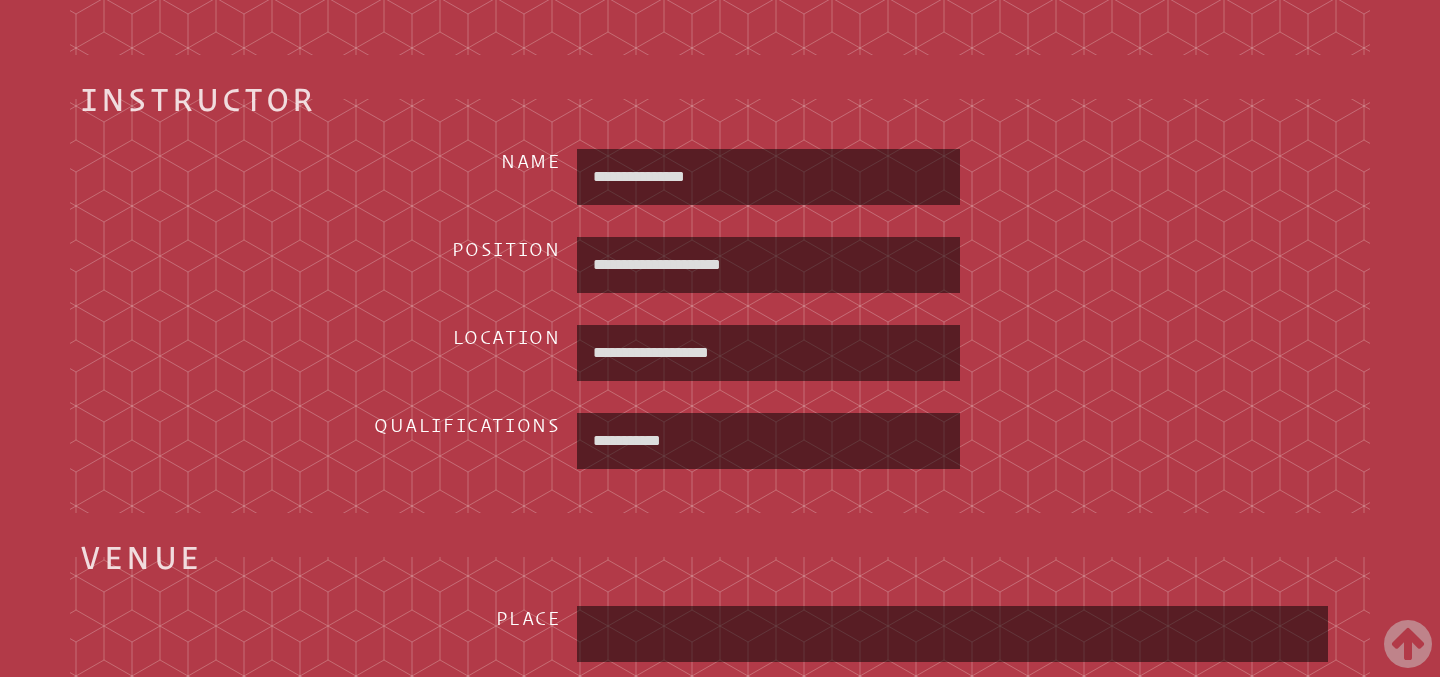 click on "**********" at bounding box center [720, 707] 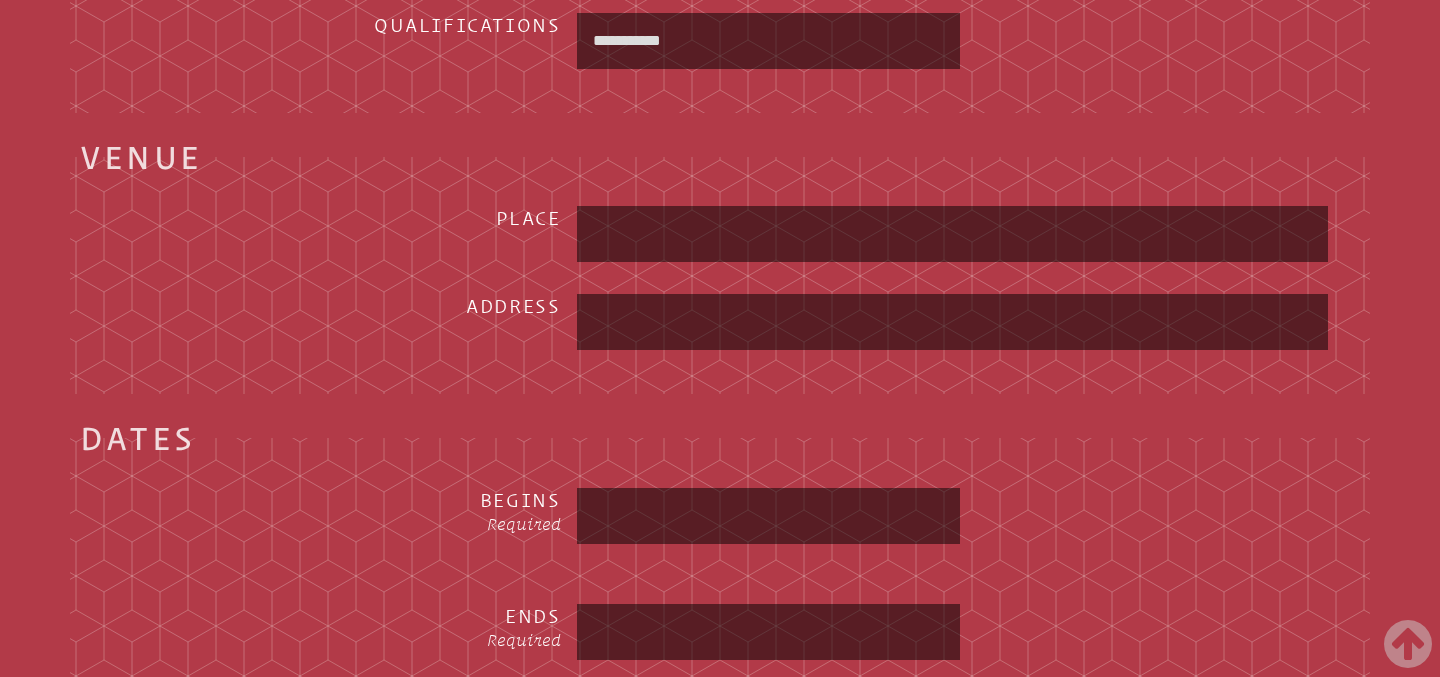 scroll, scrollTop: 1531, scrollLeft: 0, axis: vertical 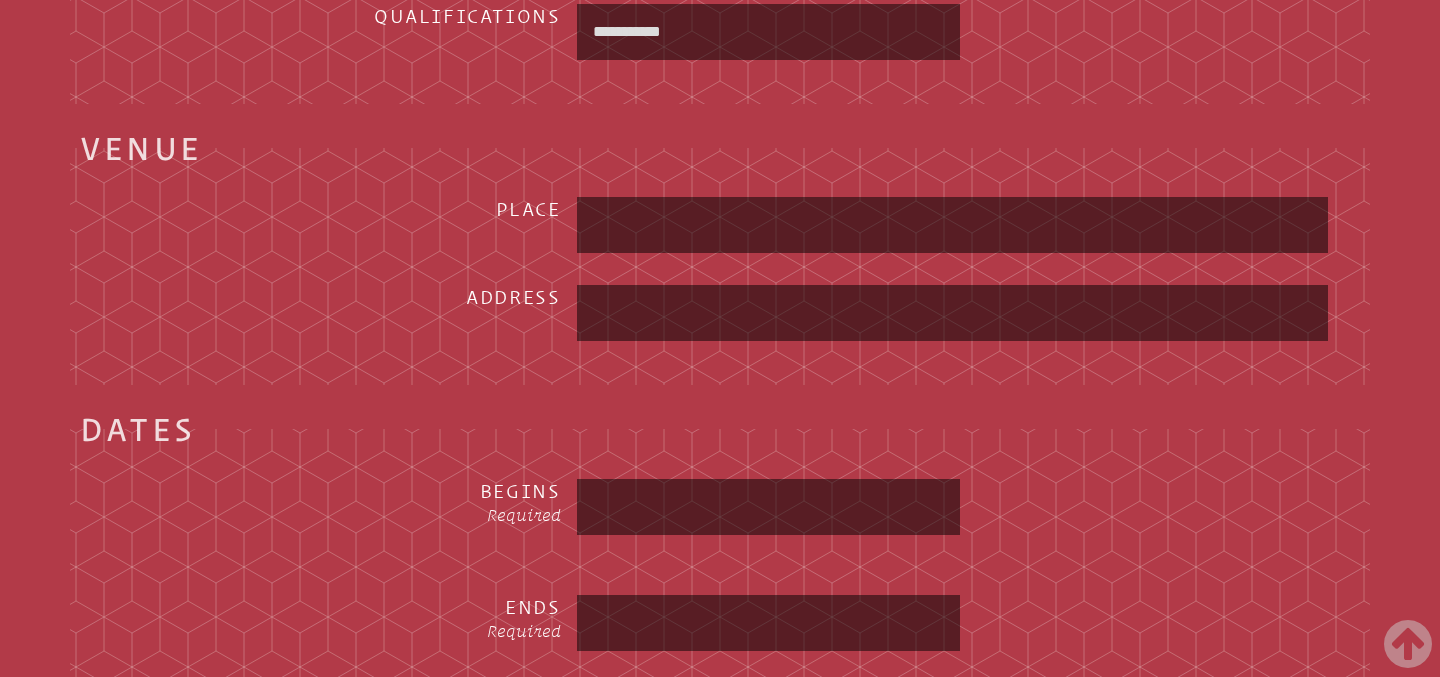click at bounding box center (952, 225) 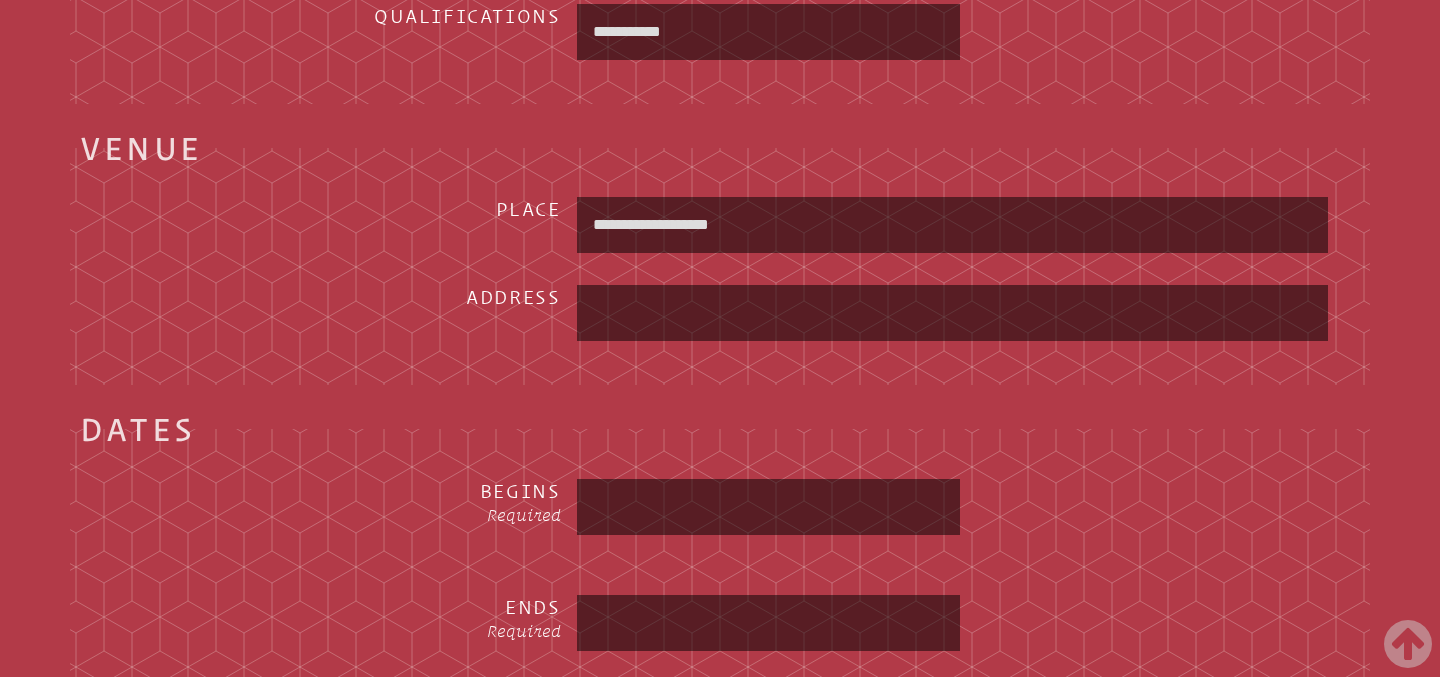 click at bounding box center (952, 313) 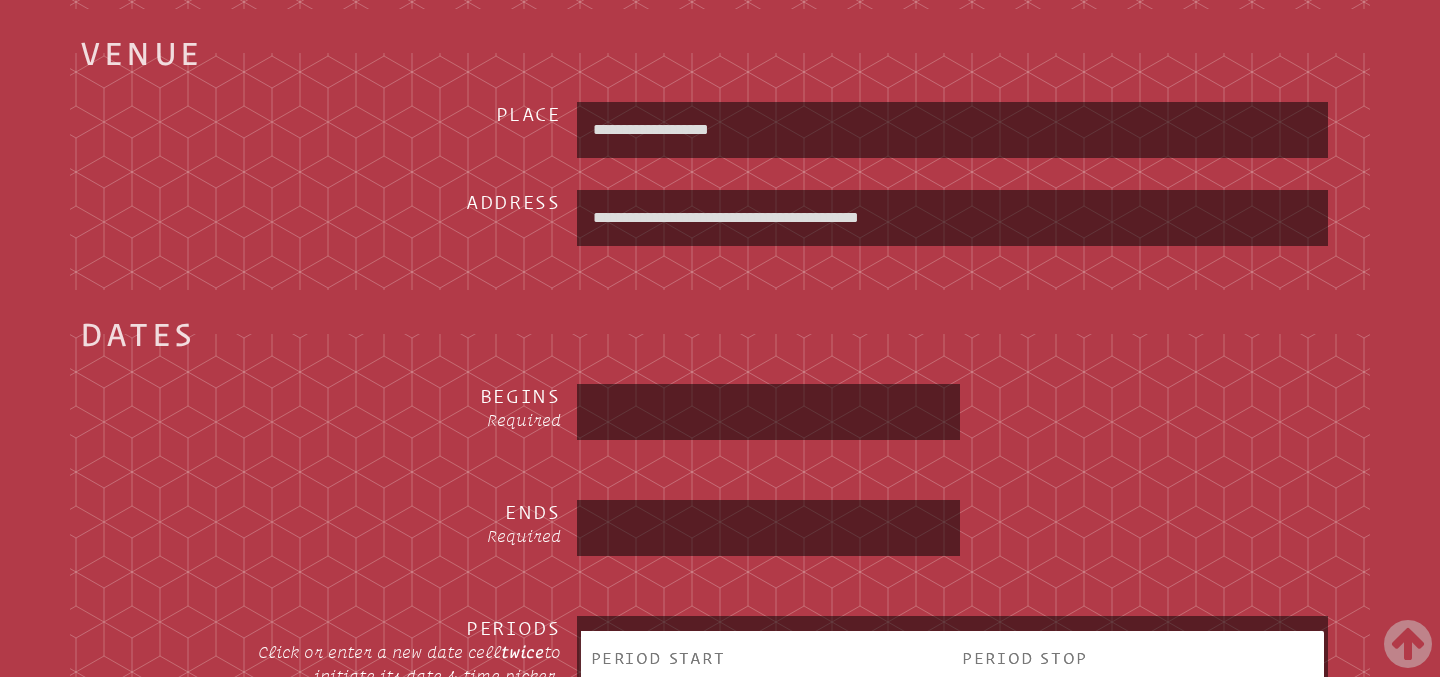 scroll, scrollTop: 1638, scrollLeft: 0, axis: vertical 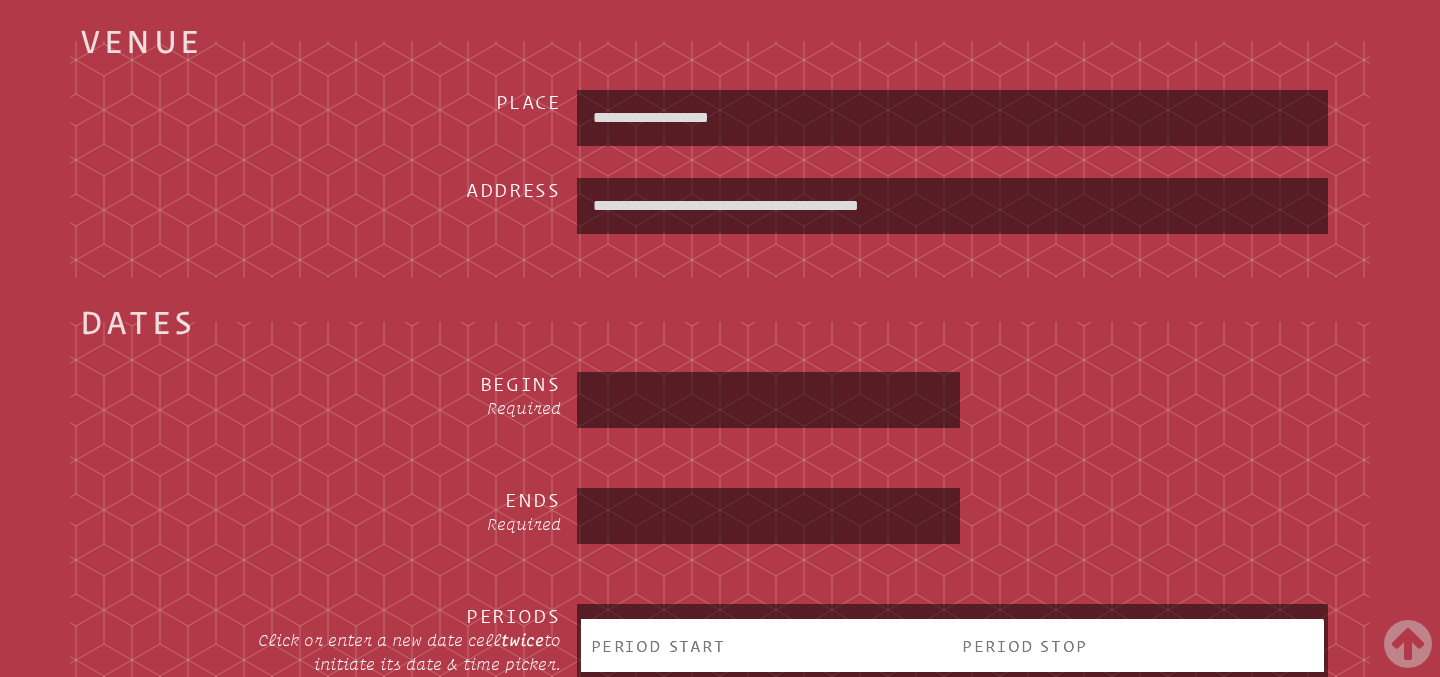 click at bounding box center [769, 400] 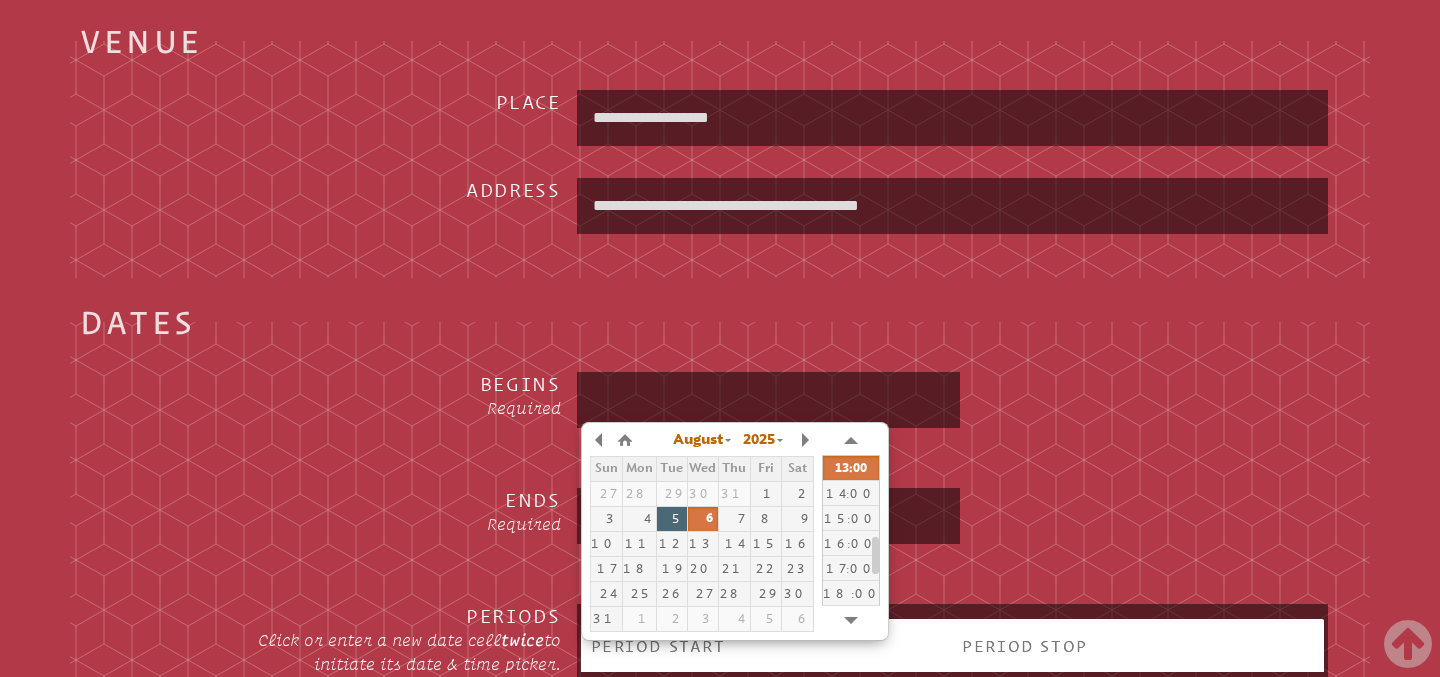 click on "5" at bounding box center [672, 519] 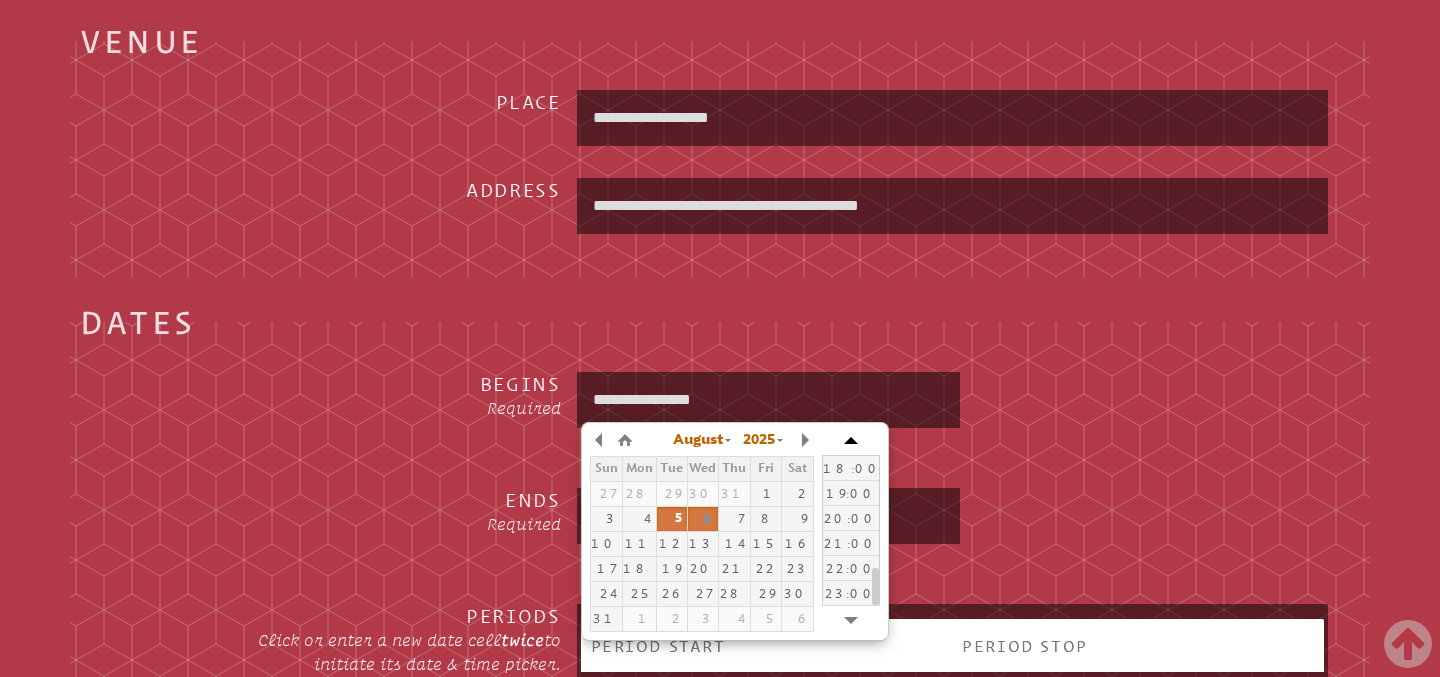 click at bounding box center (851, 440) 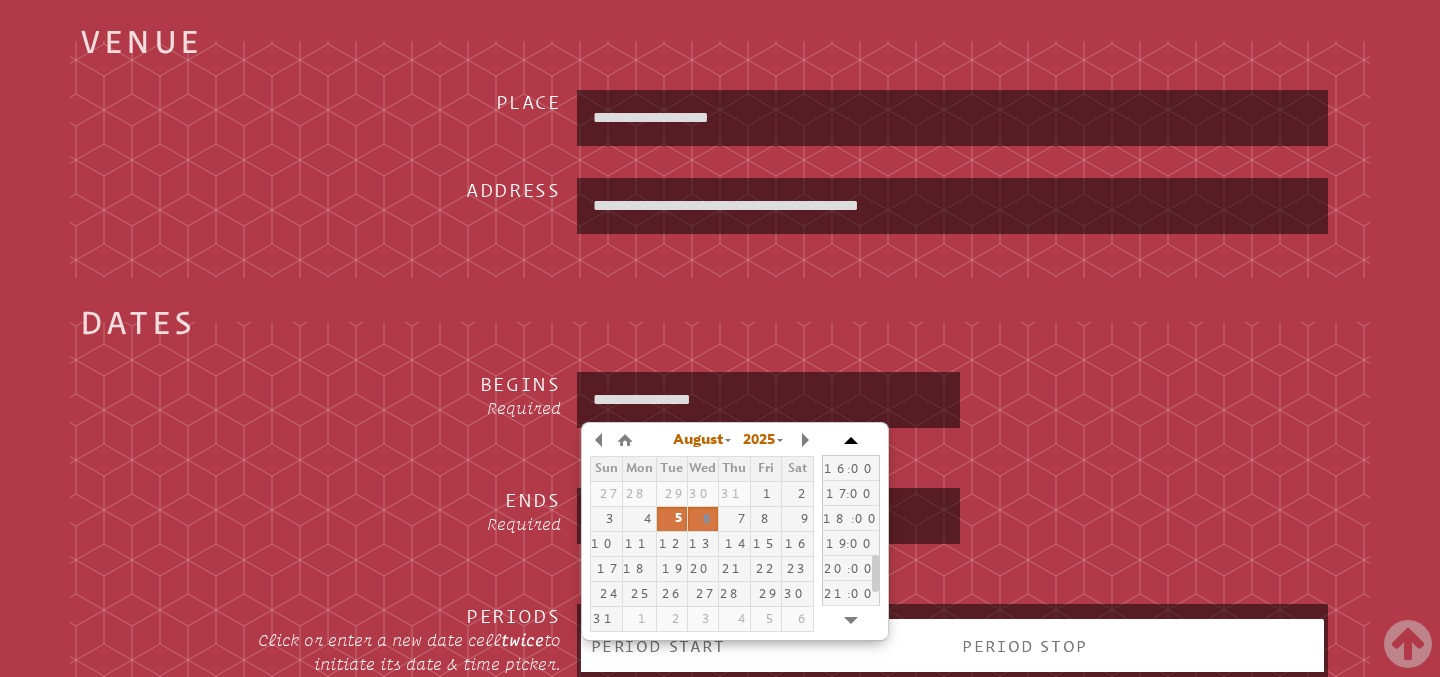click at bounding box center (851, 440) 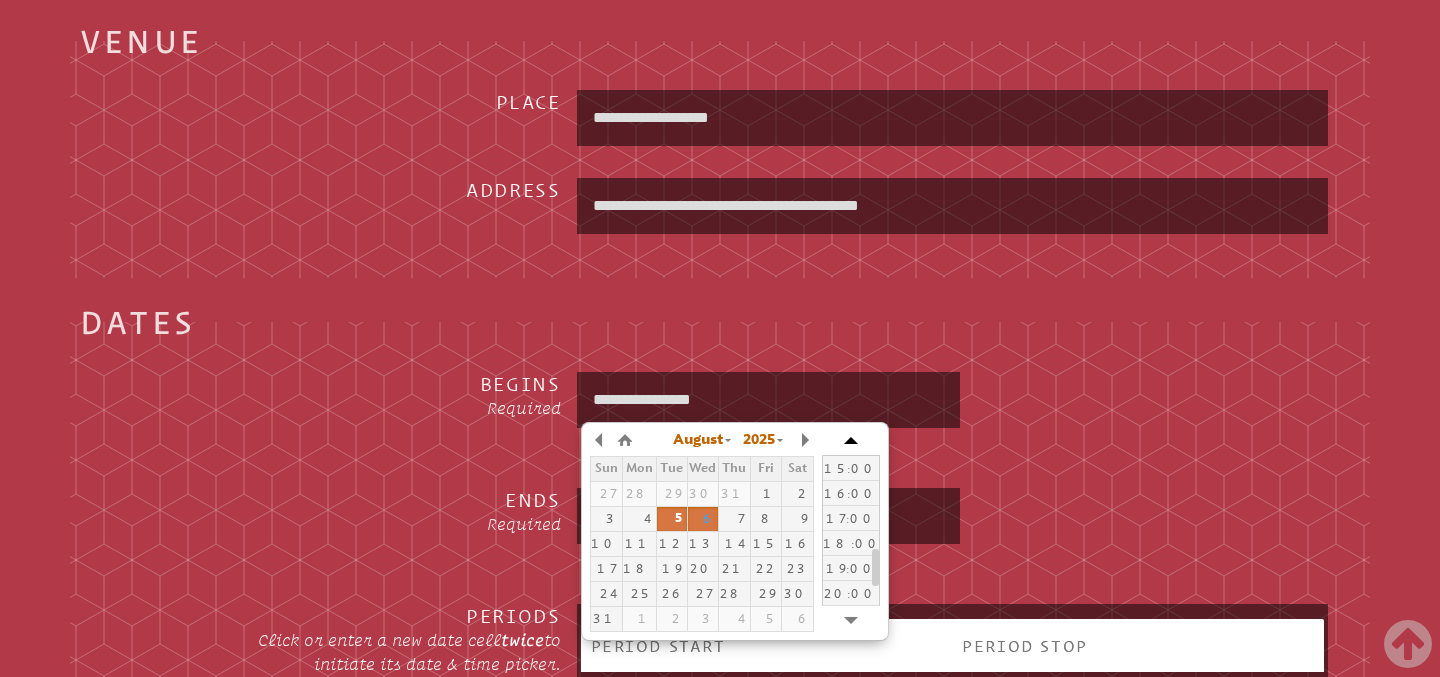 click at bounding box center (851, 440) 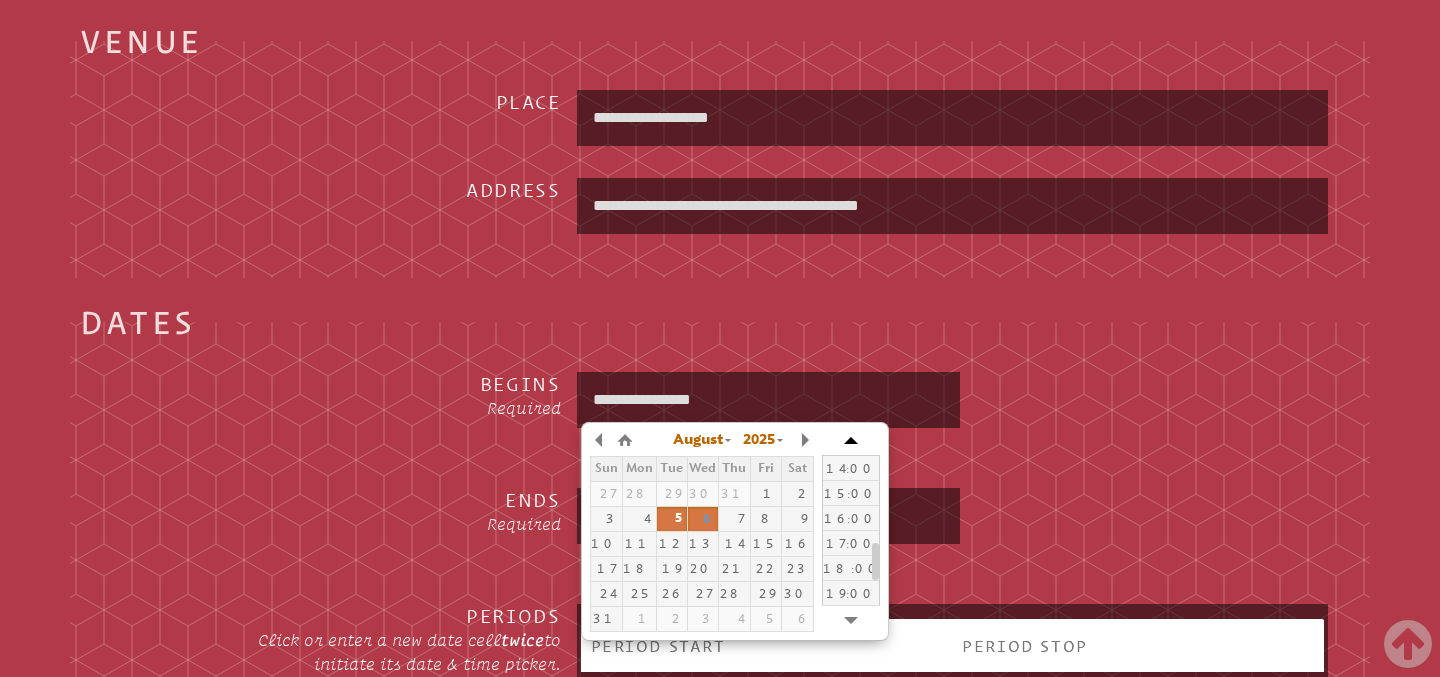 click at bounding box center [851, 440] 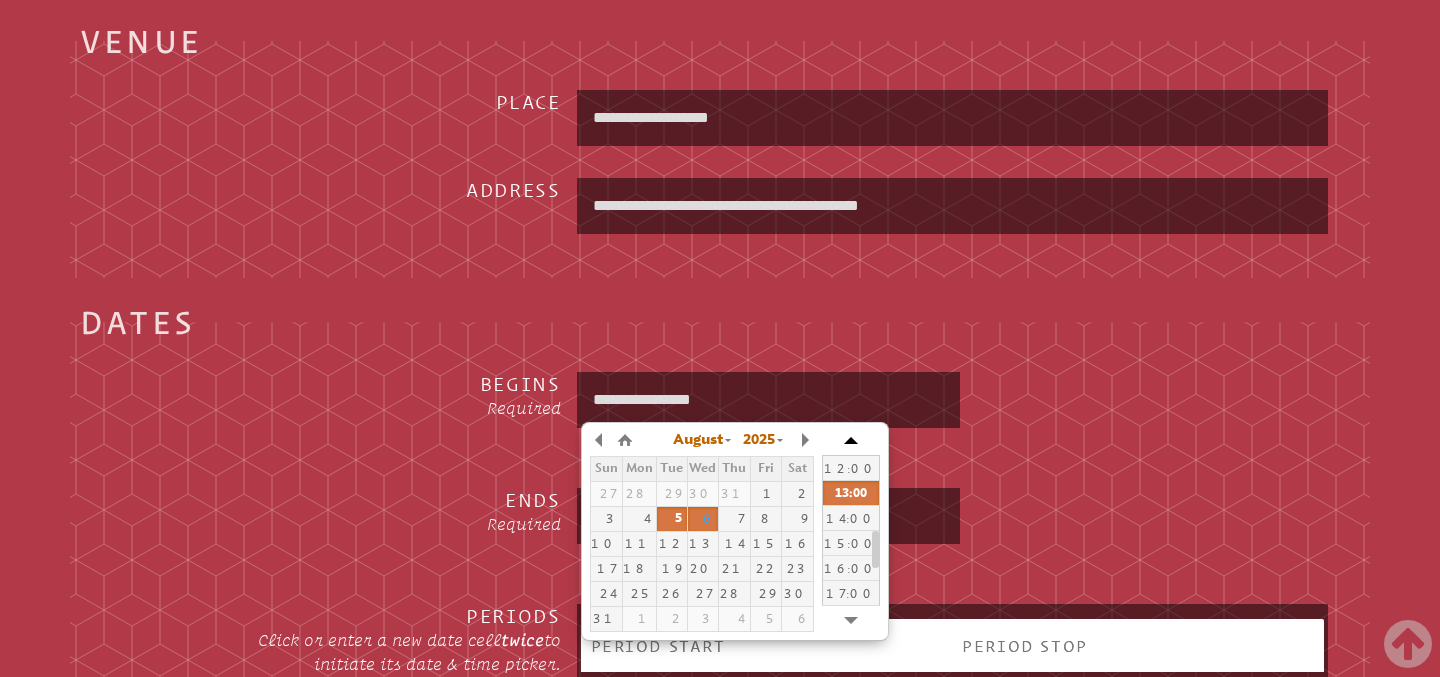 click at bounding box center [851, 440] 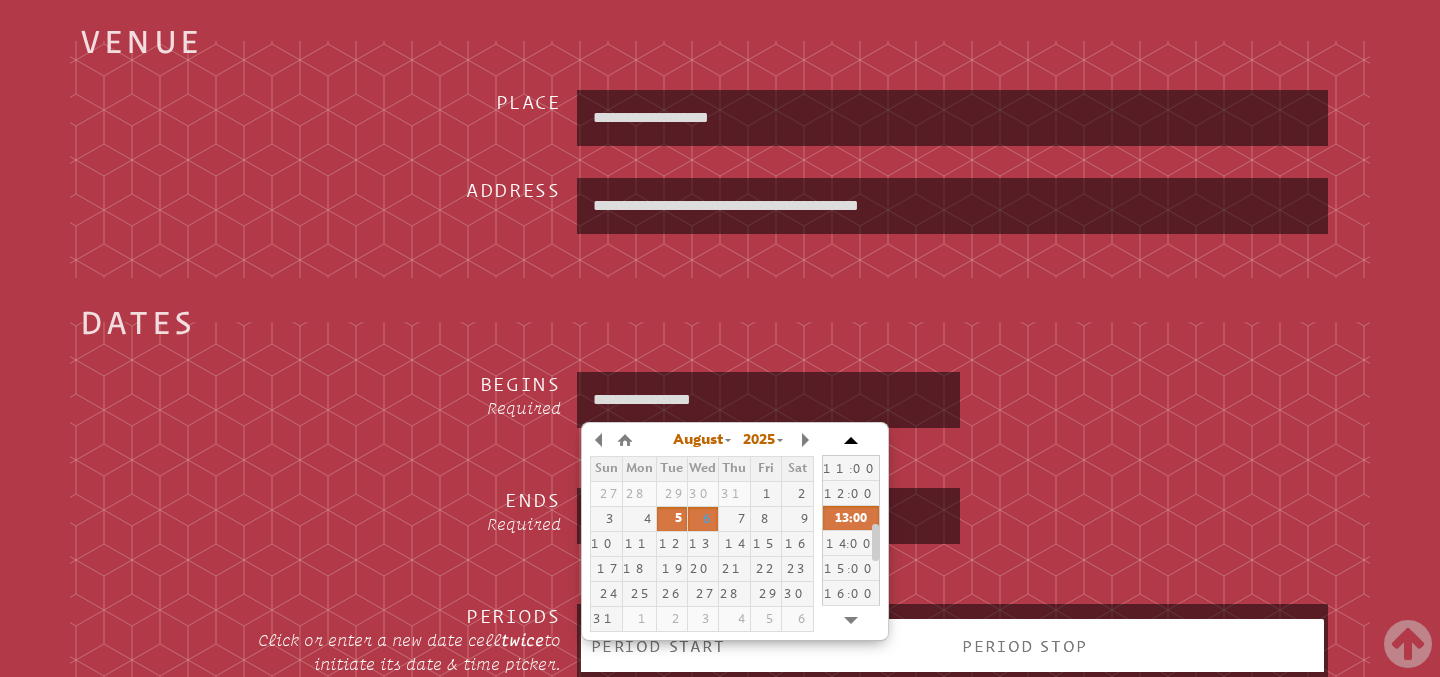 click at bounding box center [851, 440] 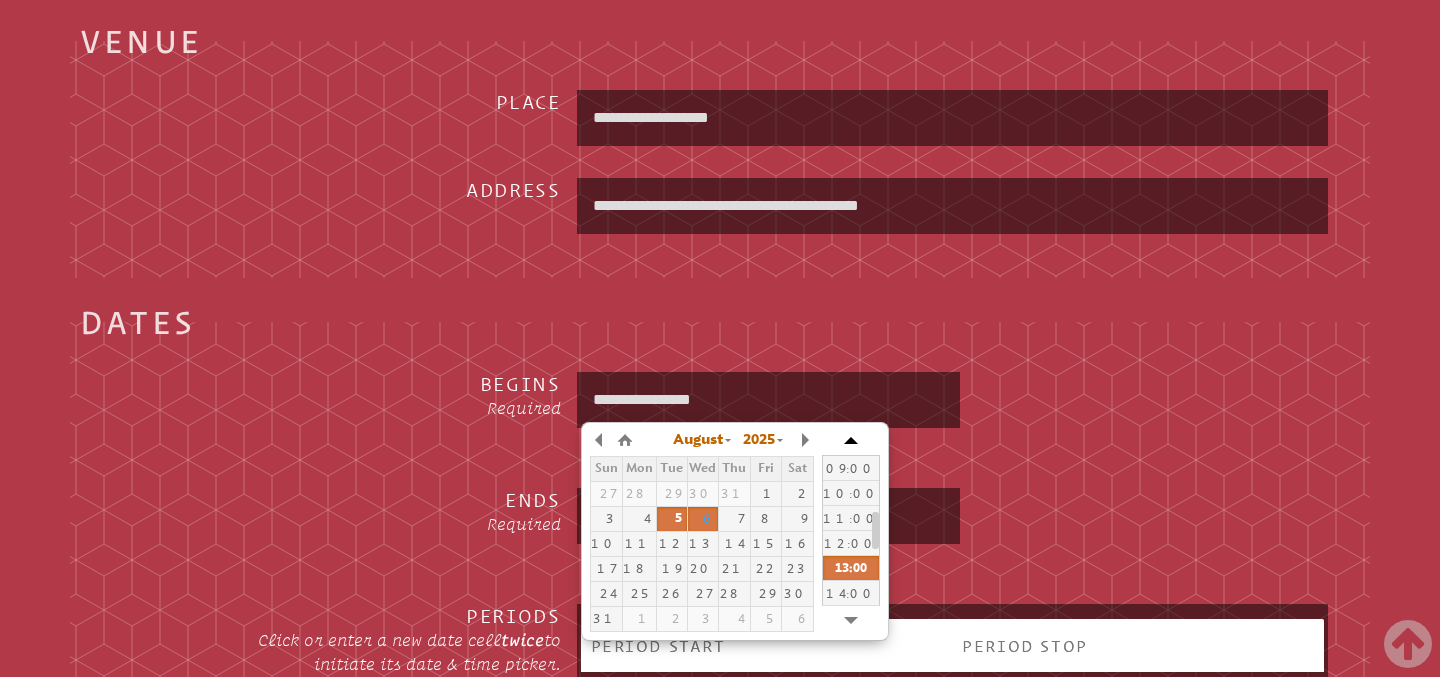 click at bounding box center (851, 440) 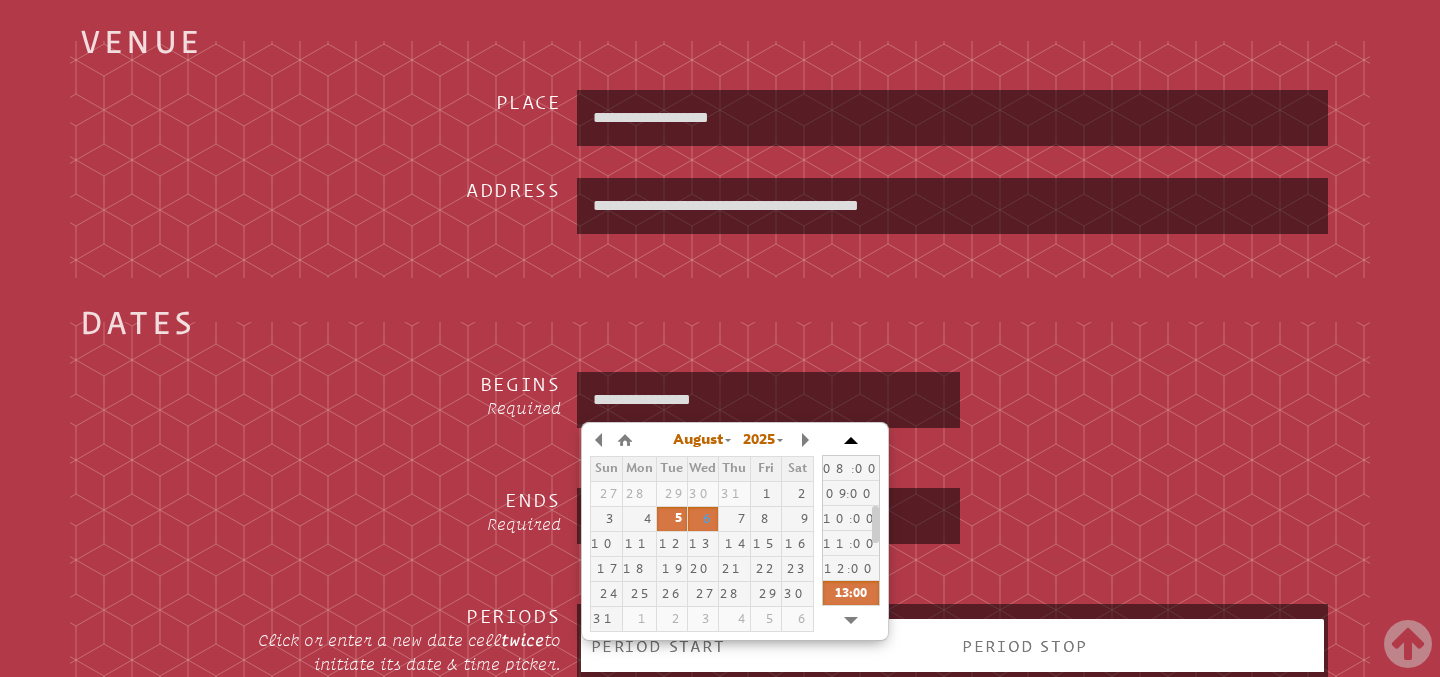 click at bounding box center (851, 440) 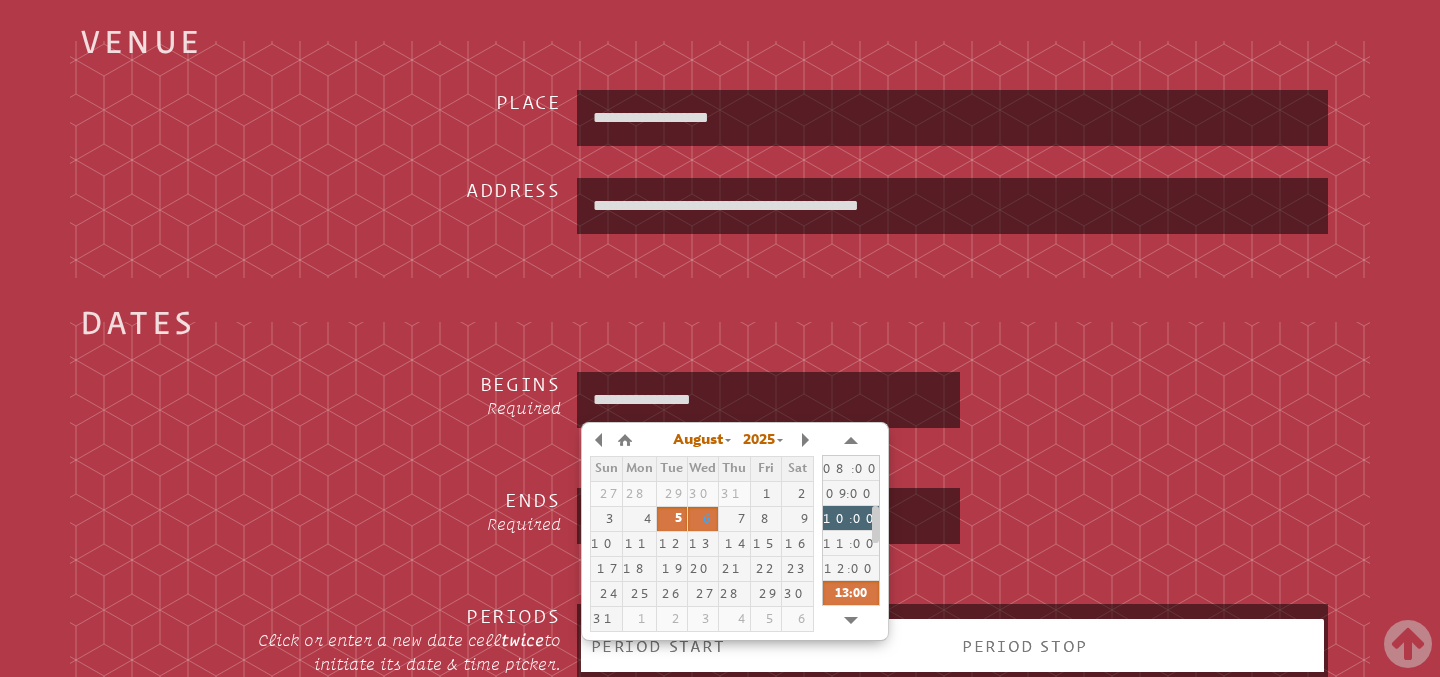 click on "10:00" at bounding box center (851, 517) 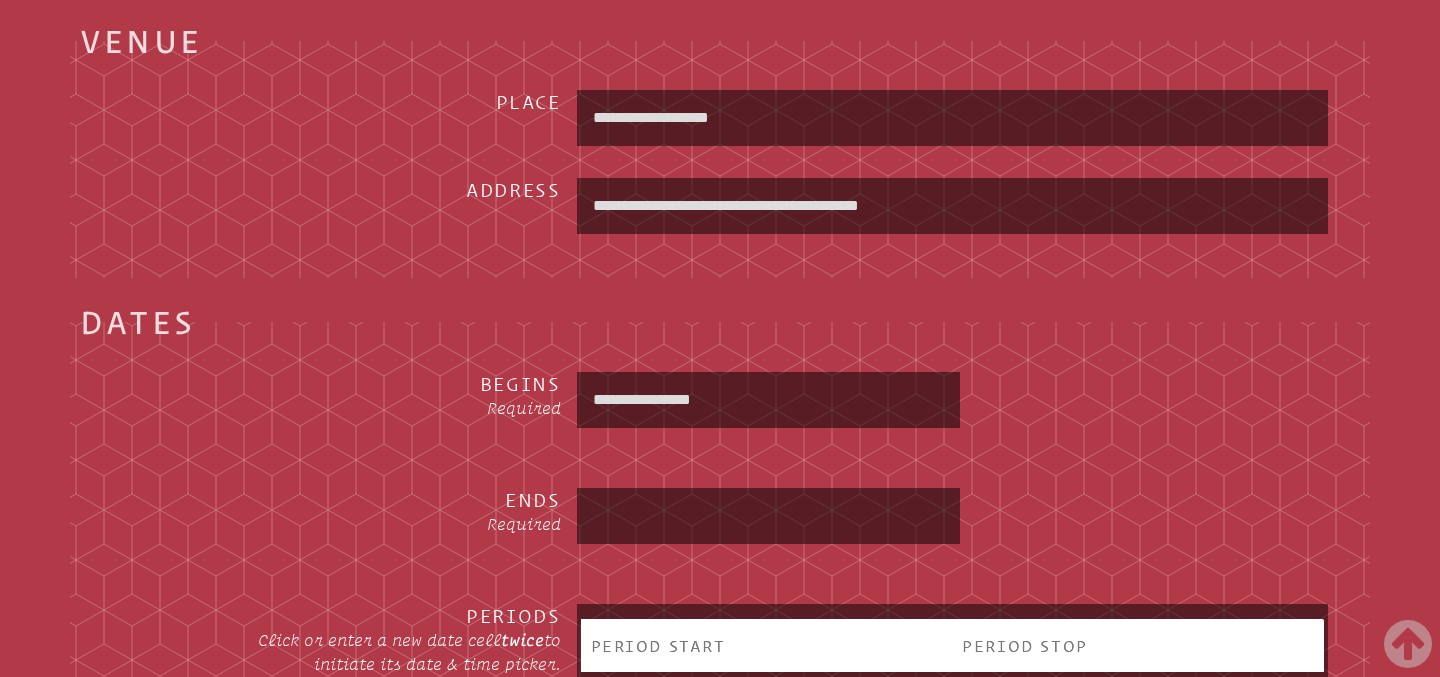 type on "**********" 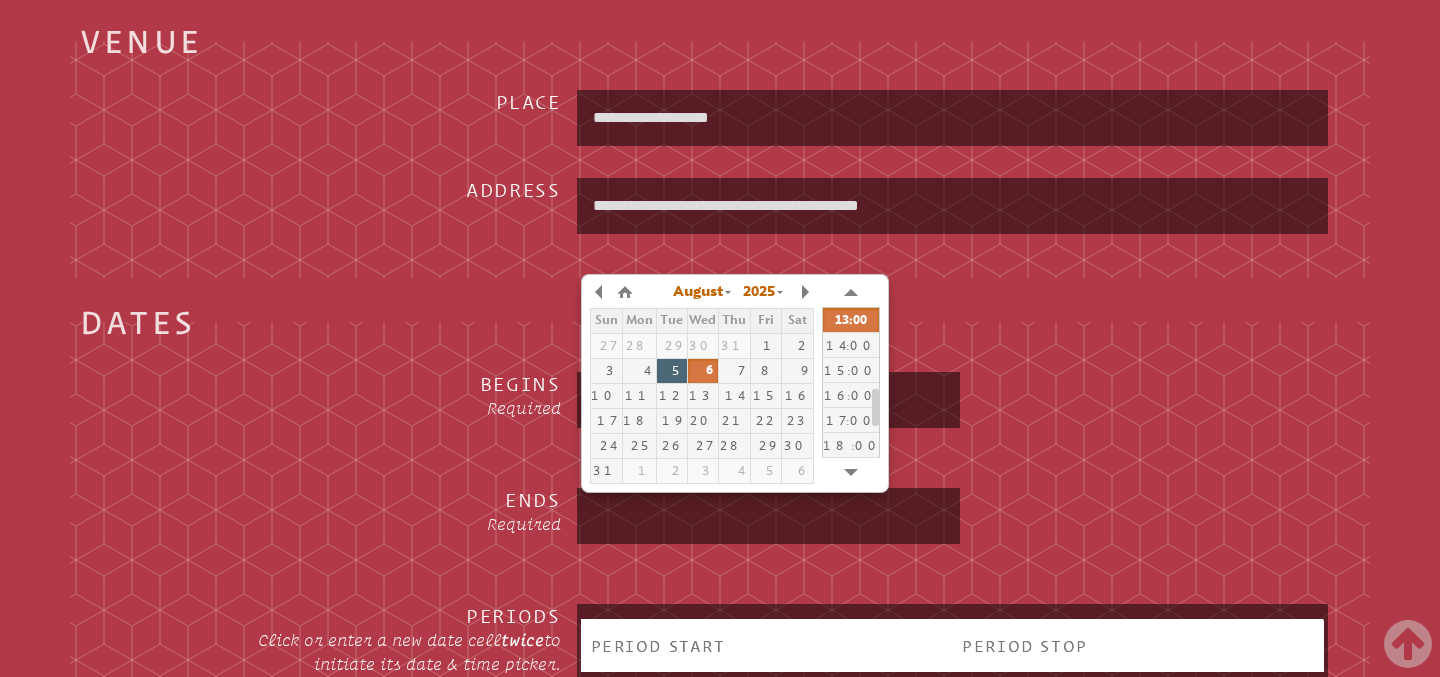 click on "5" at bounding box center [672, 371] 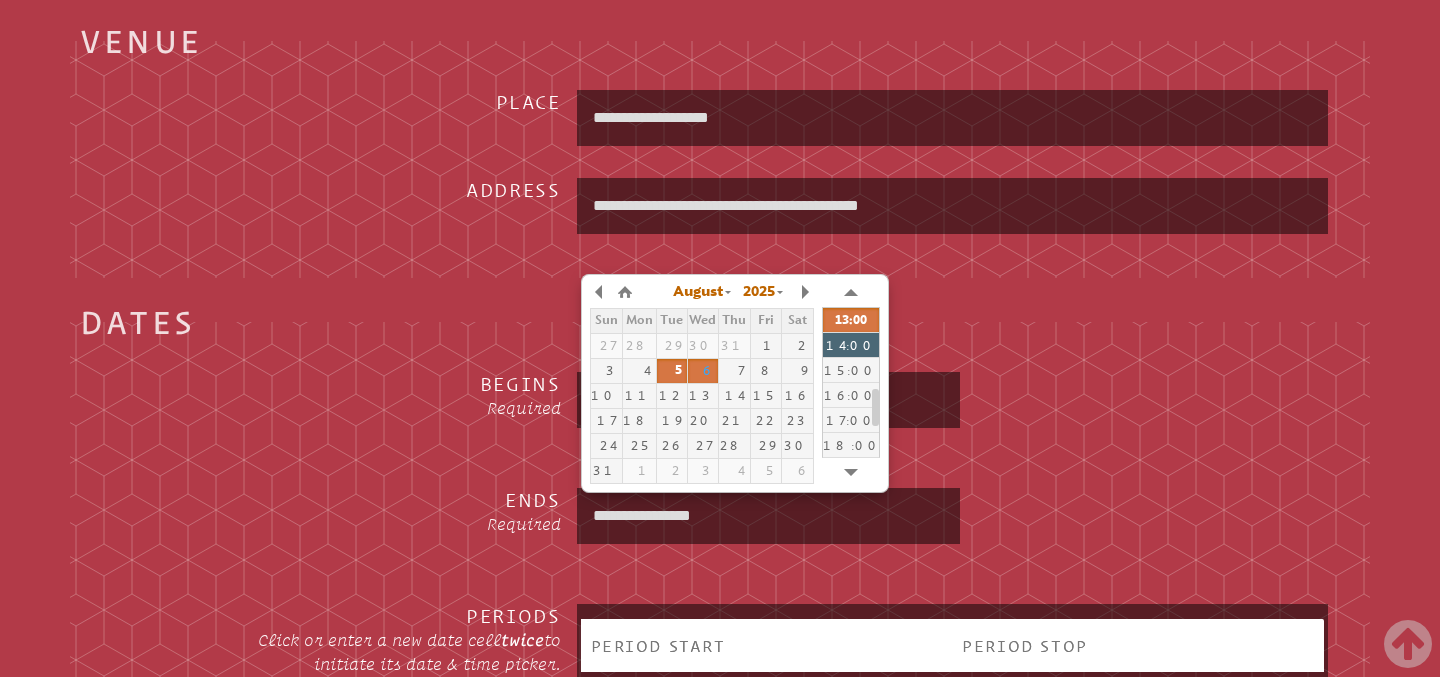 click on "14:00" at bounding box center (851, 344) 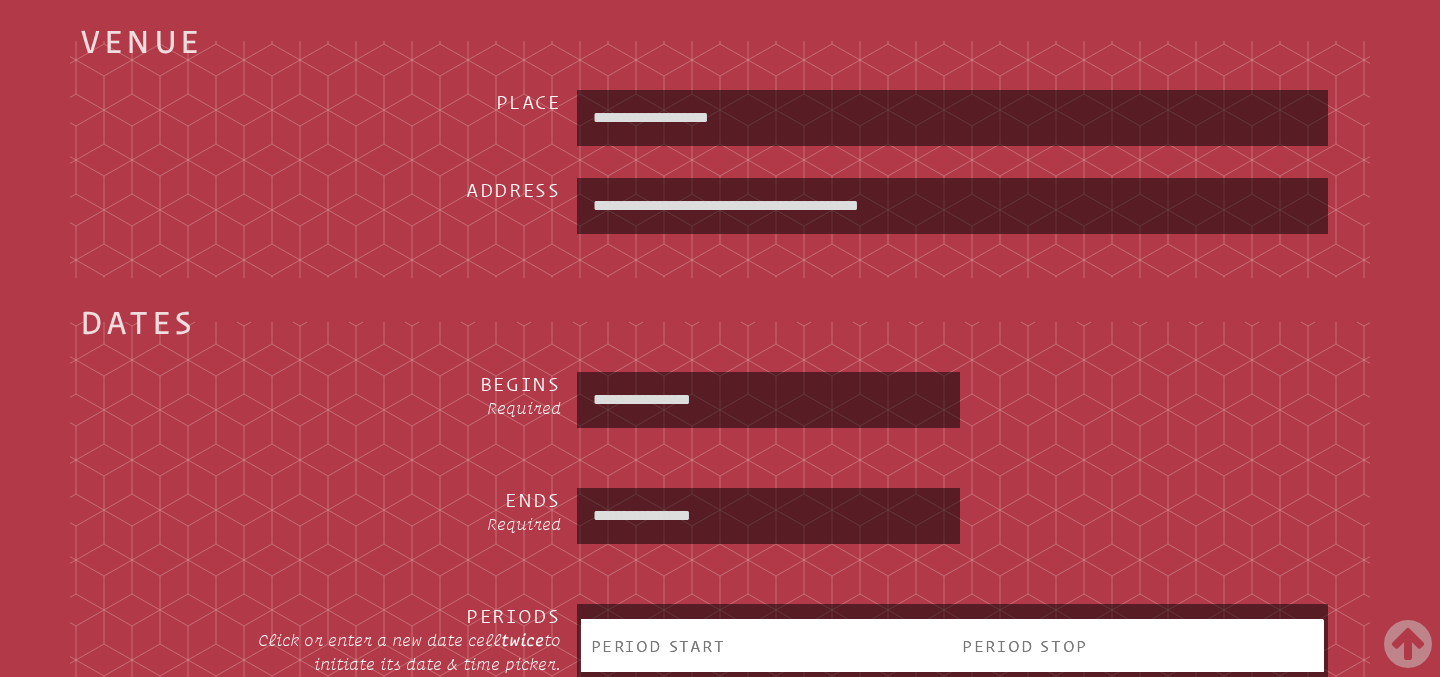 type on "**********" 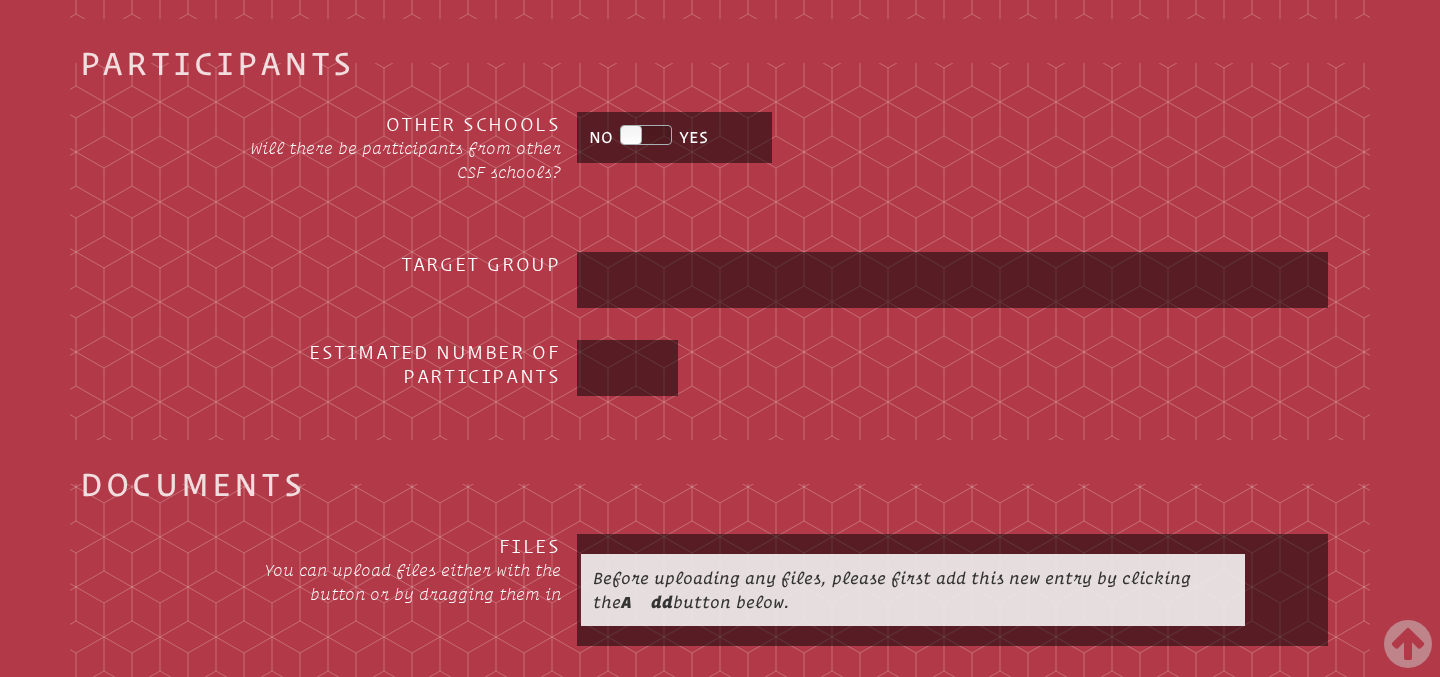 scroll, scrollTop: 2441, scrollLeft: 0, axis: vertical 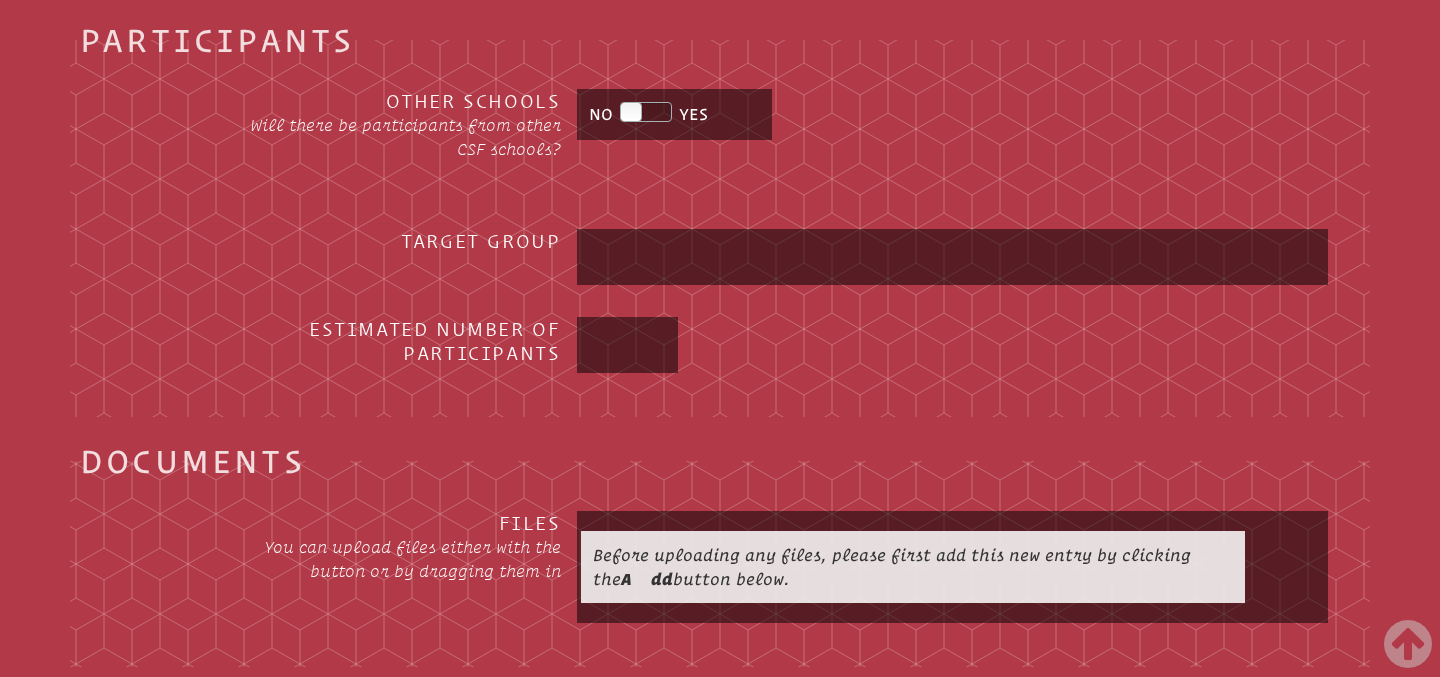 click at bounding box center (952, 257) 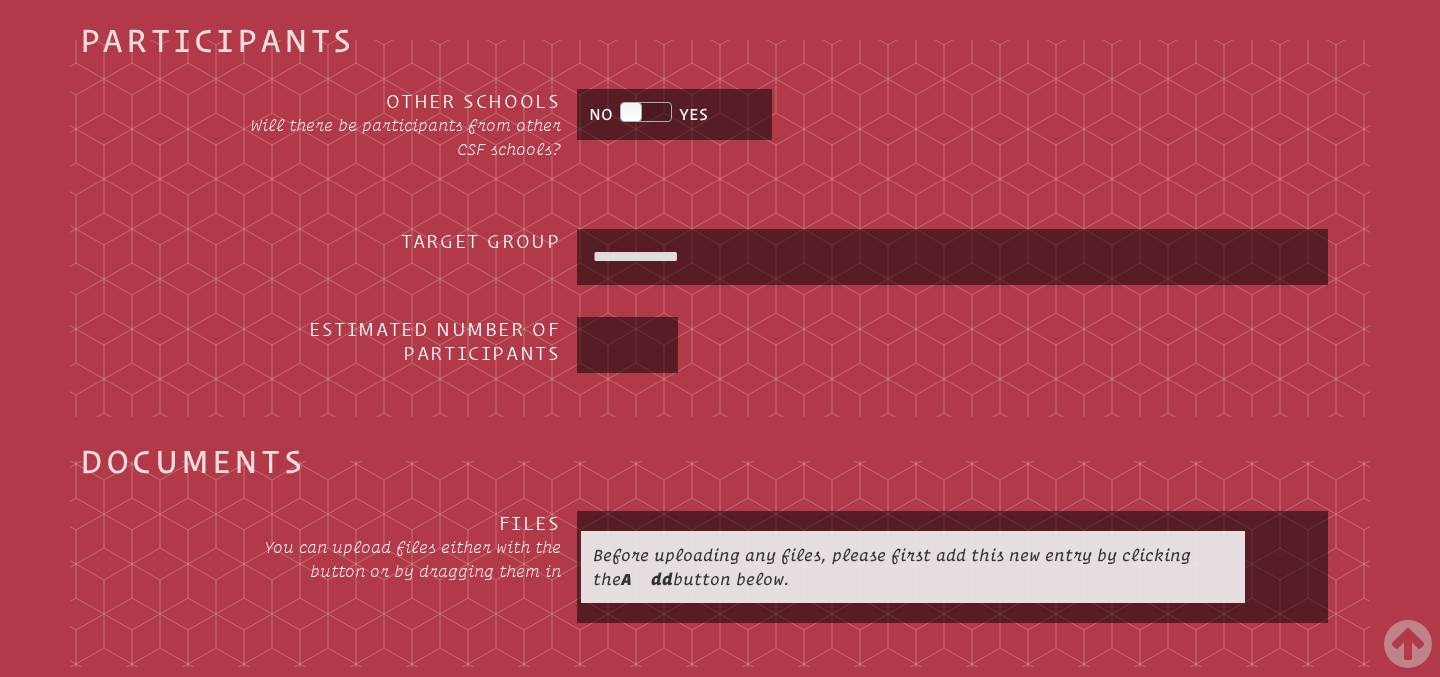 click at bounding box center (628, 345) 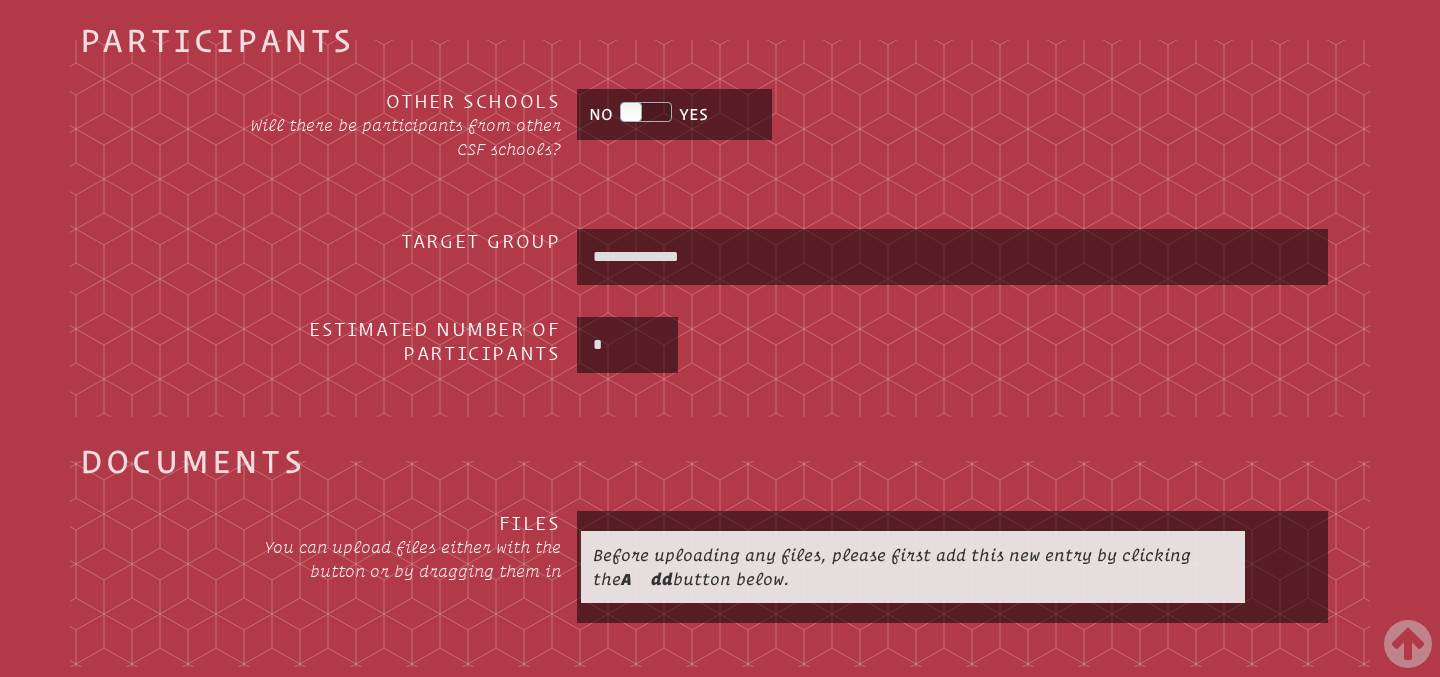 type on "*" 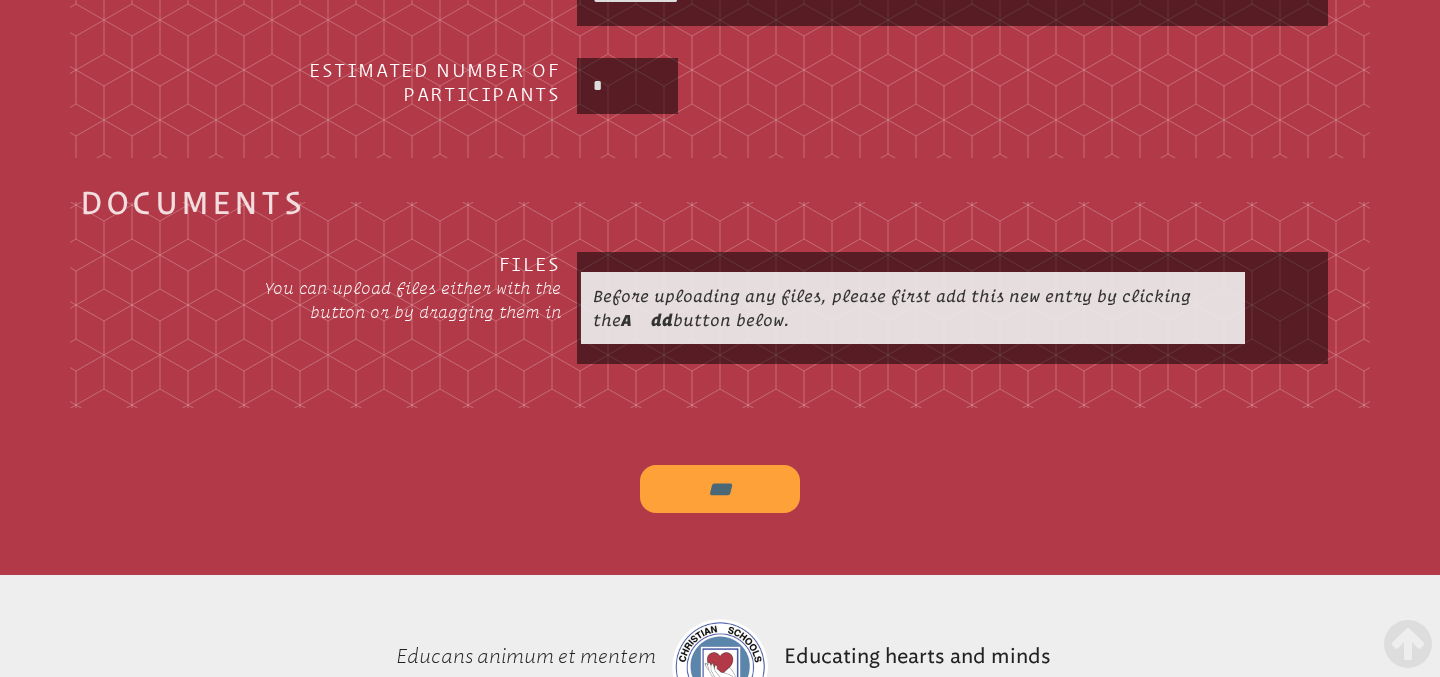 scroll, scrollTop: 2705, scrollLeft: 0, axis: vertical 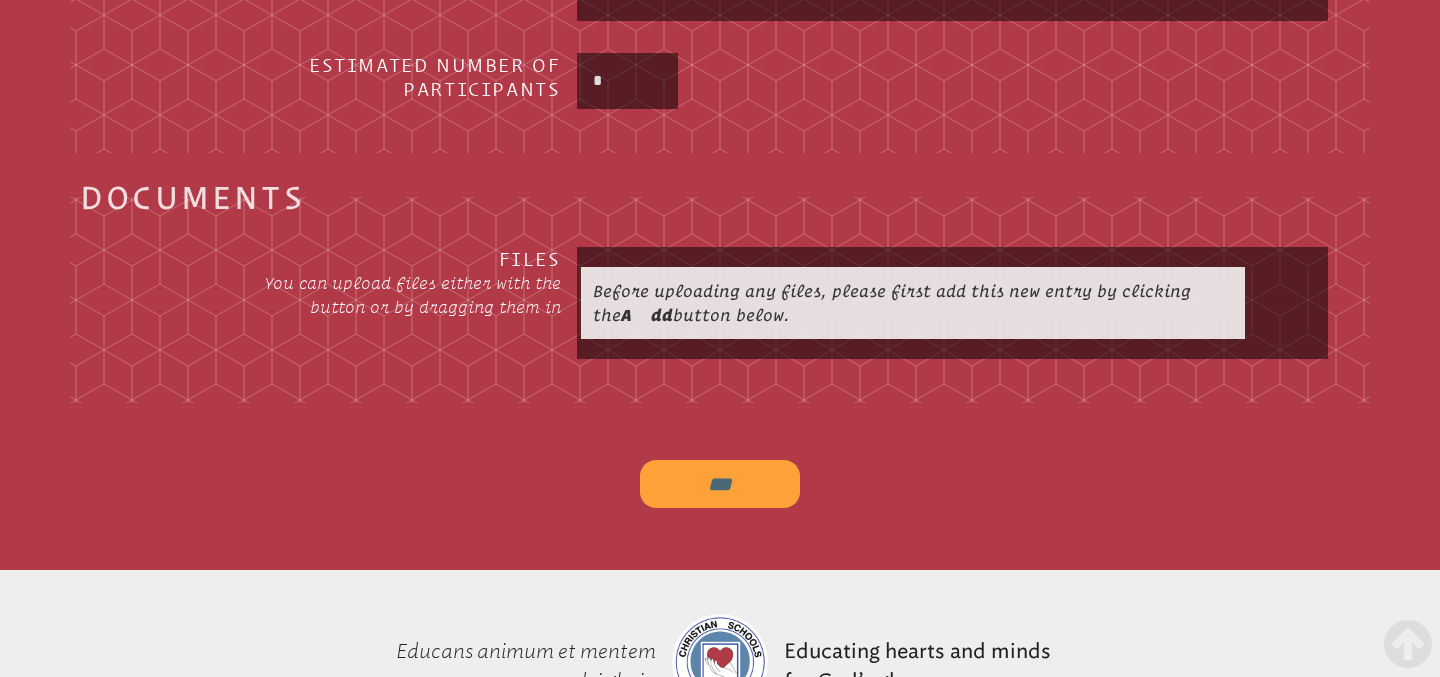 click on "***" at bounding box center [720, 484] 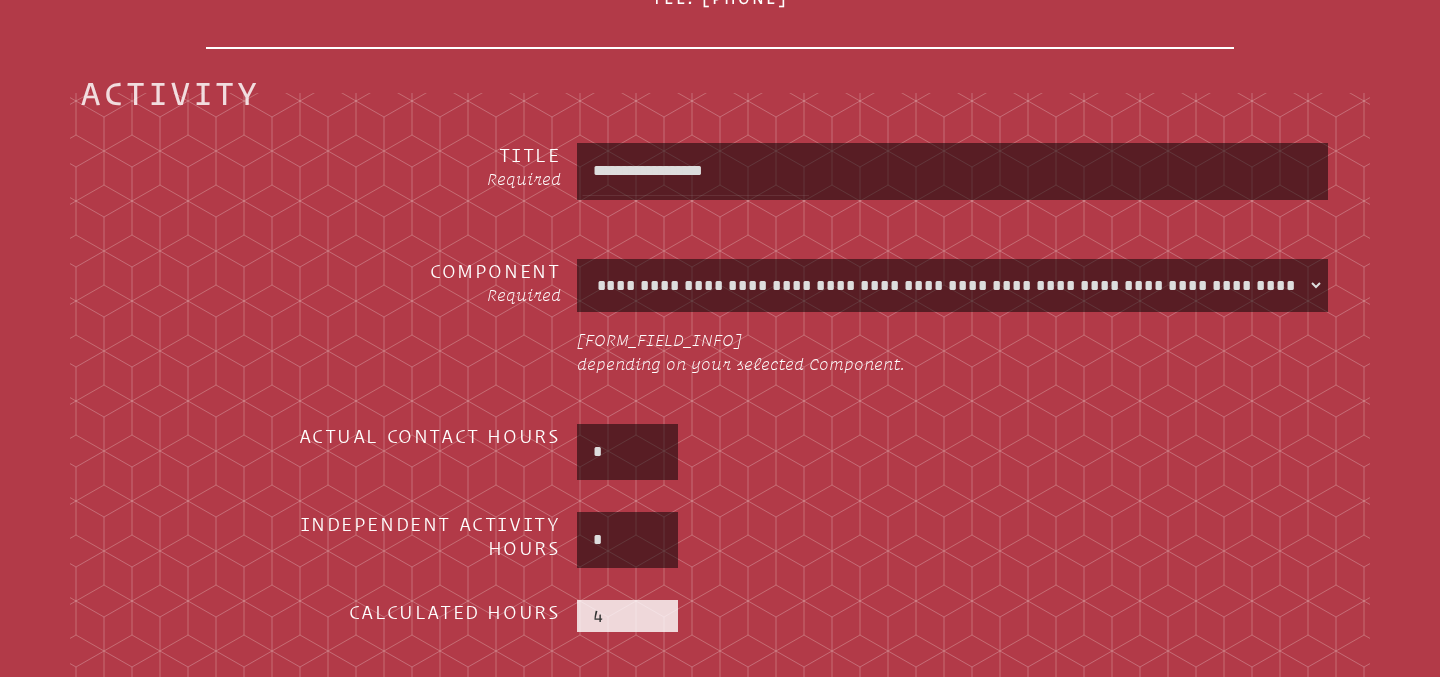 scroll, scrollTop: 0, scrollLeft: 0, axis: both 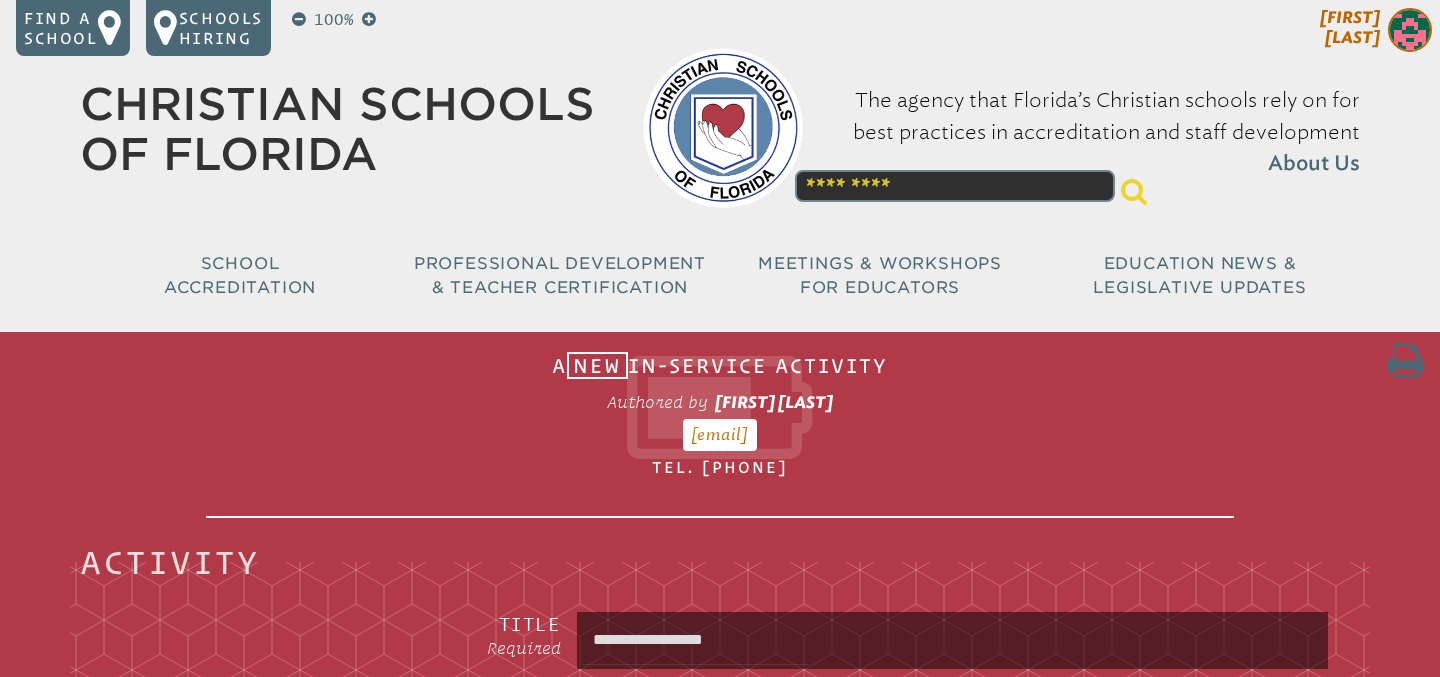 click at bounding box center [1410, 30] 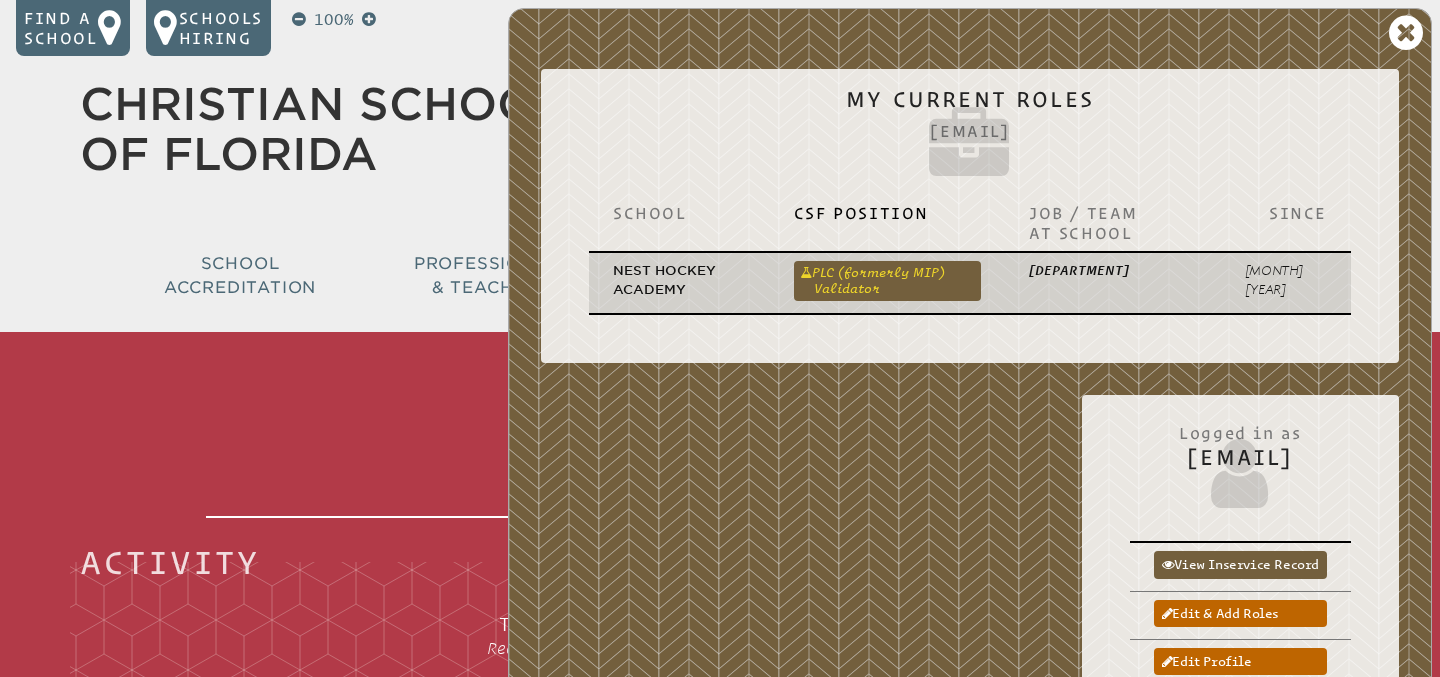 click on "PLC (formerly MIP) Validator" at bounding box center (887, 281) 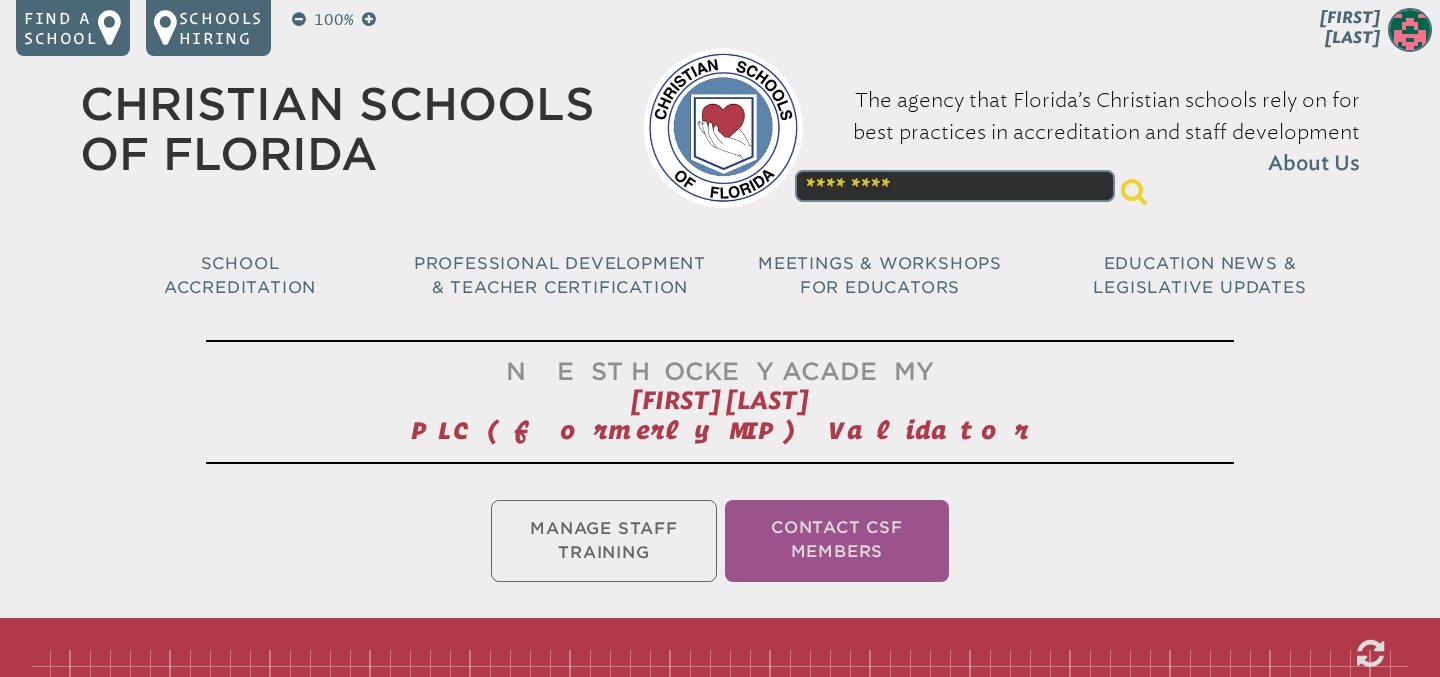 click on "[ACTIVITY_NAME]
[ACTION]" at bounding box center [720, 541] 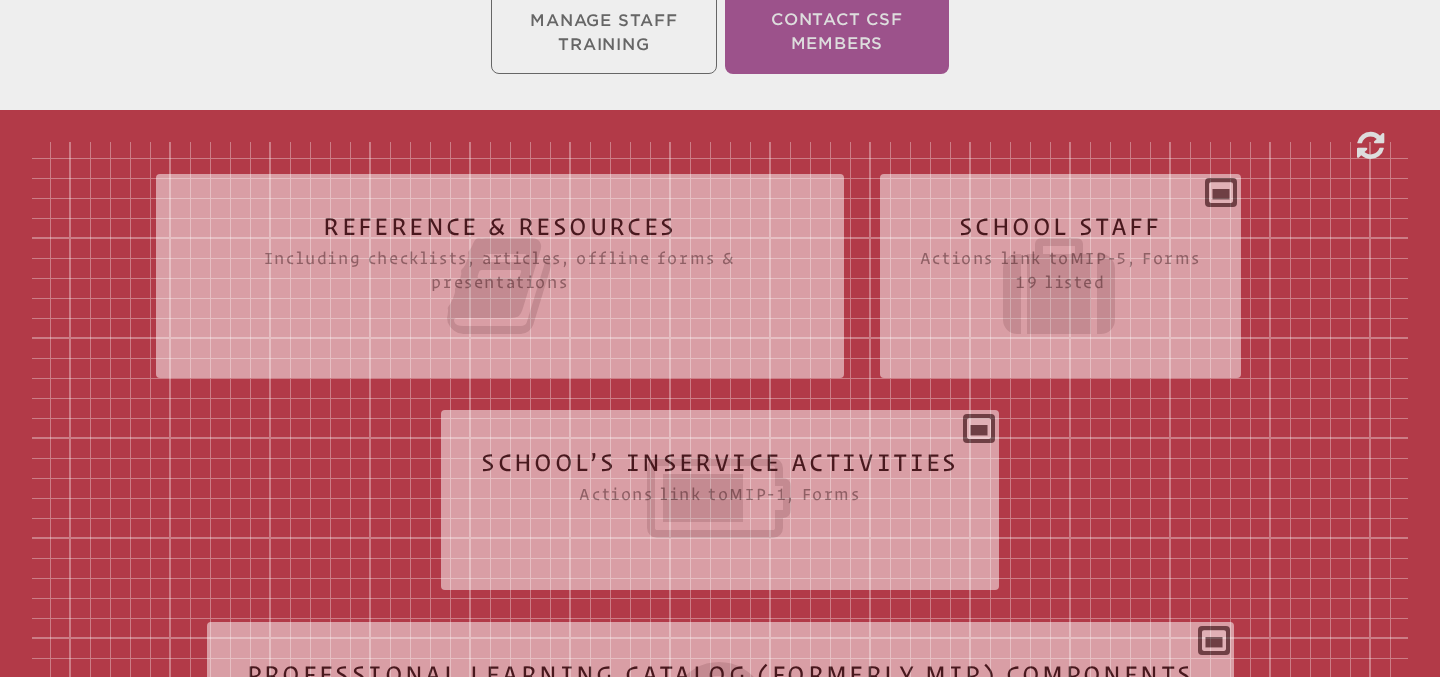 scroll, scrollTop: 527, scrollLeft: 0, axis: vertical 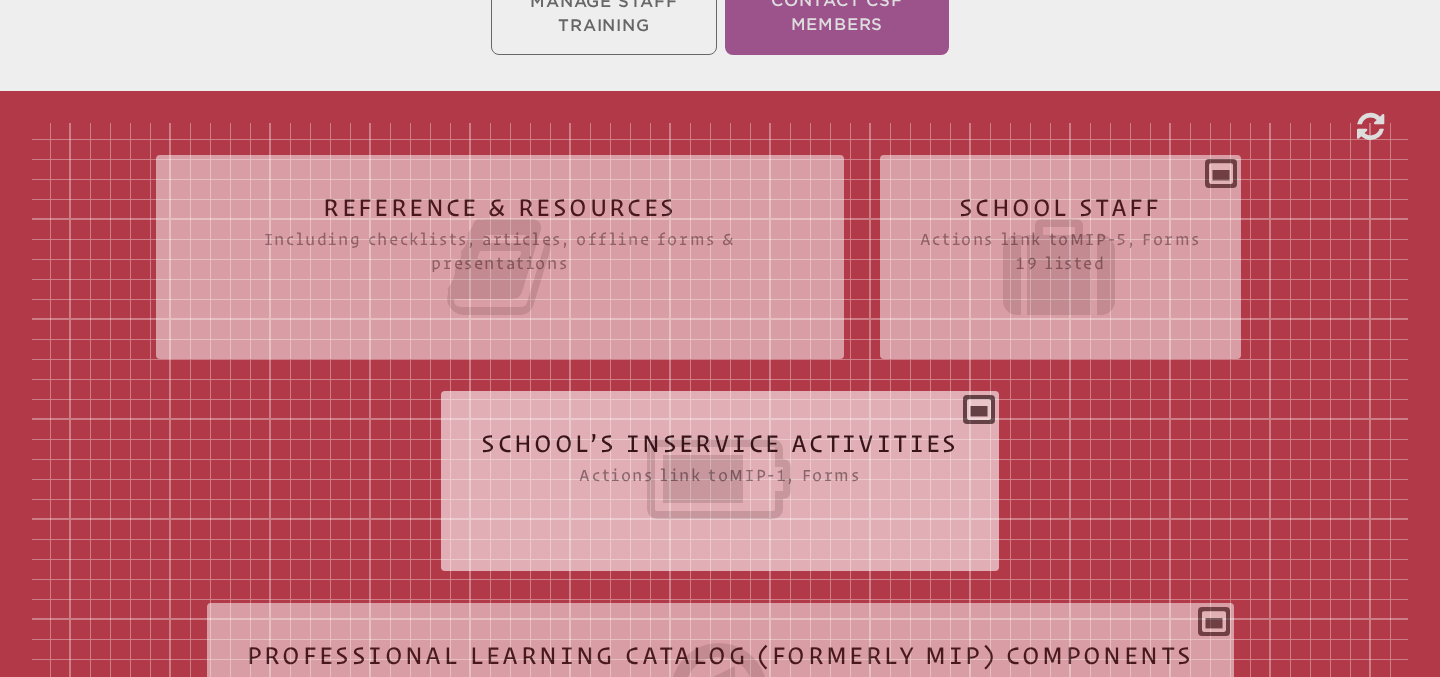 click at bounding box center (720, 479) 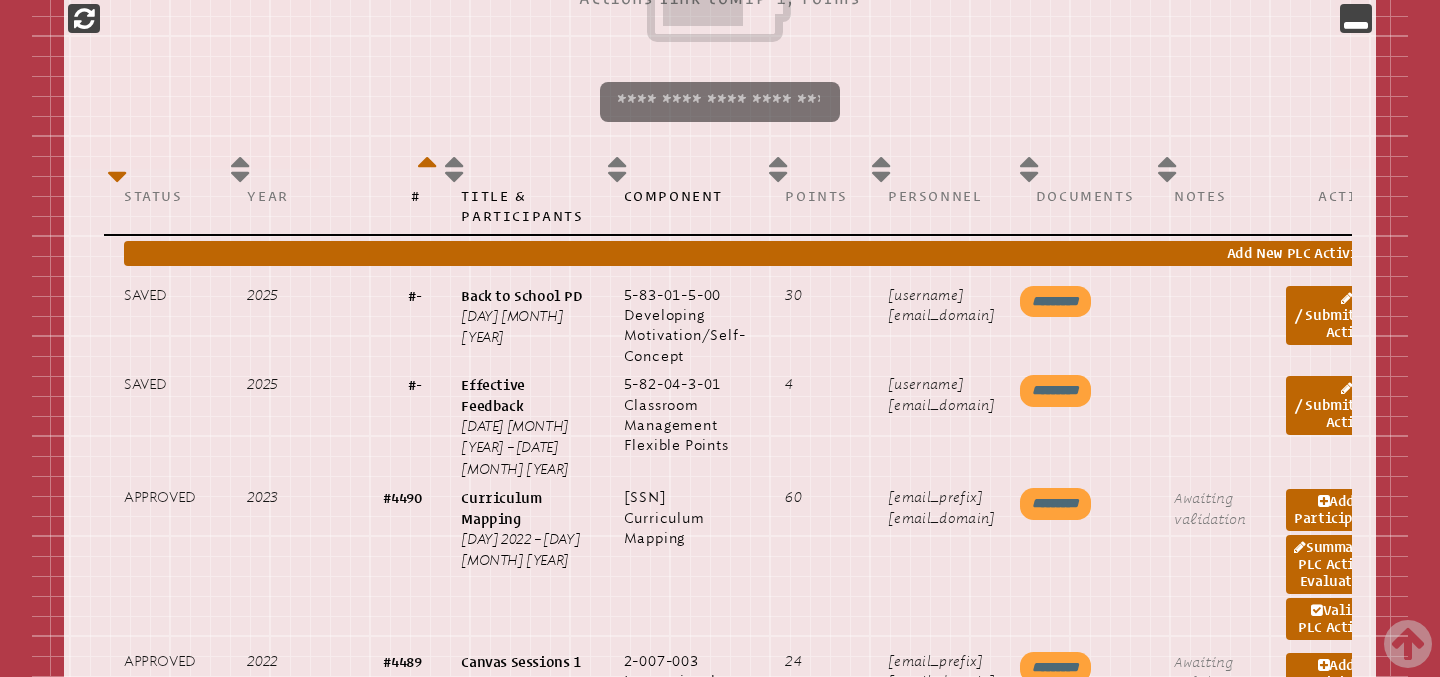 scroll, scrollTop: 1007, scrollLeft: 0, axis: vertical 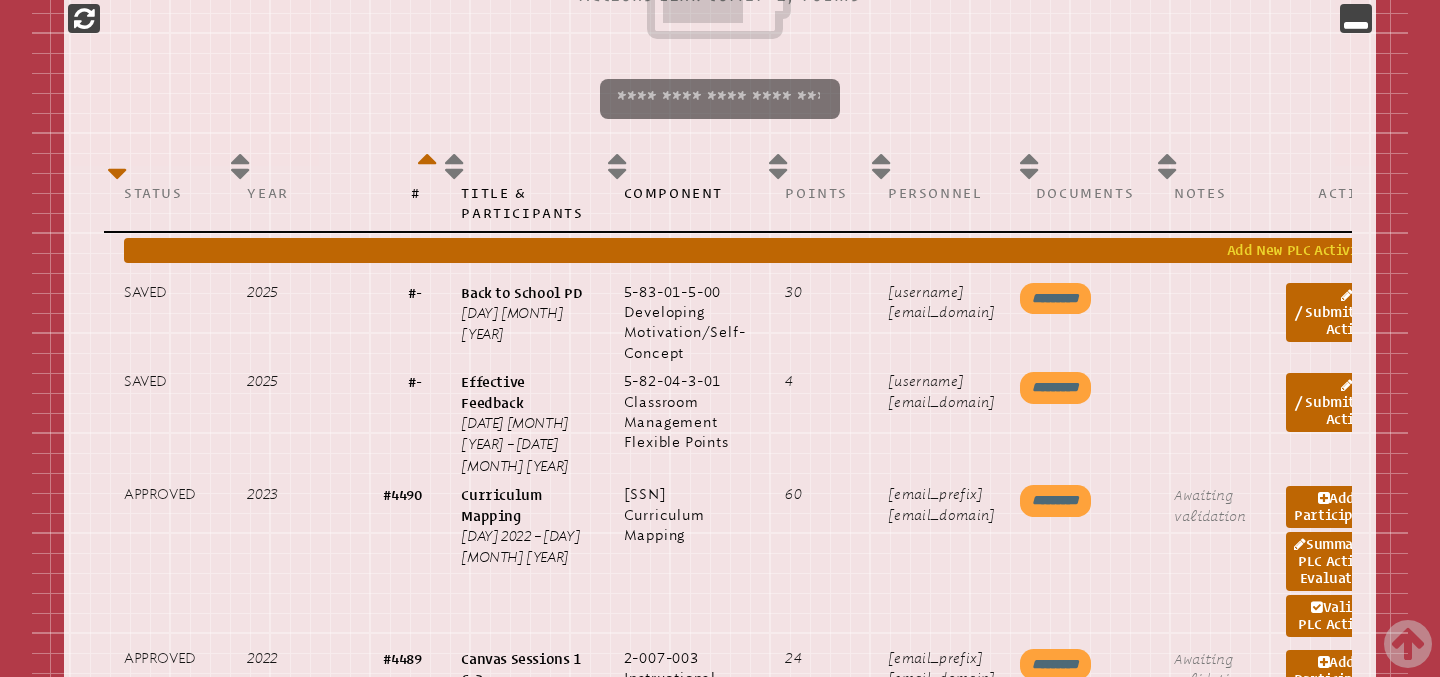 click on "Add New PLC Activity" at bounding box center [757, 250] 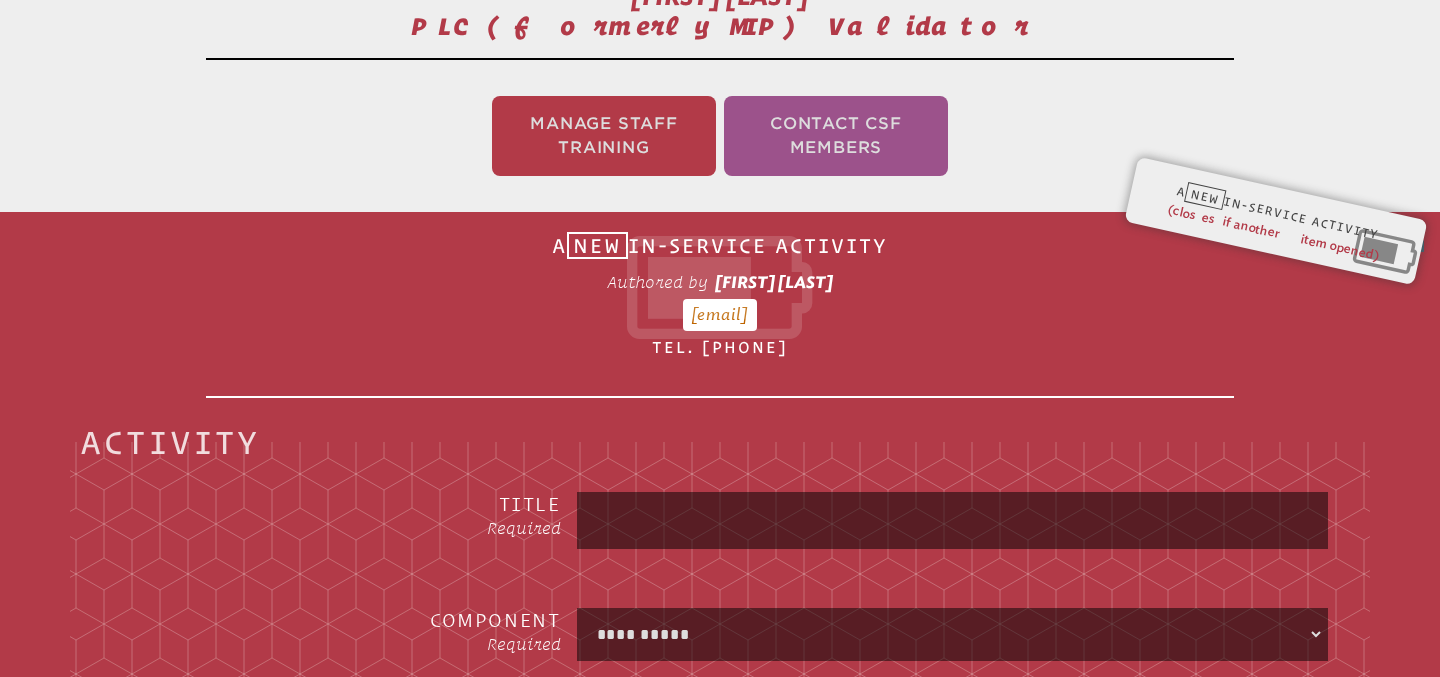 scroll, scrollTop: 332, scrollLeft: 0, axis: vertical 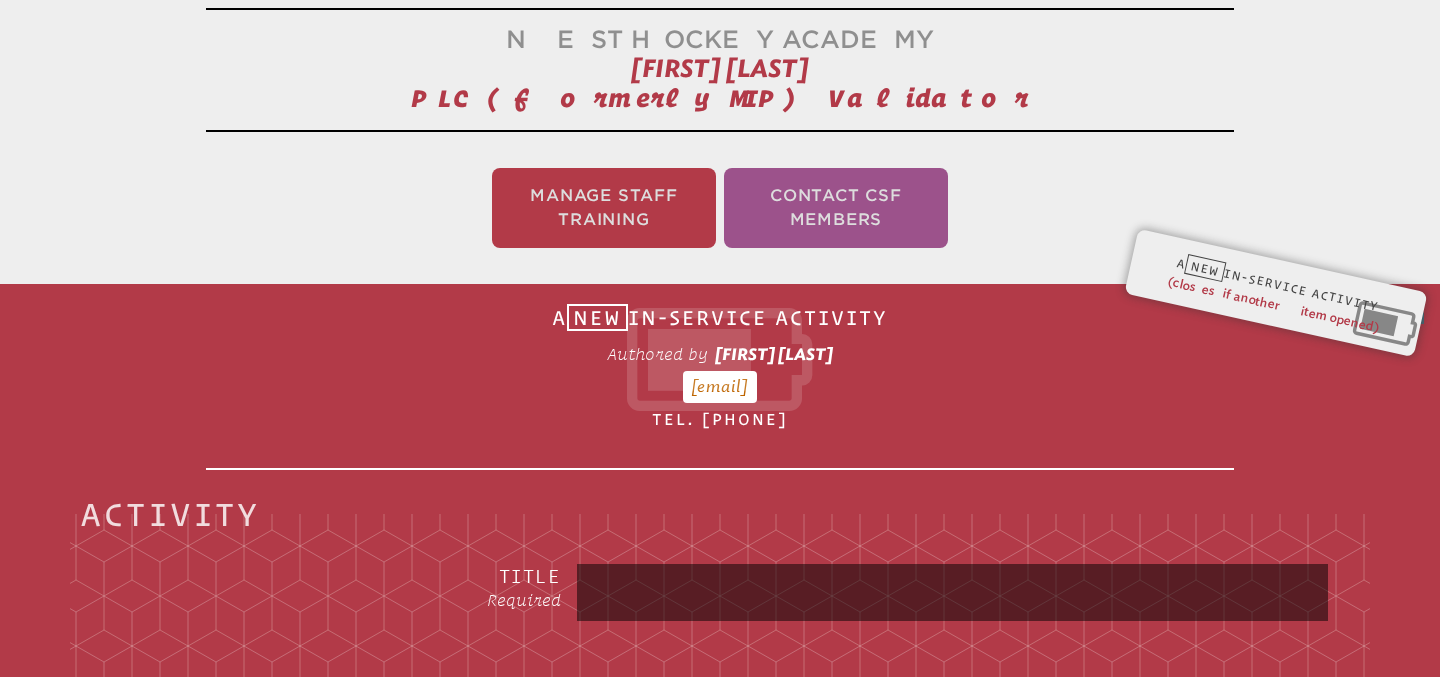 click at bounding box center [952, 592] 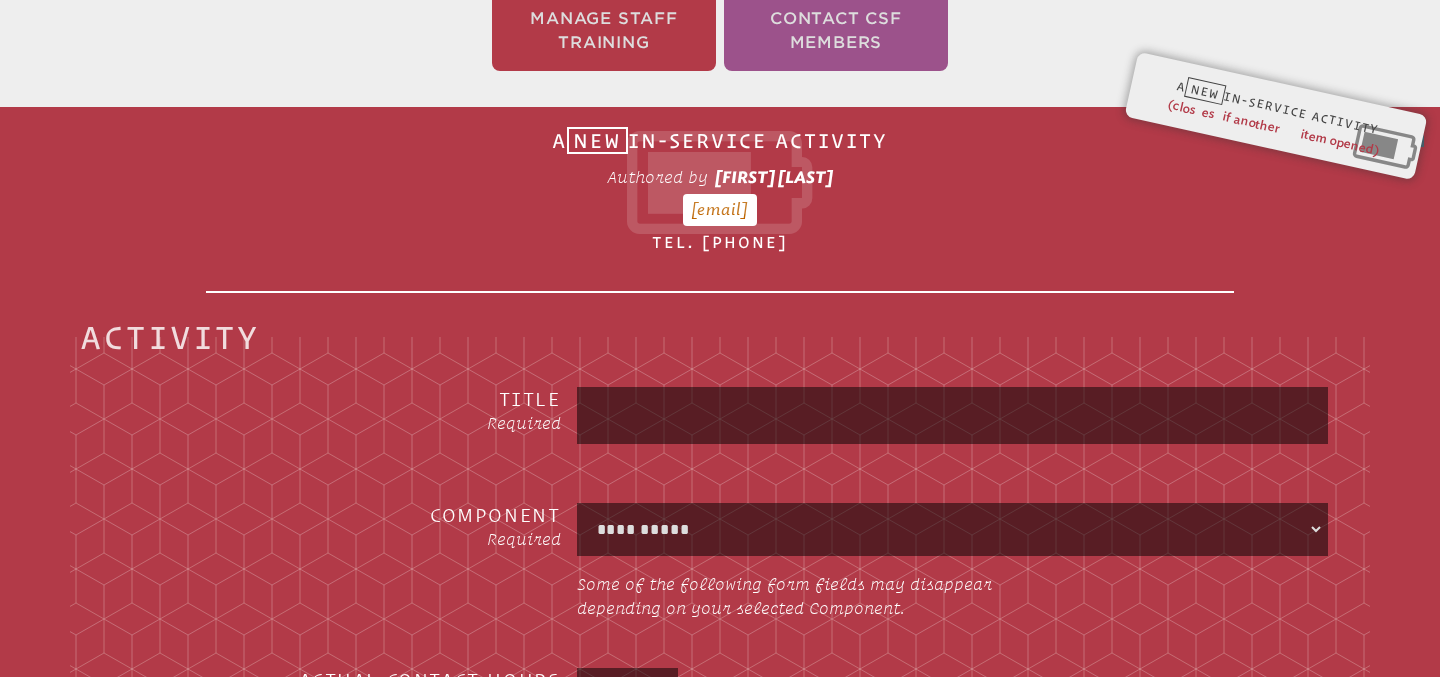 scroll, scrollTop: 511, scrollLeft: 0, axis: vertical 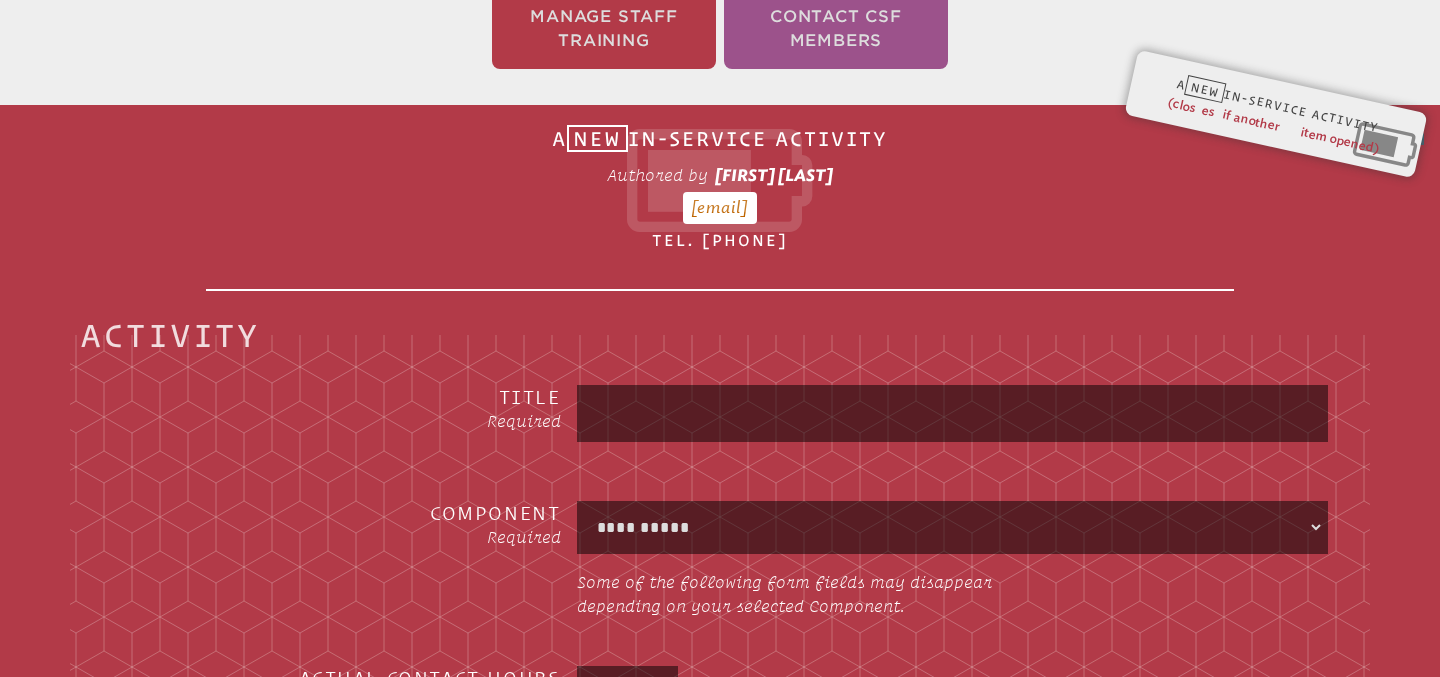type on "*" 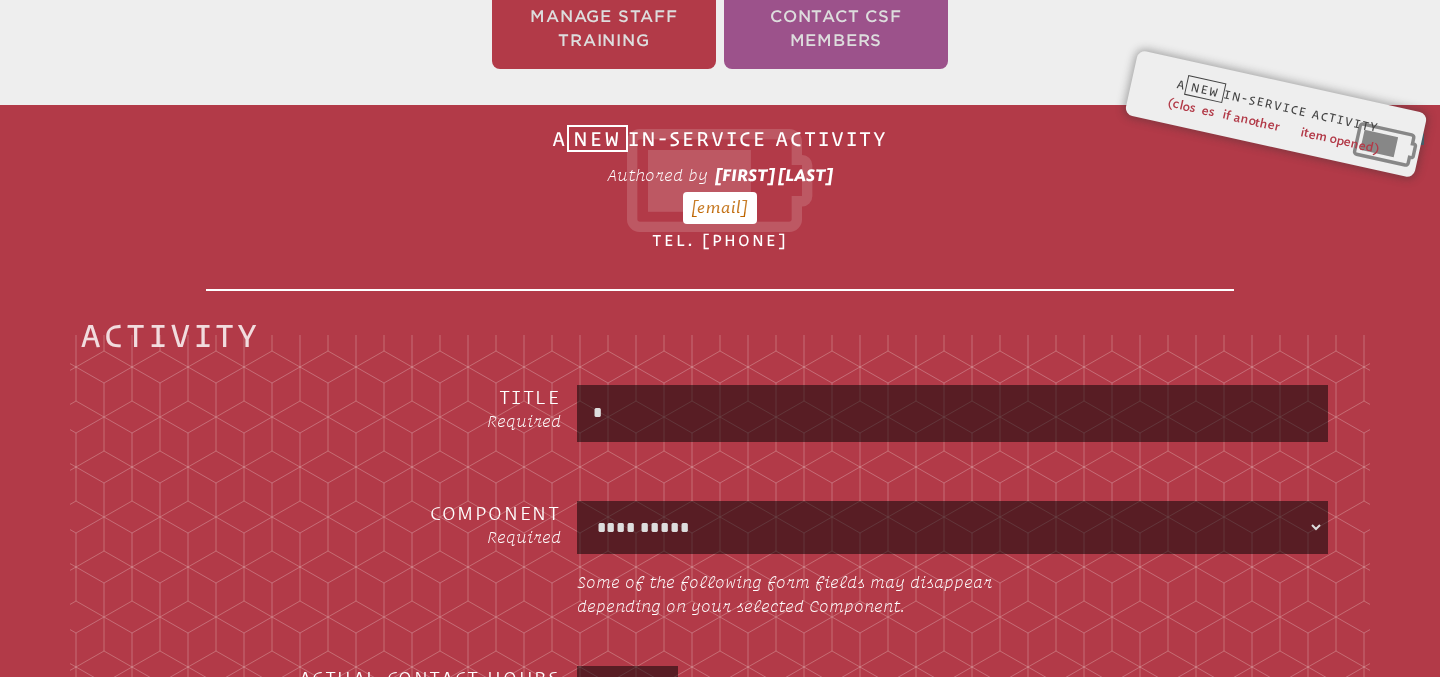 type on "*****" 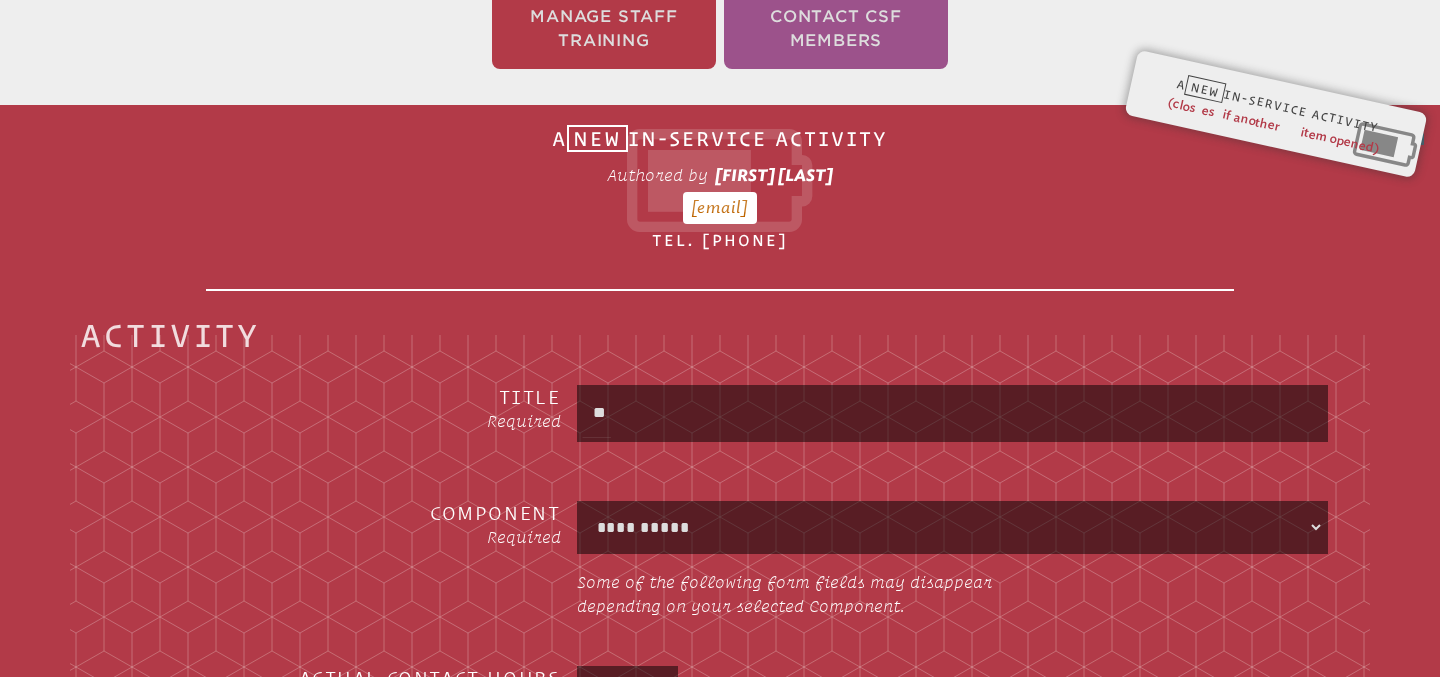 type on "***" 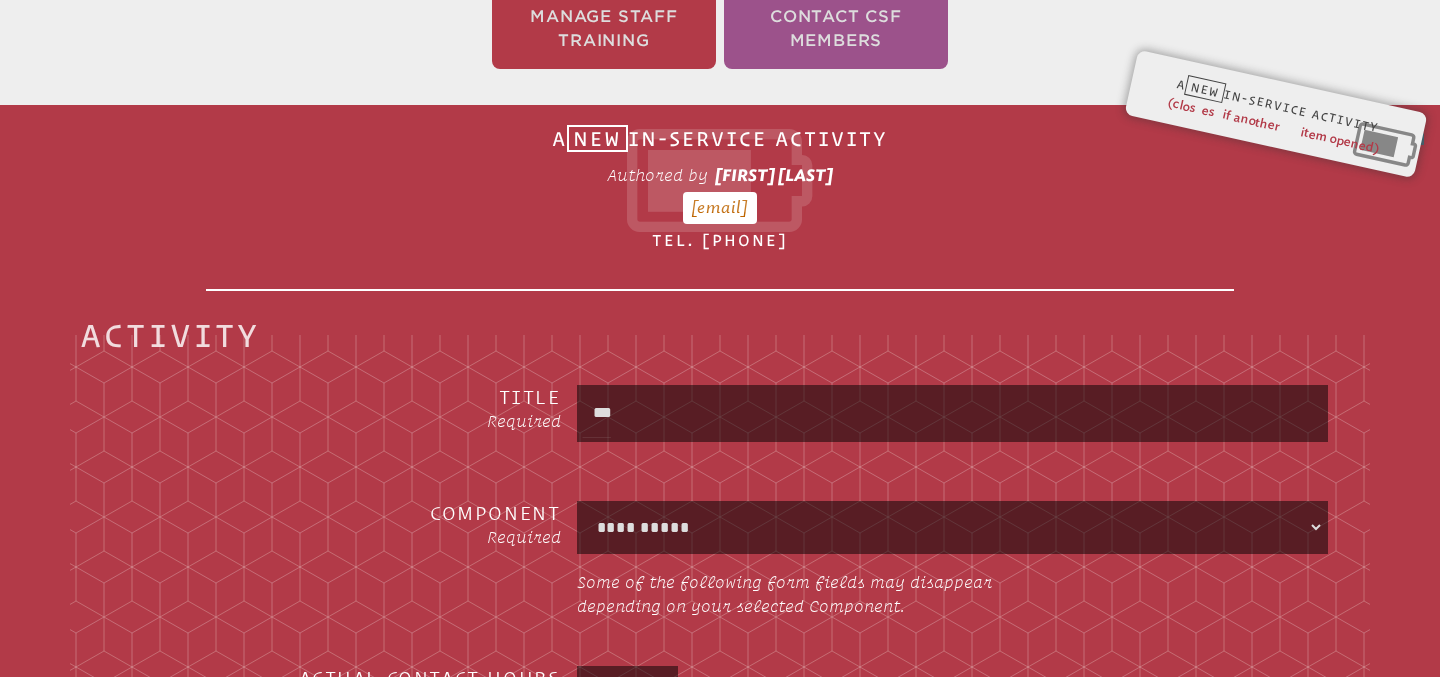 type on "*******" 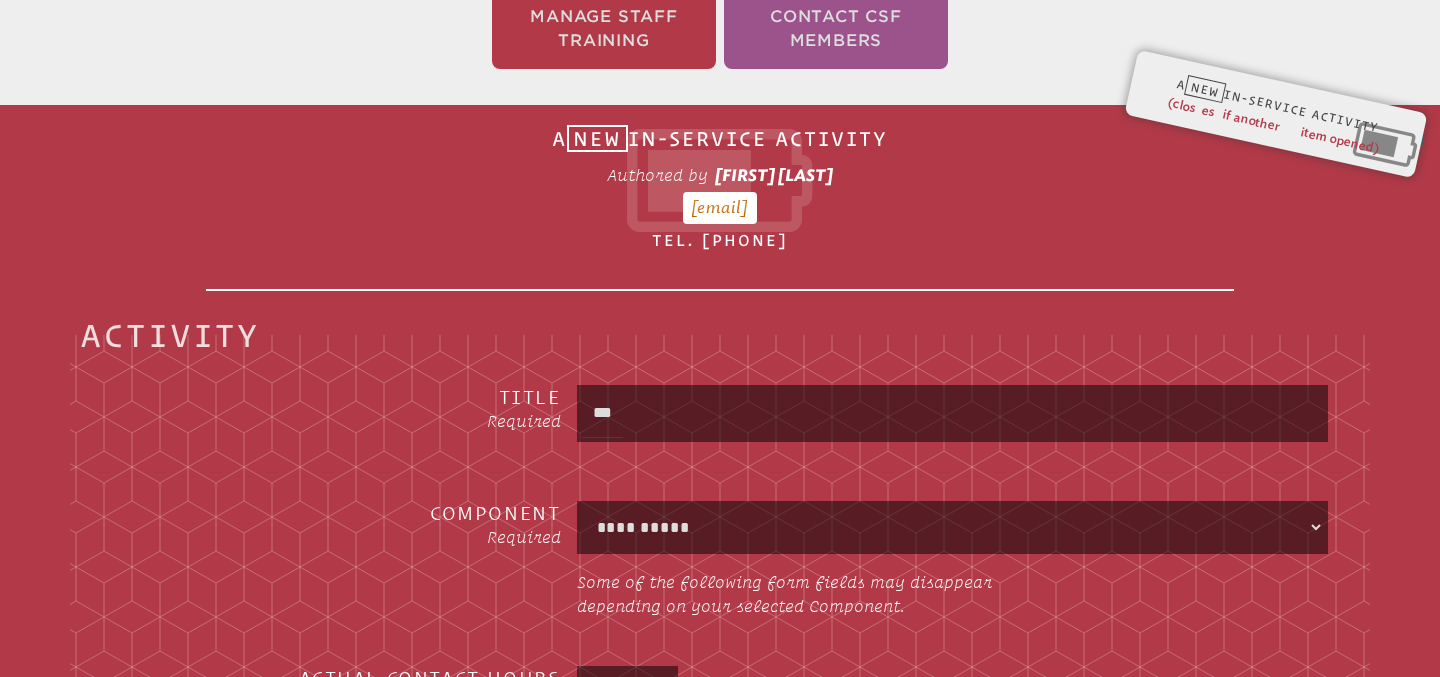 type on "***" 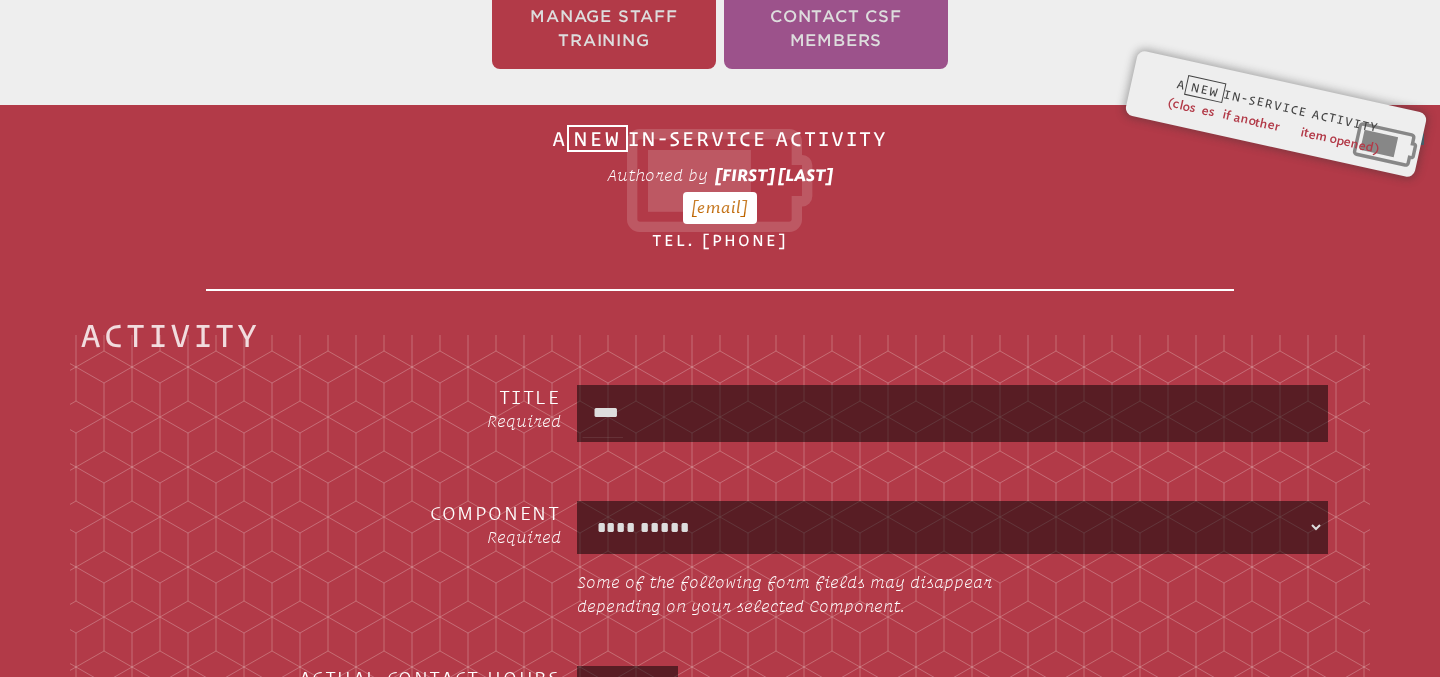 type on "********" 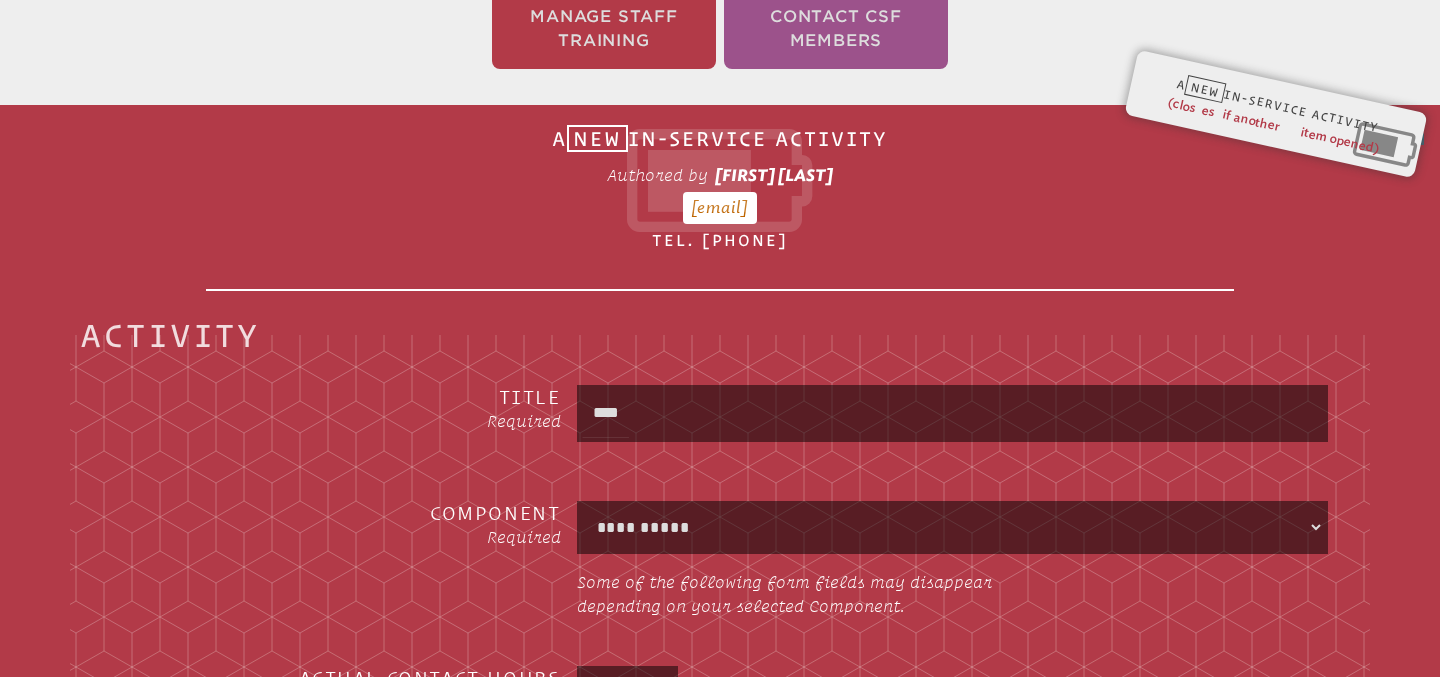 type on "*****" 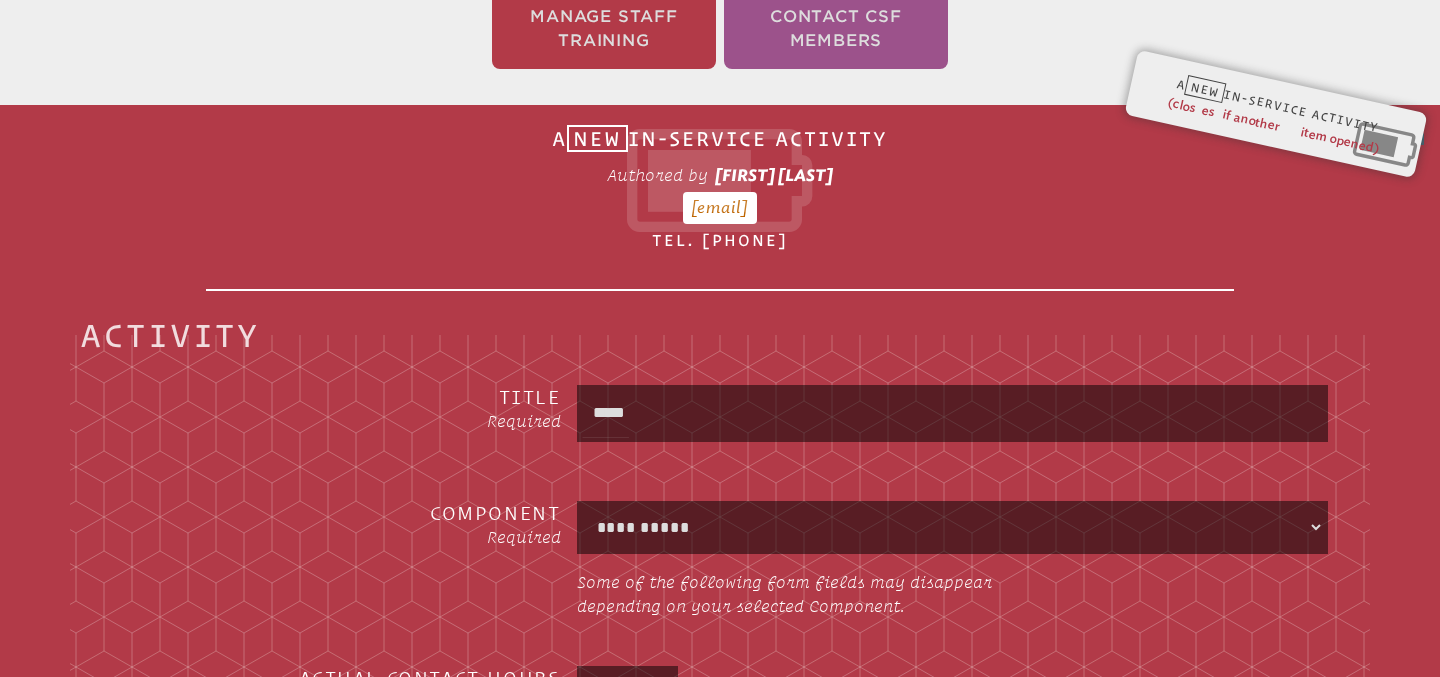 type on "*********" 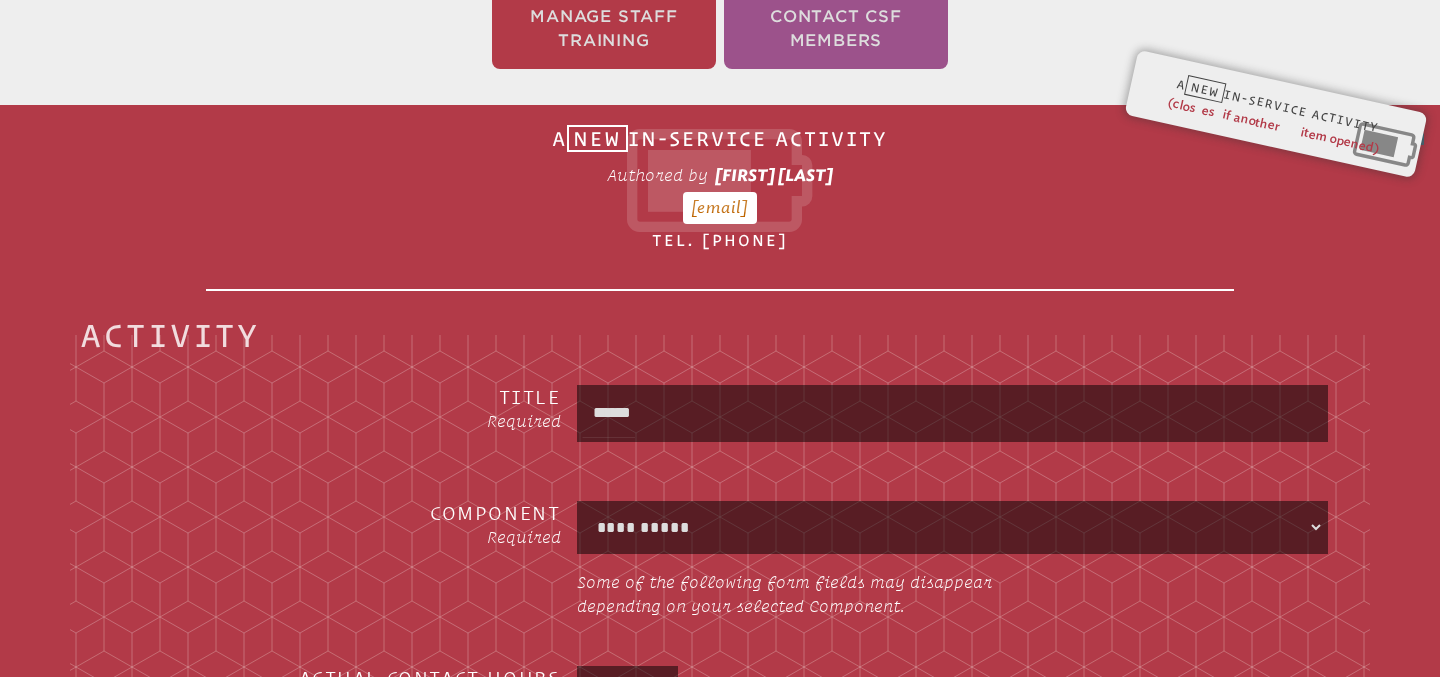 type on "*******" 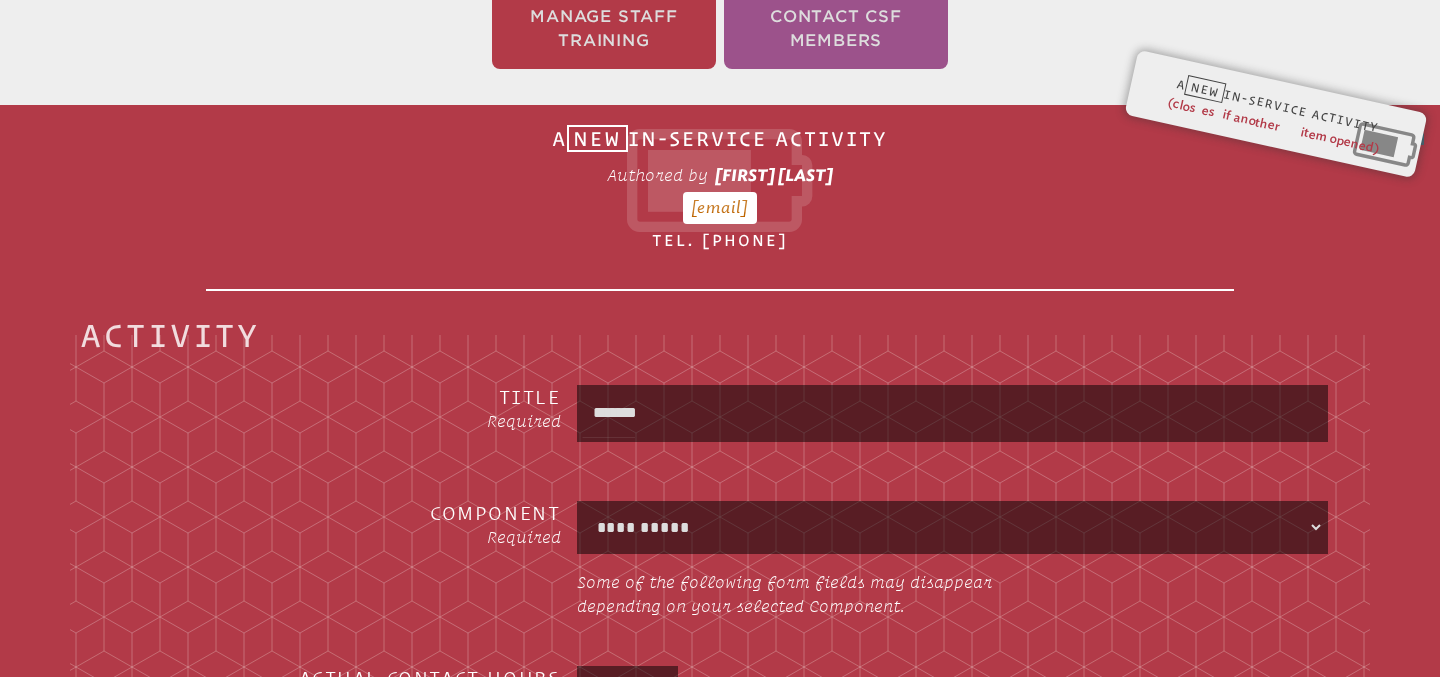 type on "**********" 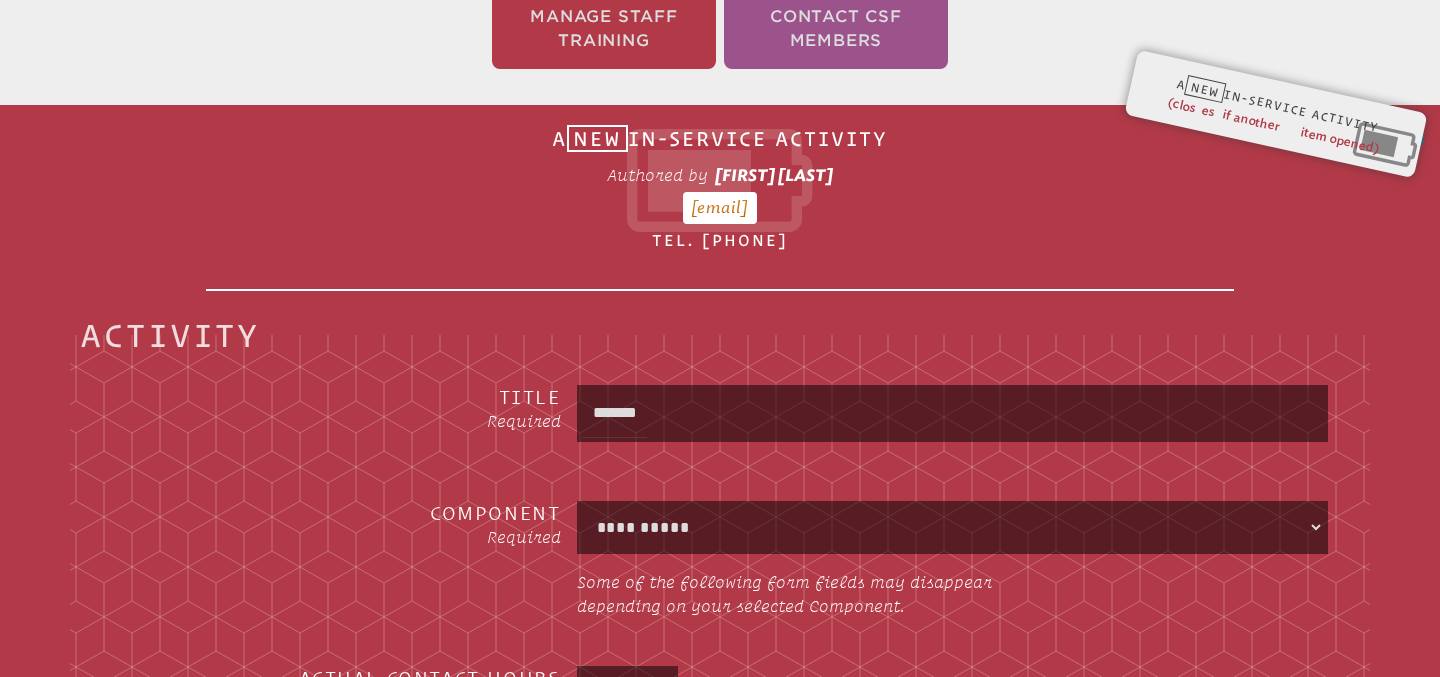 type on "********" 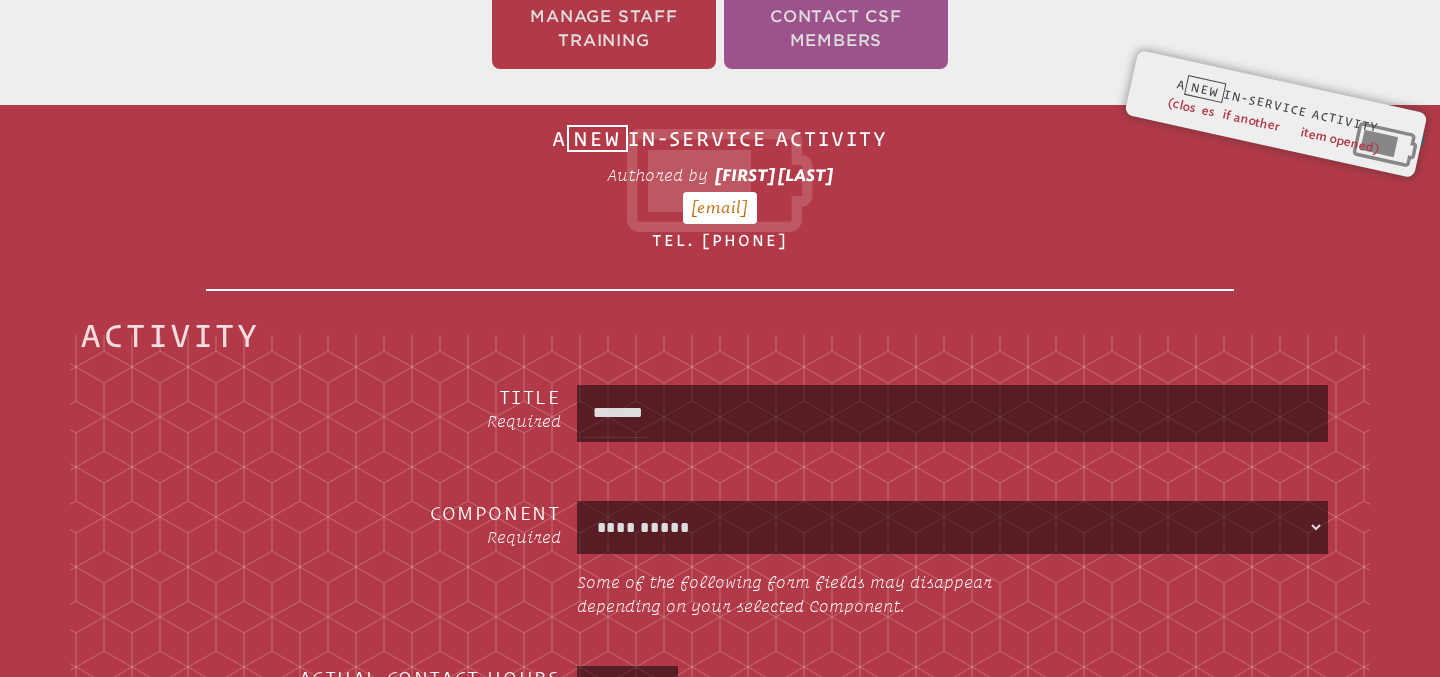 type on "**********" 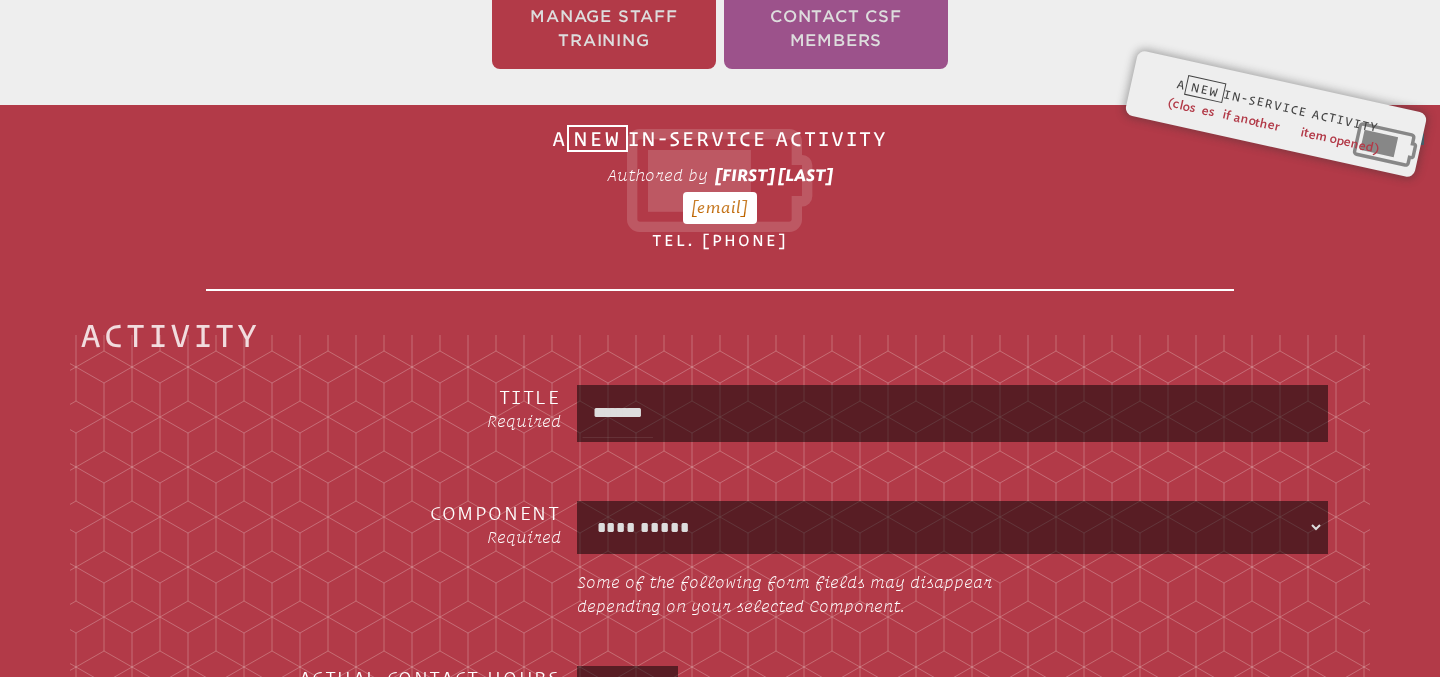 type on "*********" 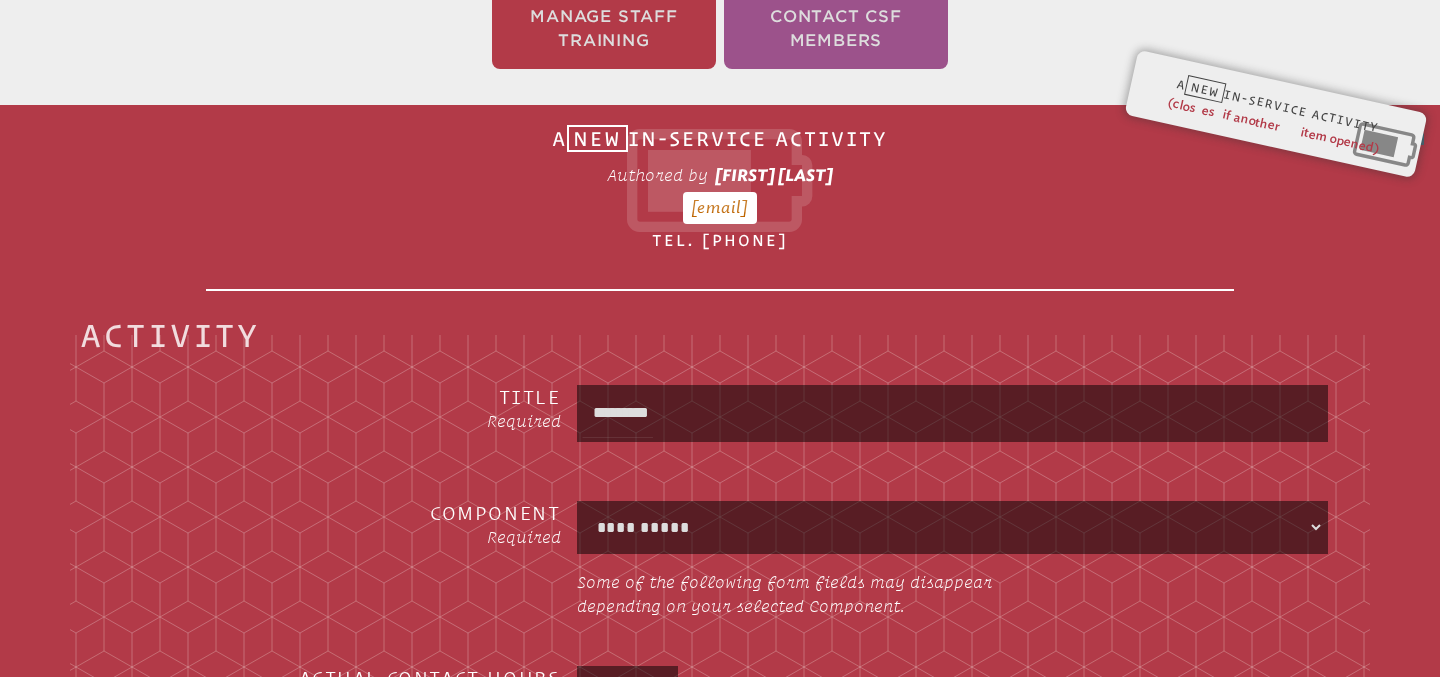 type on "**********" 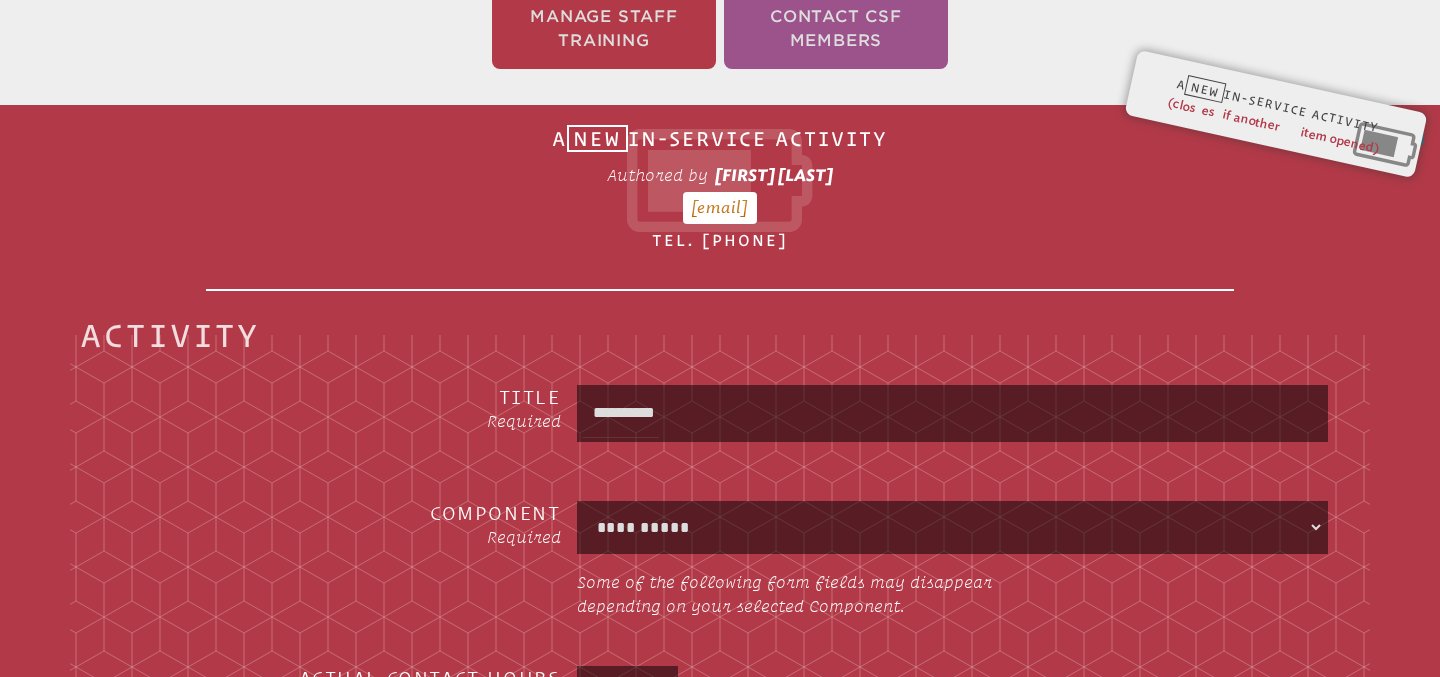 type on "**********" 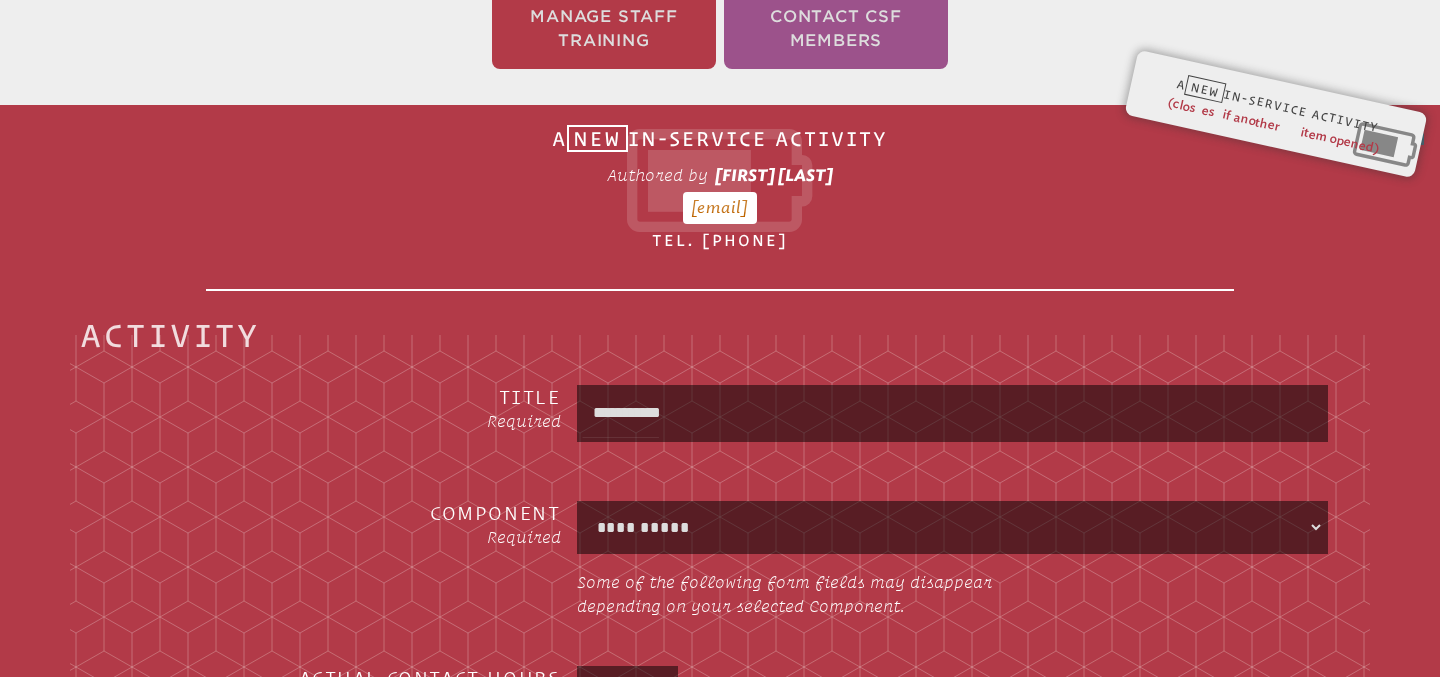 type on "**********" 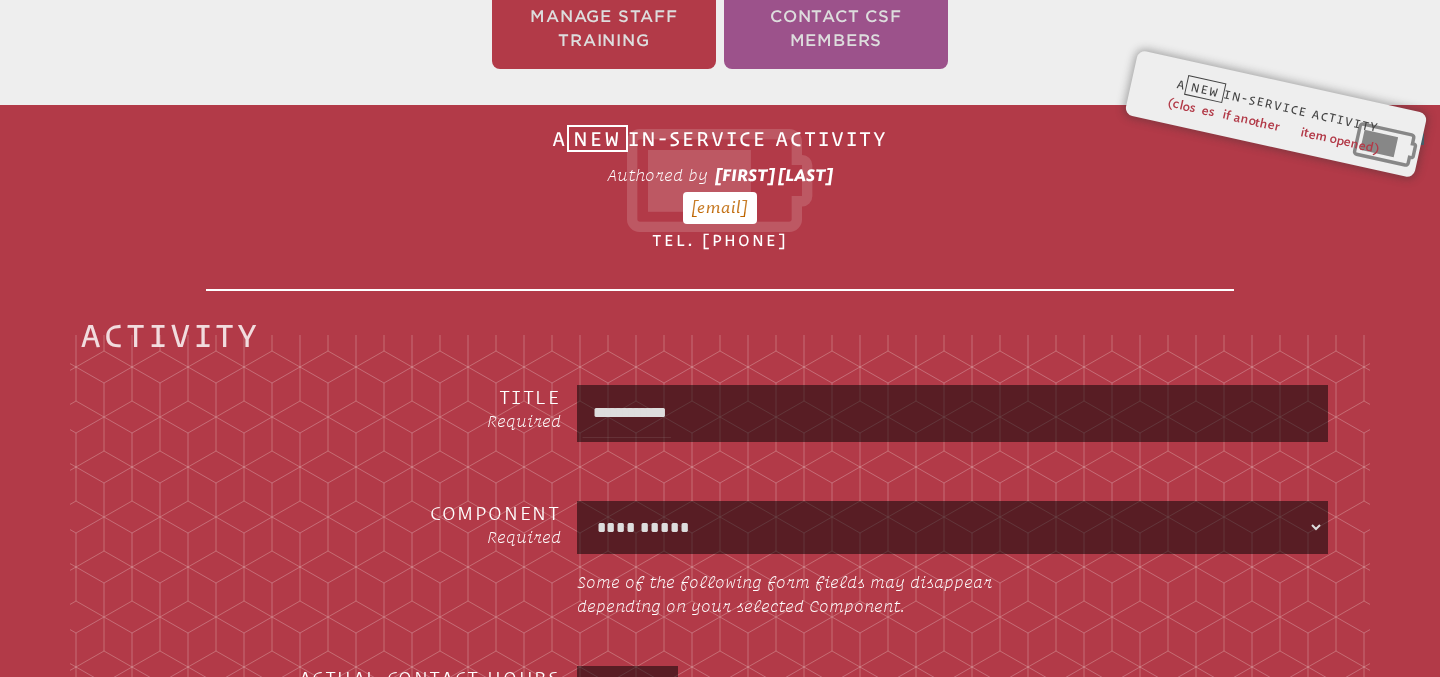 type on "**********" 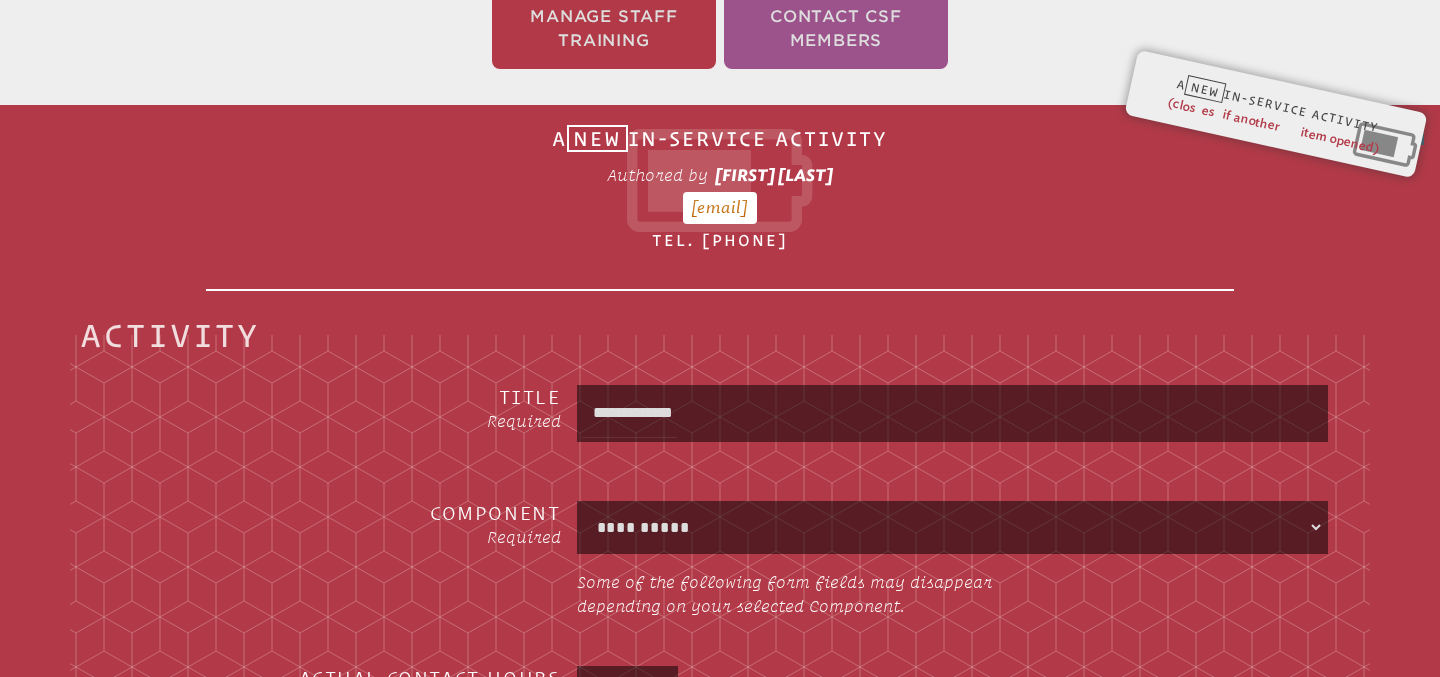 type on "**********" 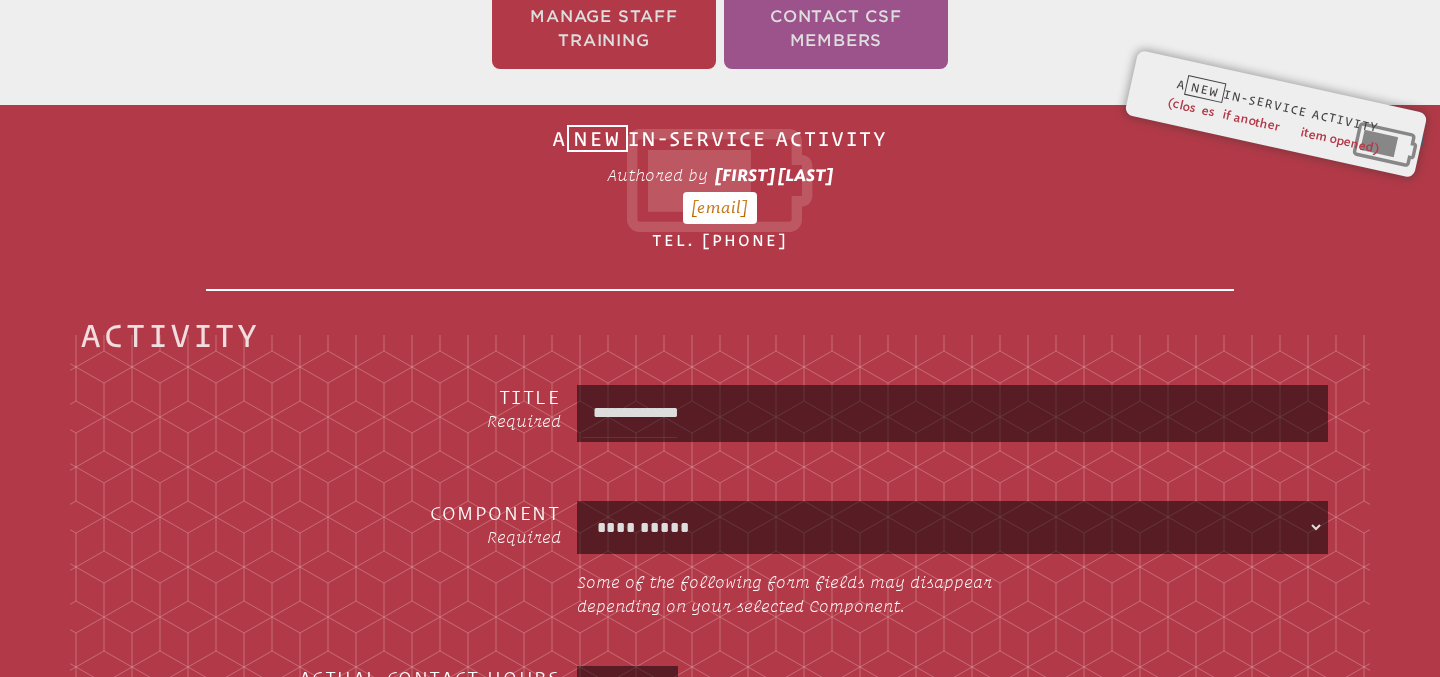 type on "**********" 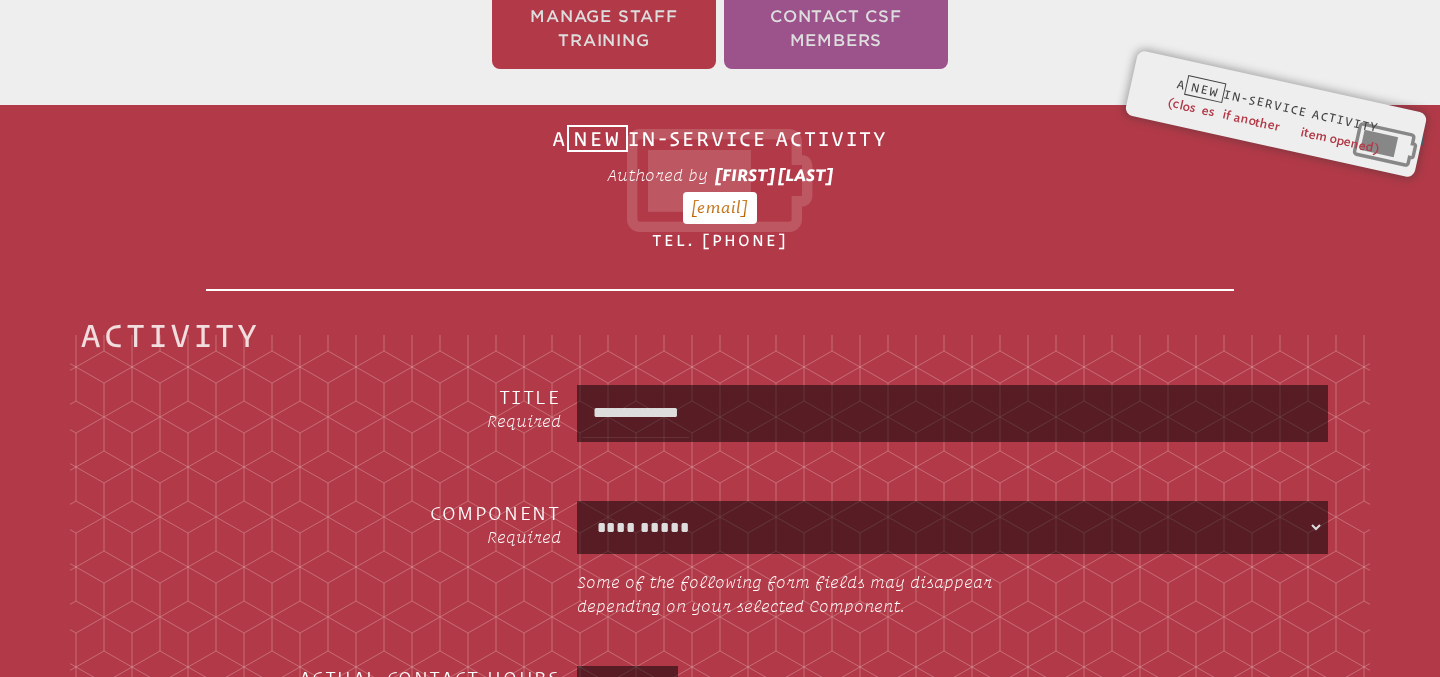 type on "**********" 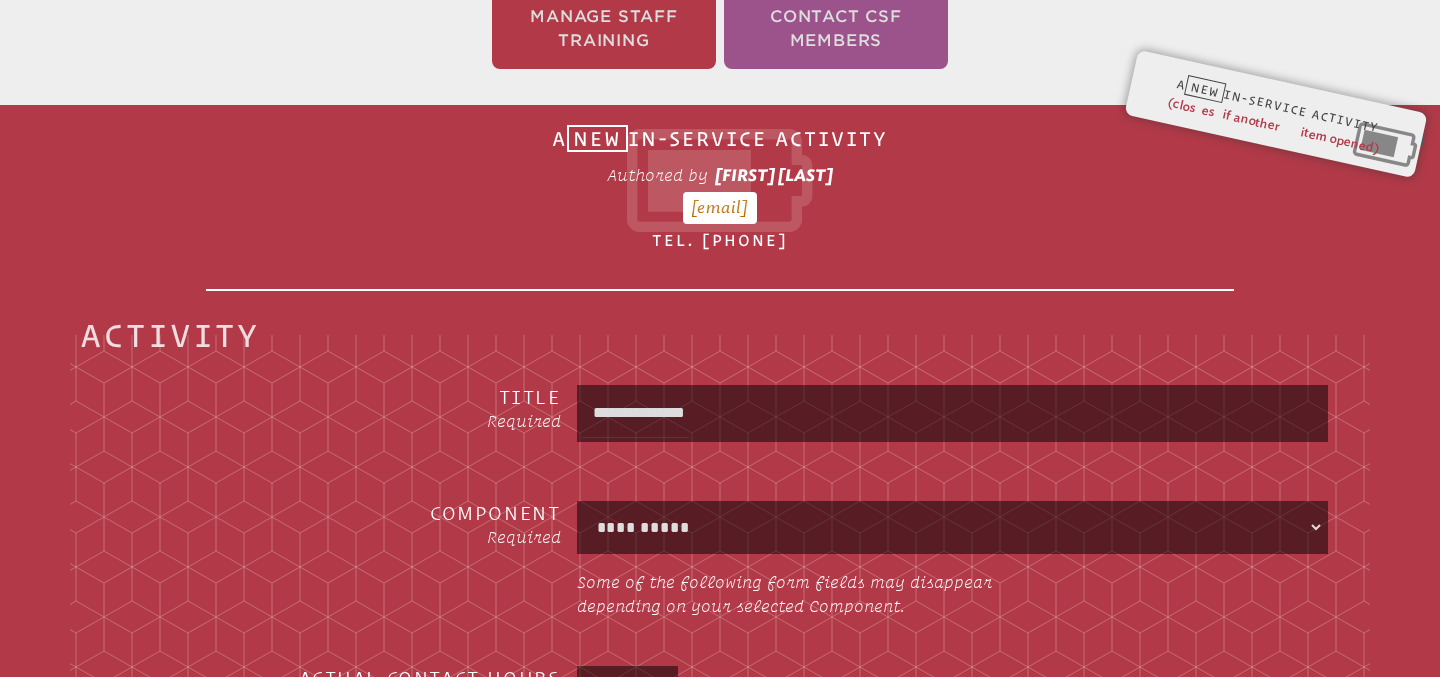 type on "**********" 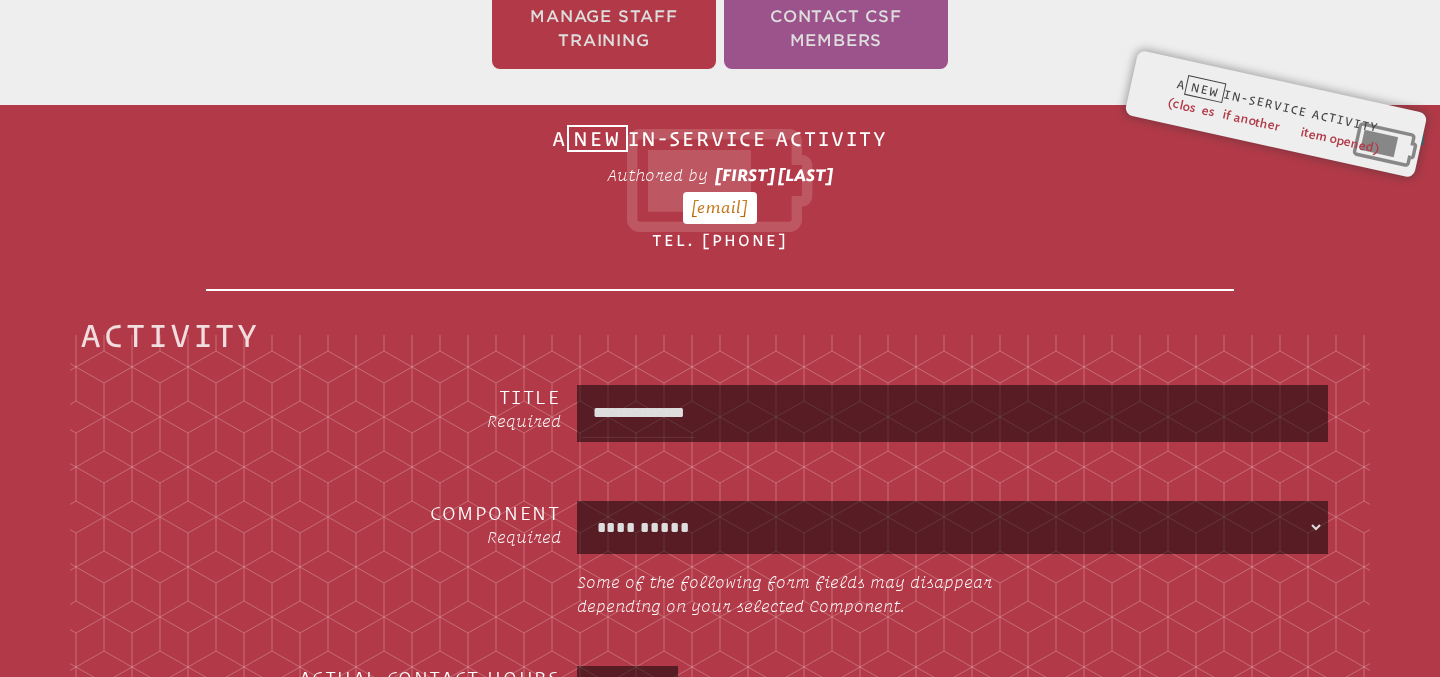type on "**********" 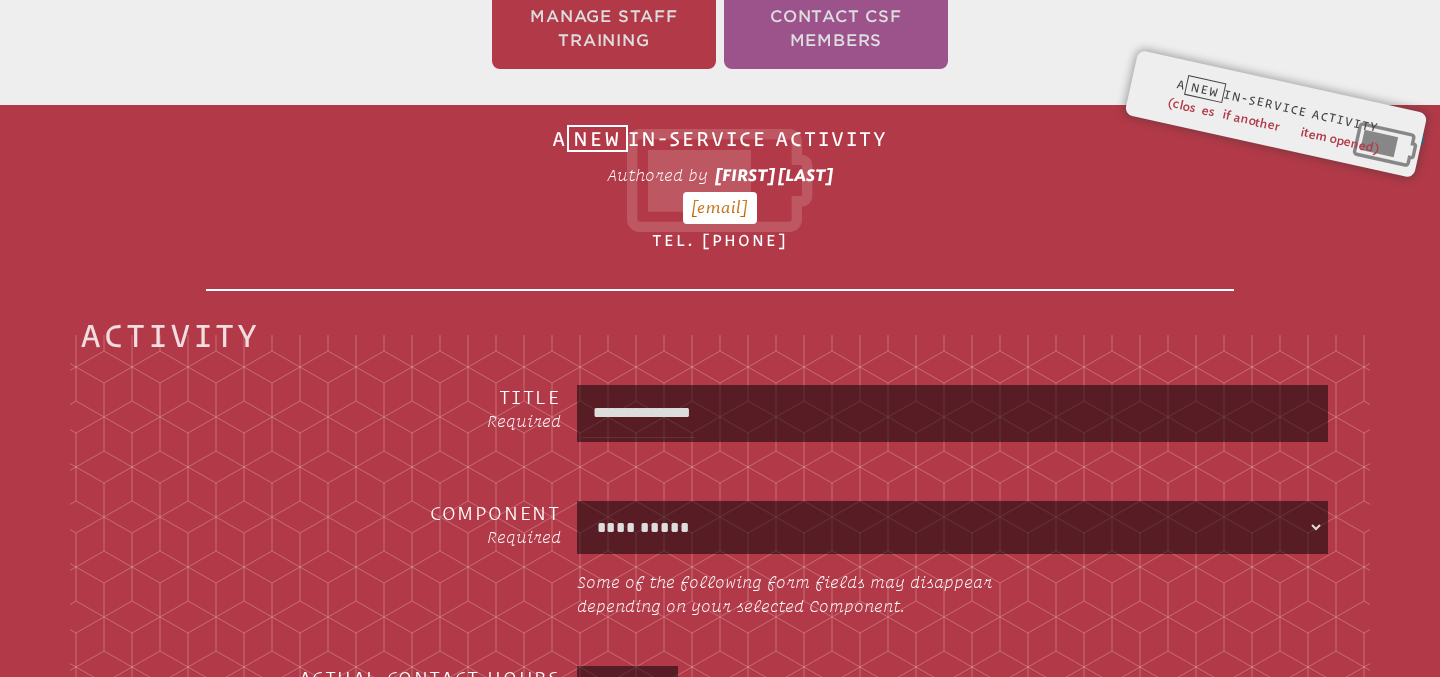 type on "**********" 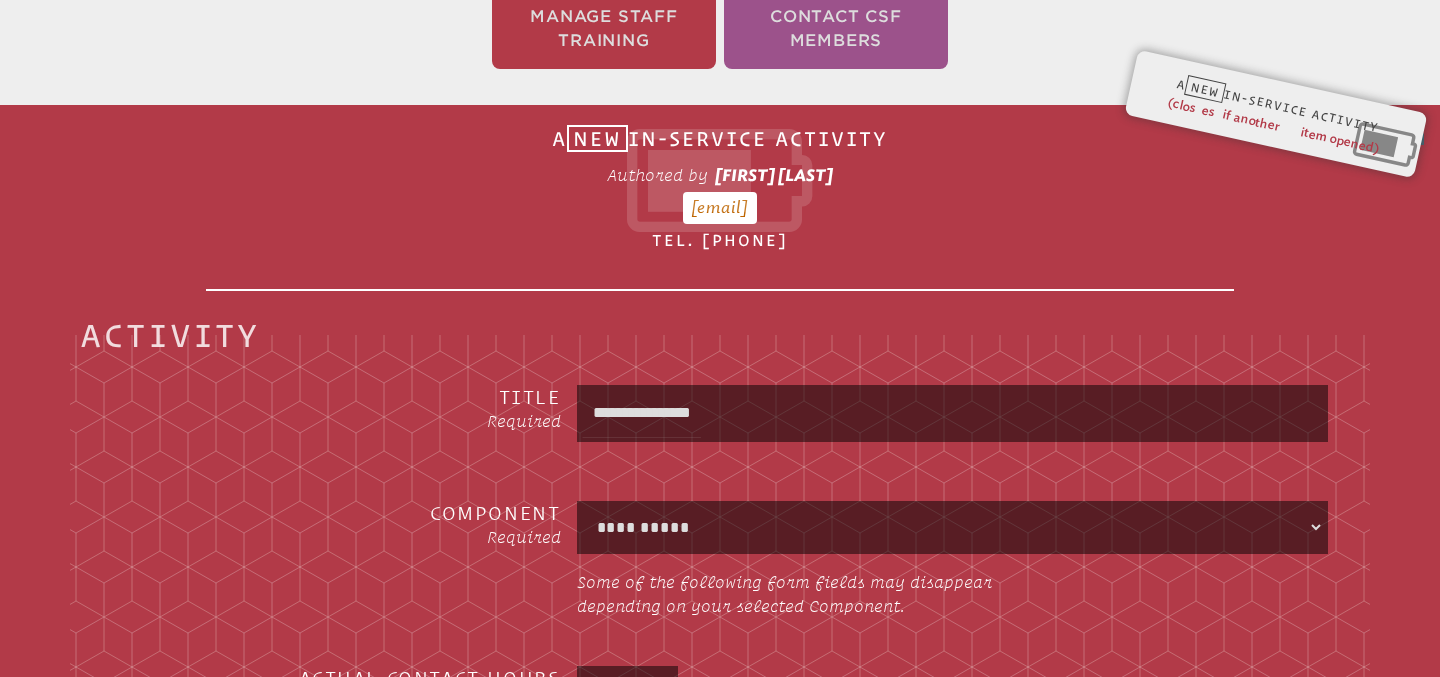 type on "**********" 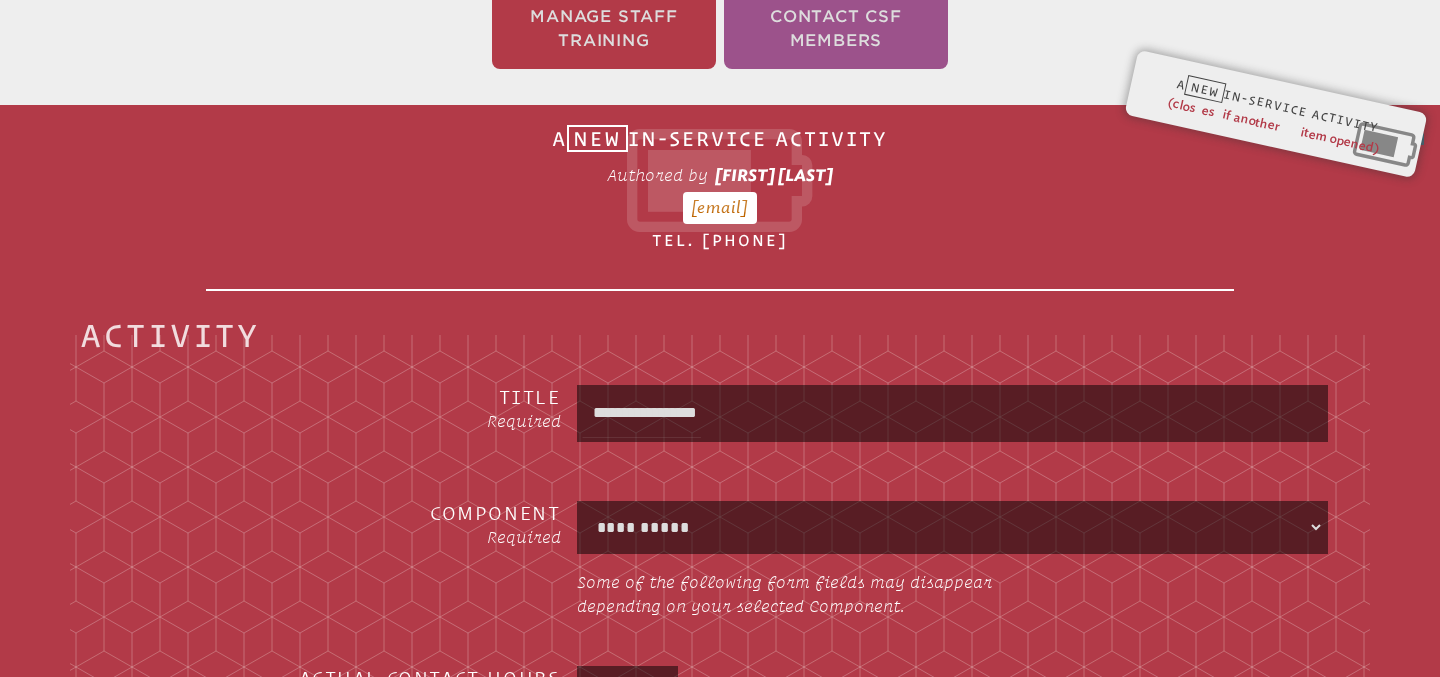 type on "**********" 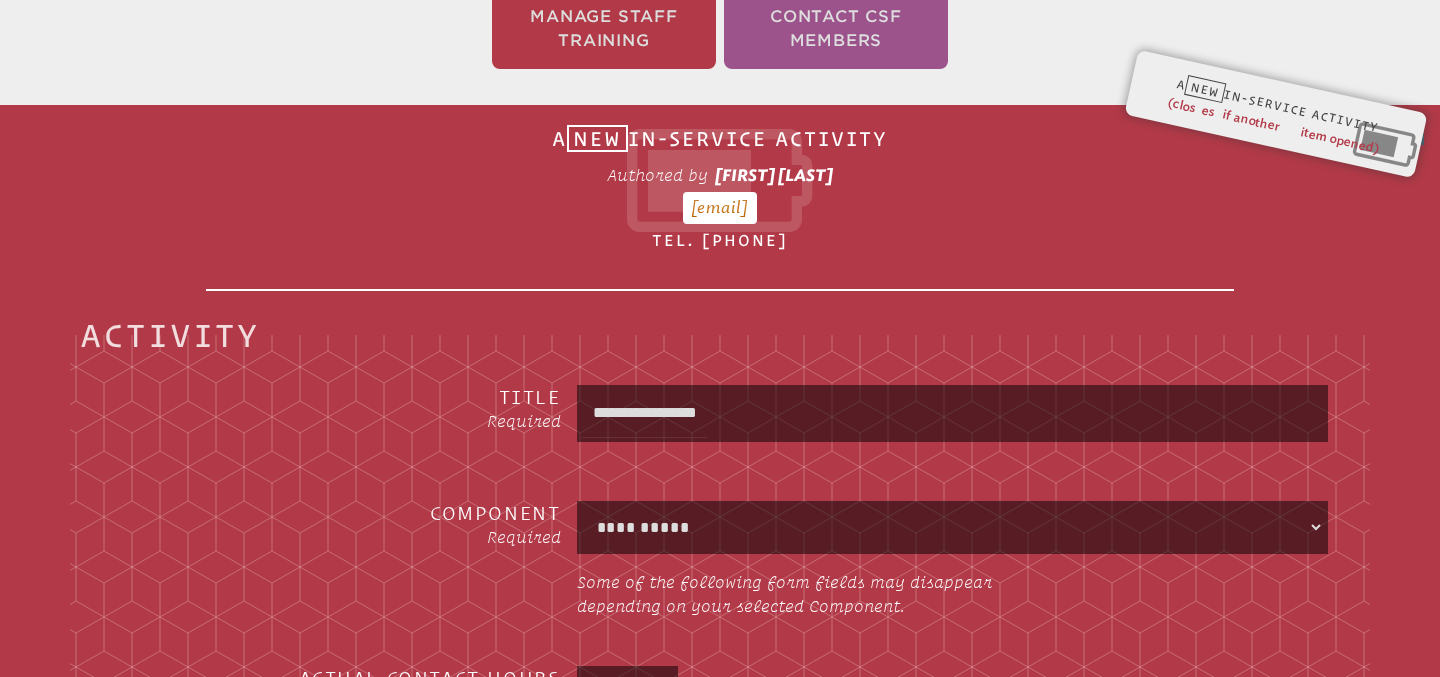 drag, startPoint x: 781, startPoint y: 413, endPoint x: 641, endPoint y: 415, distance: 140.01428 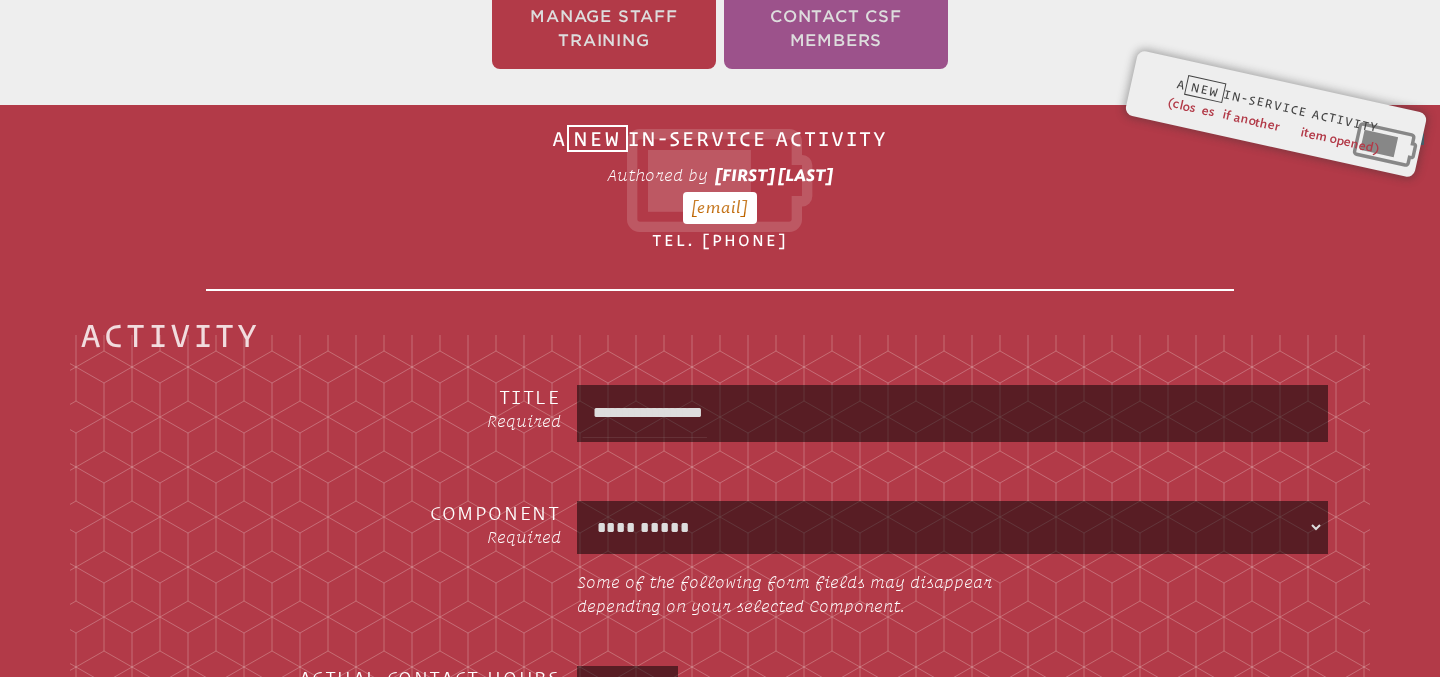 type on "**********" 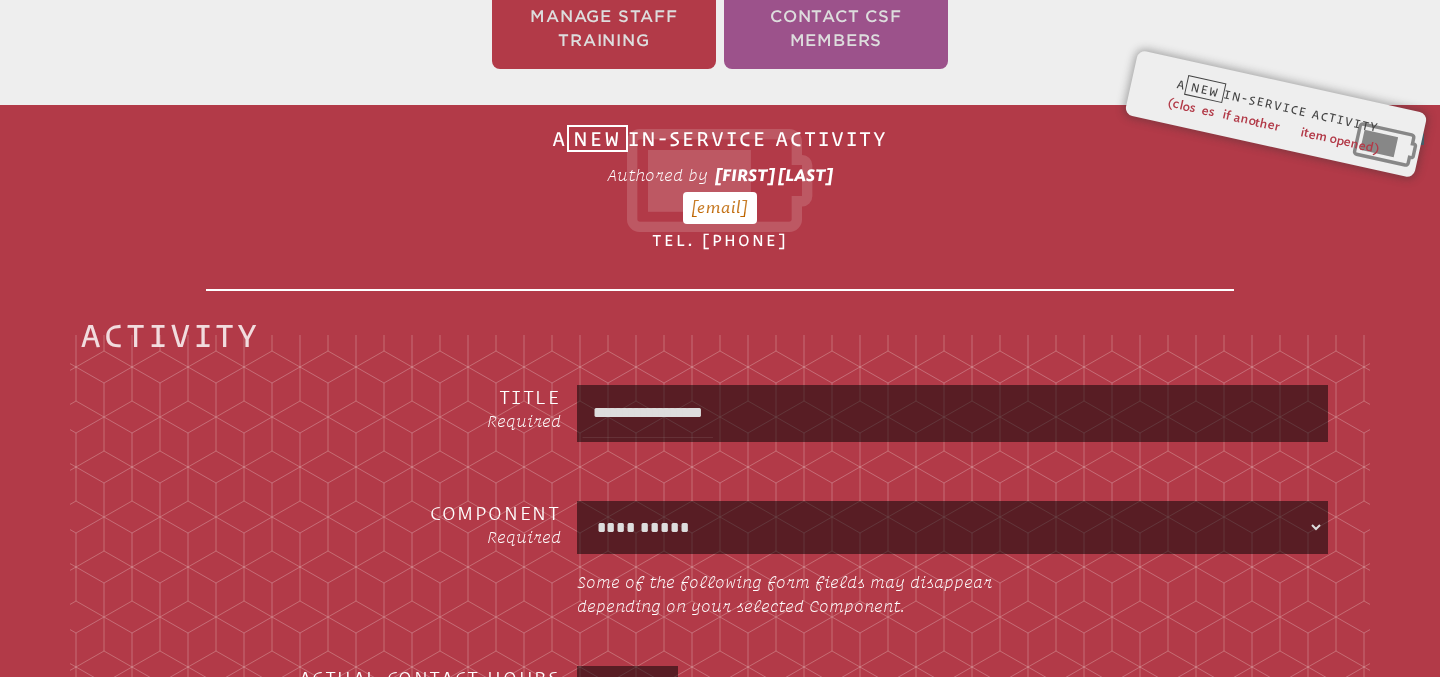 type on "**********" 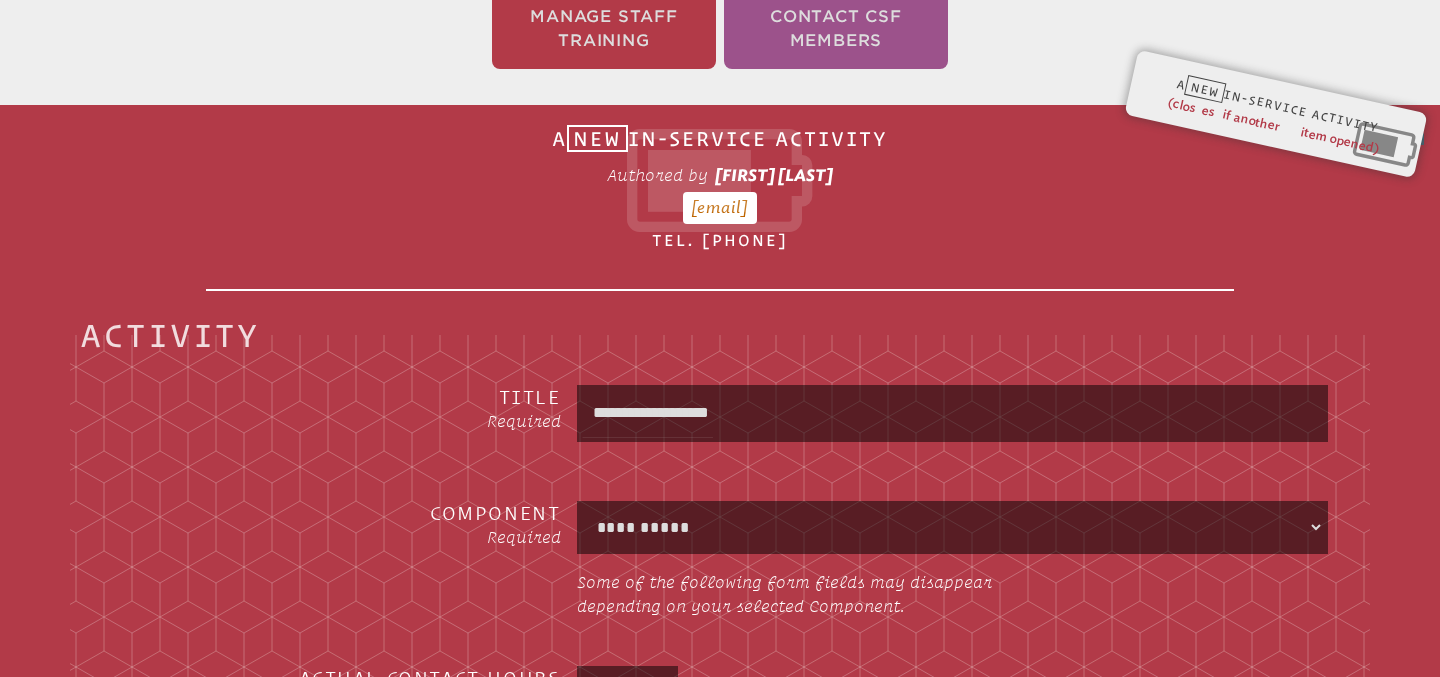 type on "**********" 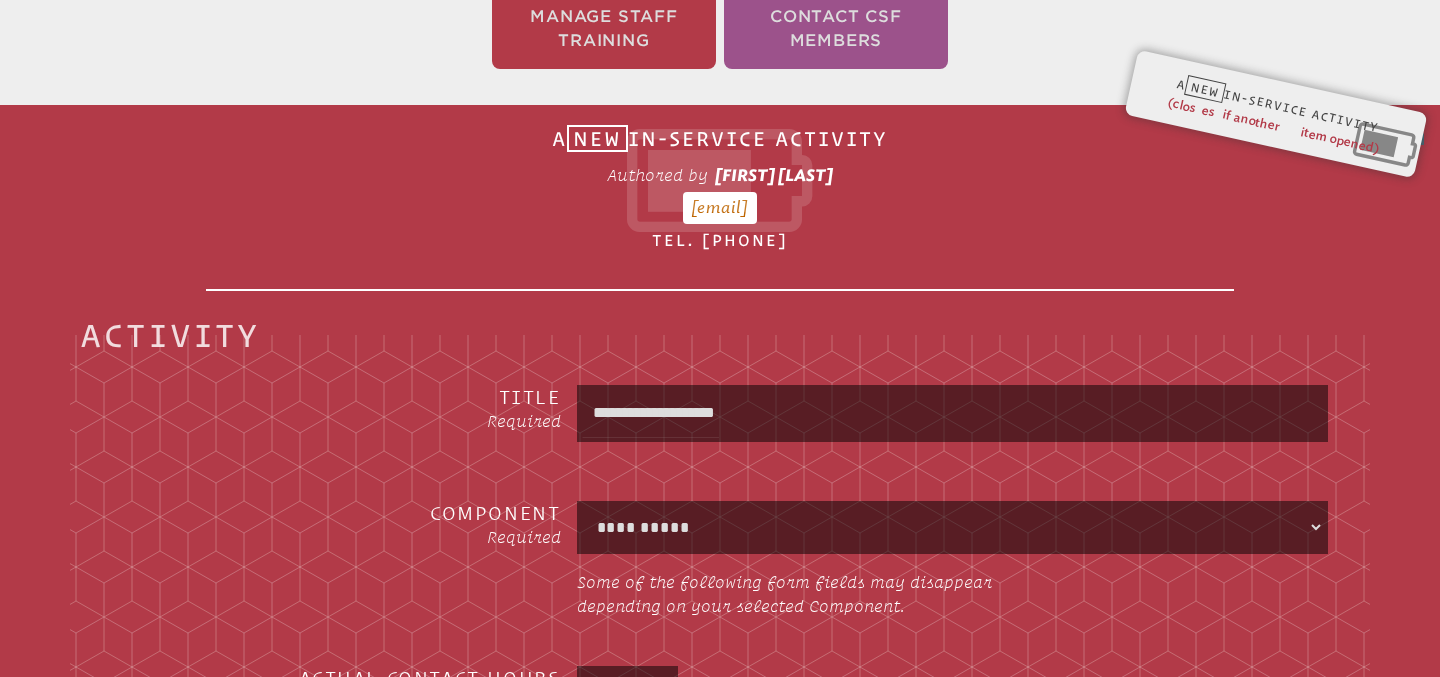 type on "**********" 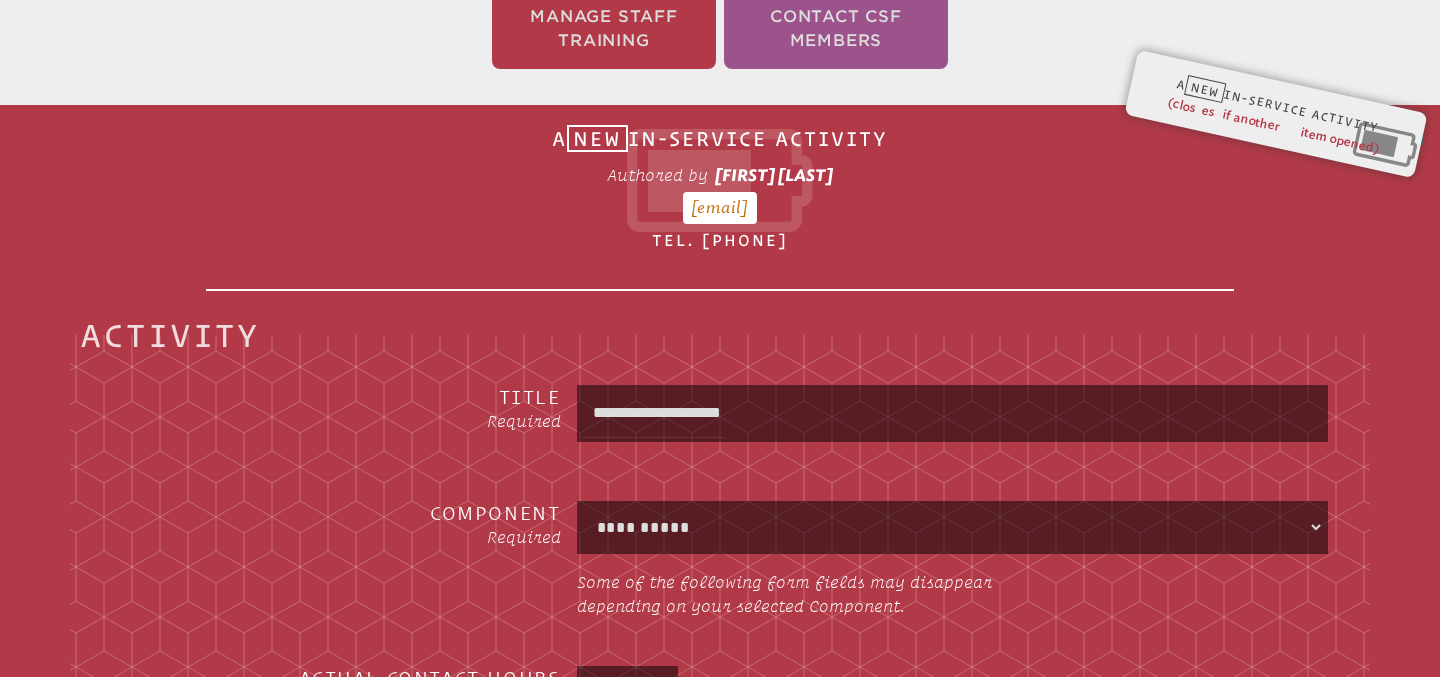 type on "**********" 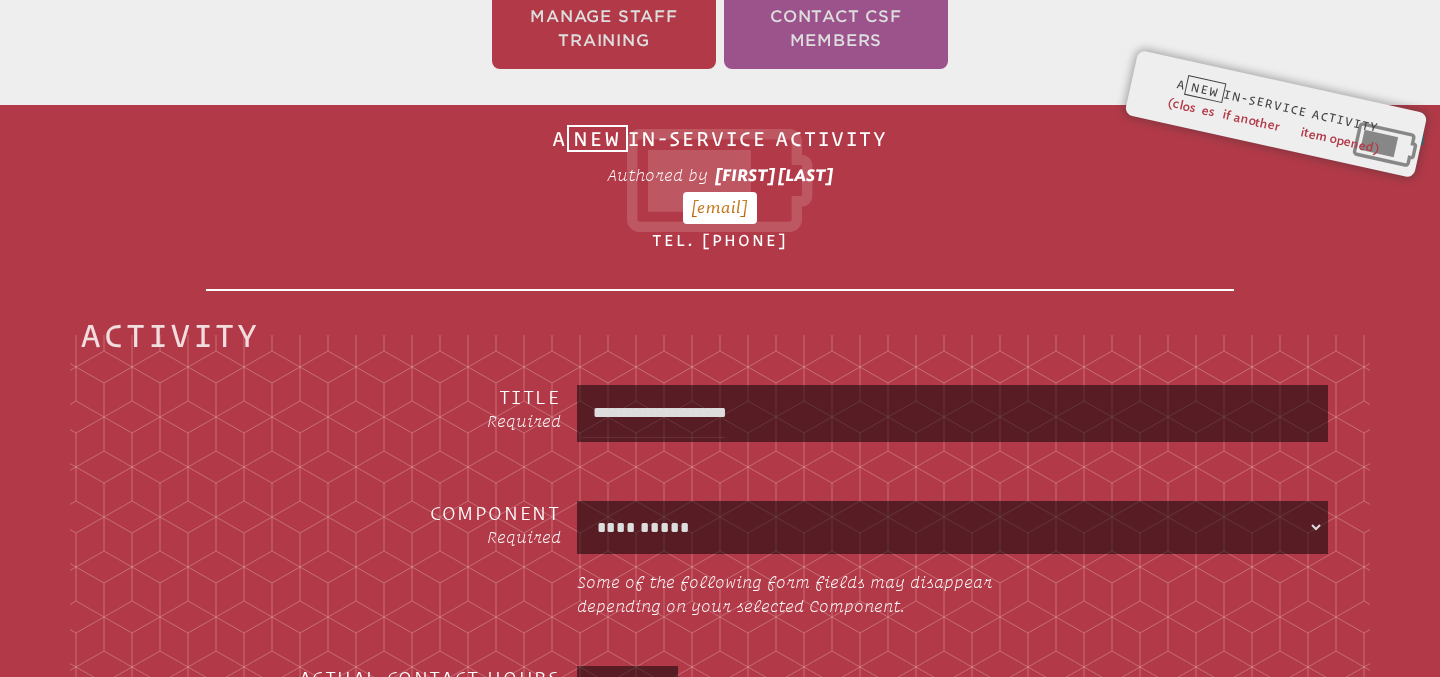 type on "**********" 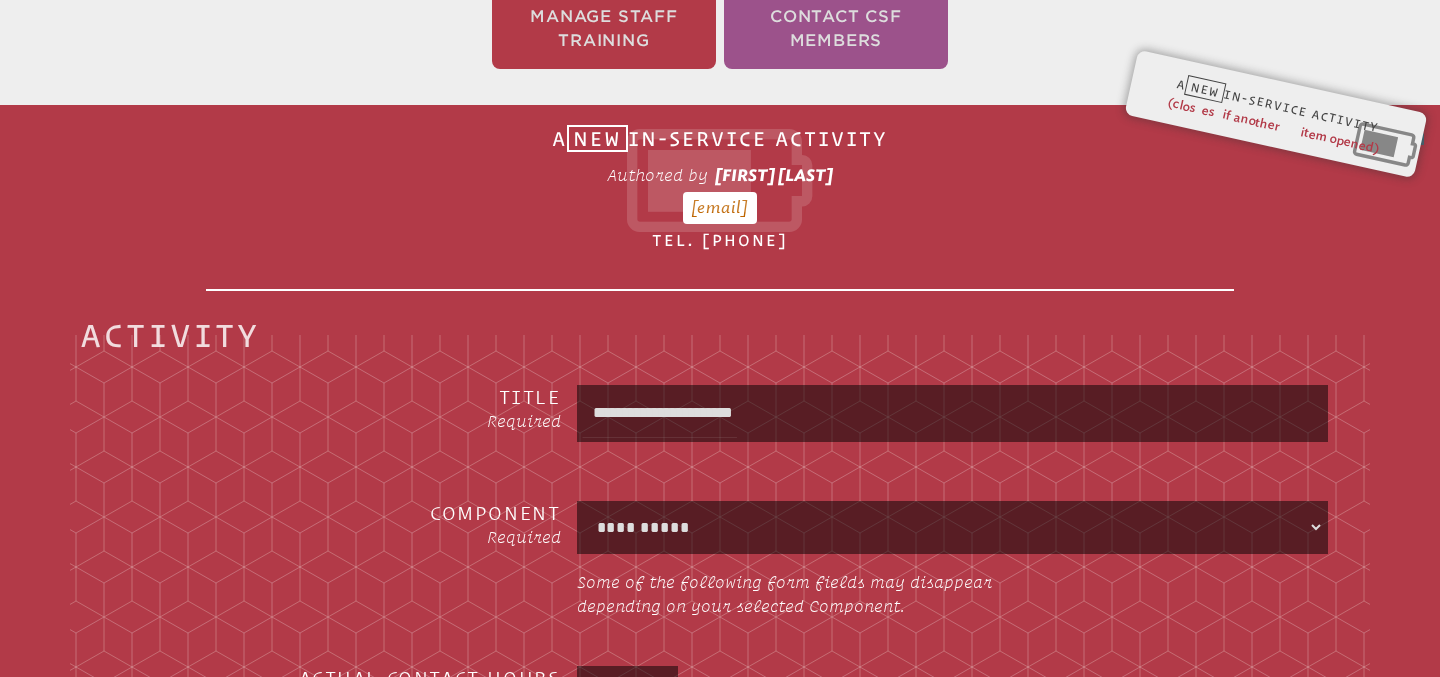 type on "**********" 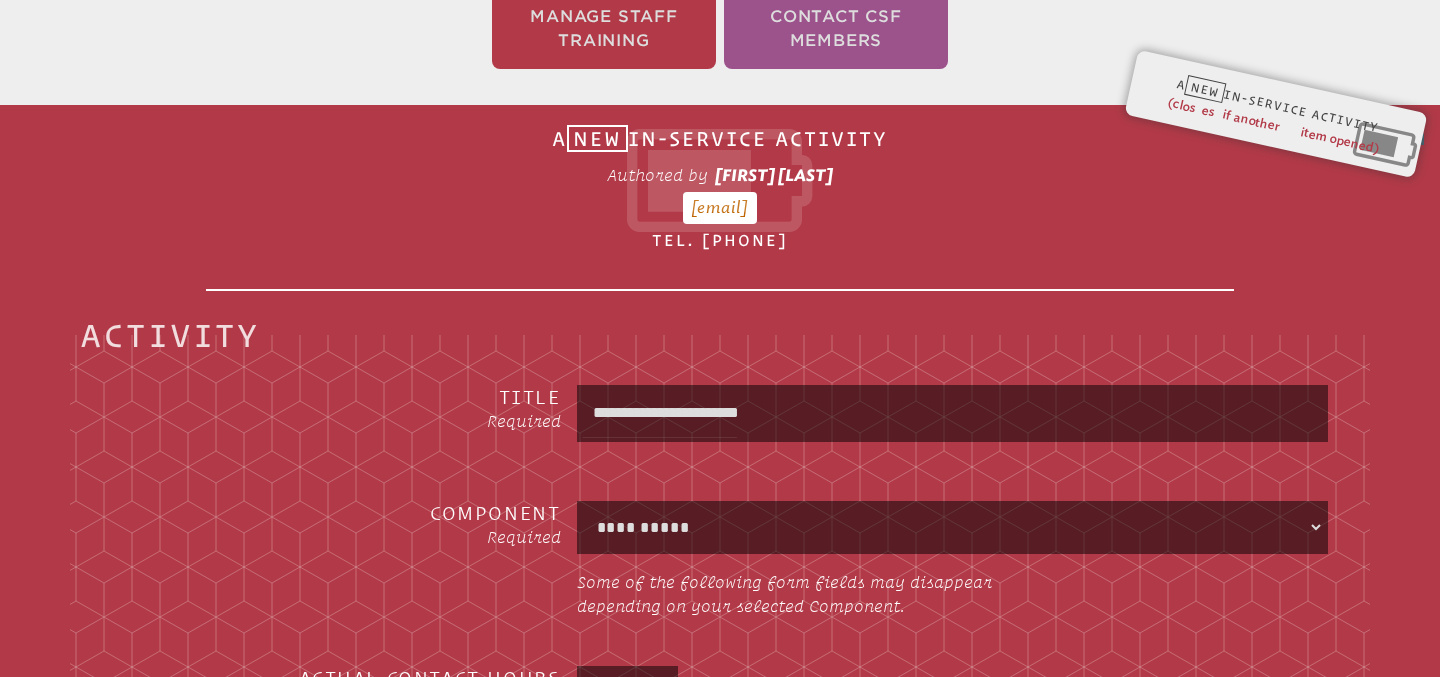 type on "**********" 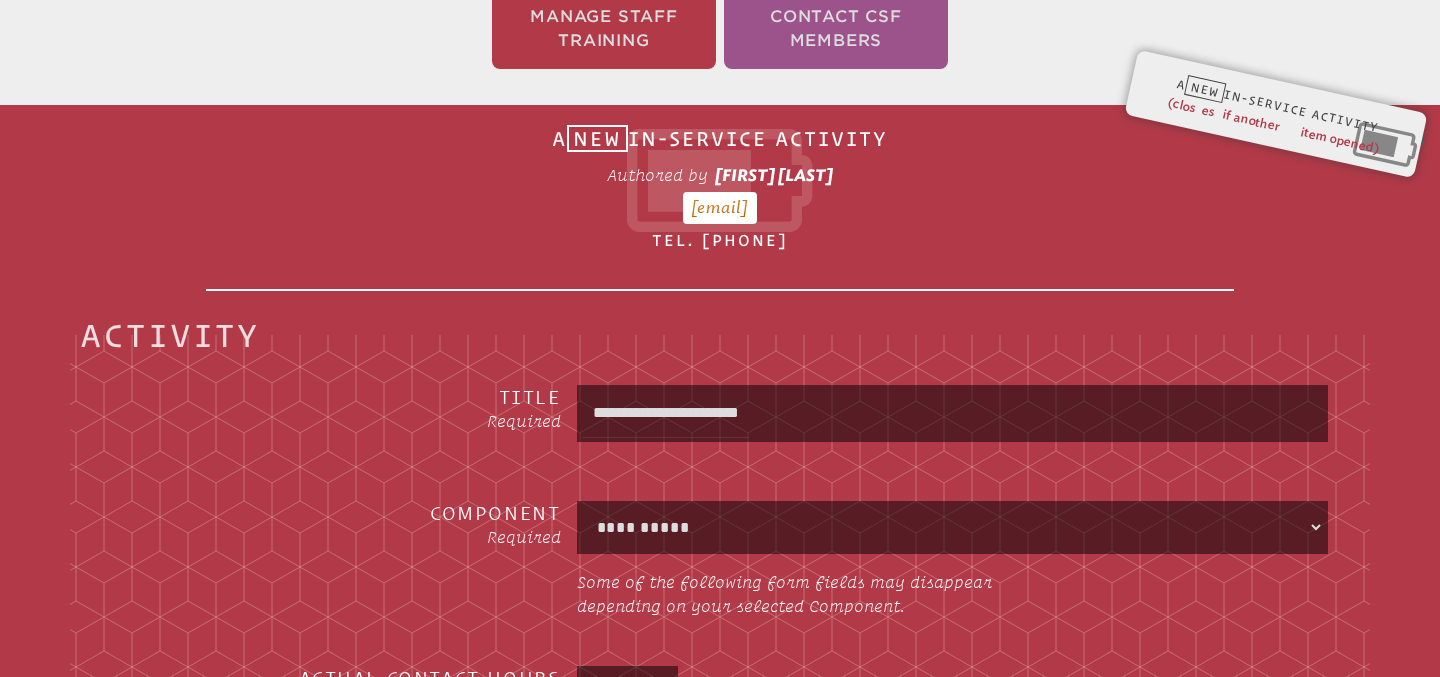 type on "**********" 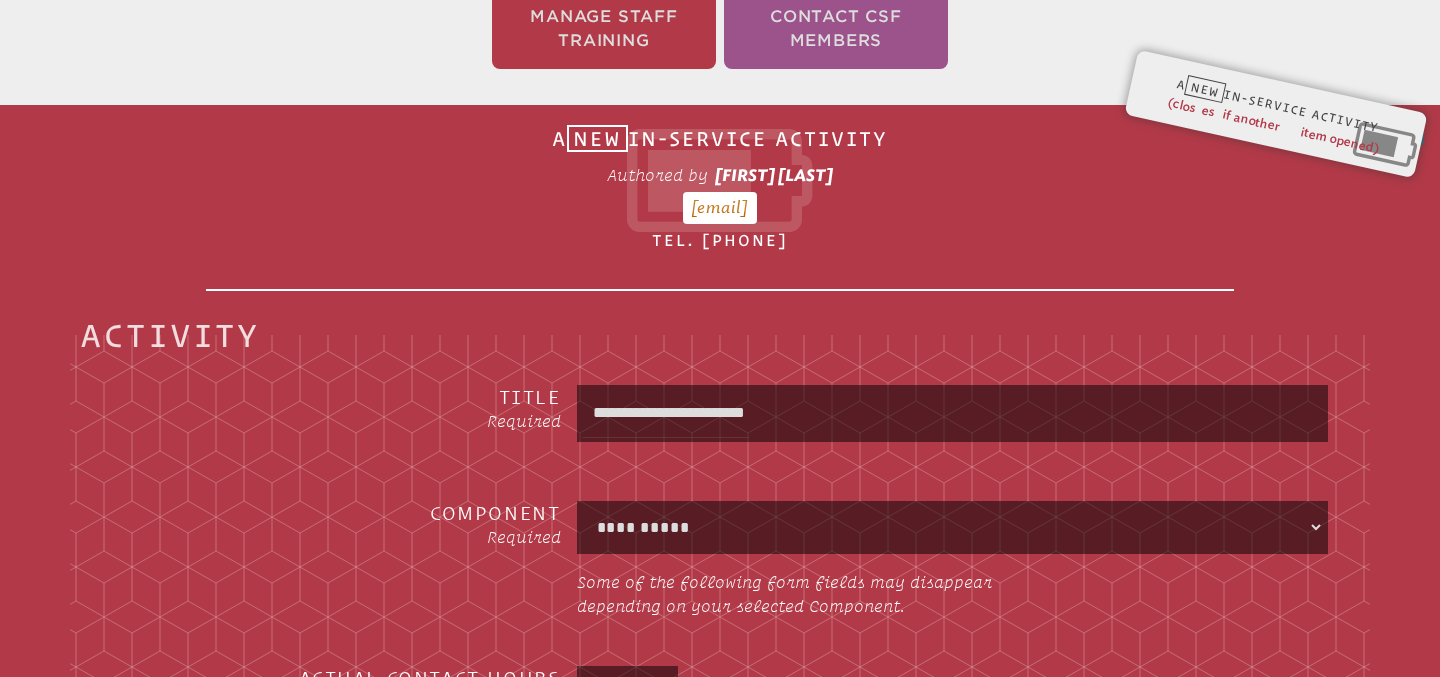 type on "**********" 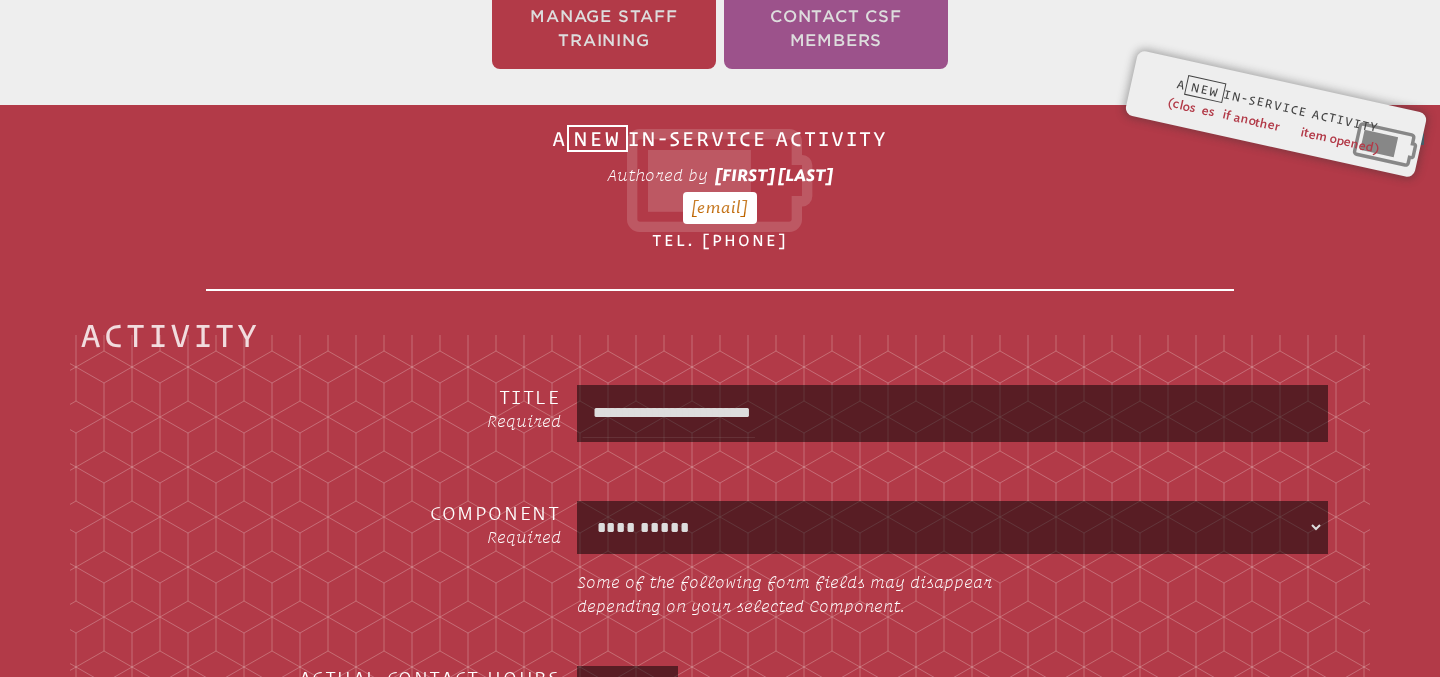 type on "**********" 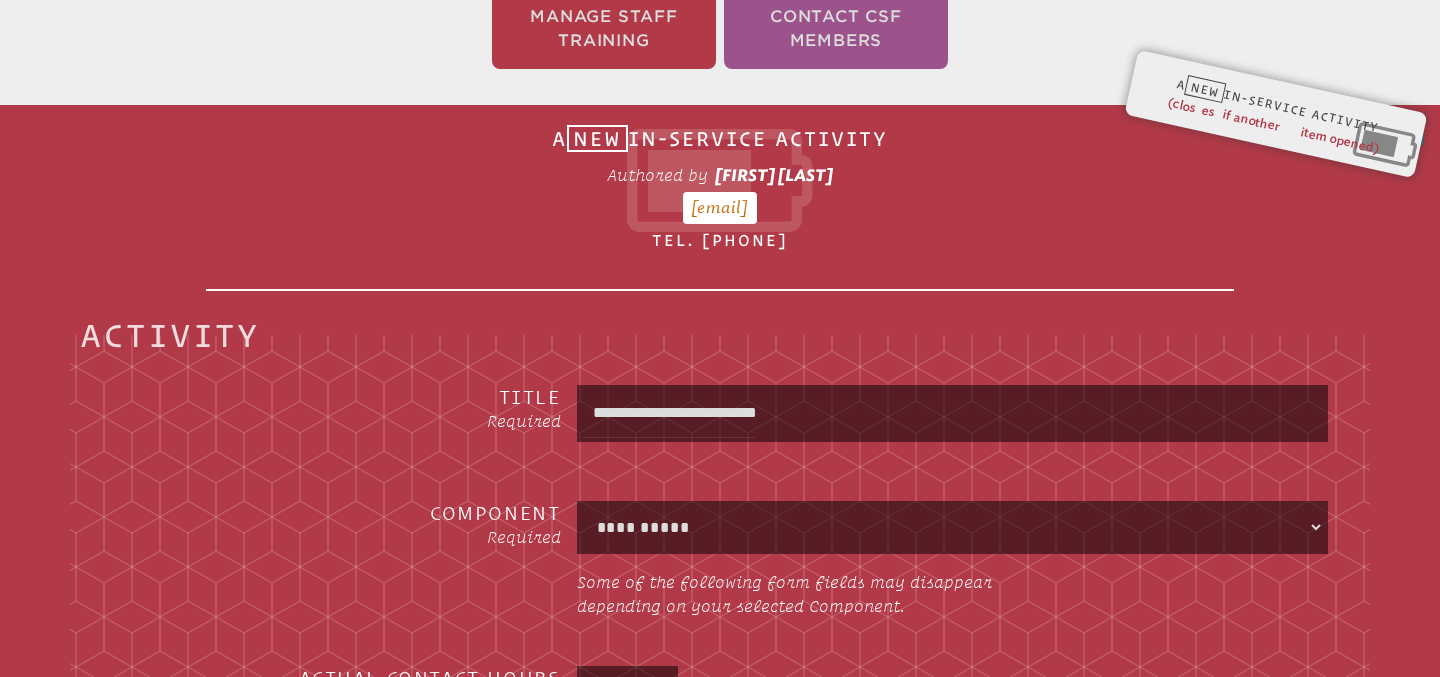 type on "[MASKED_DATA]" 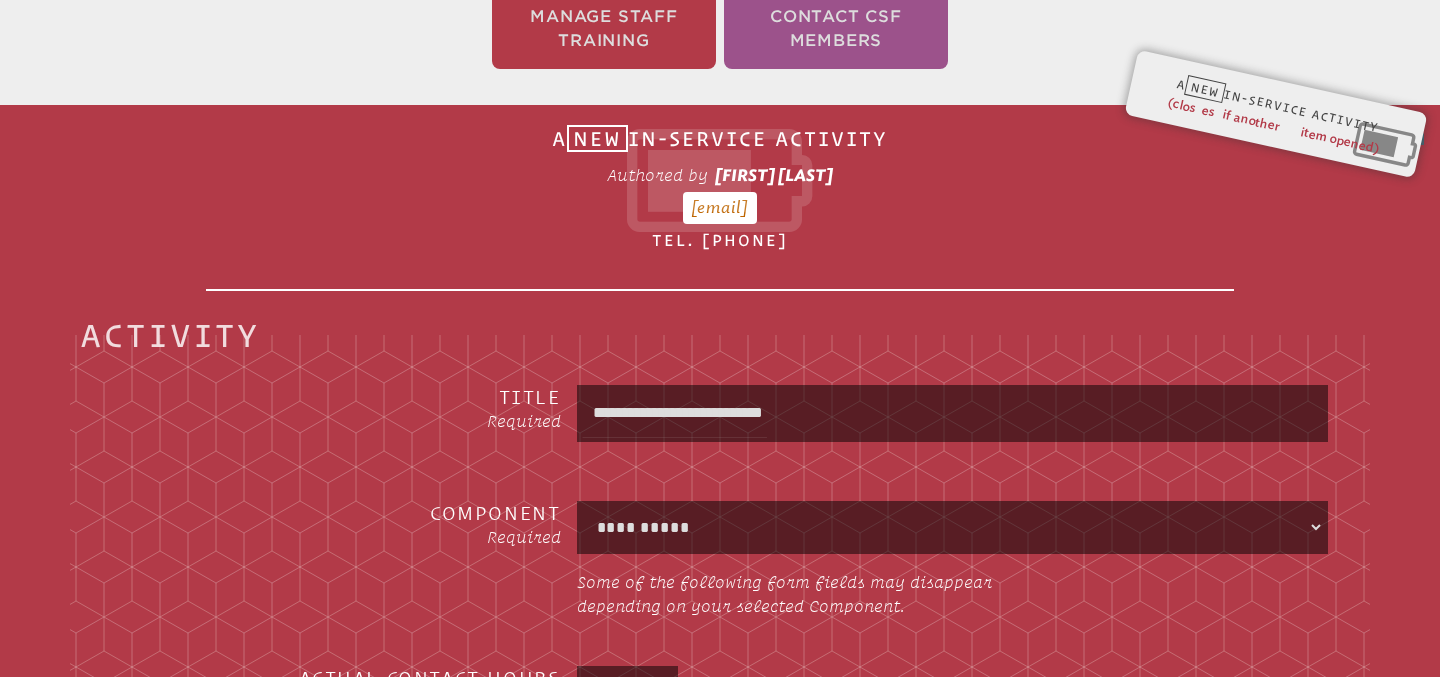 type on "**********" 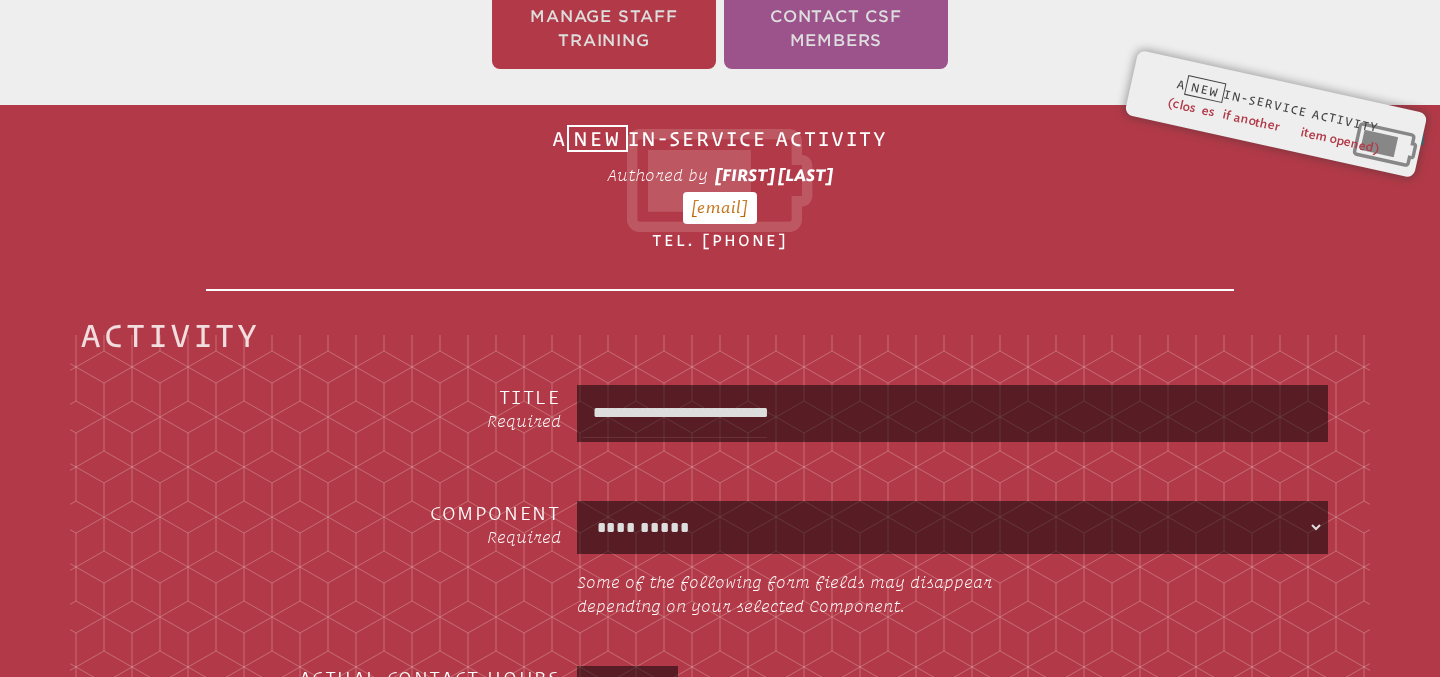 type on "**********" 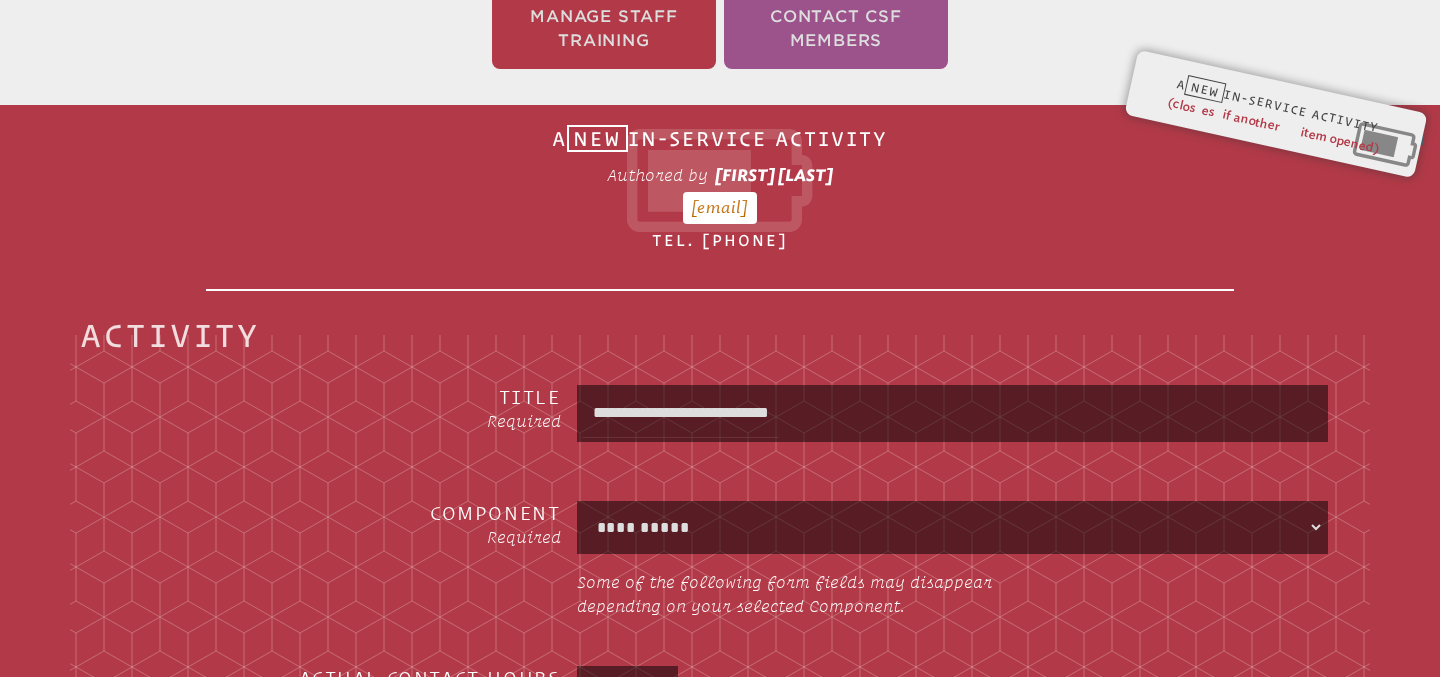 type on "**********" 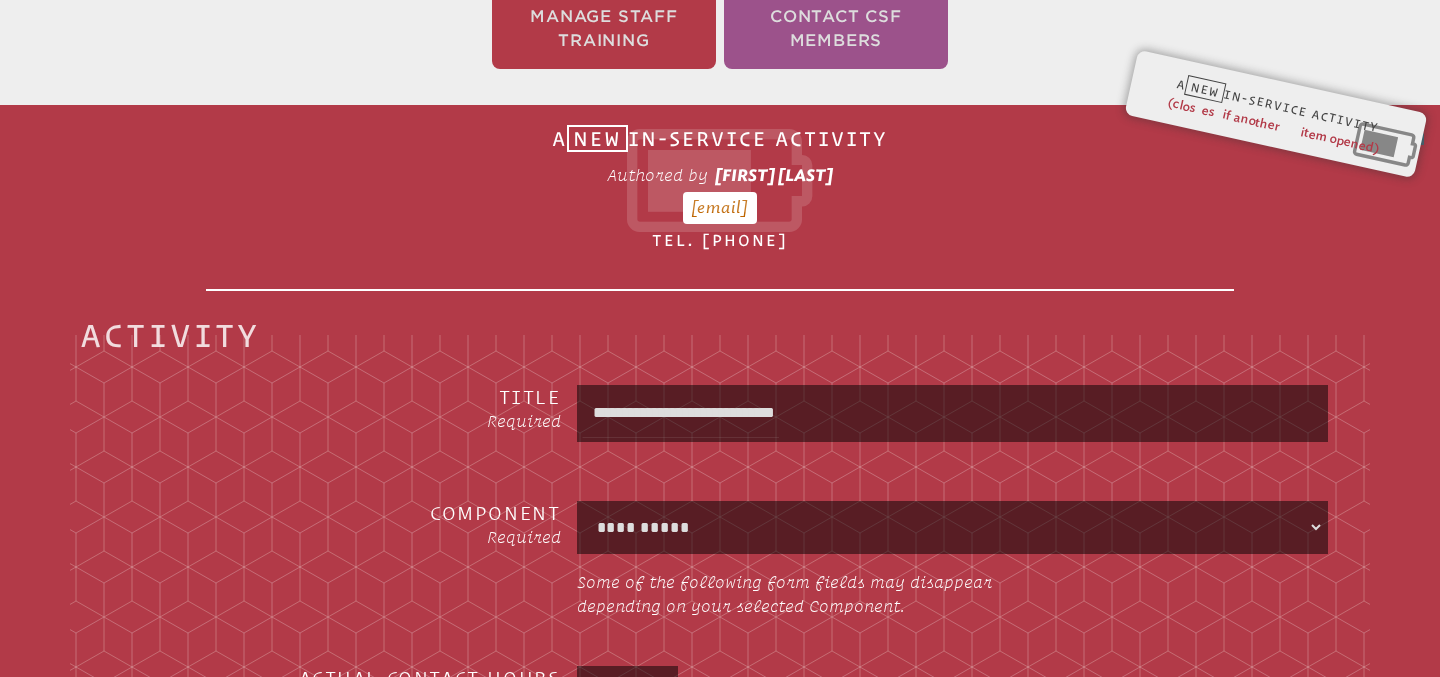 type on "**********" 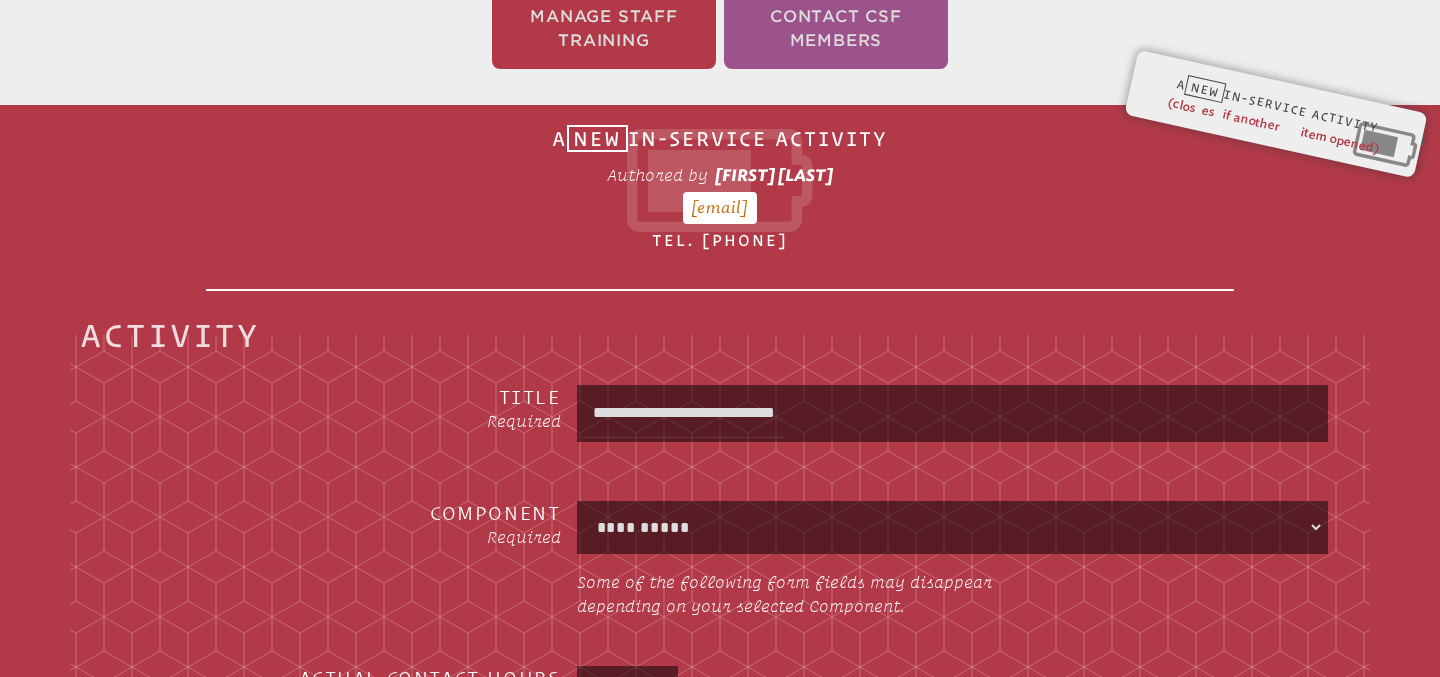 type on "**********" 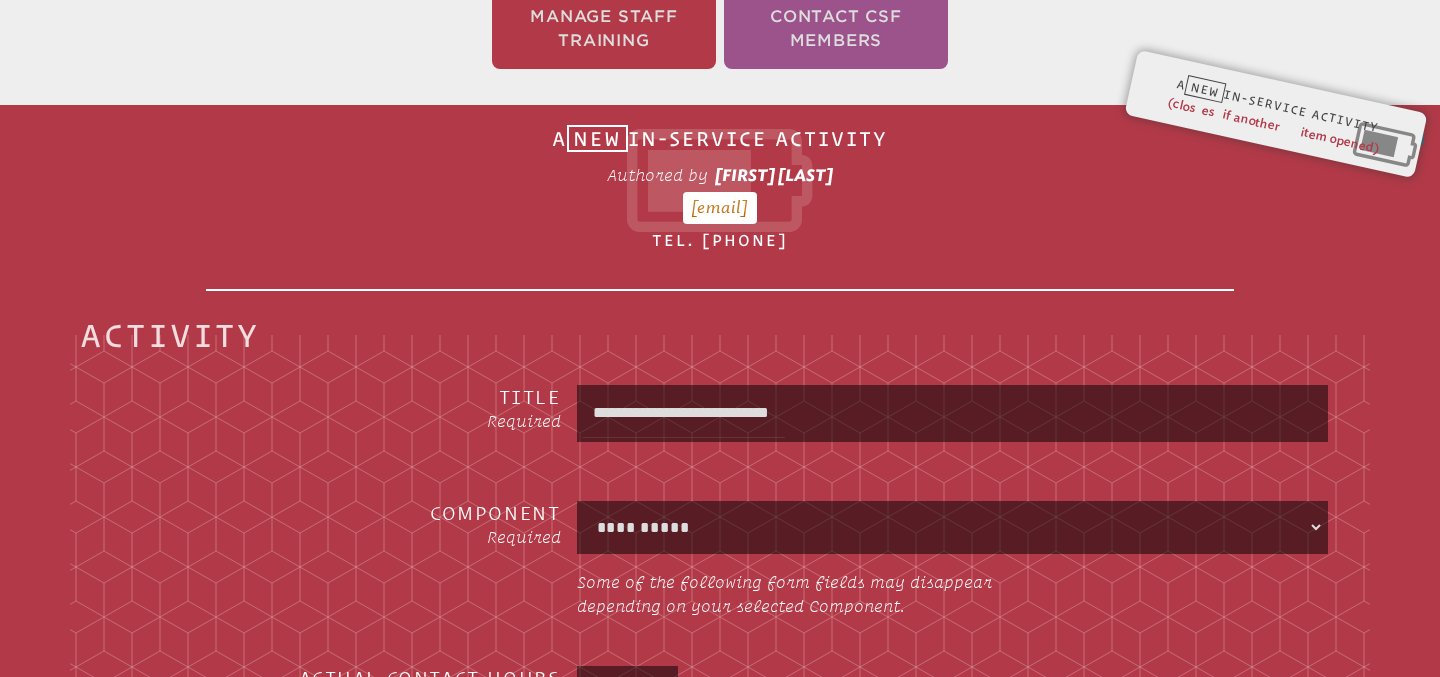 type on "**********" 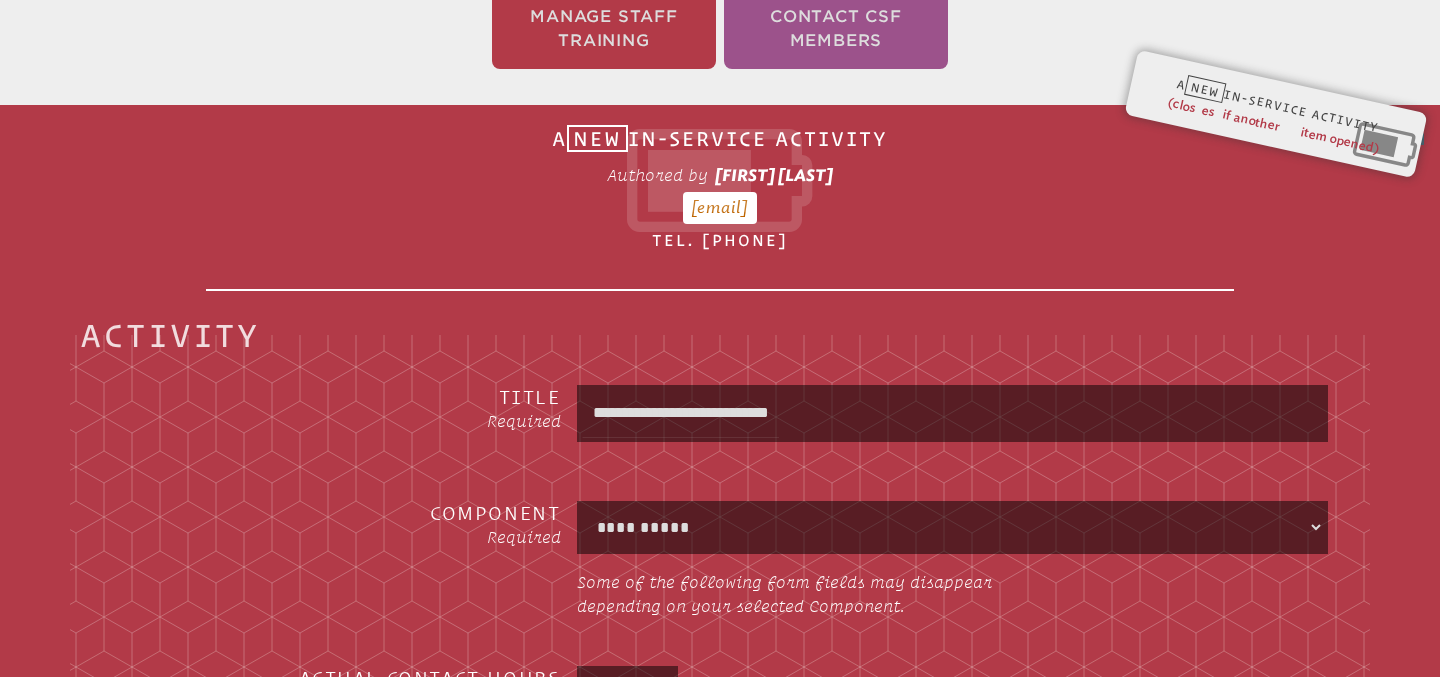type on "**********" 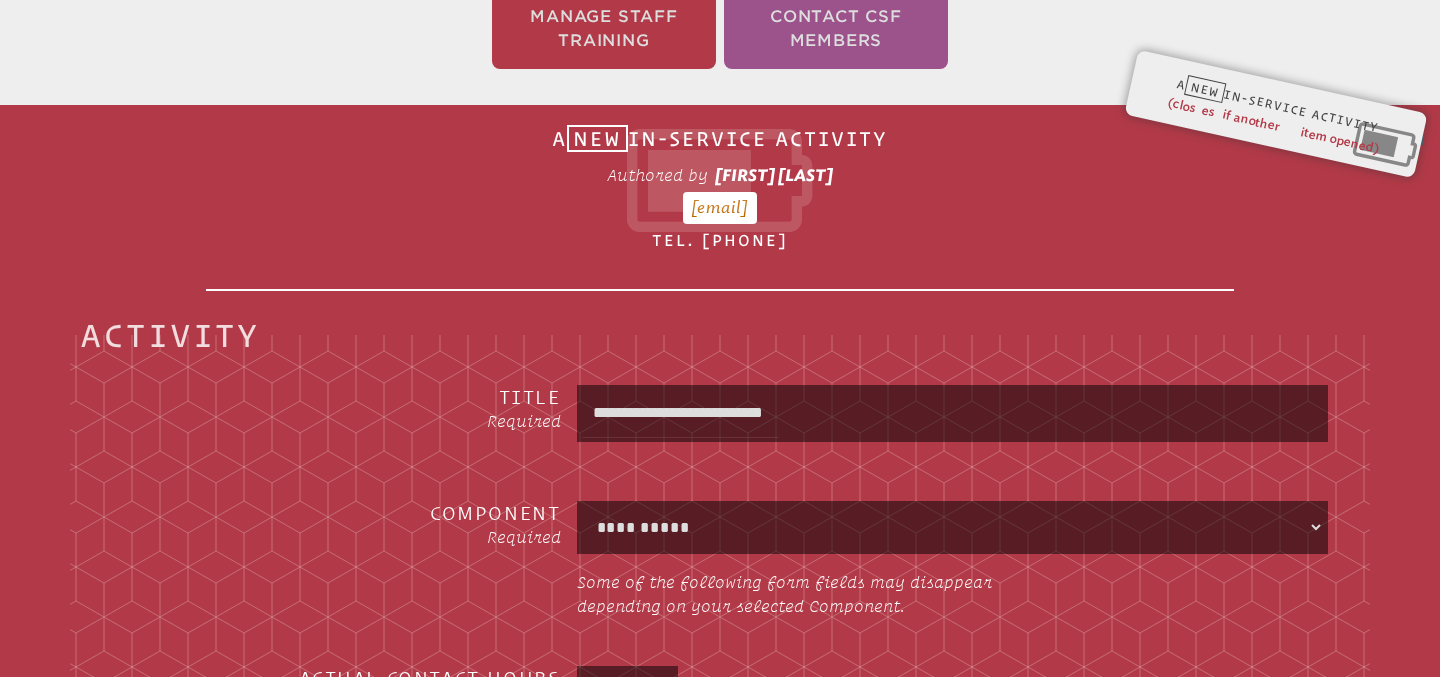 type on "**********" 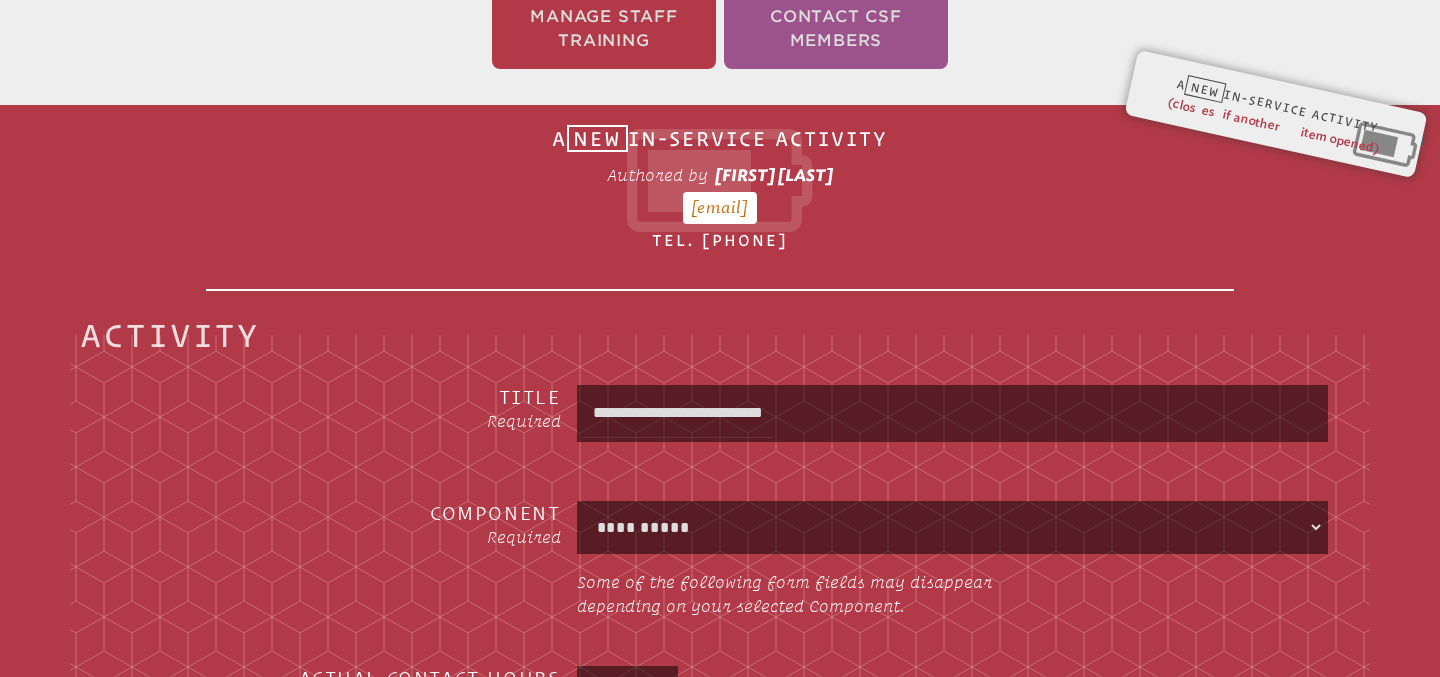 type on "**********" 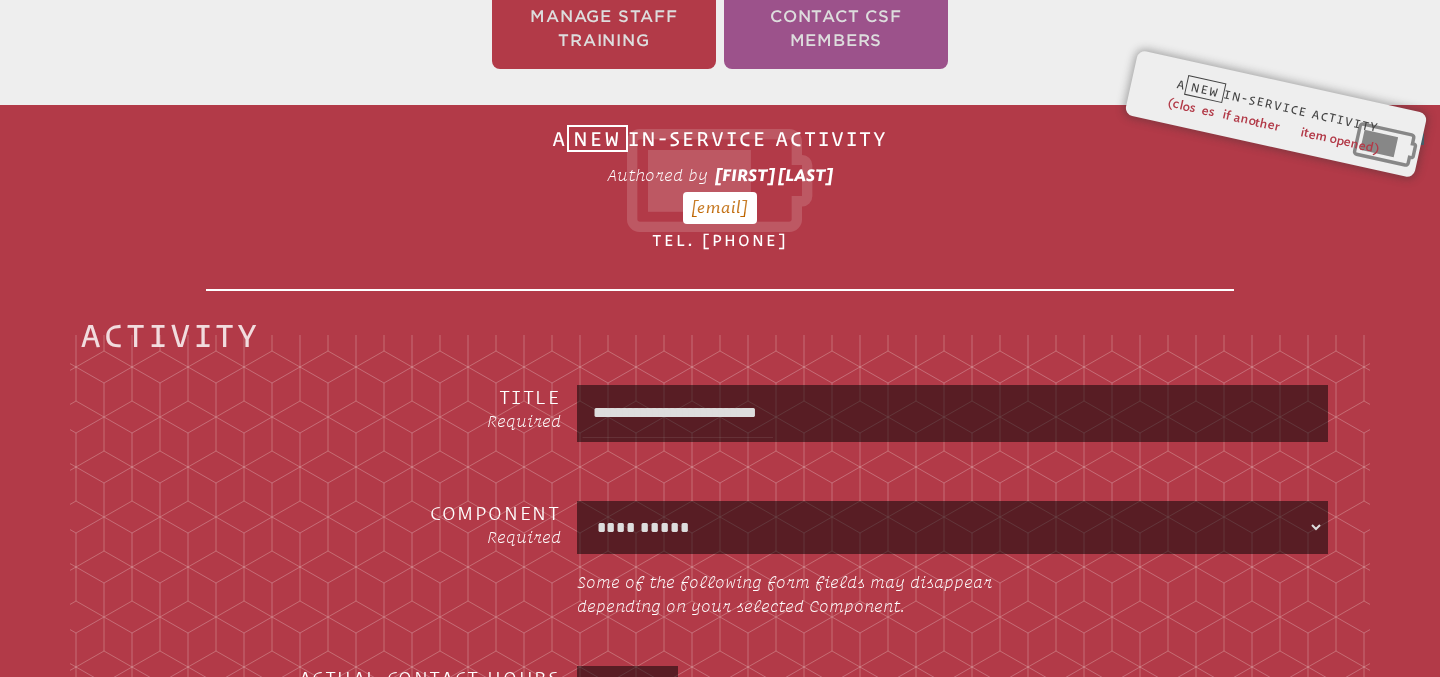 type on "[MASKED_DATA]" 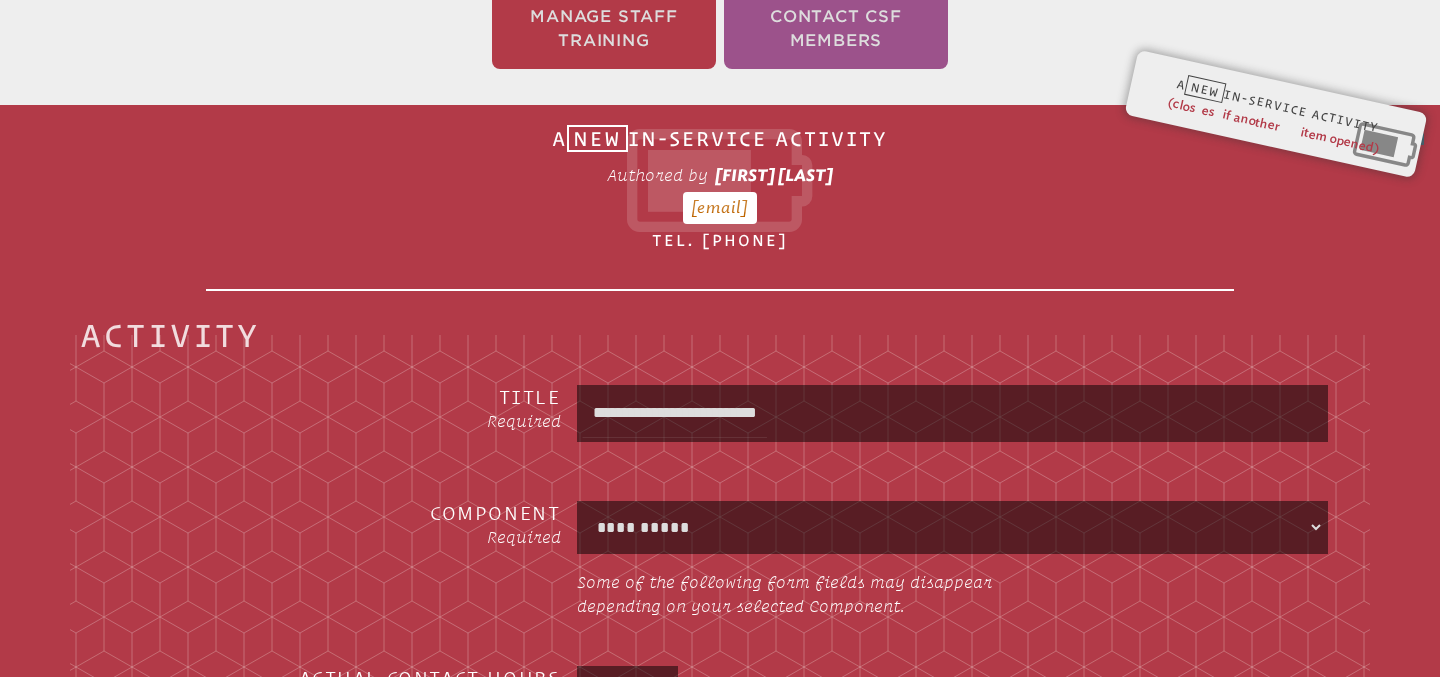 type on "**********" 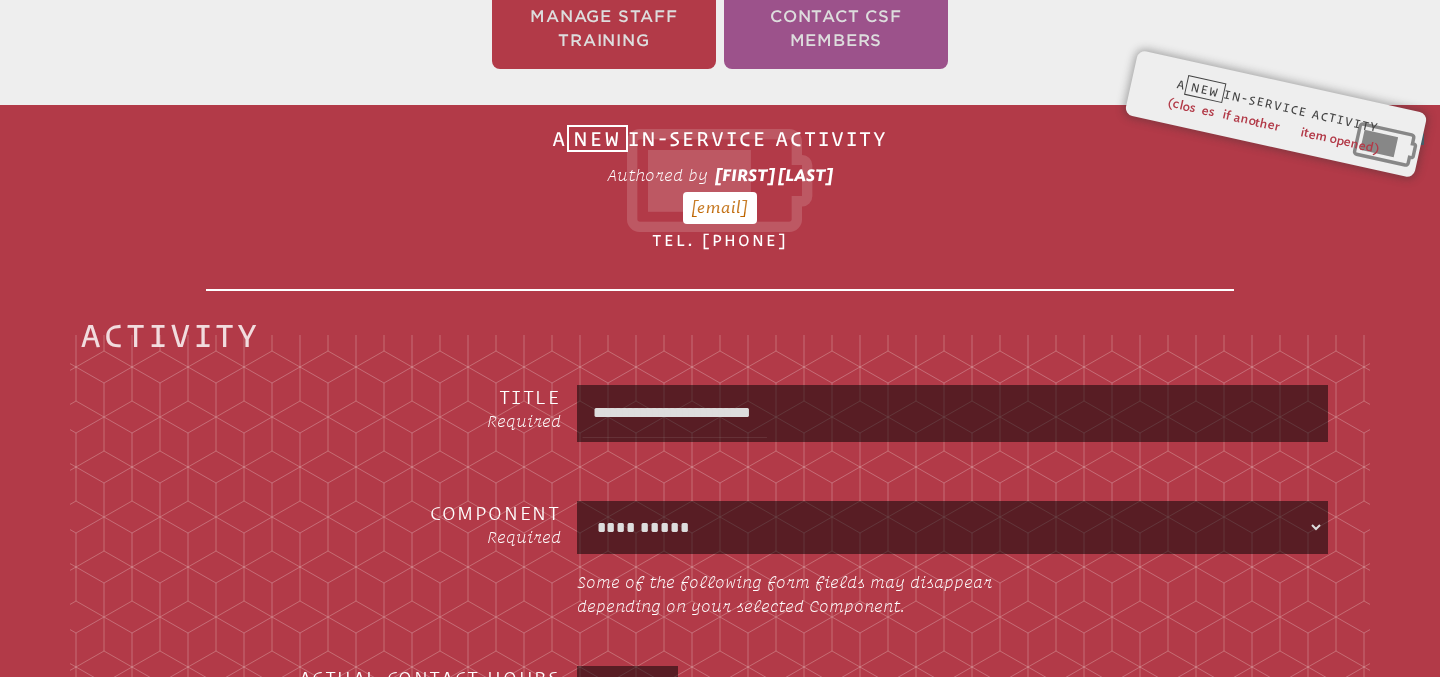 type on "**********" 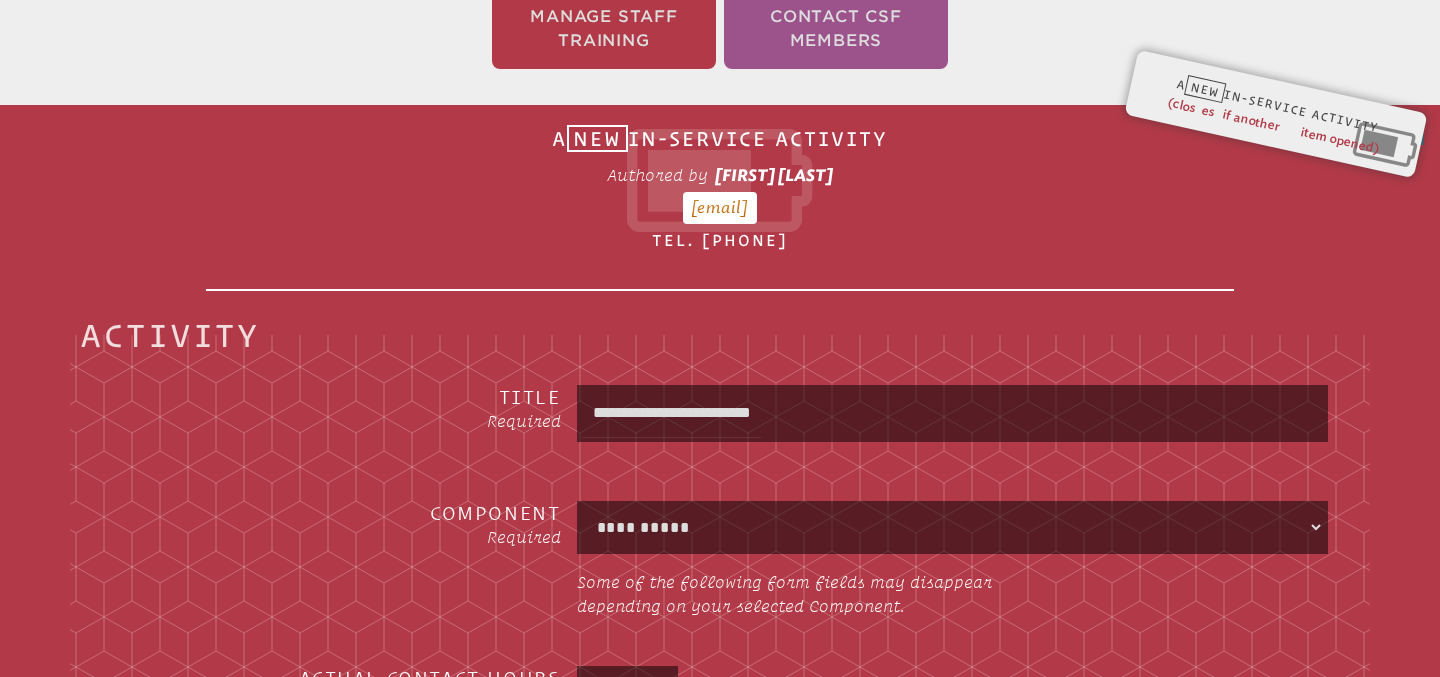 type on "**********" 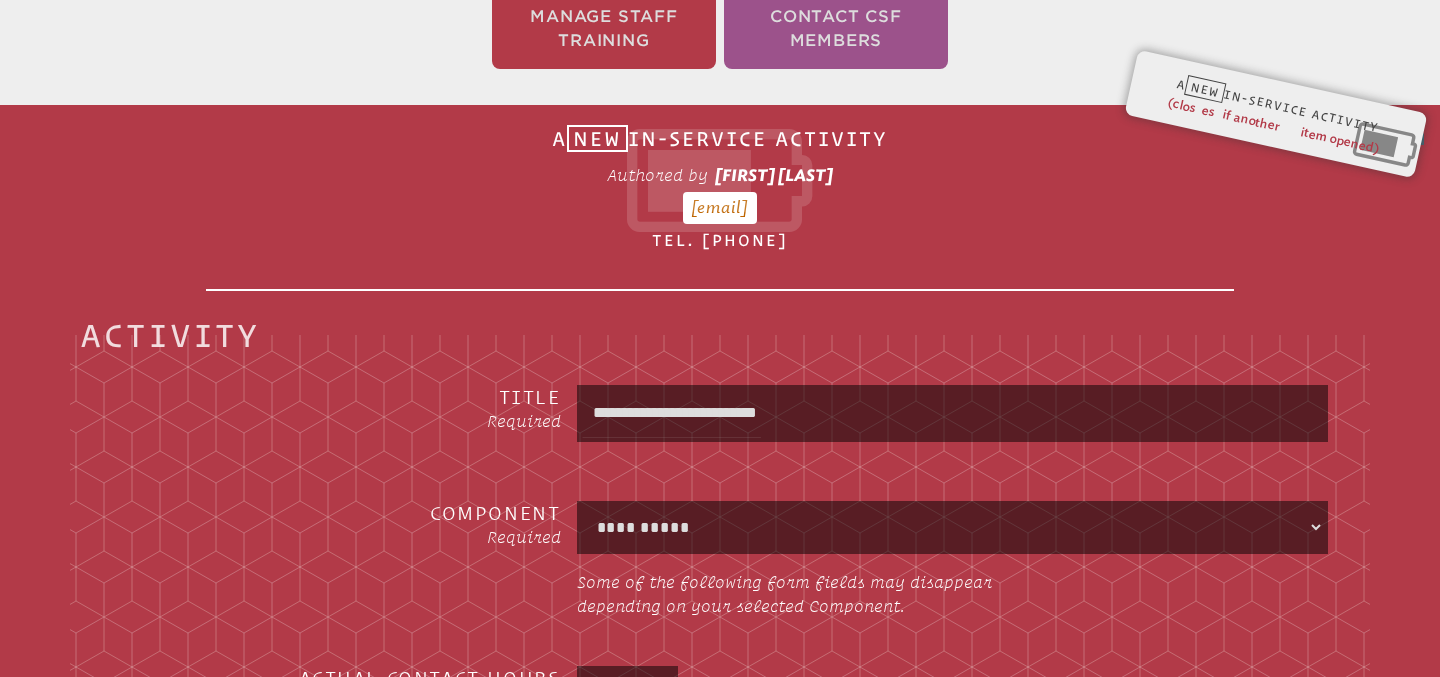 type on "[MASKED_DATA]" 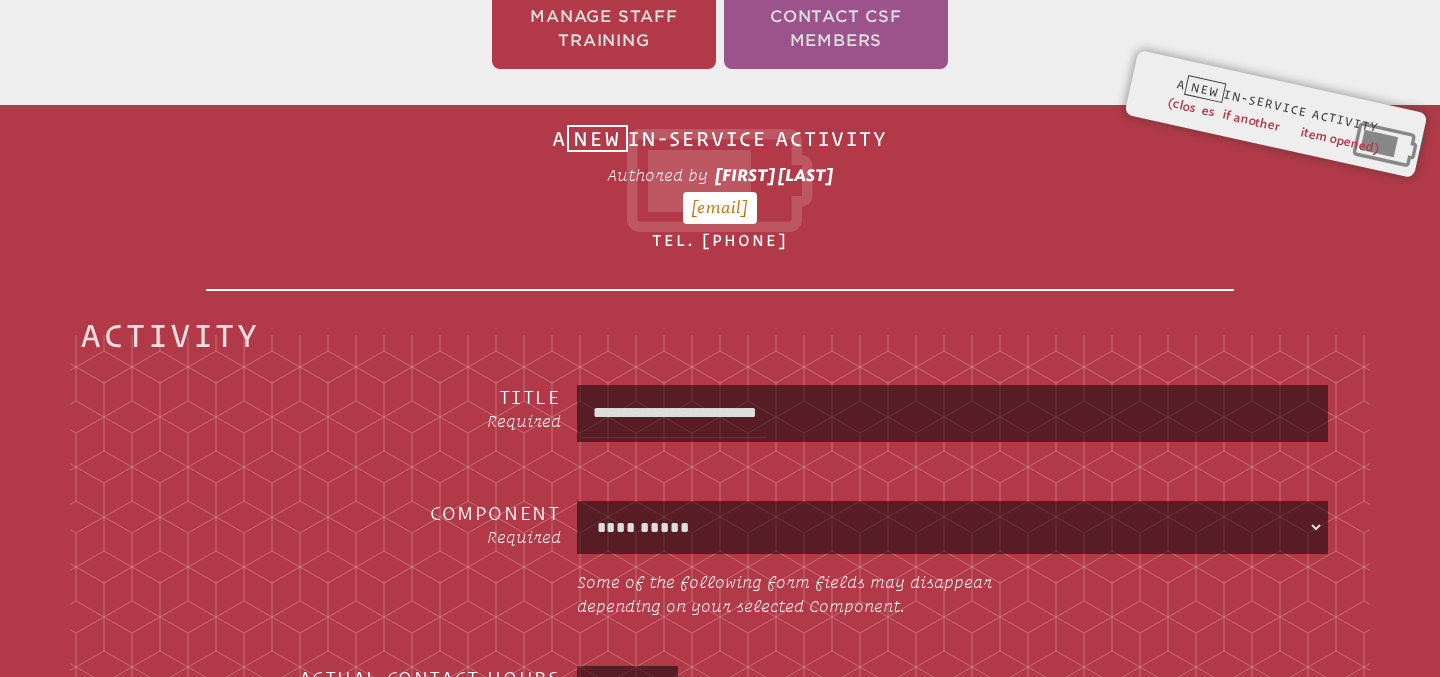 type on "**********" 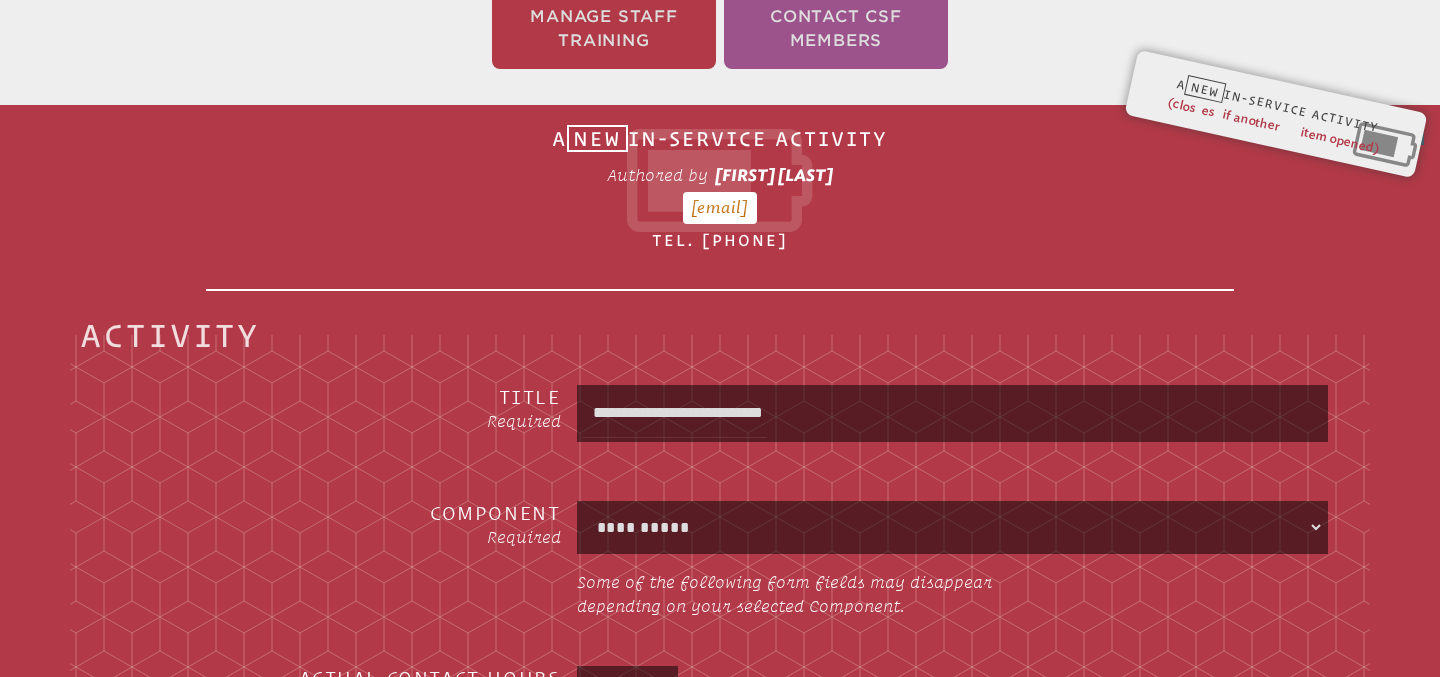 type on "**********" 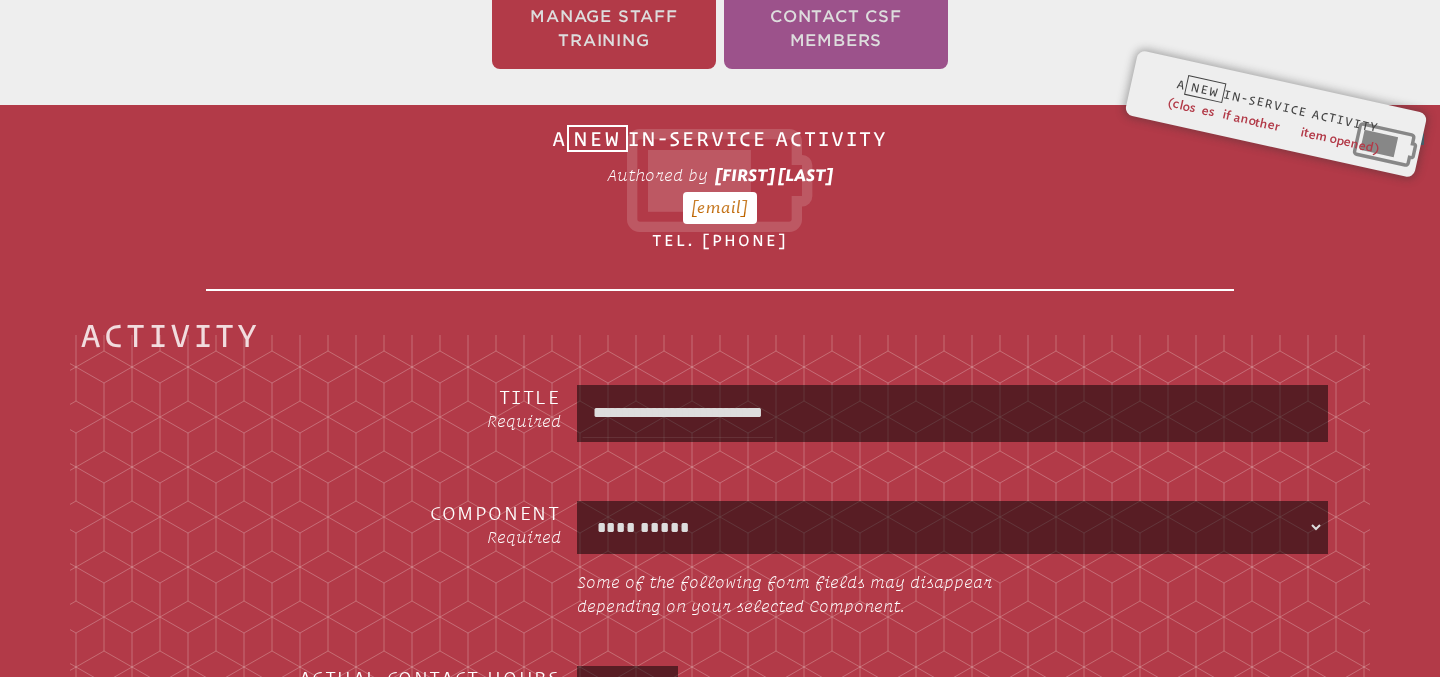 type on "**********" 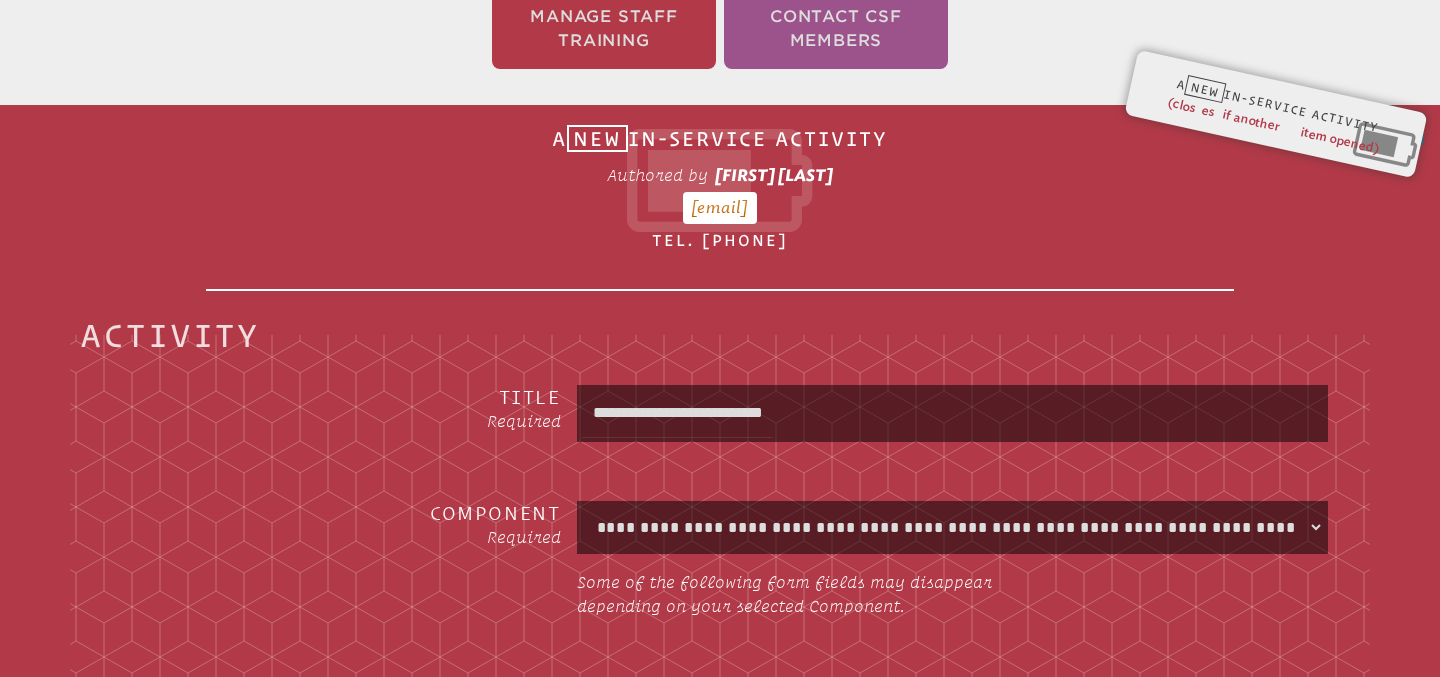 click on "Some of the following form fields may disappear depending on your selected Component." at bounding box center [897, 594] 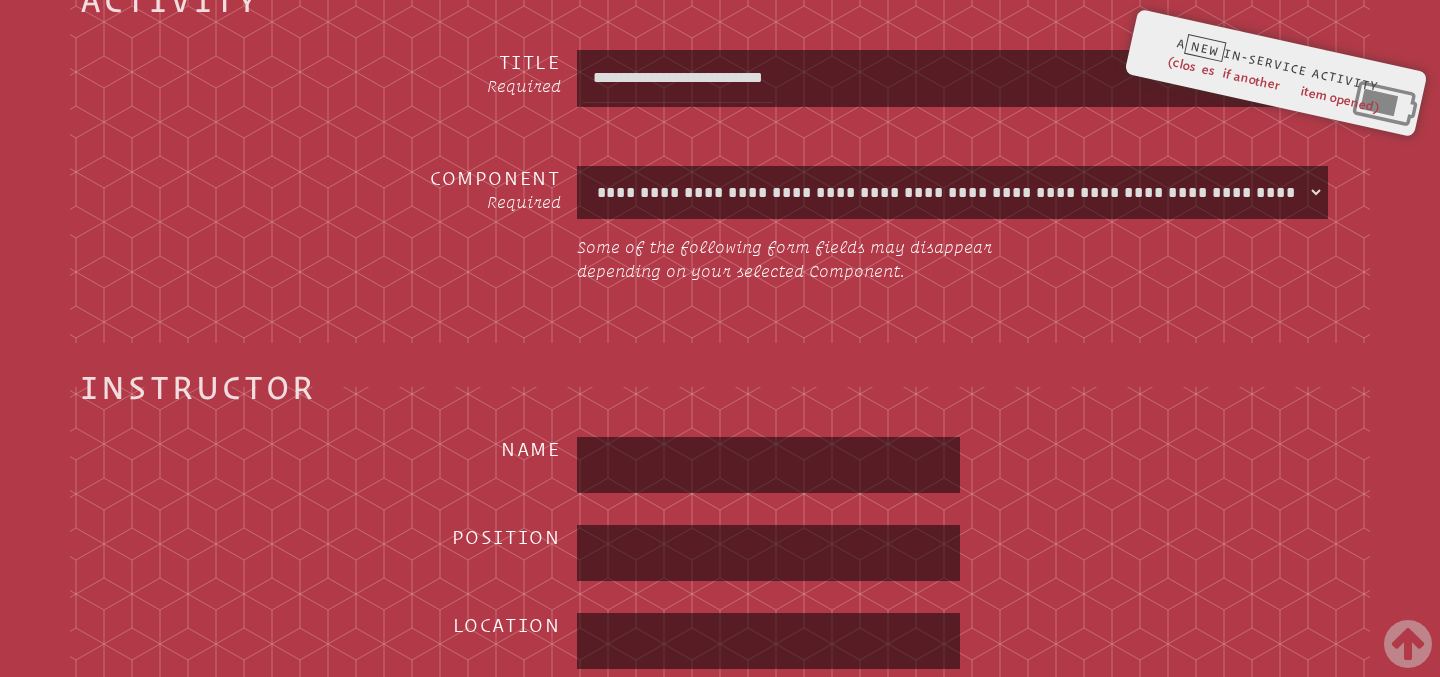 scroll, scrollTop: 847, scrollLeft: 0, axis: vertical 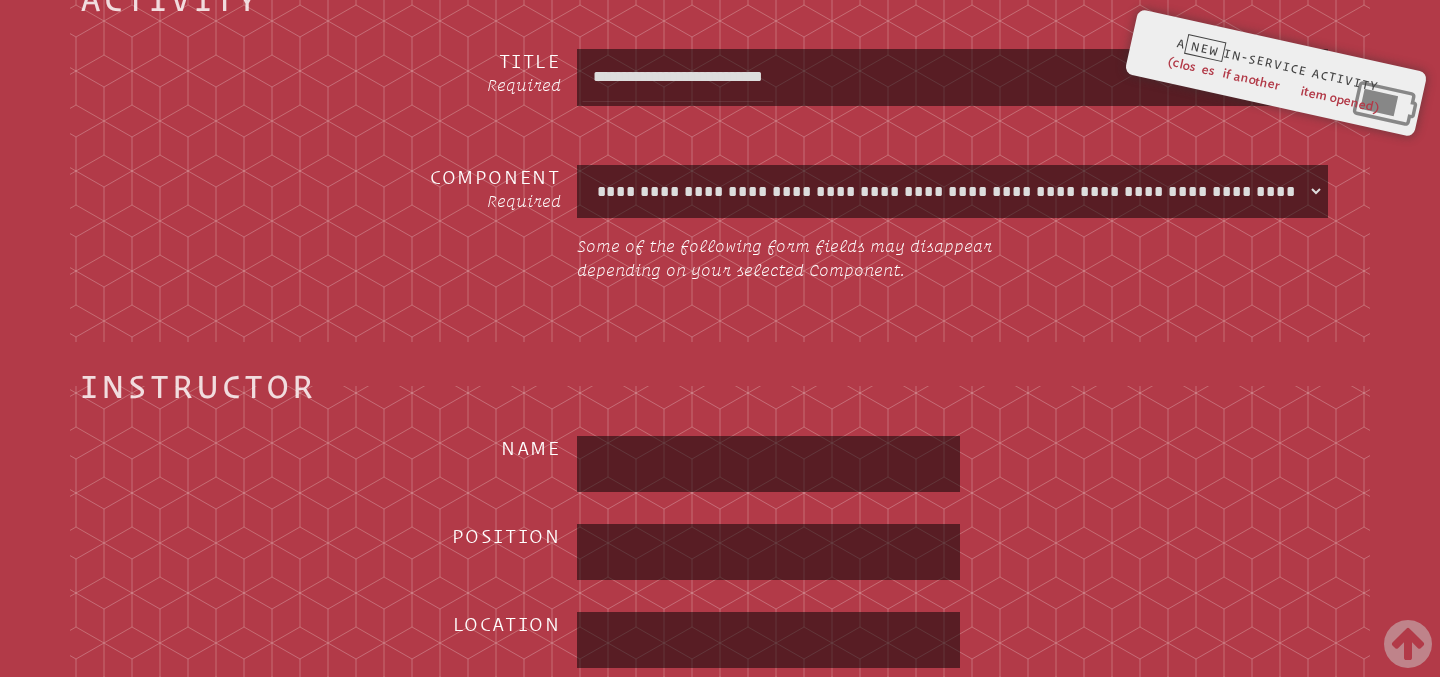 click at bounding box center (769, 464) 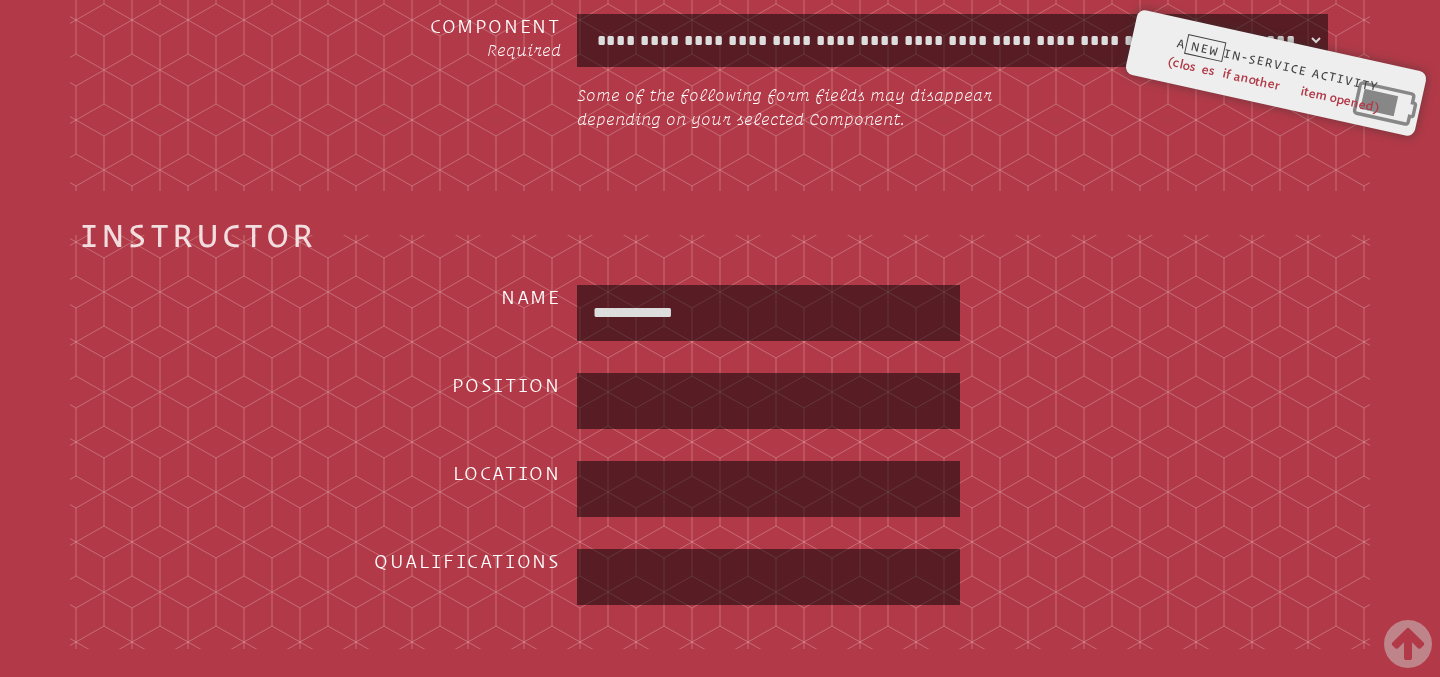 scroll, scrollTop: 1006, scrollLeft: 0, axis: vertical 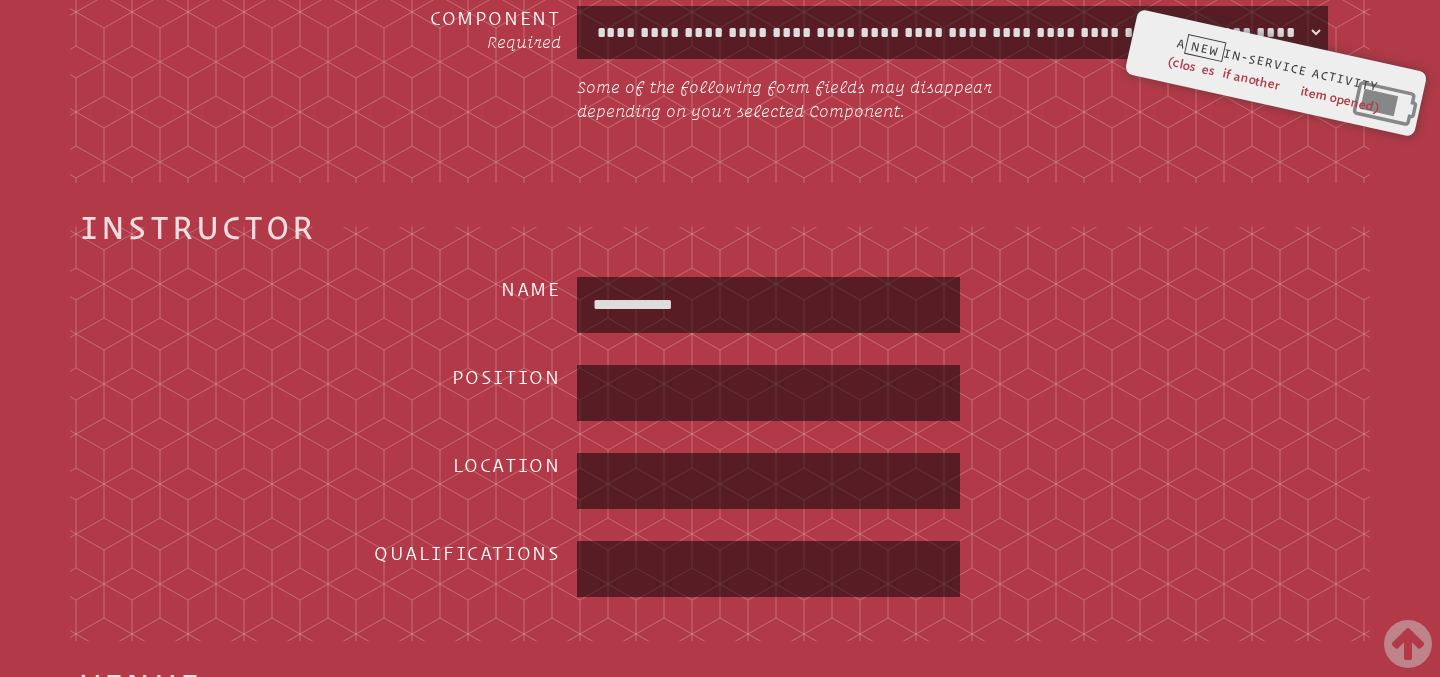 type on "**********" 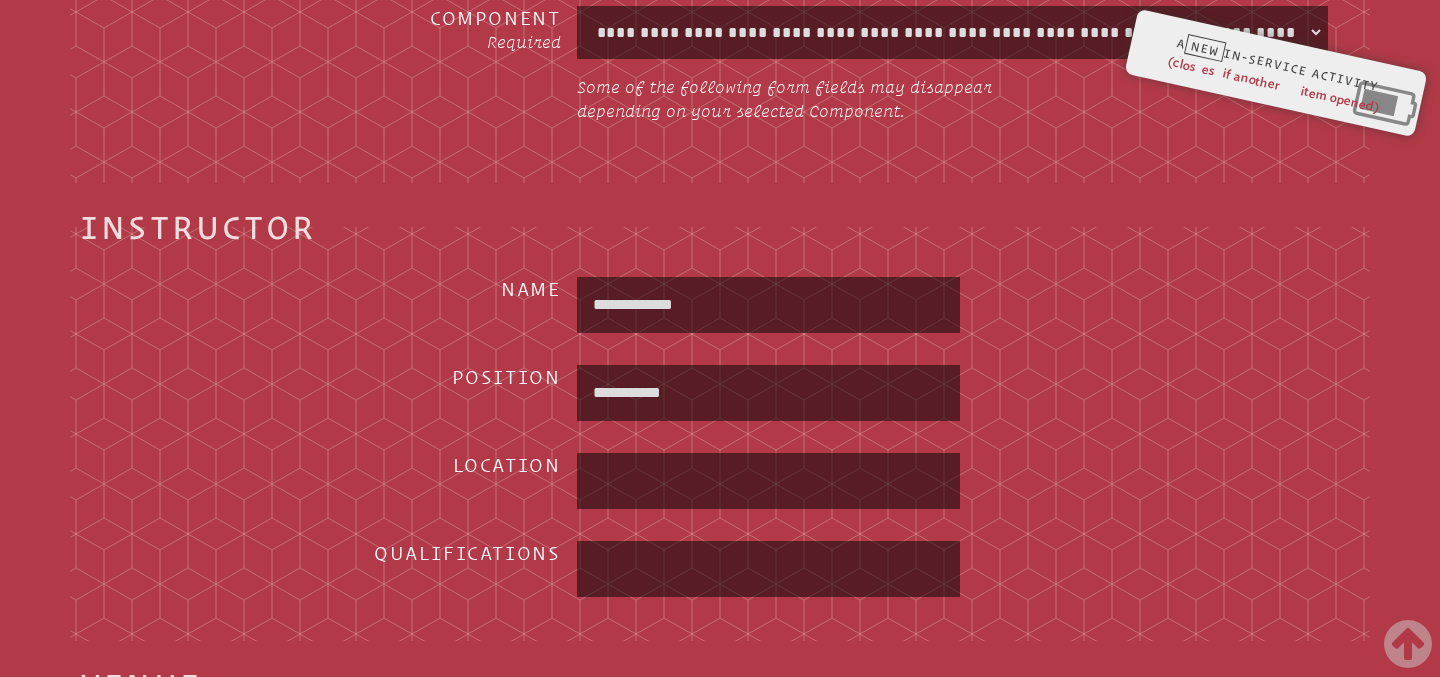 type on "**********" 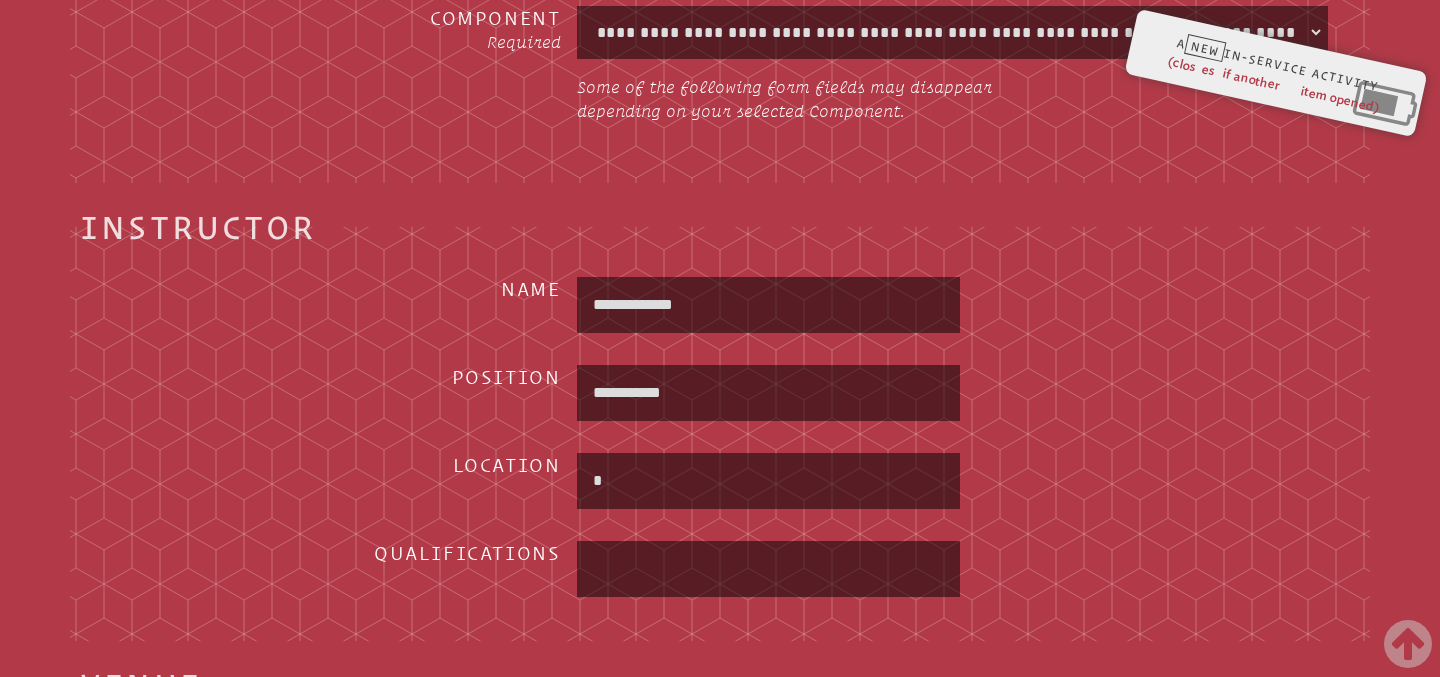 type on "**********" 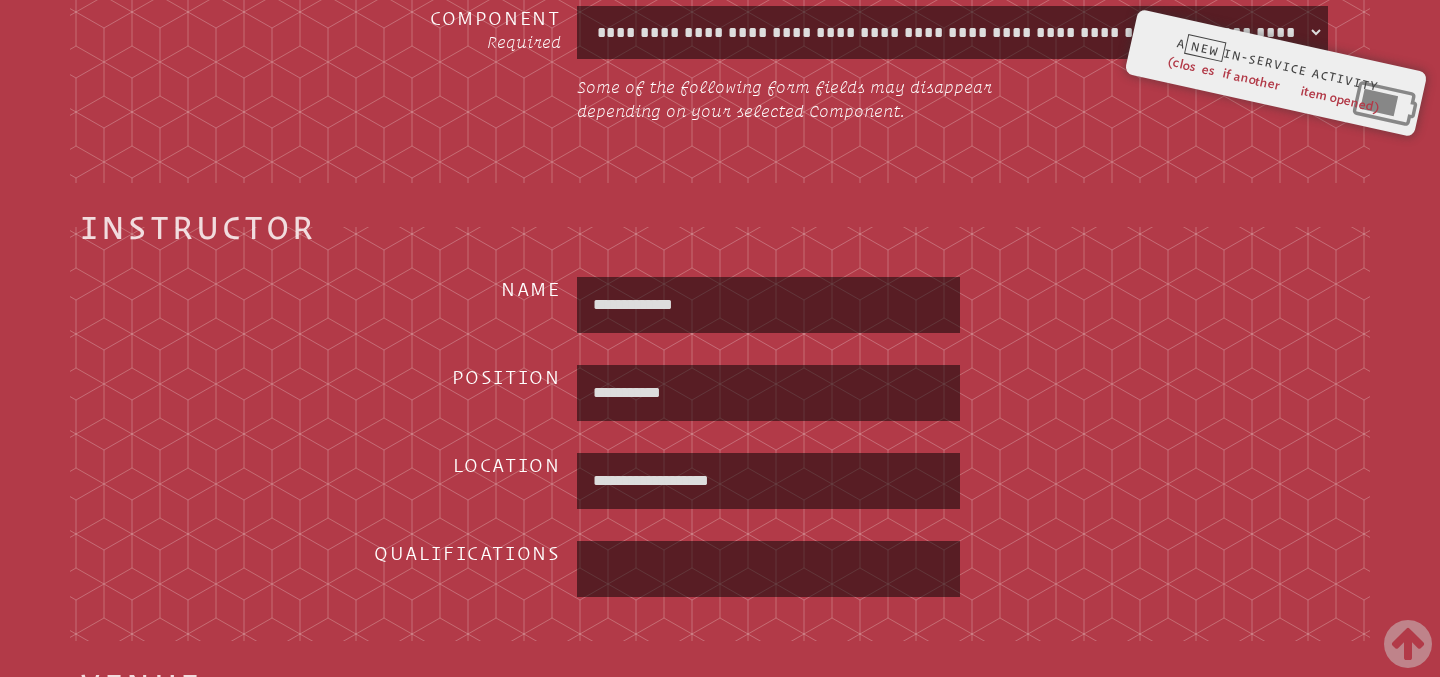 click at bounding box center [769, 569] 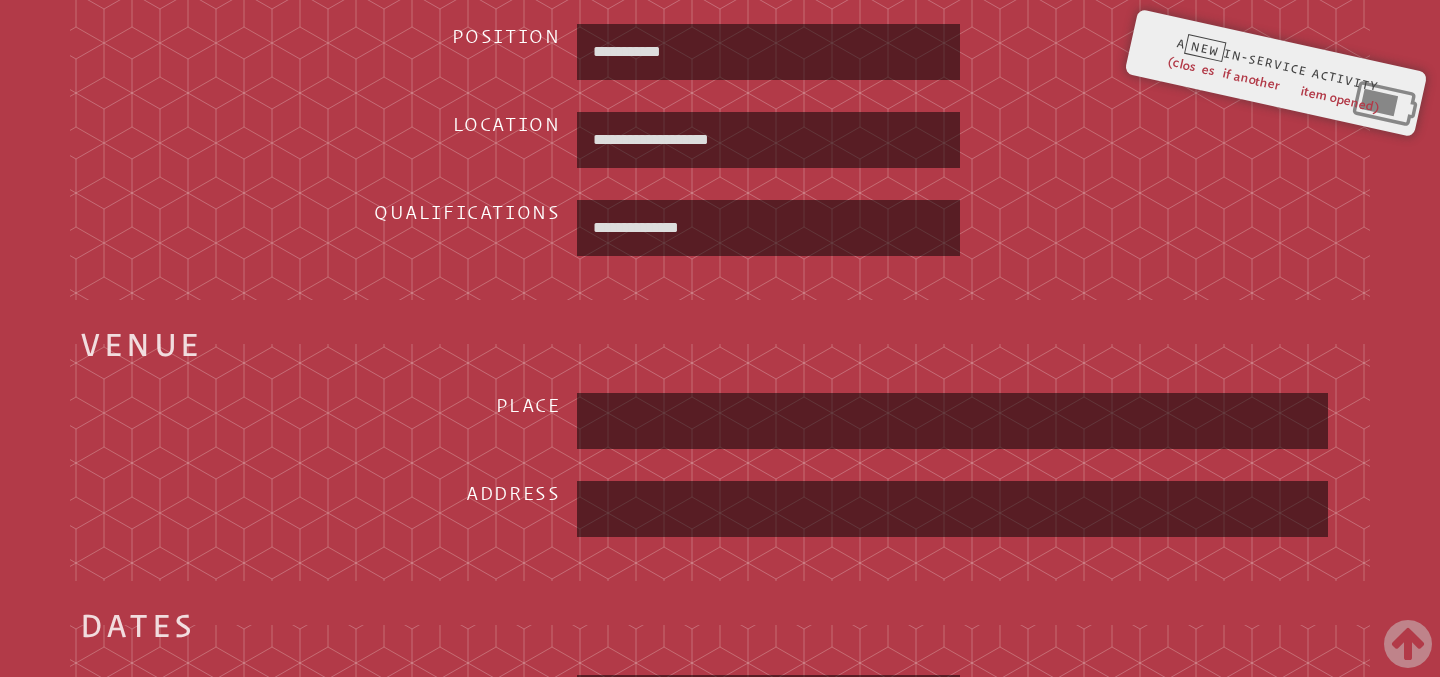 scroll, scrollTop: 1364, scrollLeft: 0, axis: vertical 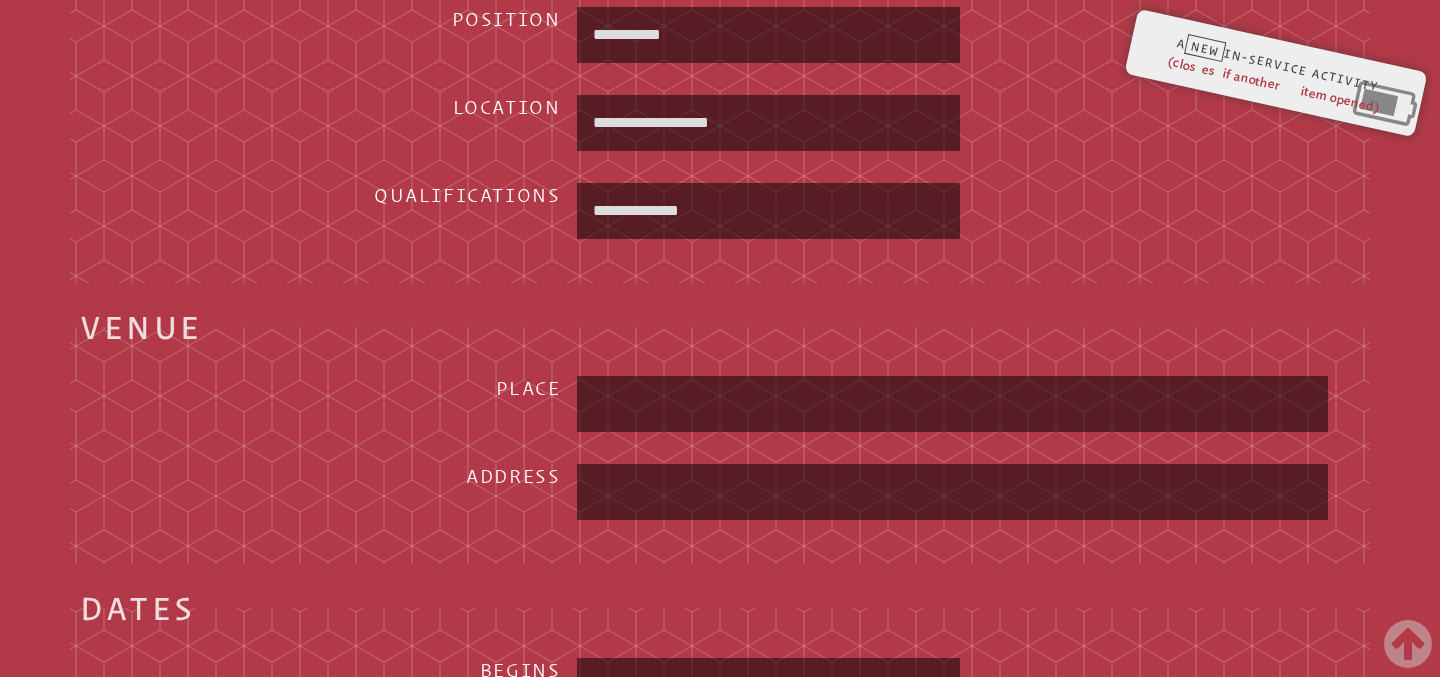 type on "**********" 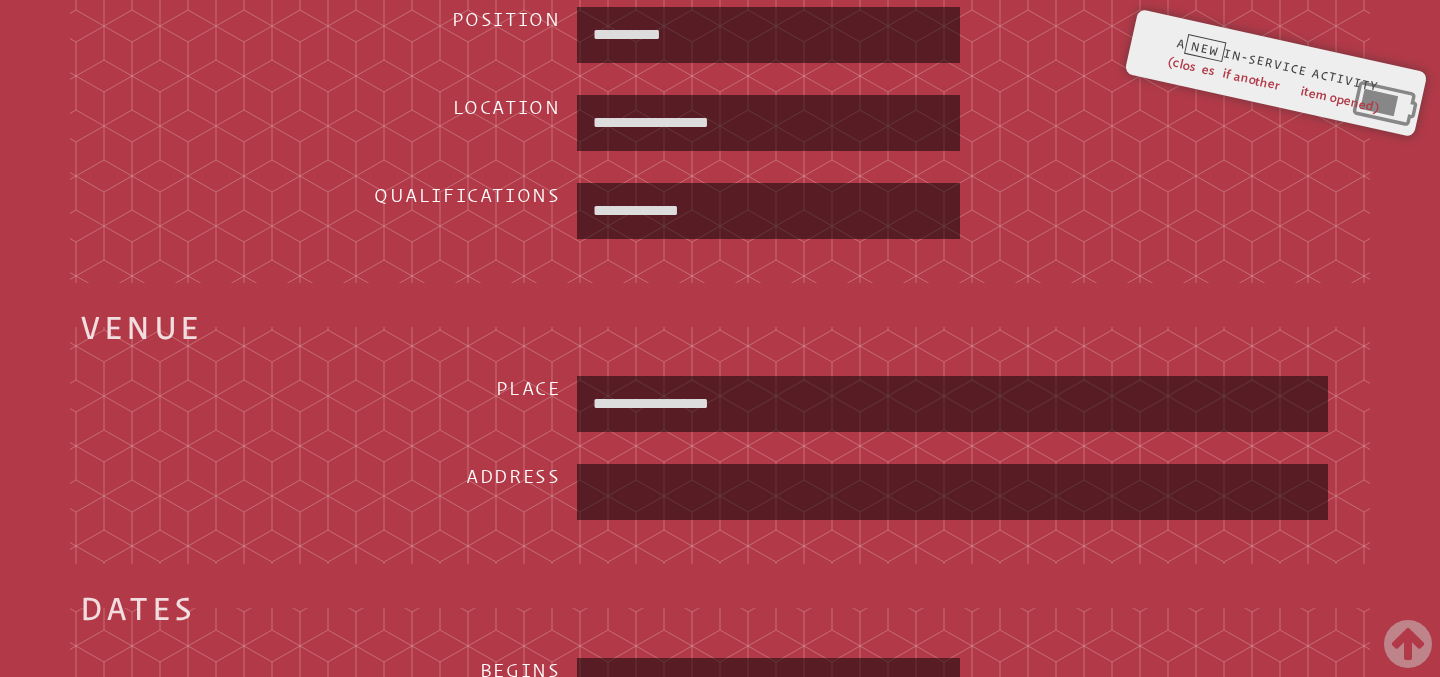 click at bounding box center (952, 492) 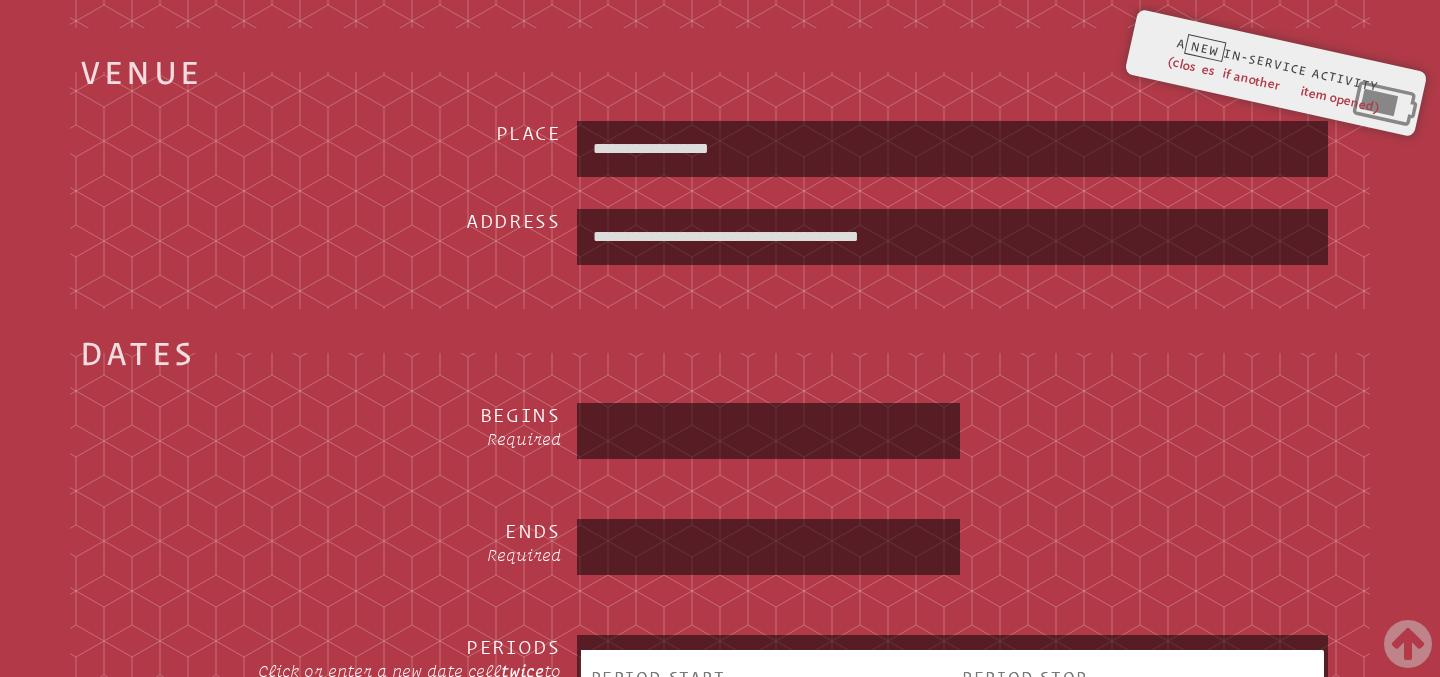 scroll, scrollTop: 1632, scrollLeft: 0, axis: vertical 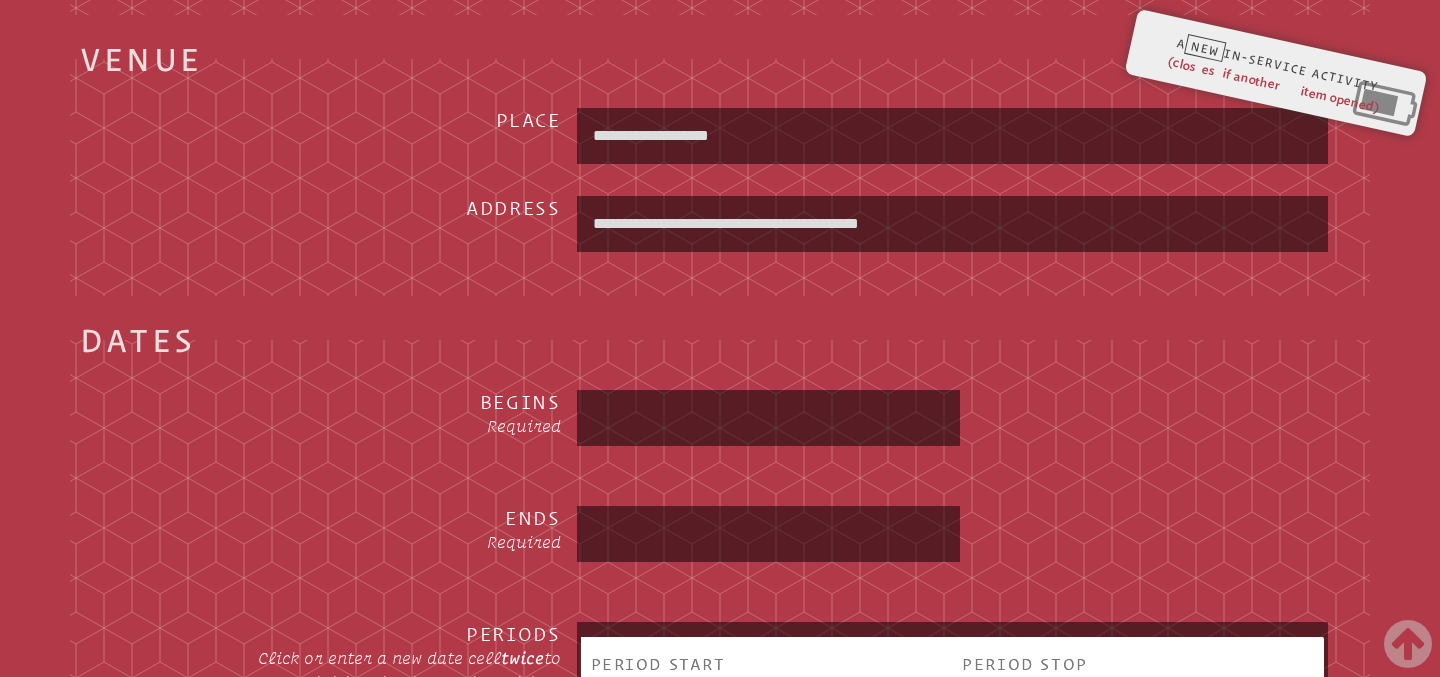 click at bounding box center [769, 418] 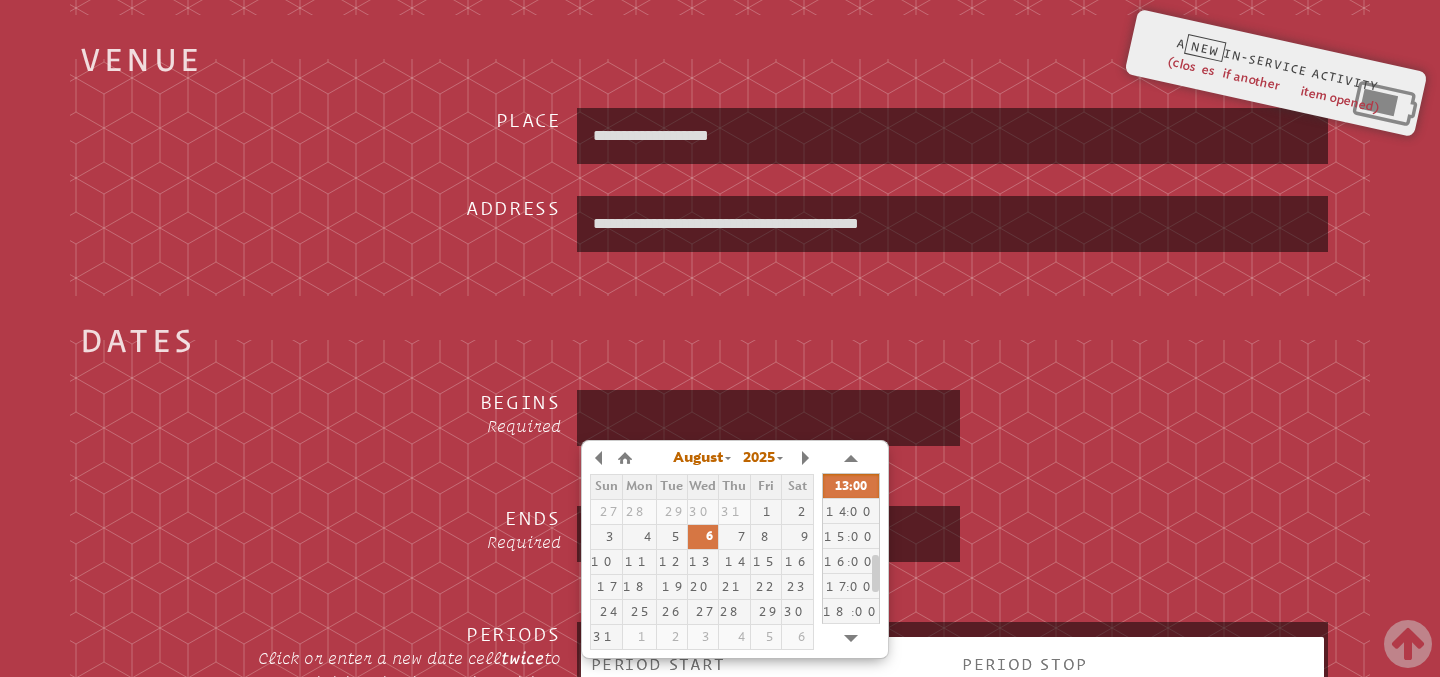 click on "6" at bounding box center [703, 537] 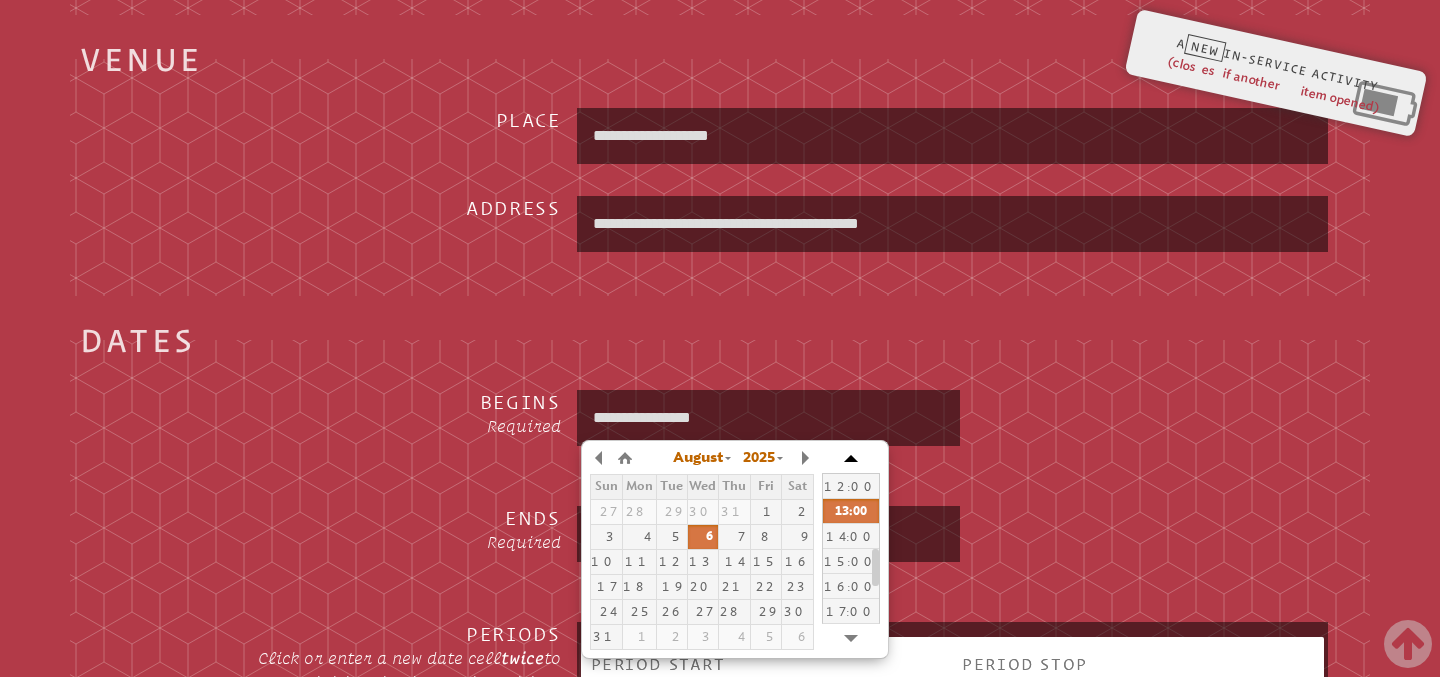 click at bounding box center (851, 458) 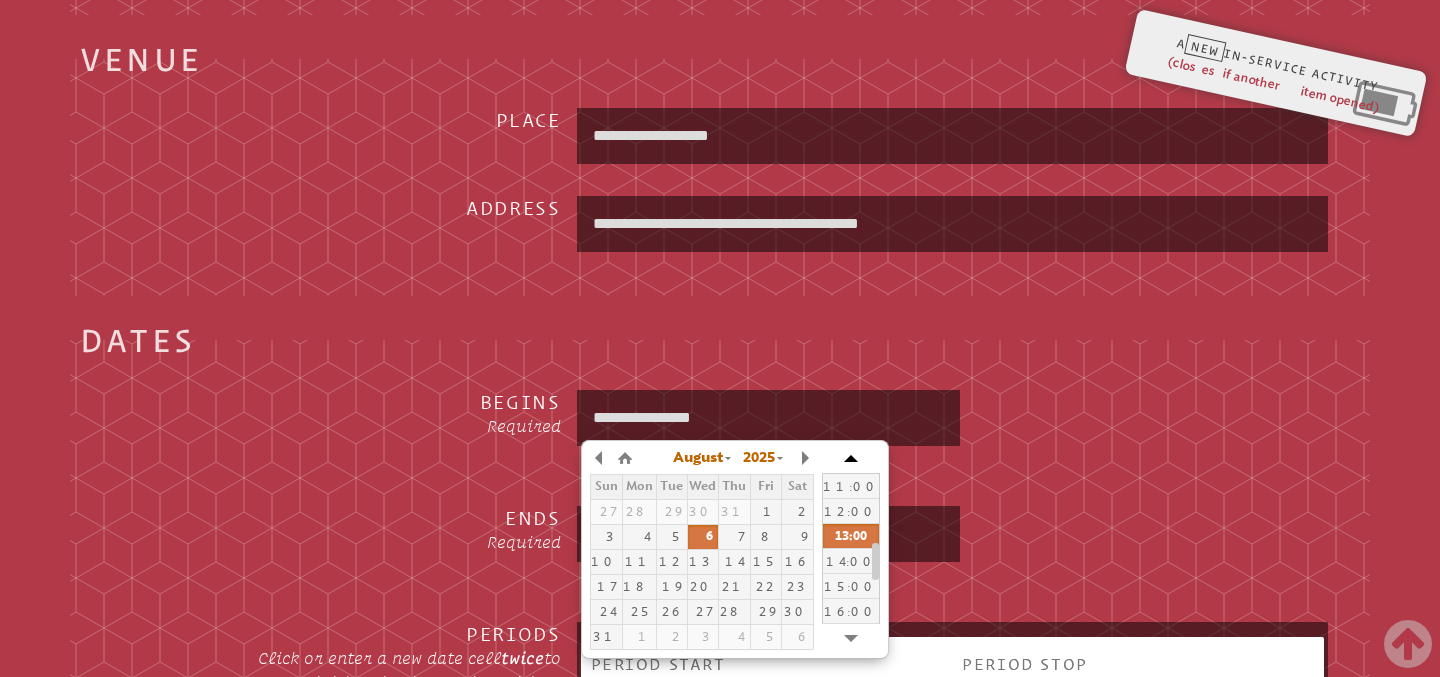 click at bounding box center [851, 458] 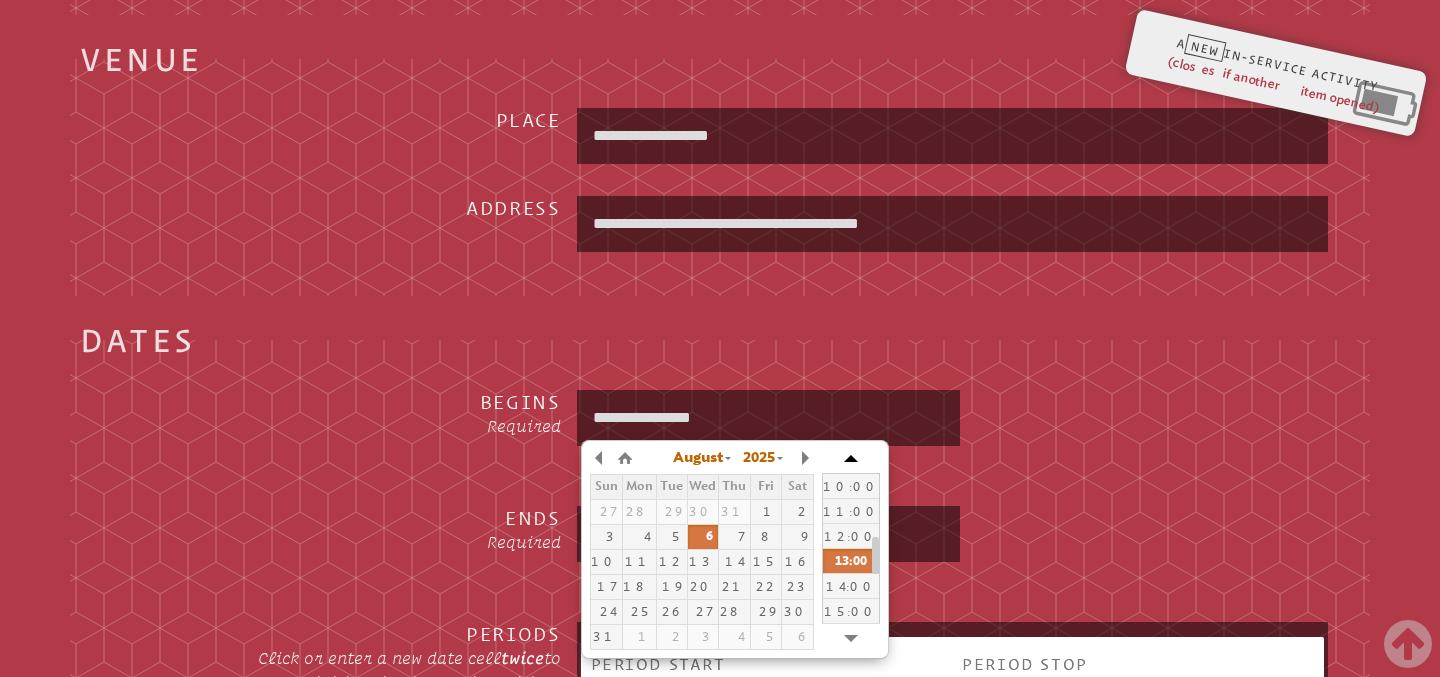 click at bounding box center [851, 458] 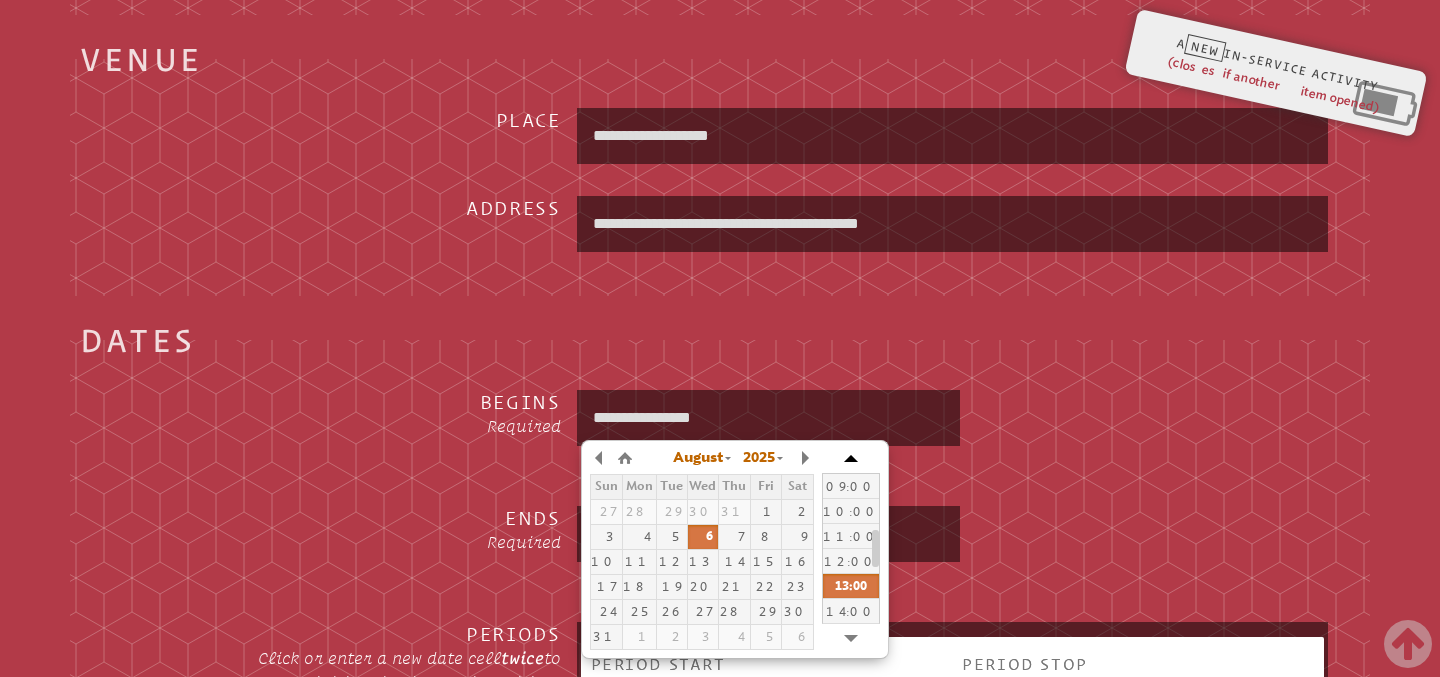 click at bounding box center [851, 458] 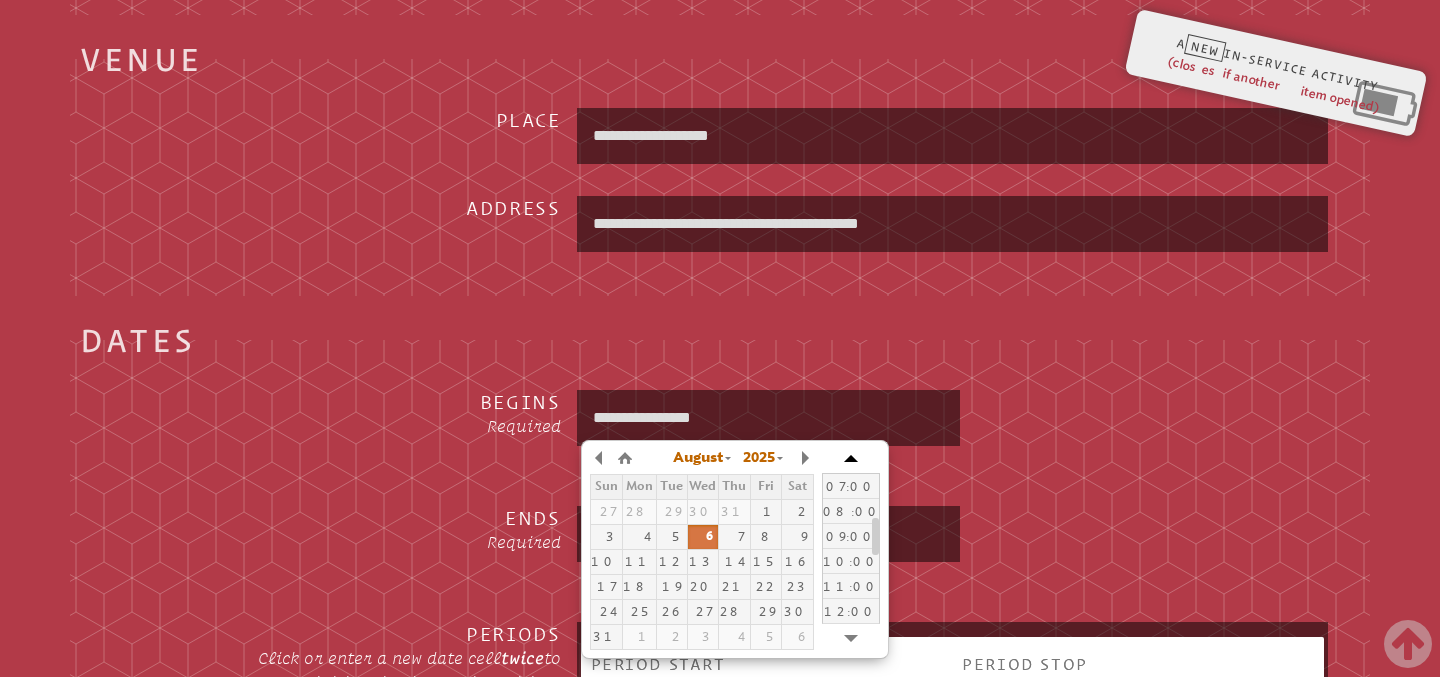click at bounding box center (851, 458) 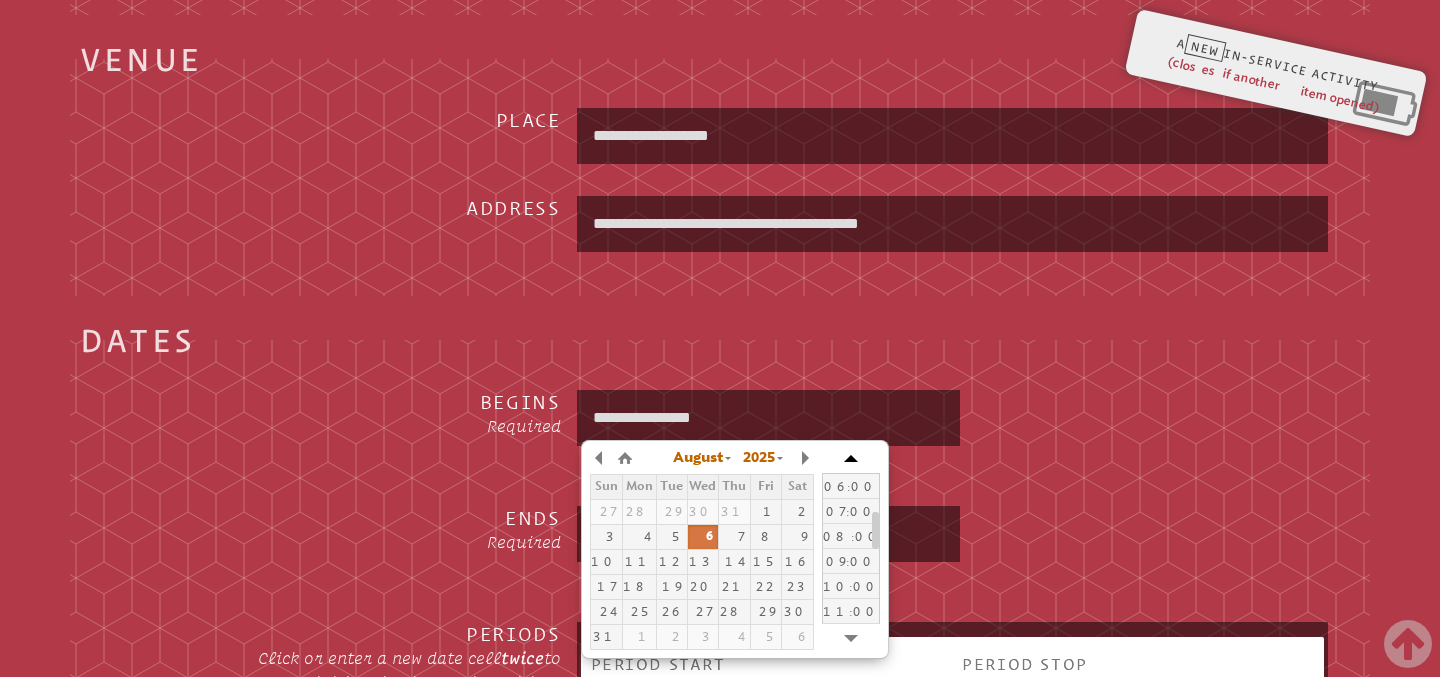 click at bounding box center (851, 458) 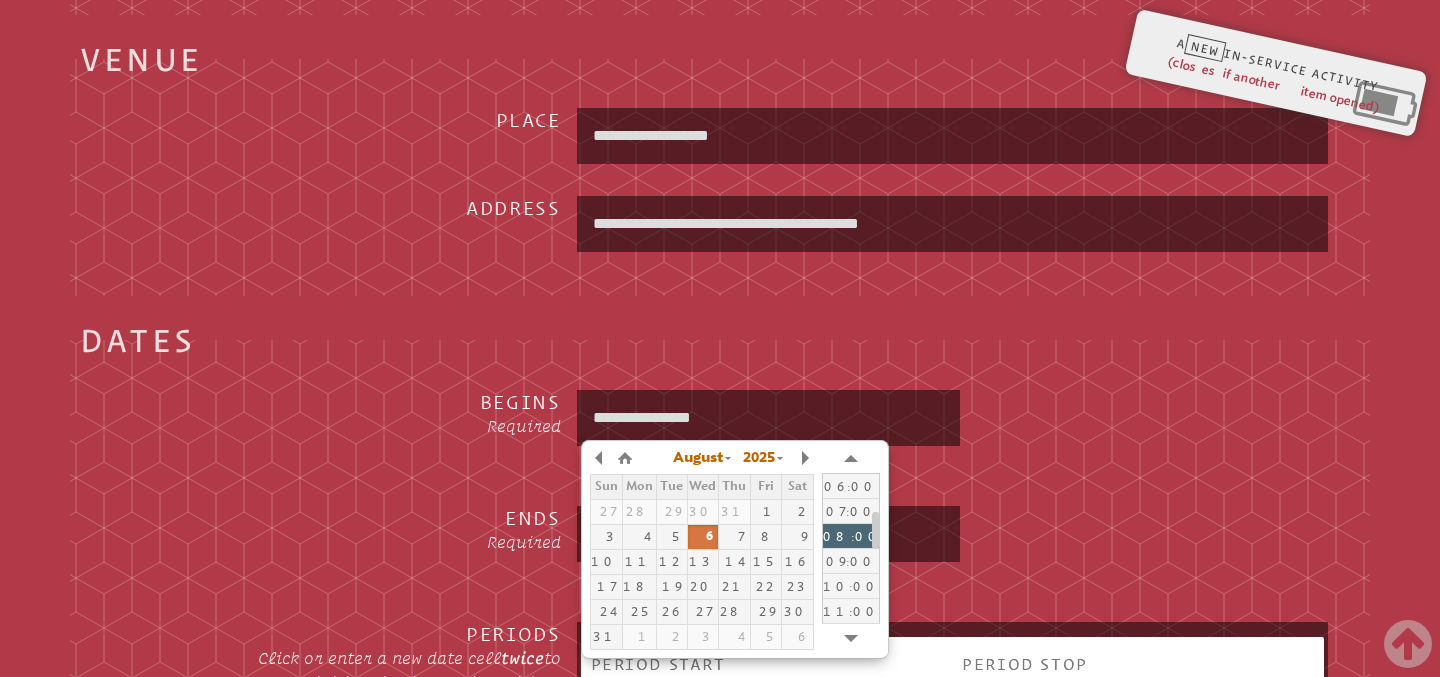 click on "08:00" at bounding box center (851, 535) 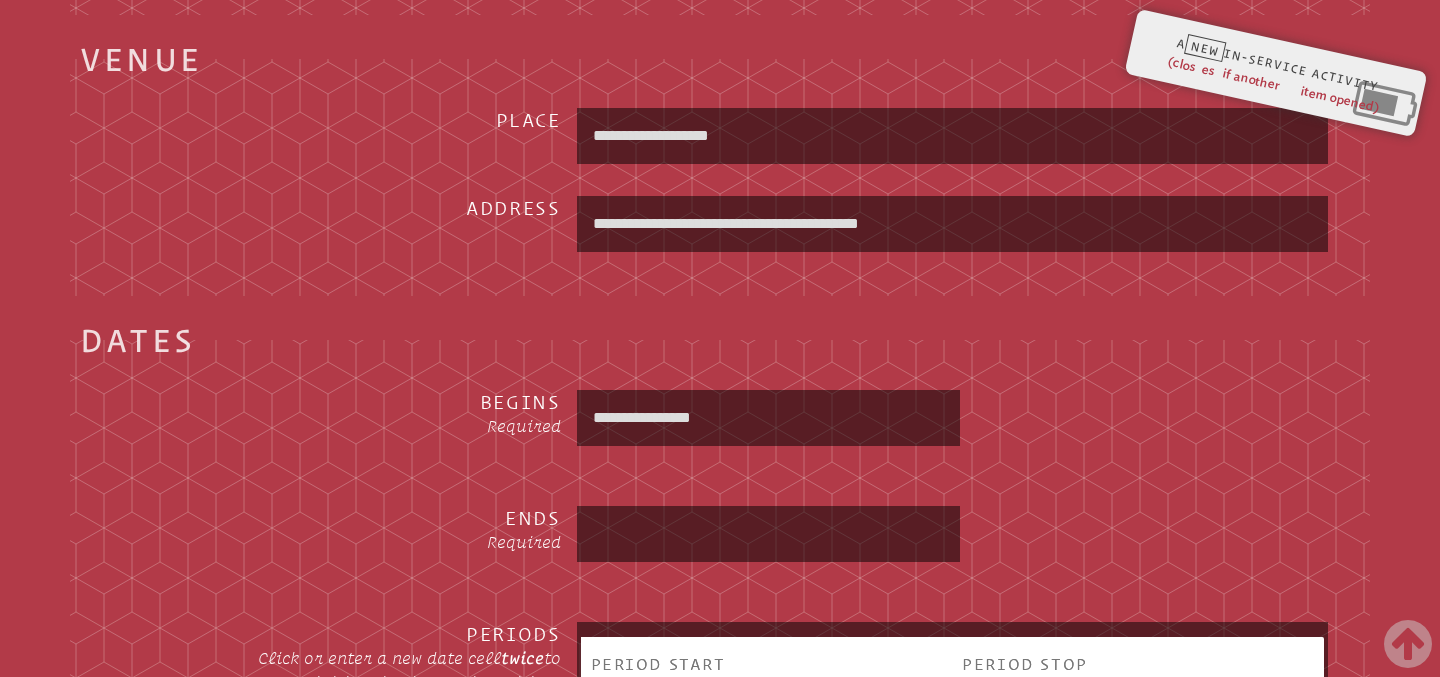 type on "**********" 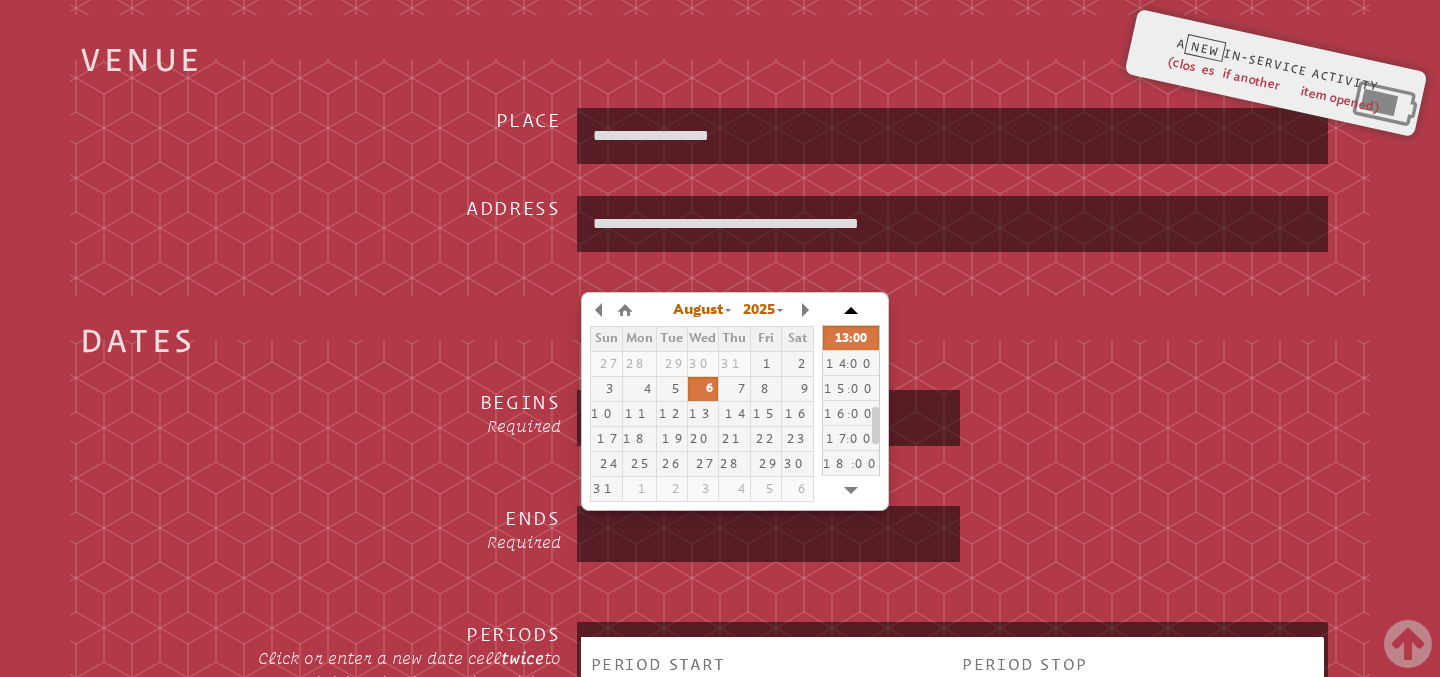 click at bounding box center [851, 310] 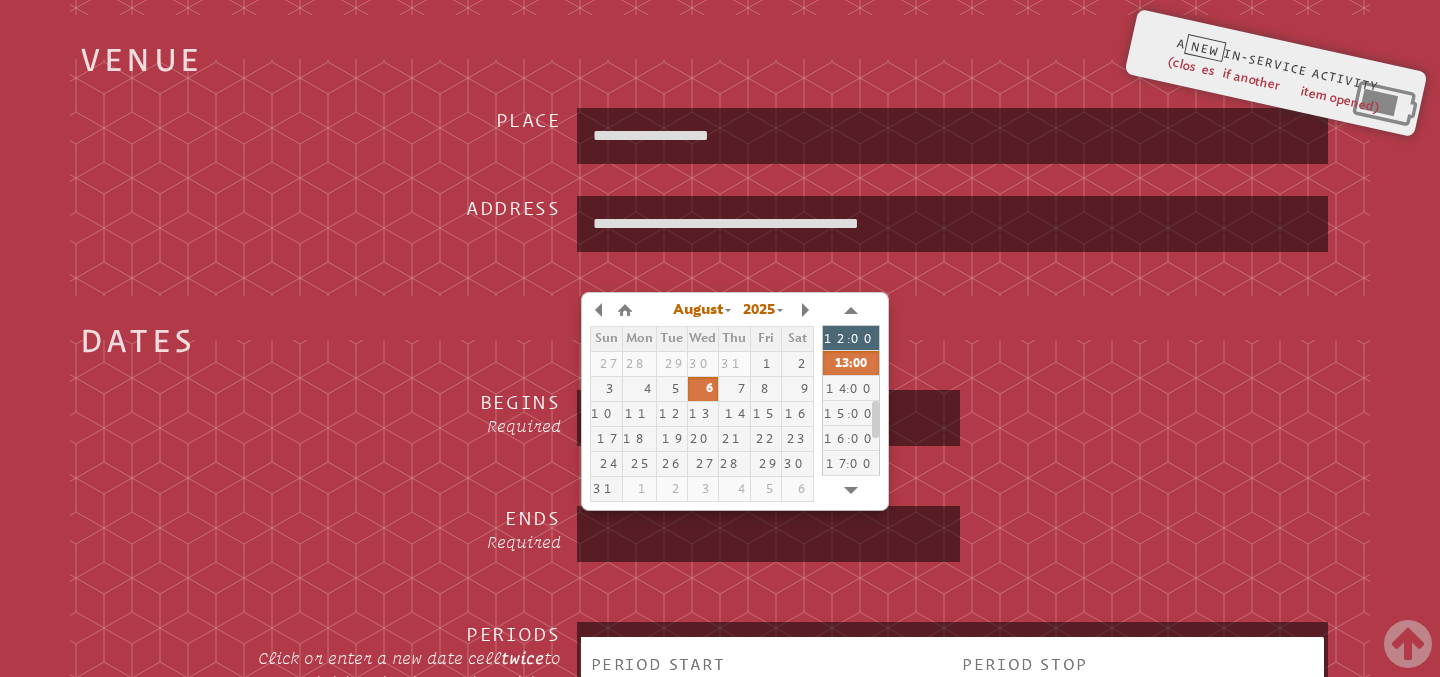 click on "12:00" at bounding box center [851, 337] 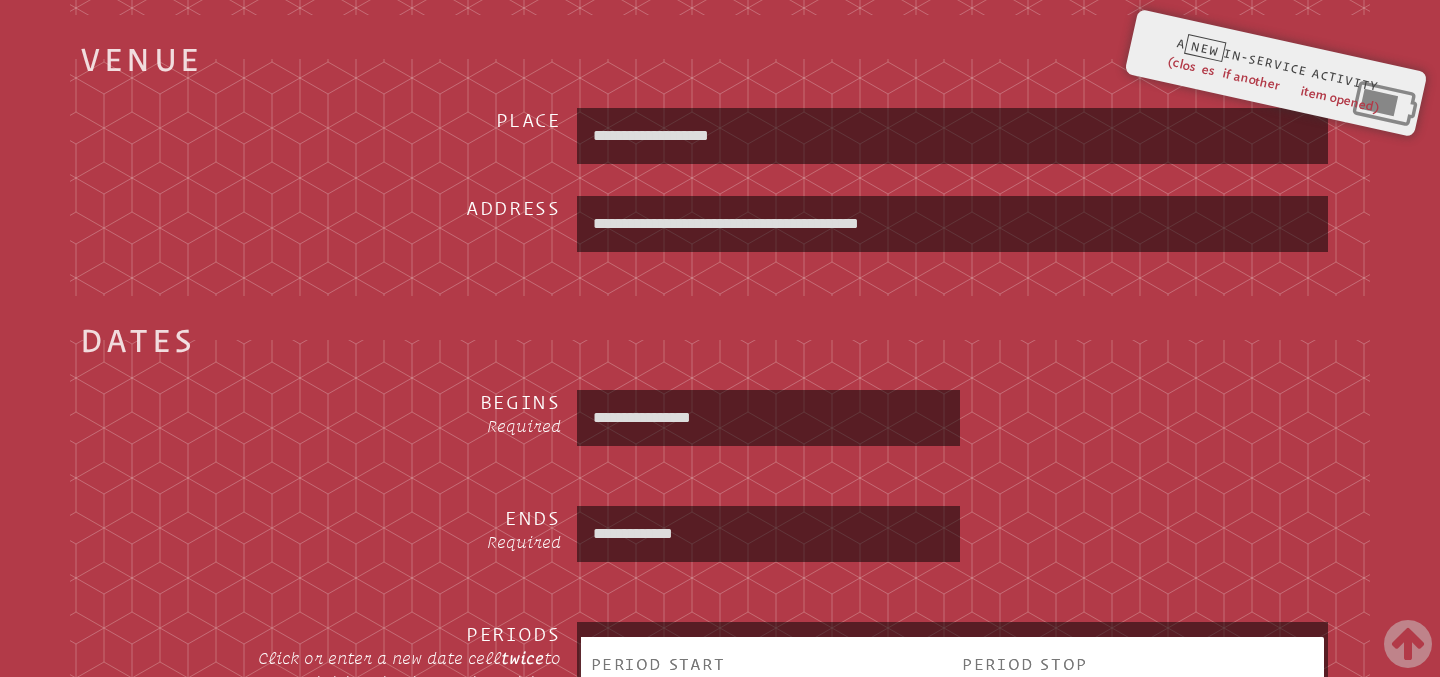 type on "**********" 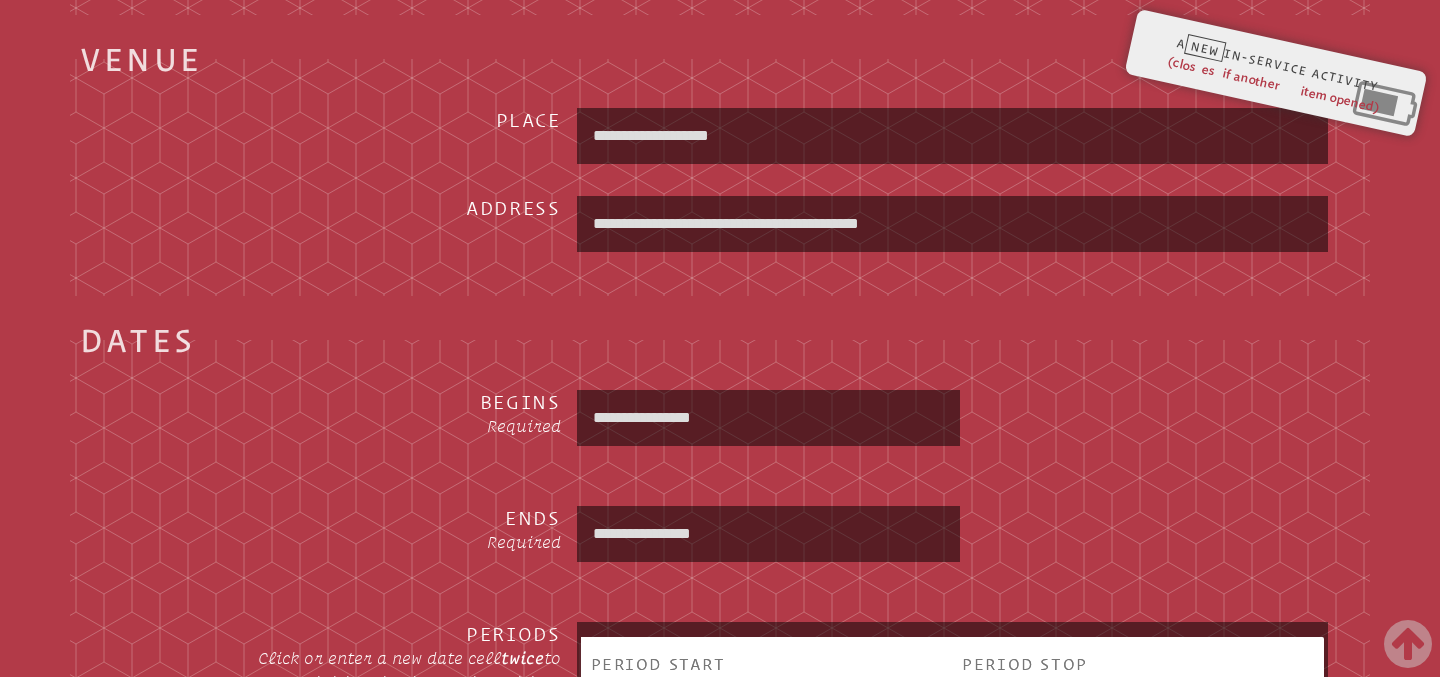 click on "**********" at bounding box center (720, 548) 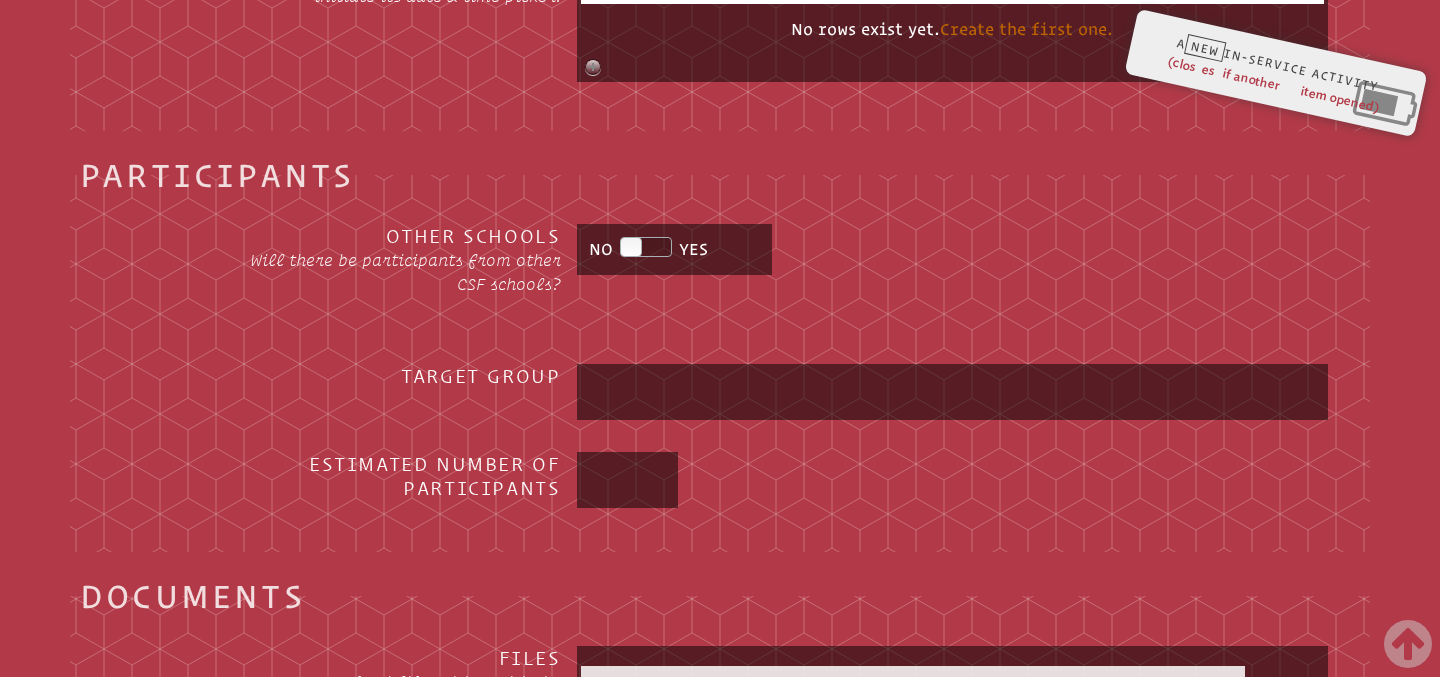 scroll, scrollTop: 2356, scrollLeft: 0, axis: vertical 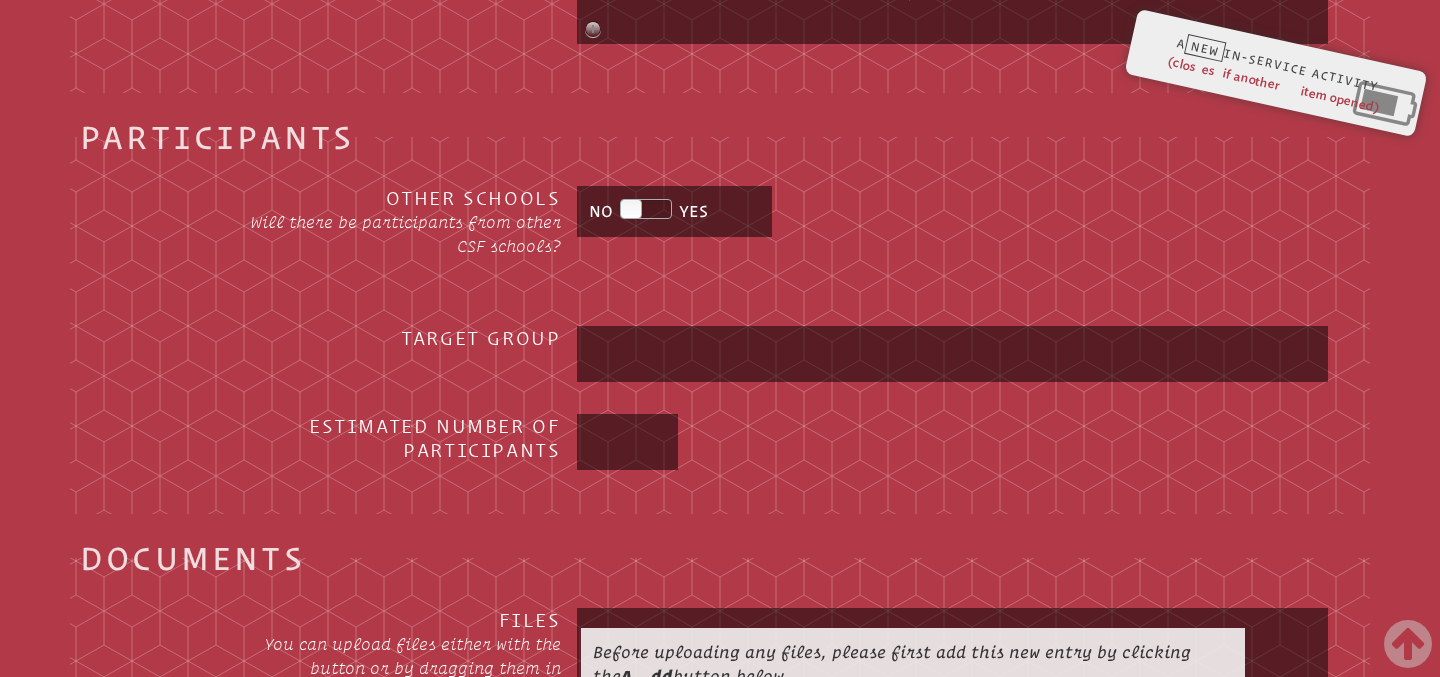 click at bounding box center [952, 354] 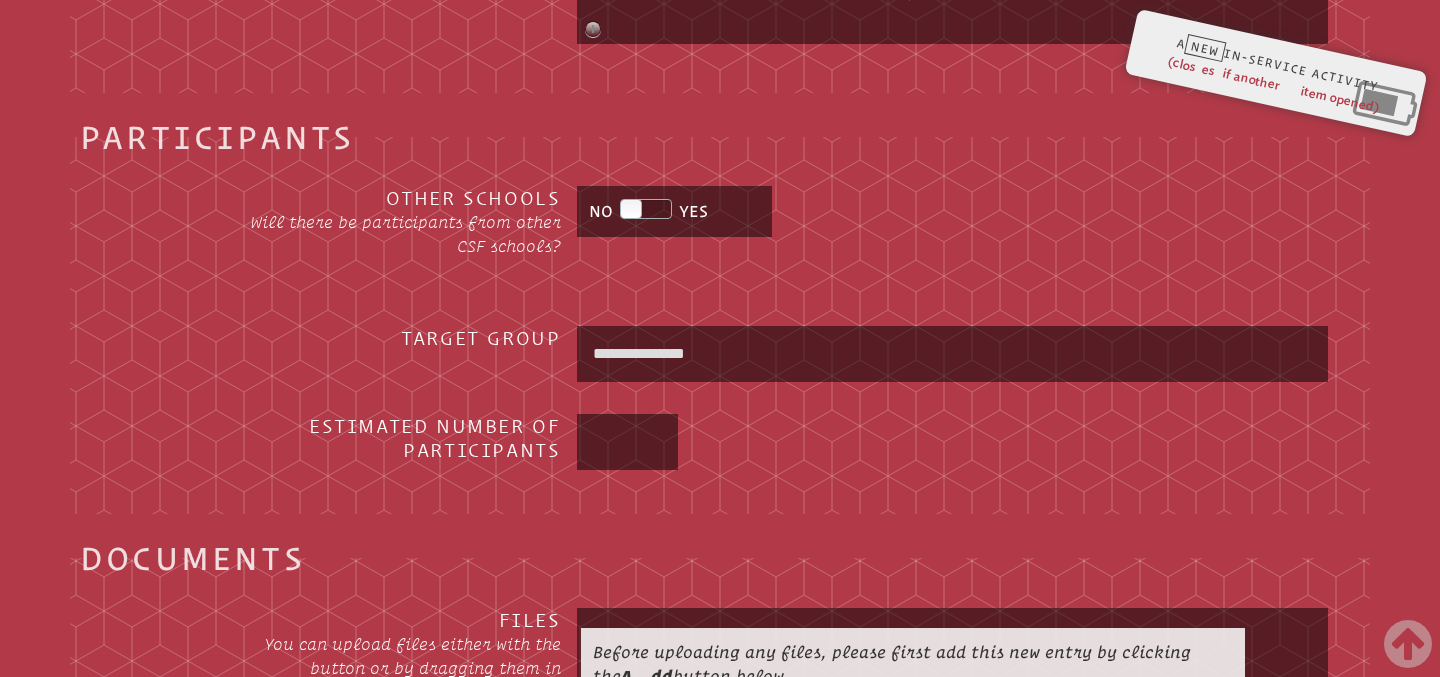 type on "**********" 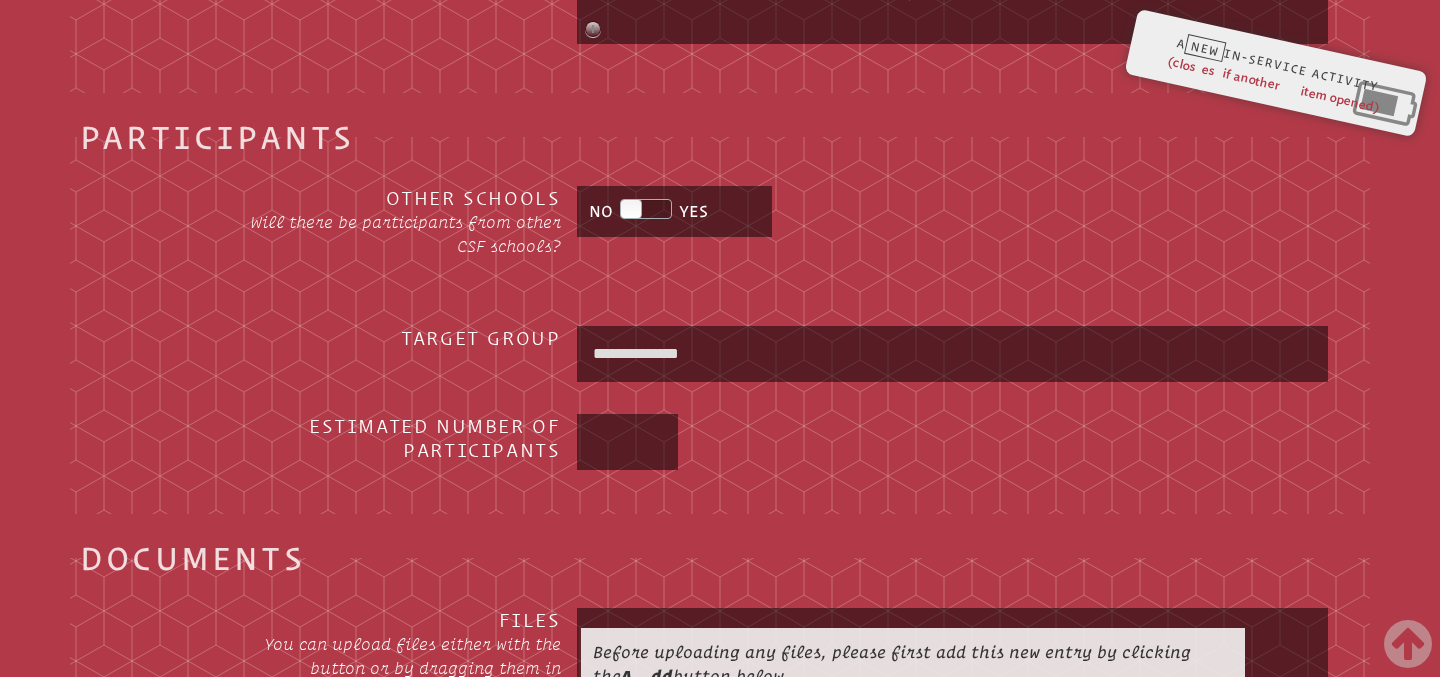 click at bounding box center (628, 442) 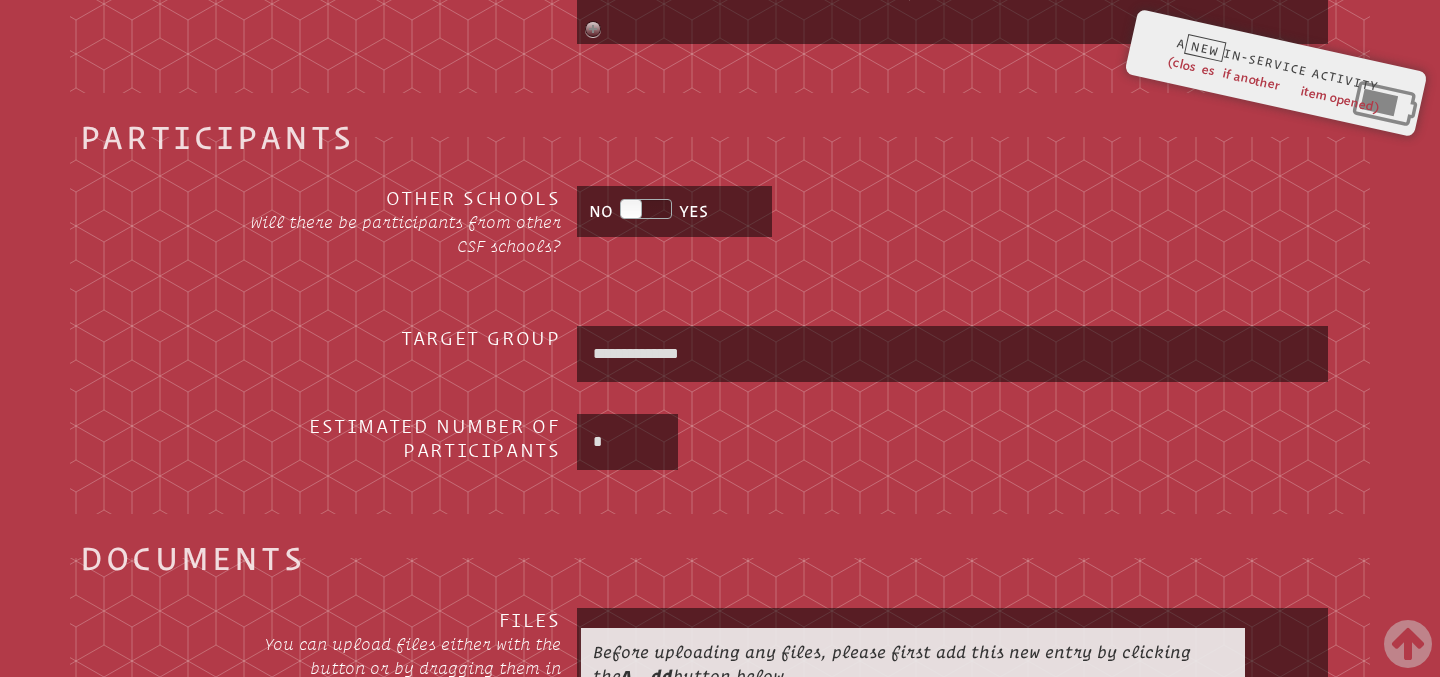 type on "*" 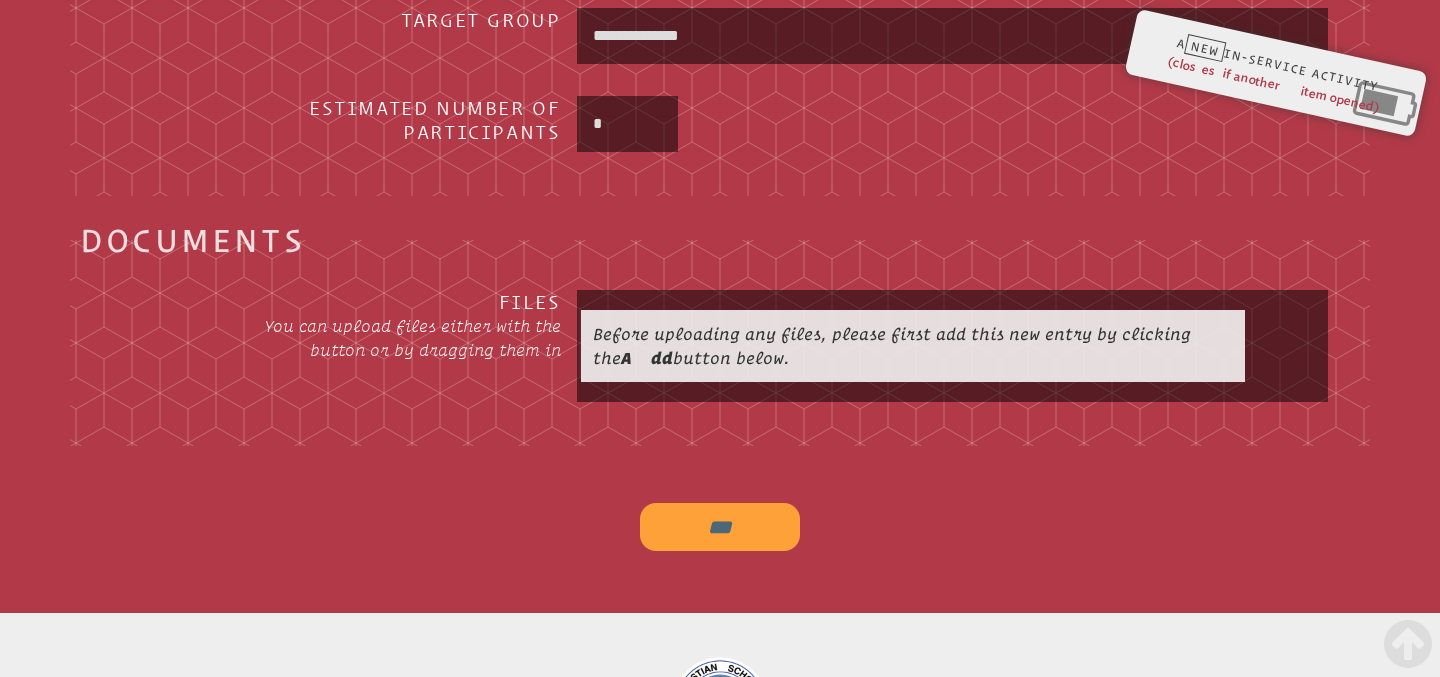 scroll, scrollTop: 2693, scrollLeft: 0, axis: vertical 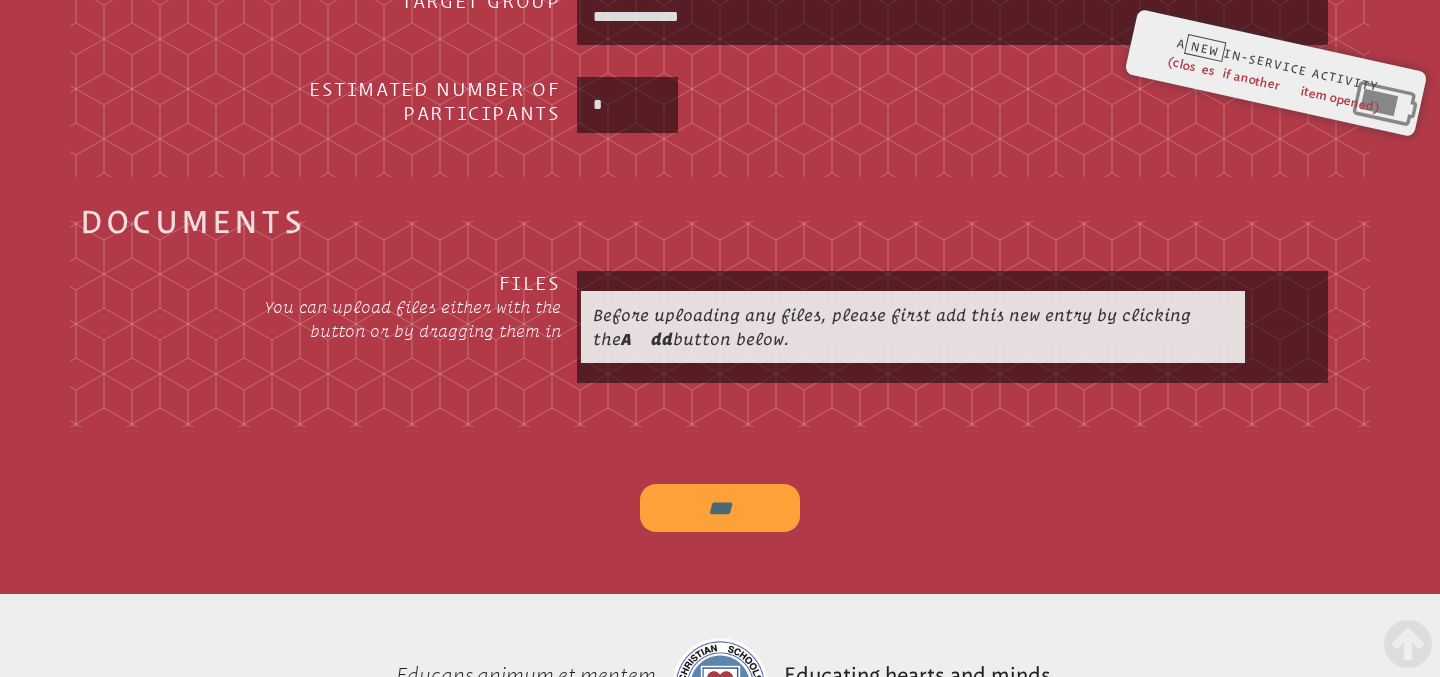 click on "***" at bounding box center [720, 508] 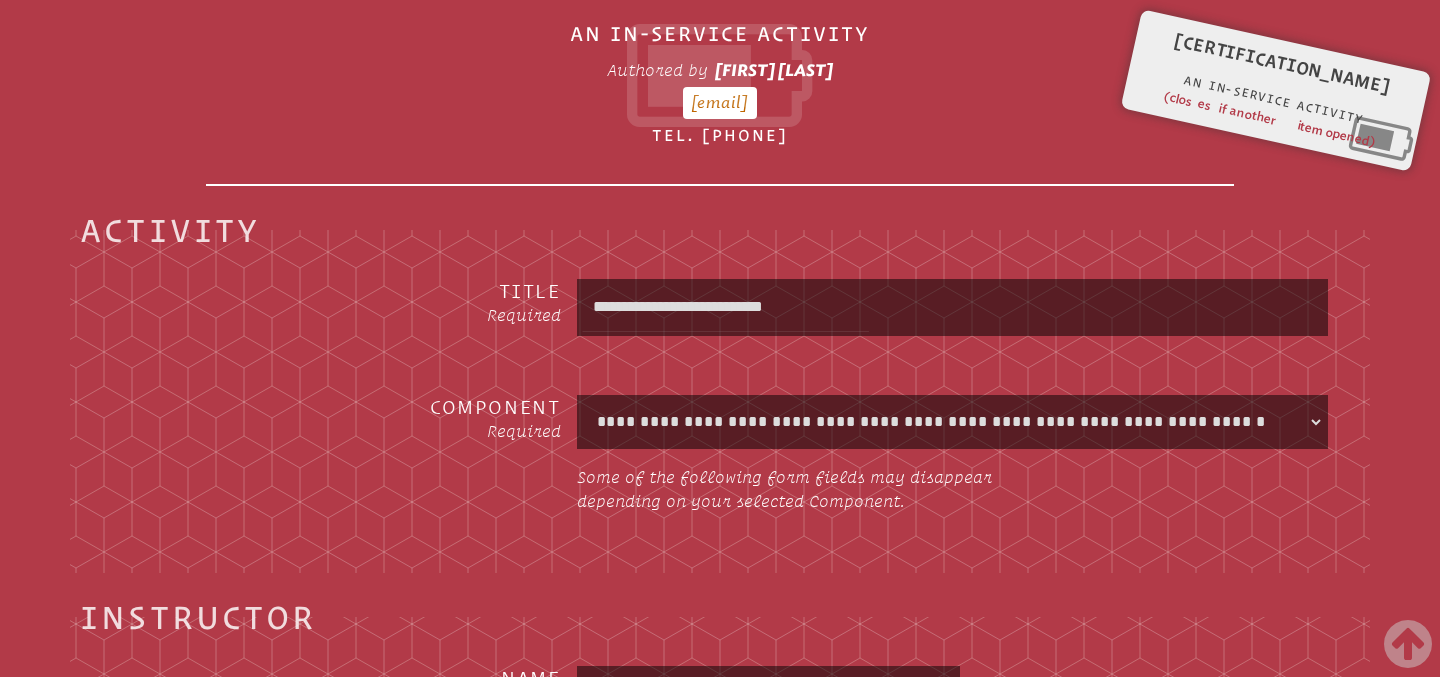 scroll, scrollTop: 332, scrollLeft: 0, axis: vertical 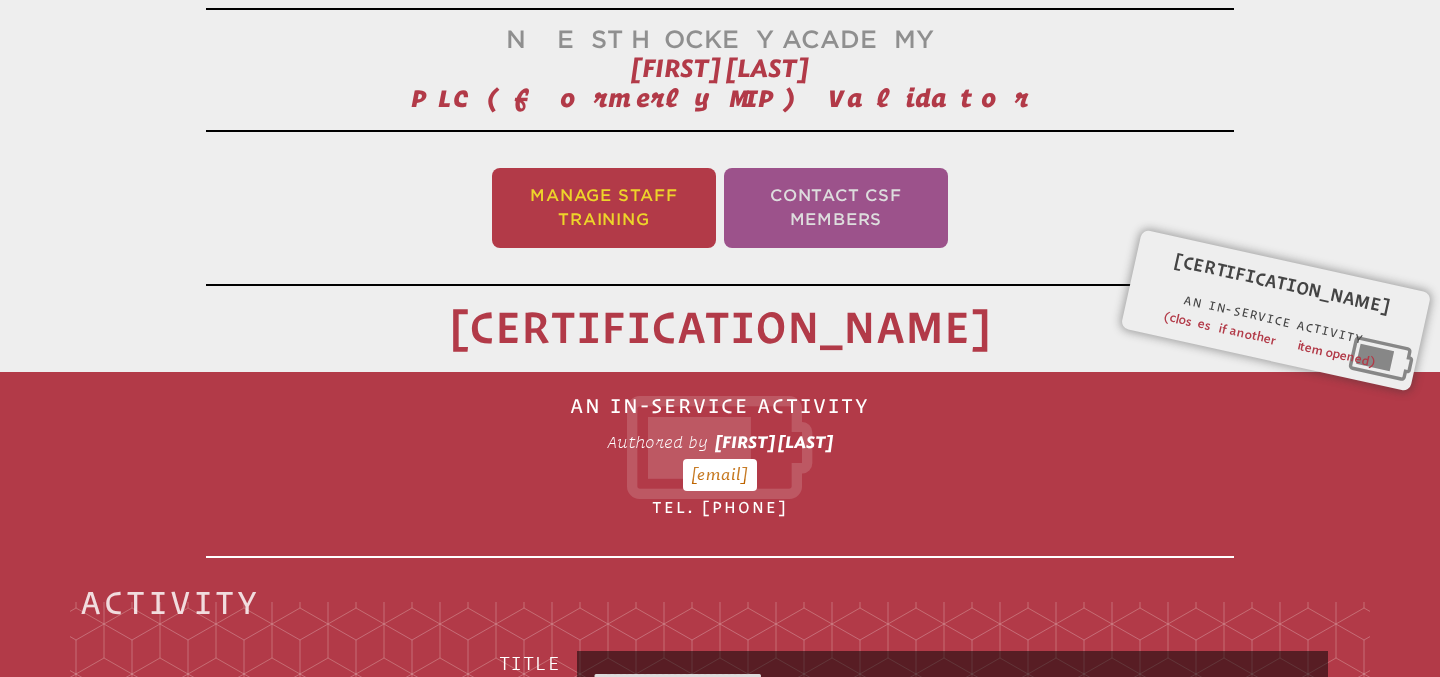 click on "Manage Staff Training" at bounding box center [604, 208] 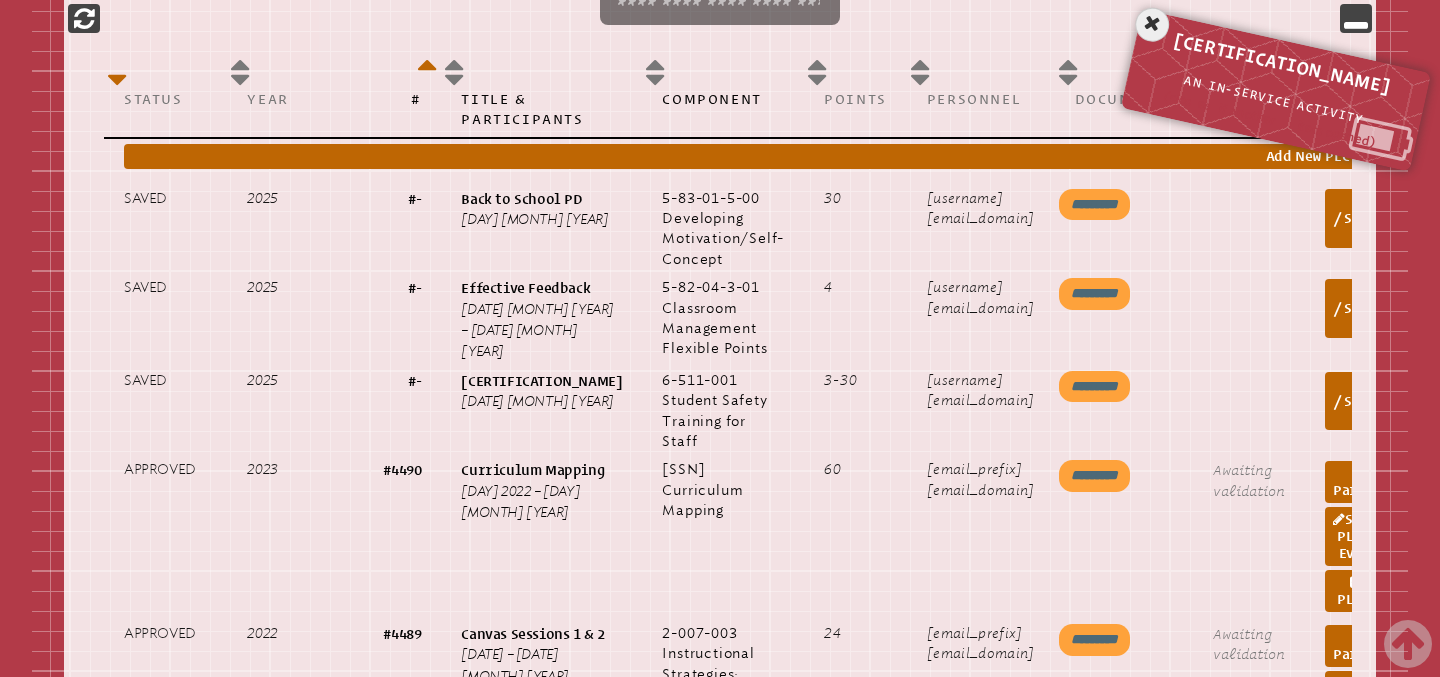 scroll, scrollTop: 1066, scrollLeft: 0, axis: vertical 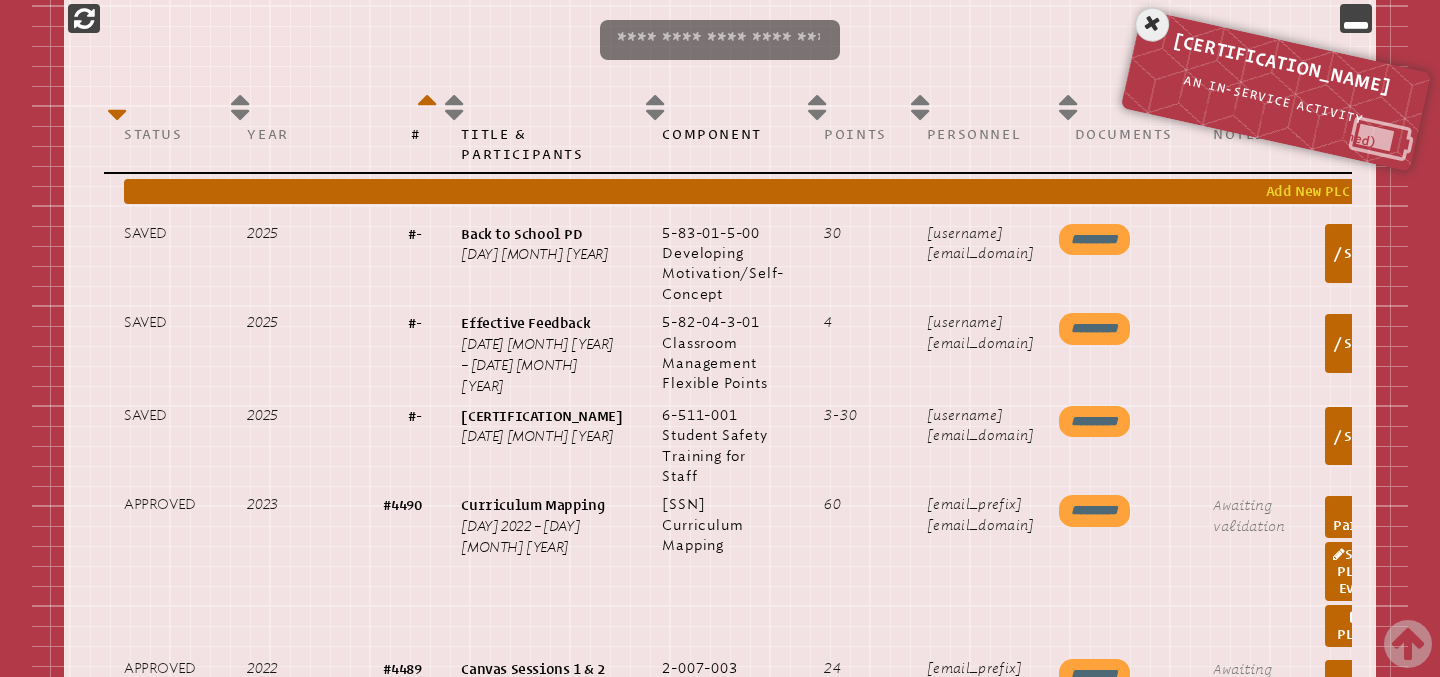 click on "Add New PLC Activity" at bounding box center [776, 191] 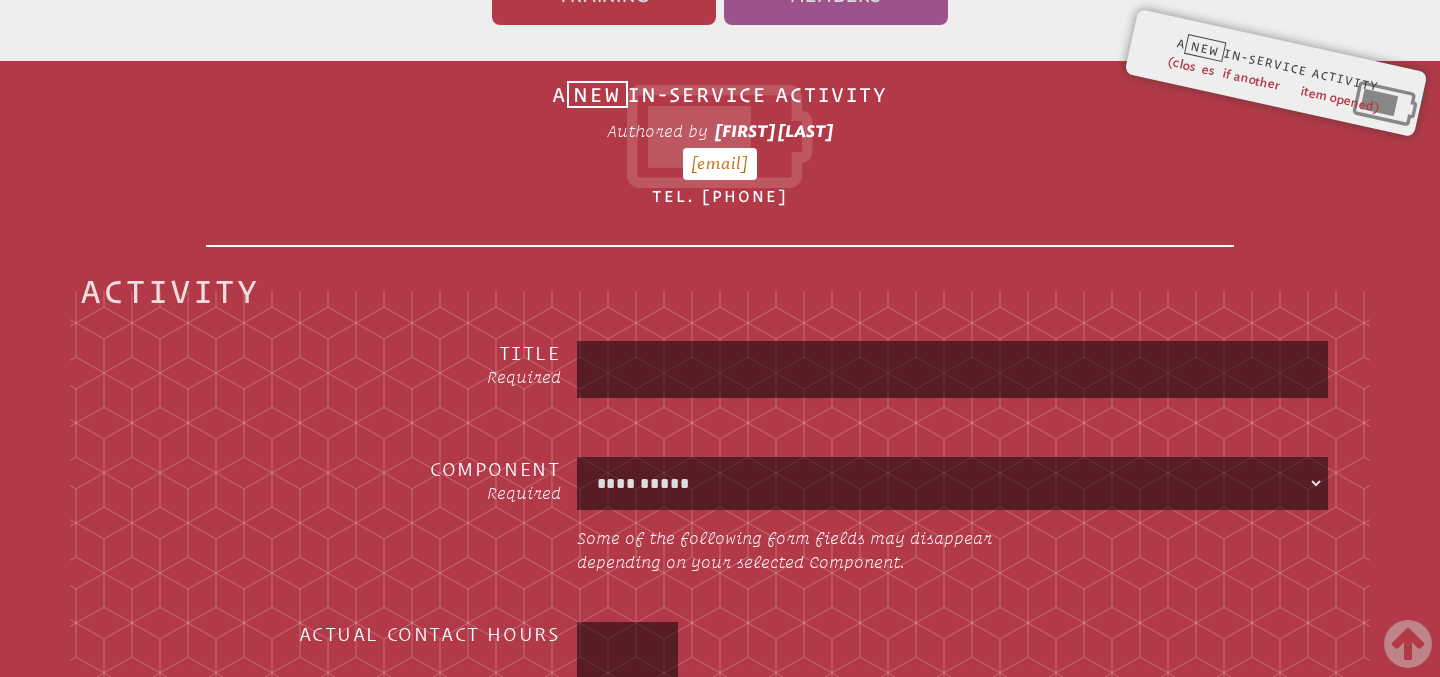 scroll, scrollTop: 332, scrollLeft: 0, axis: vertical 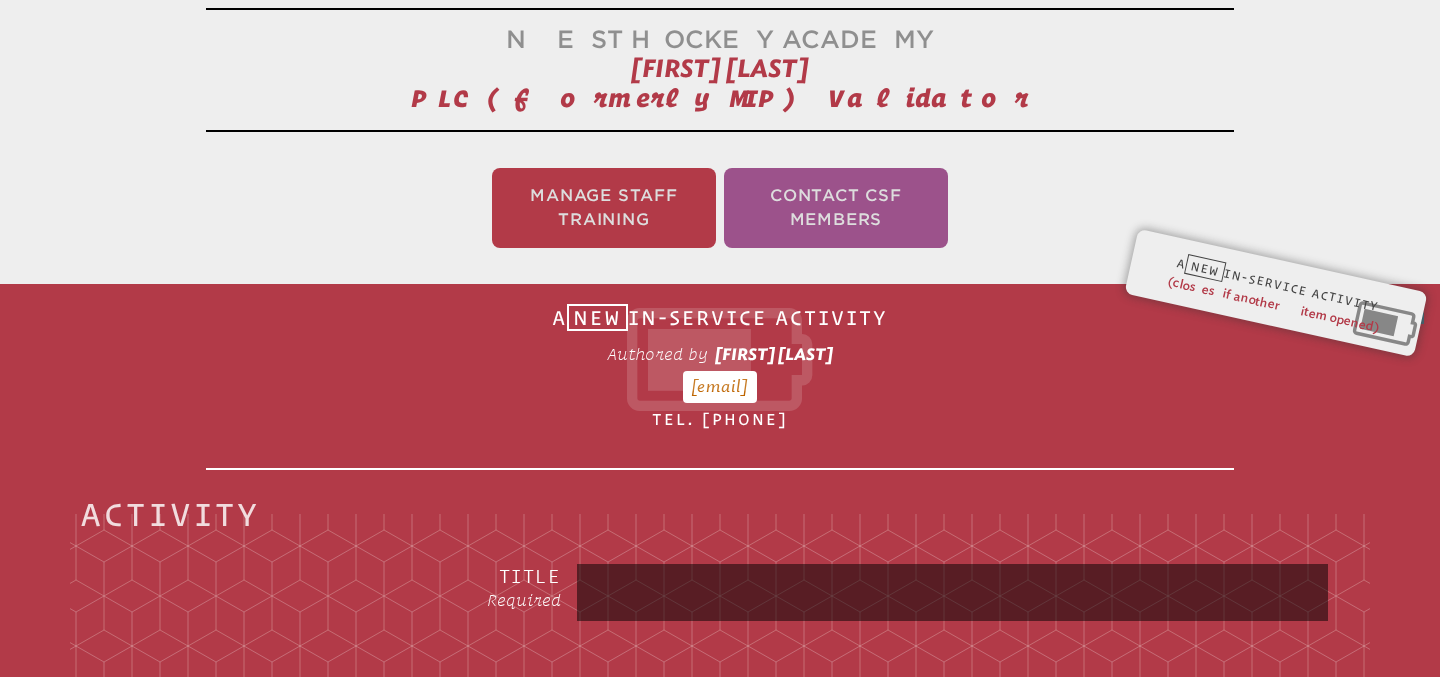 click at bounding box center (952, 592) 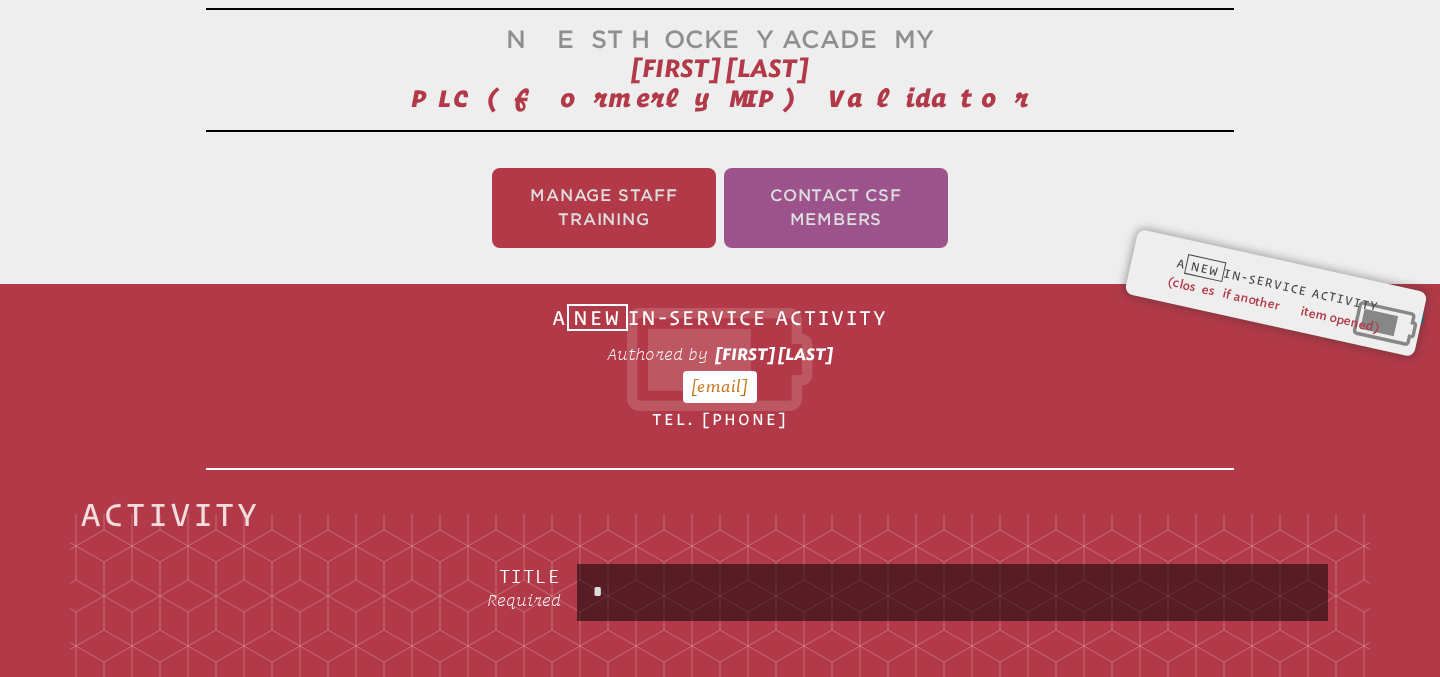type on "*****" 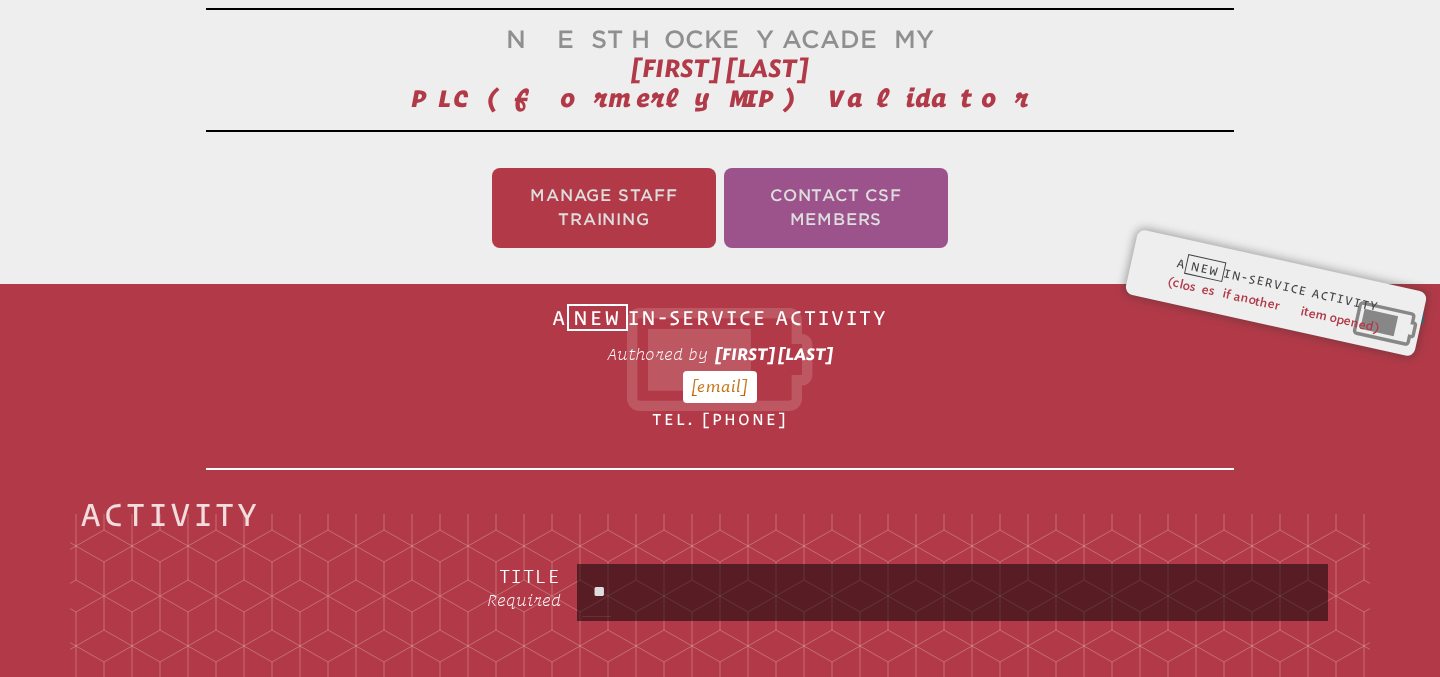 type on "***" 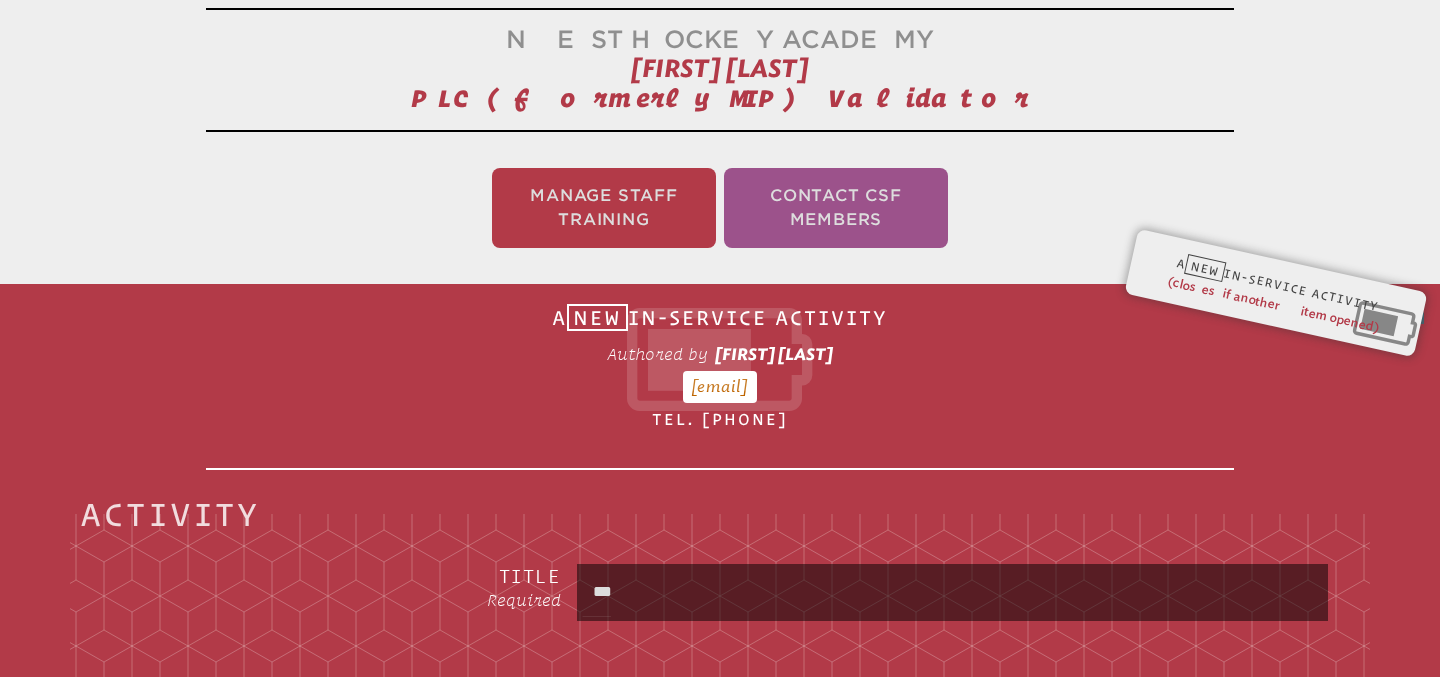 type on "*******" 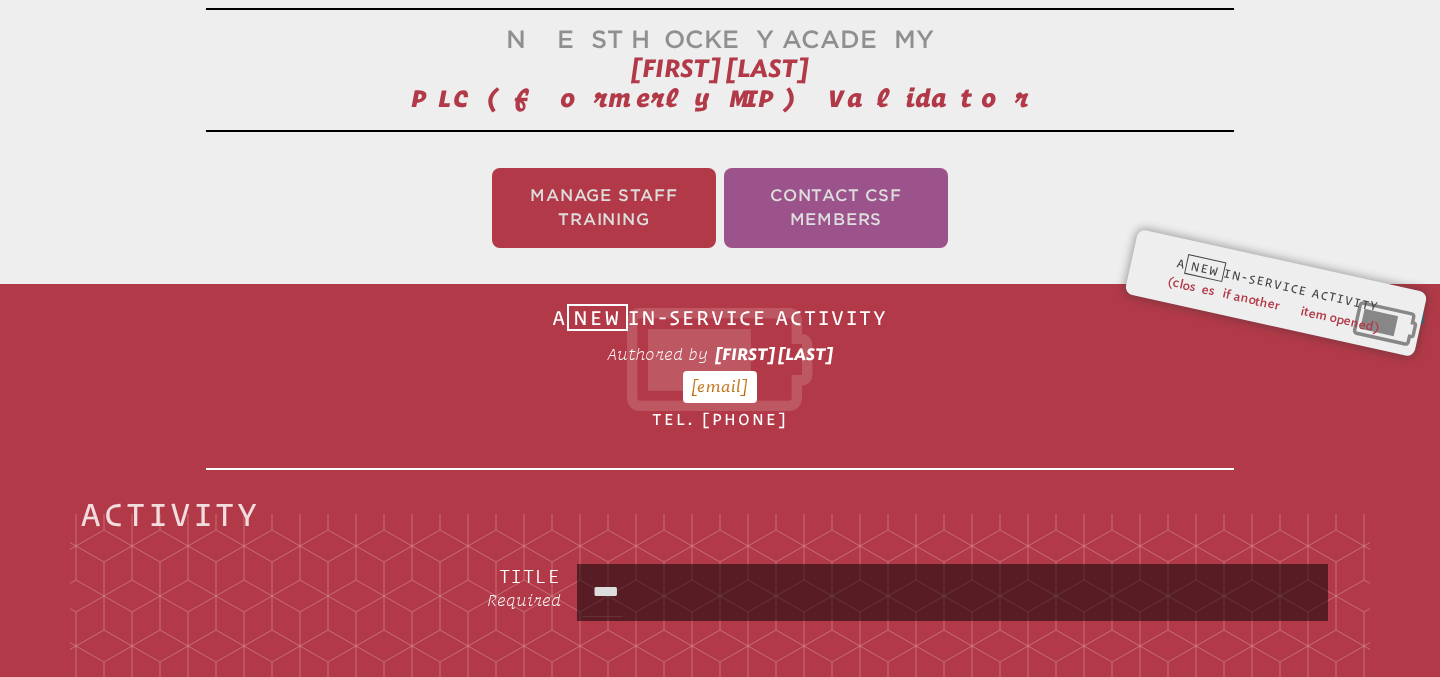 type on "*****" 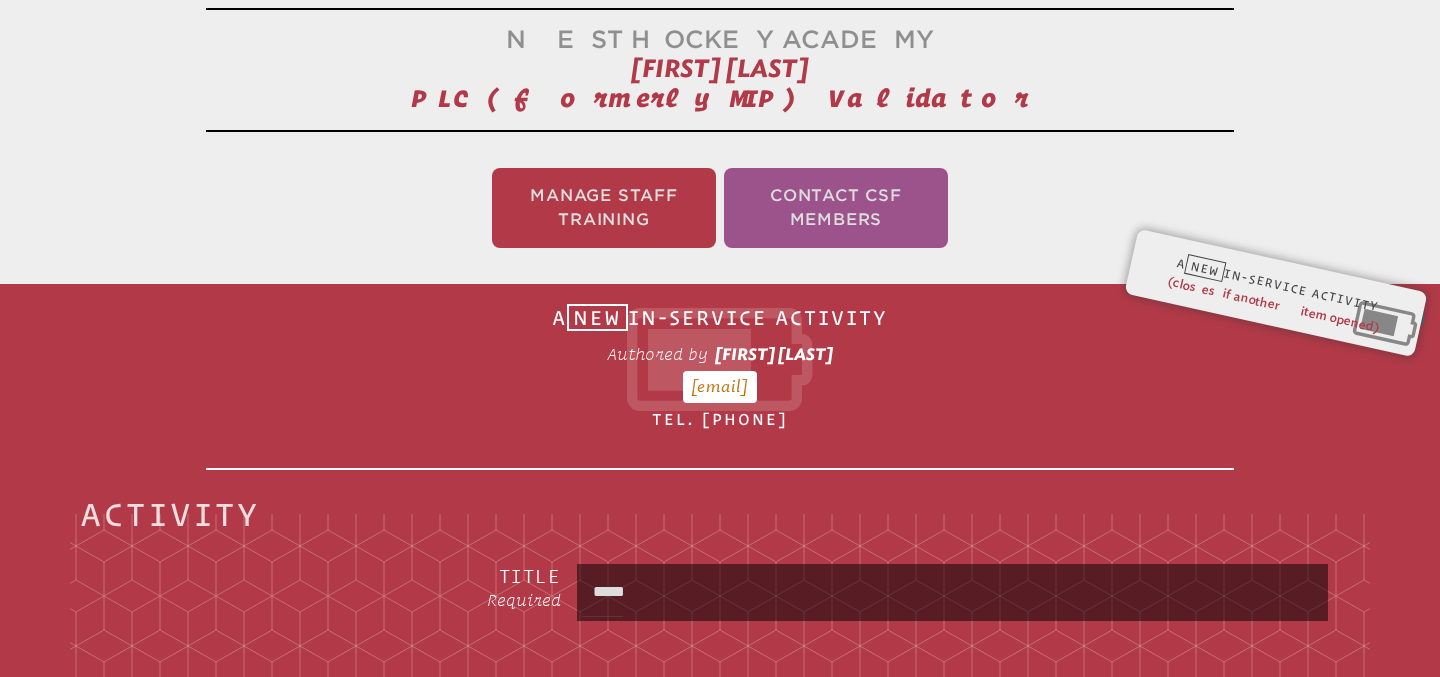 type on "*********" 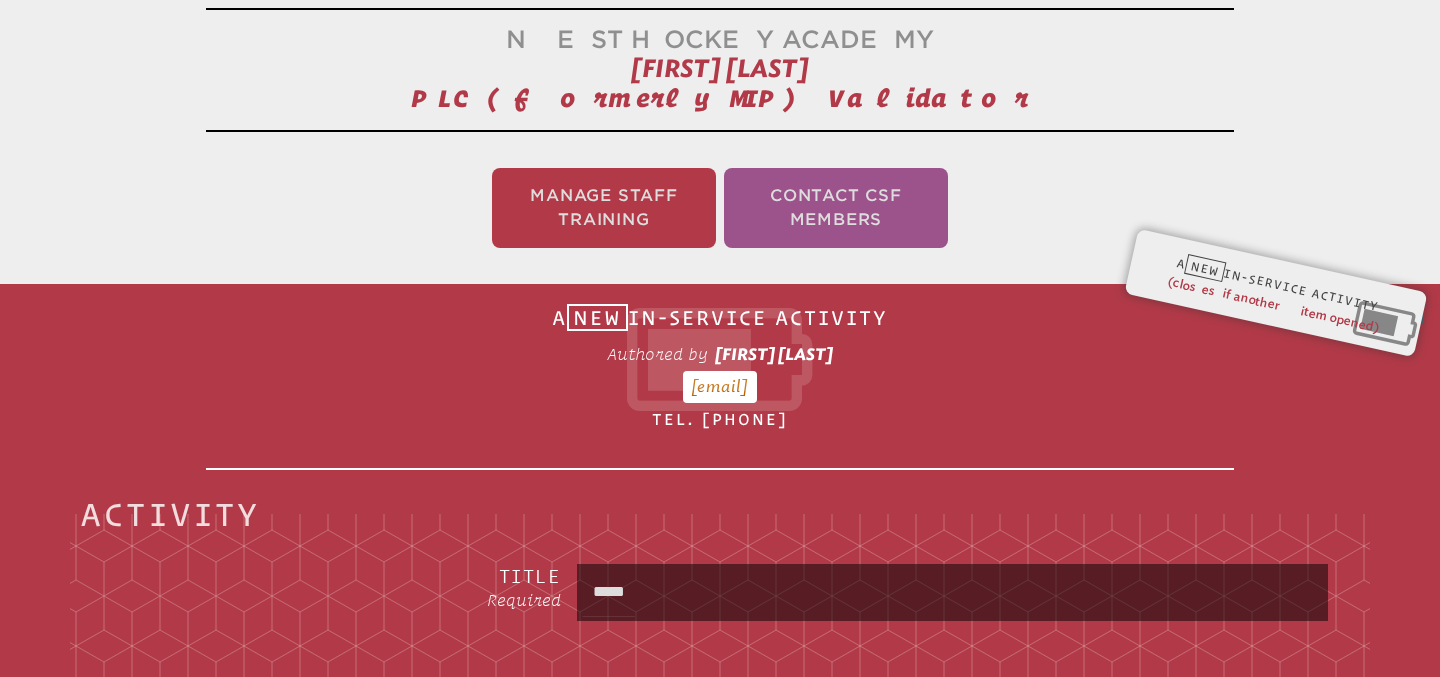 type on "*****" 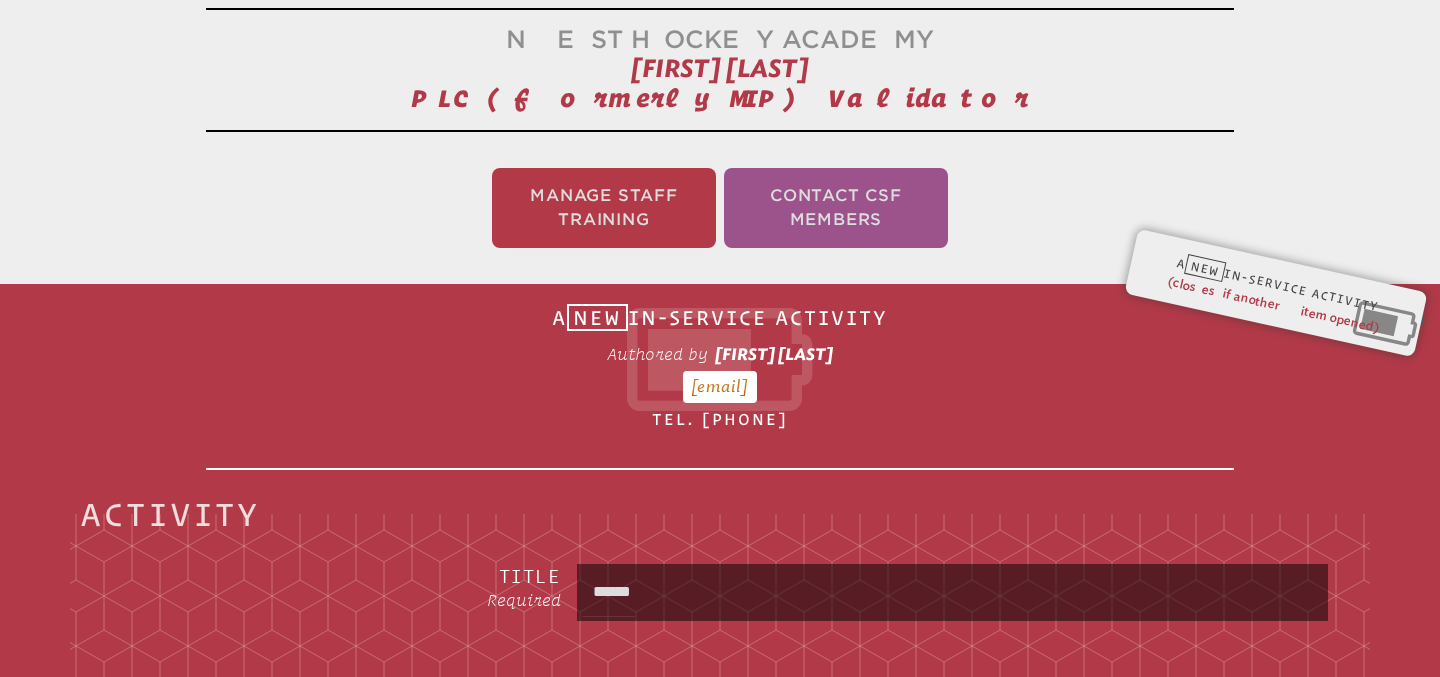 type on "**********" 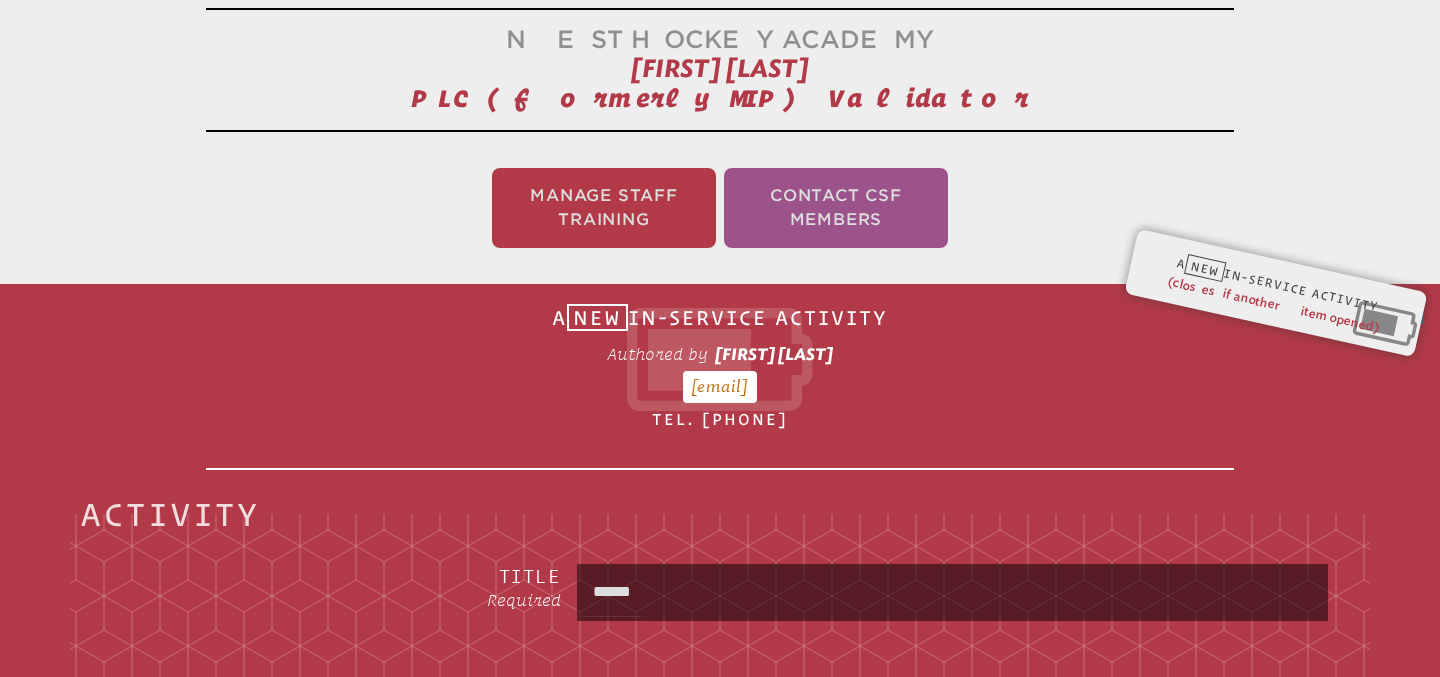type on "*******" 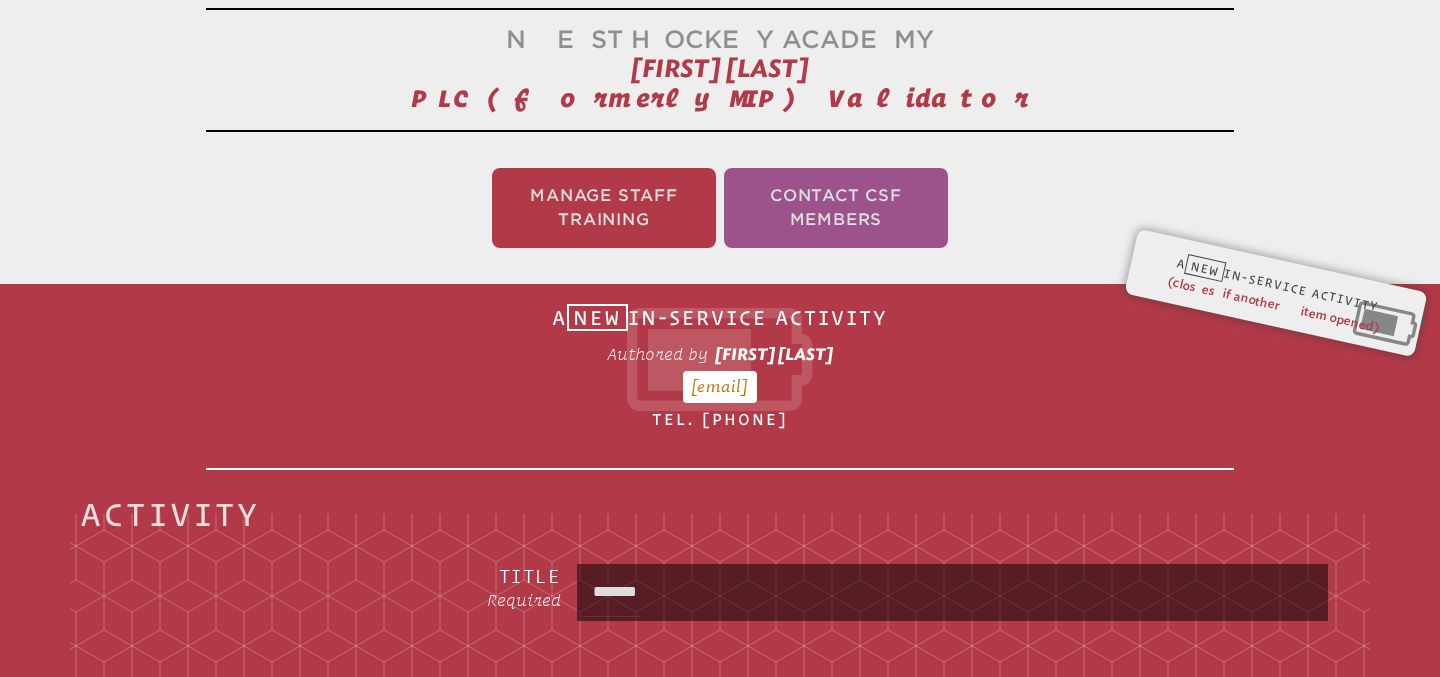 type on "**********" 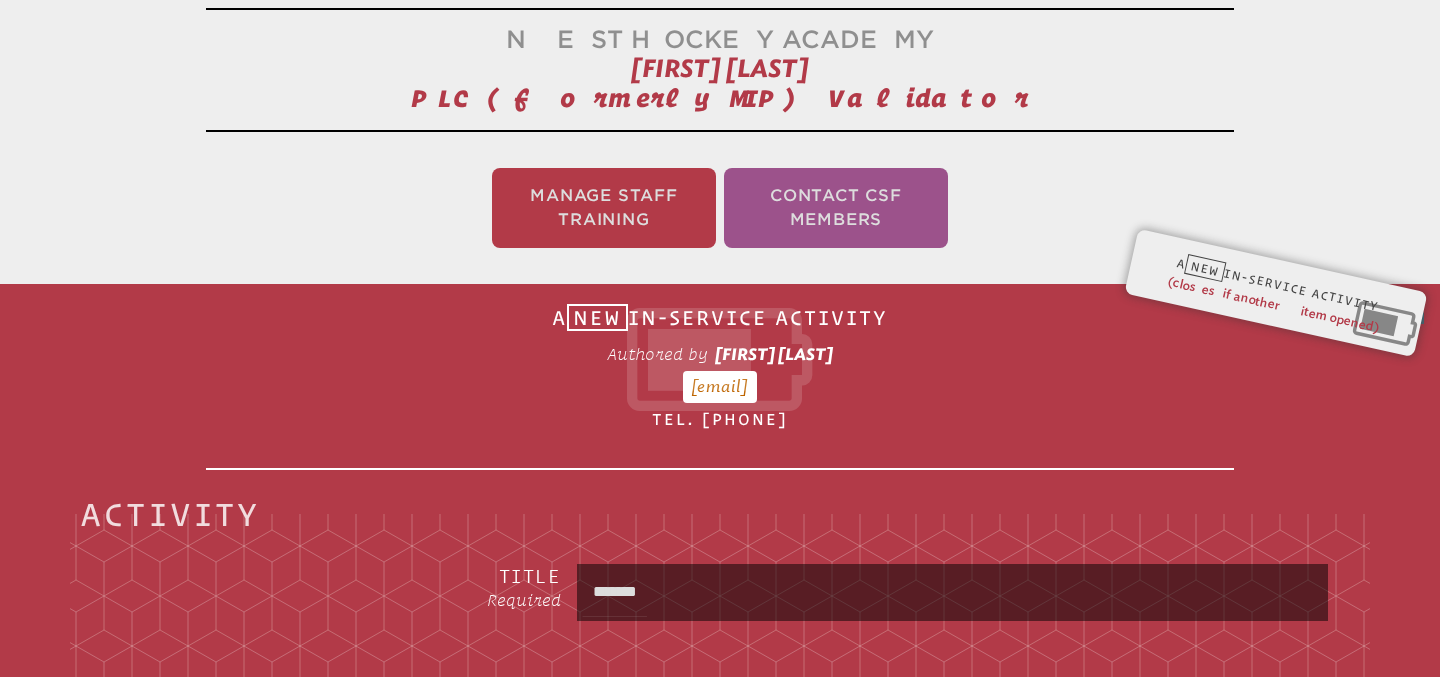 type on "********" 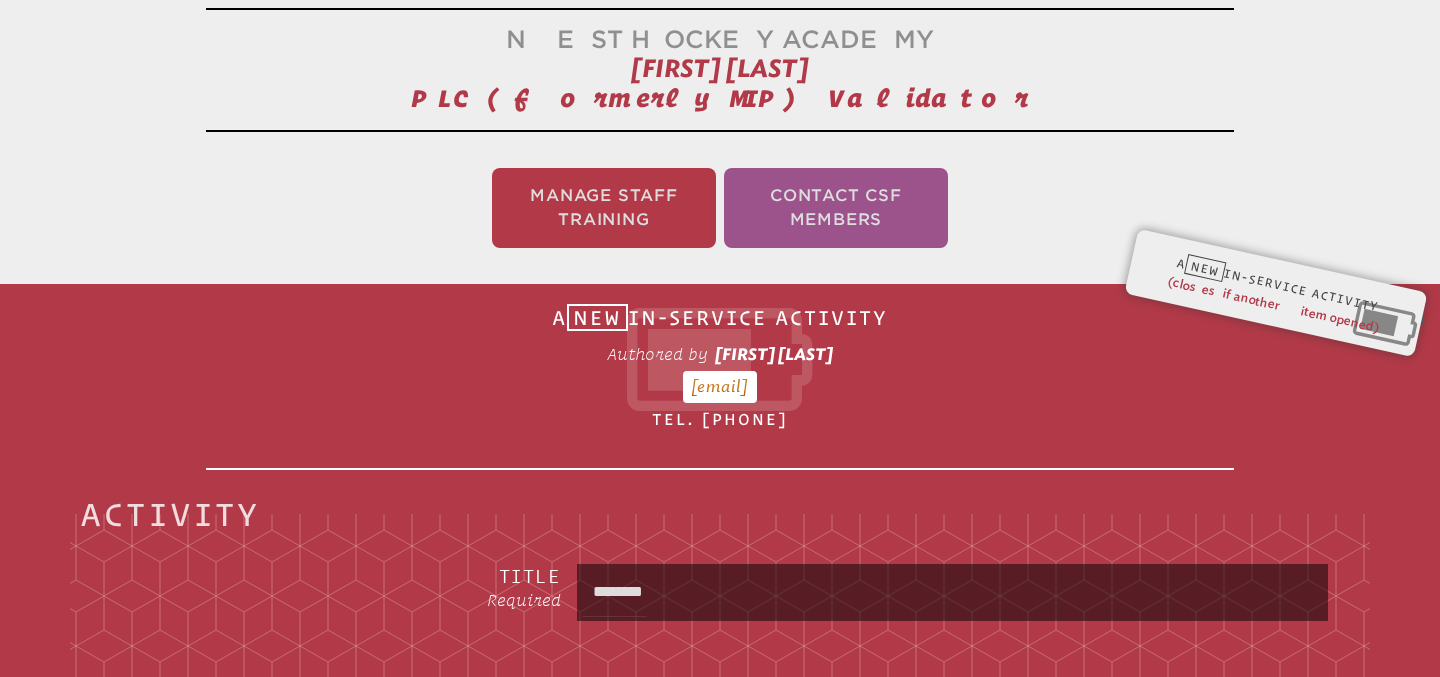 type on "**********" 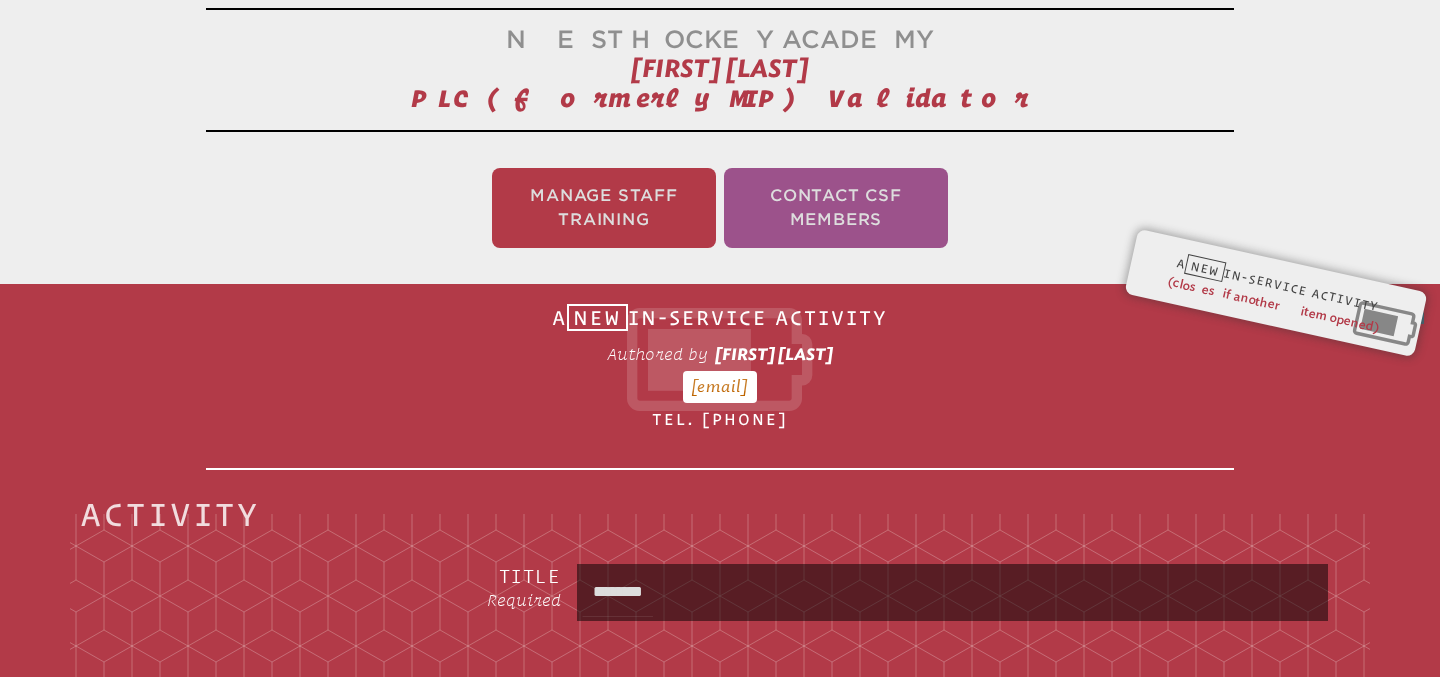 type on "*********" 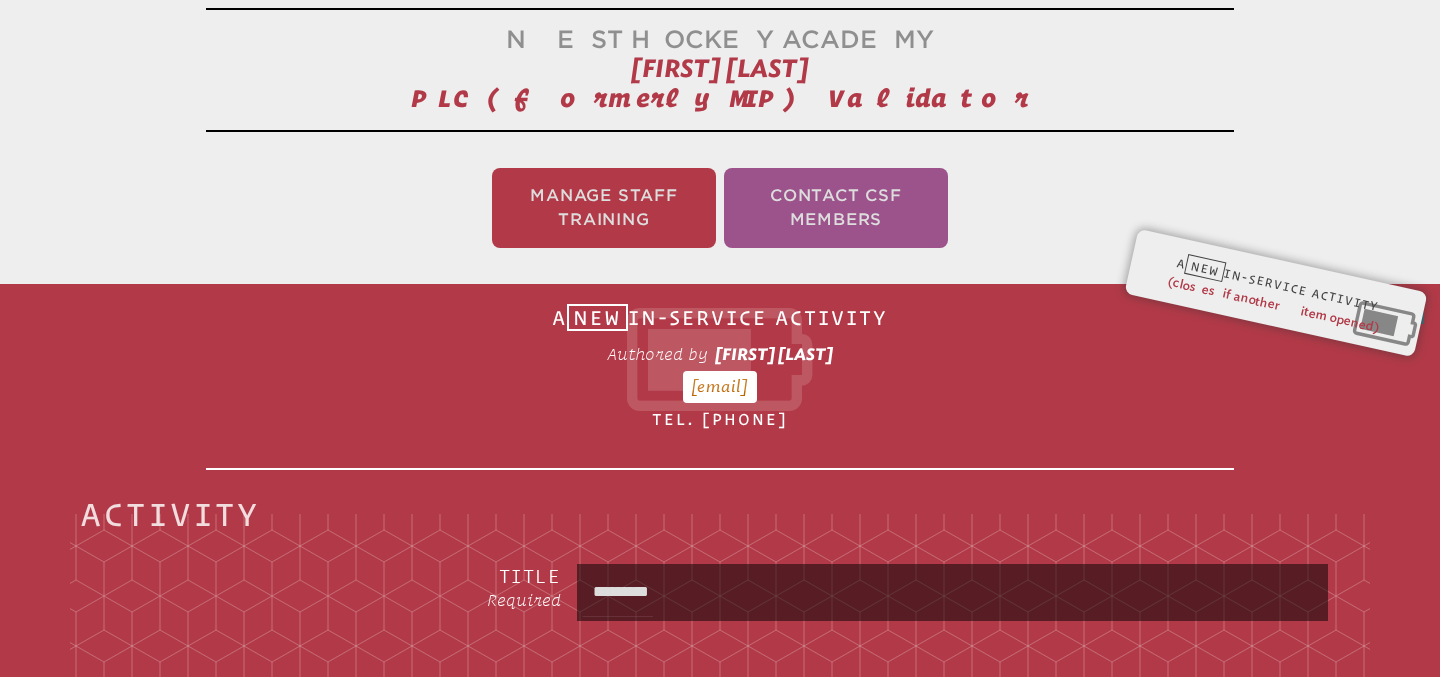 type on "**********" 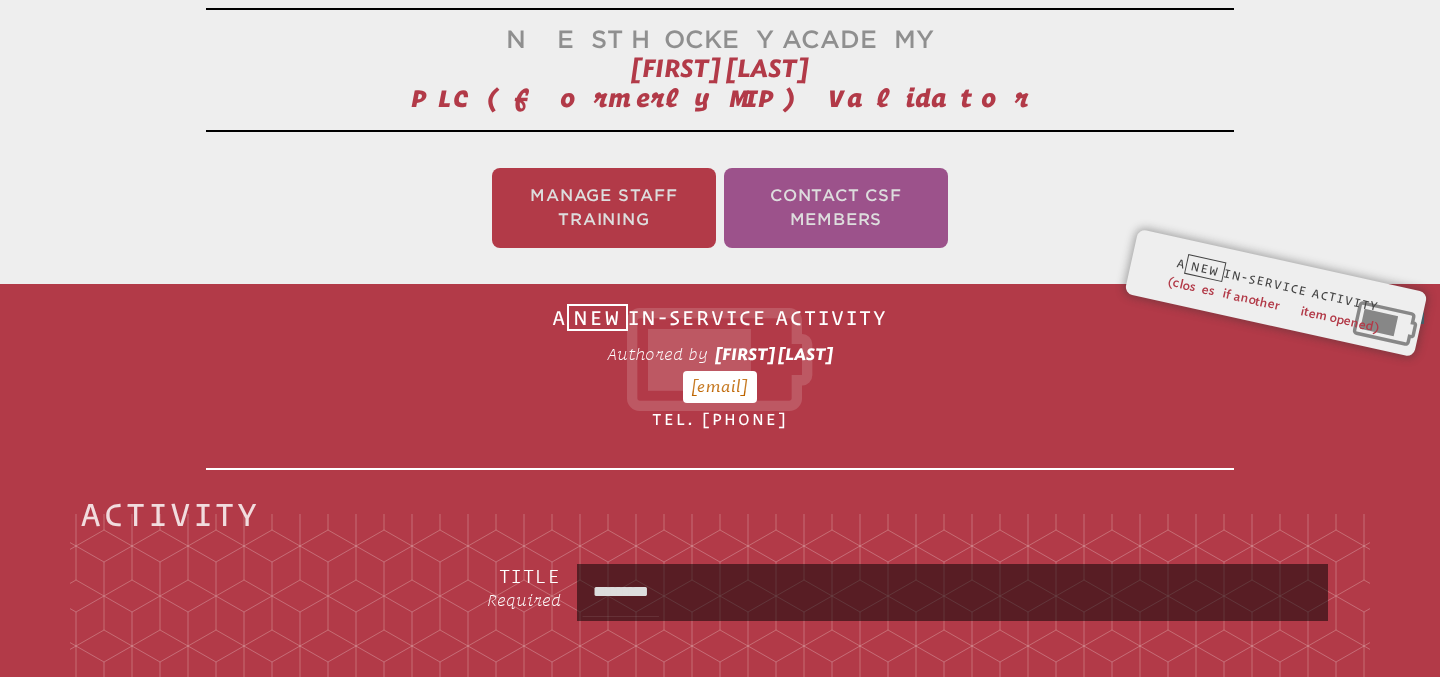 type on "*********" 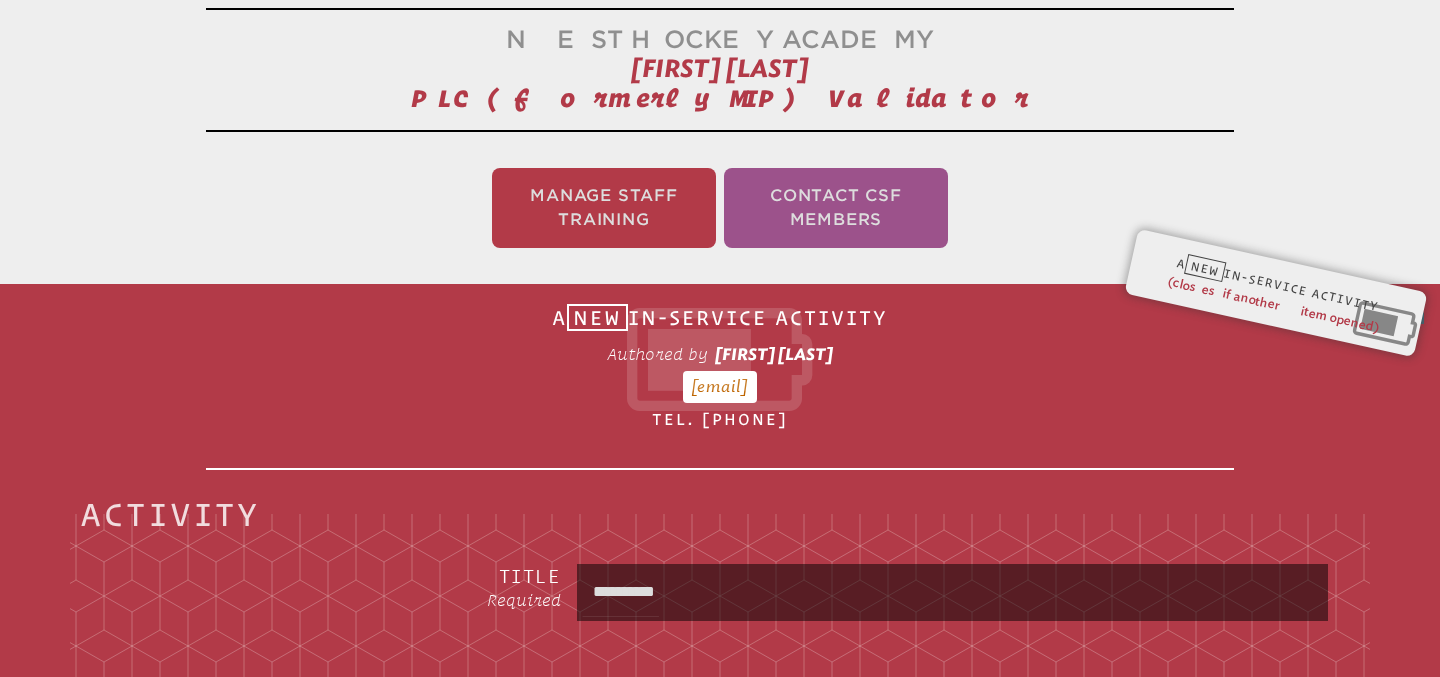 type on "**********" 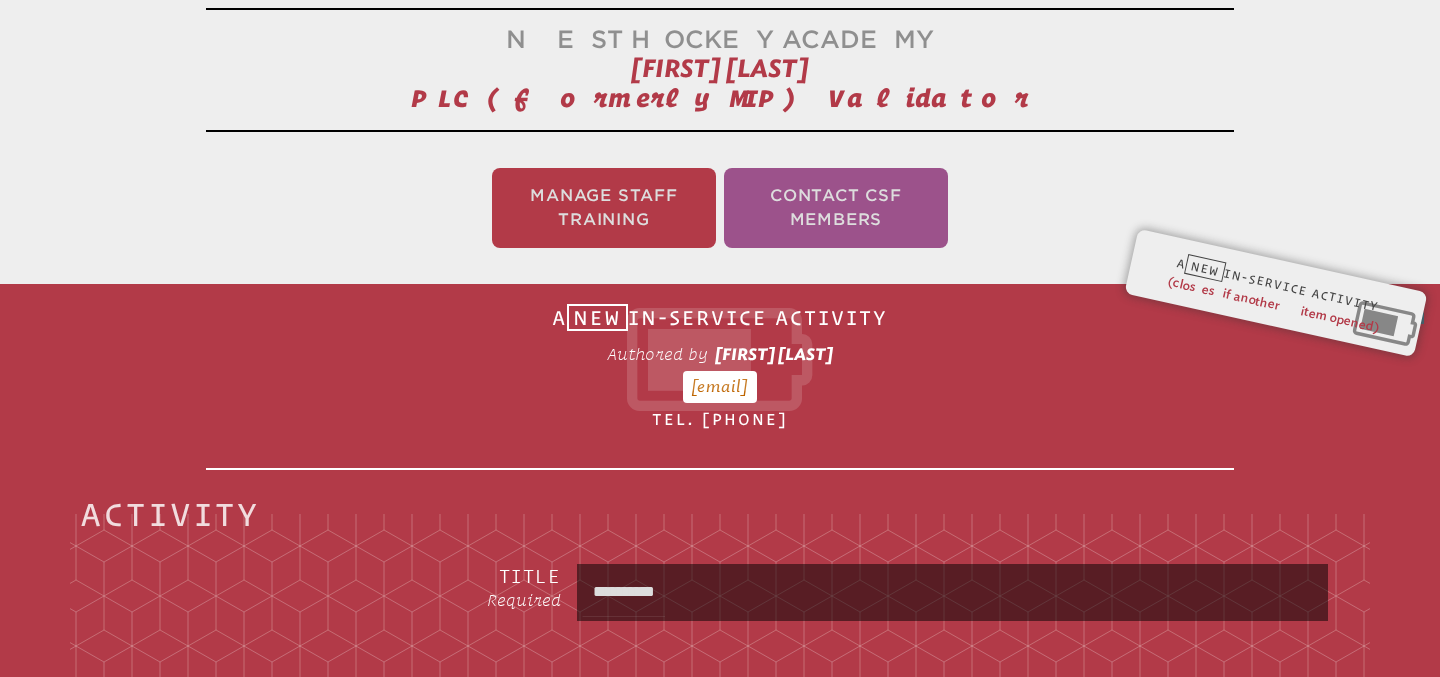 type on "**********" 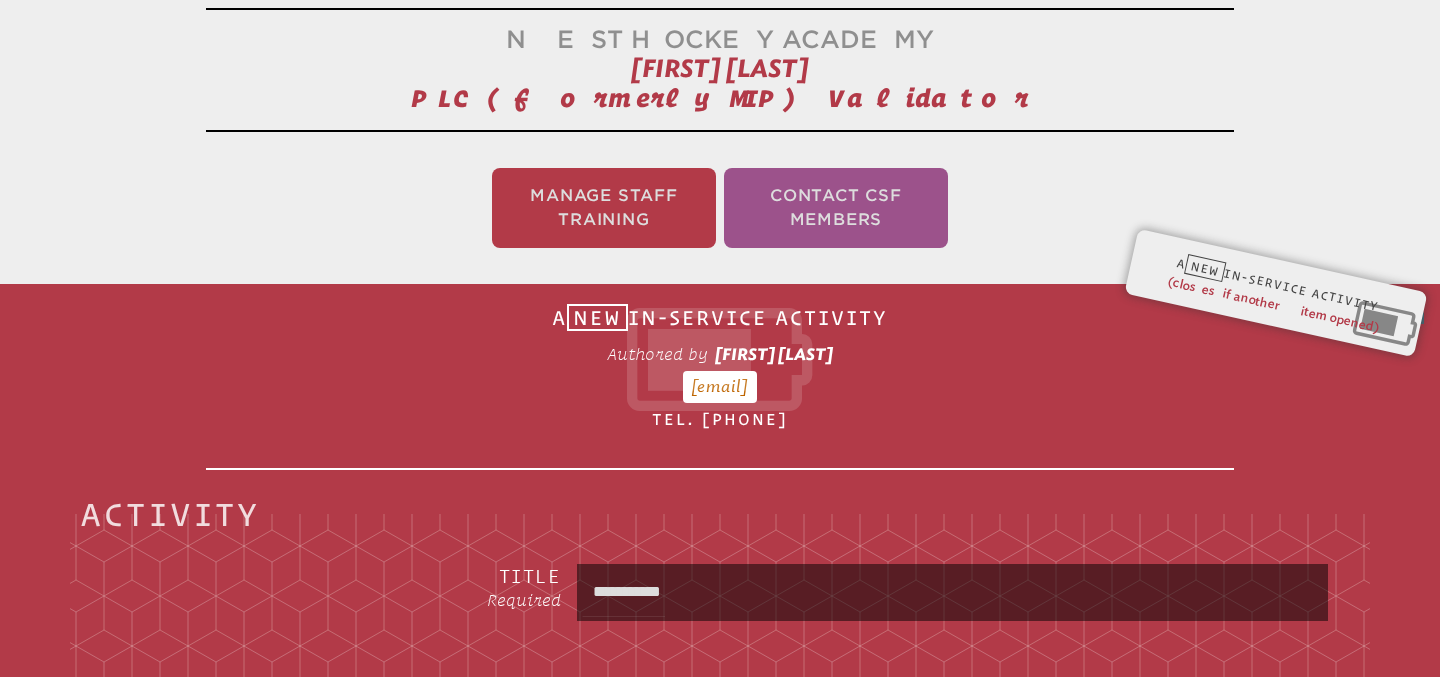 type on "**********" 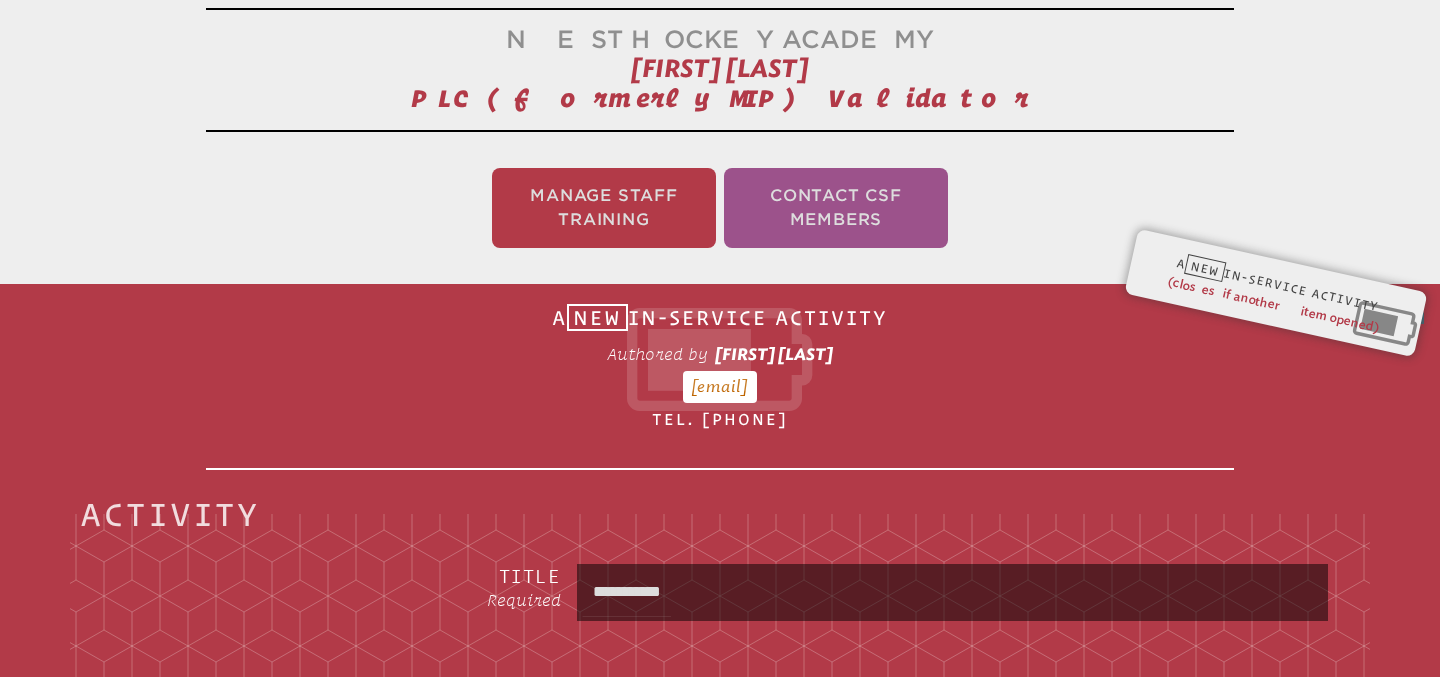 type on "*********" 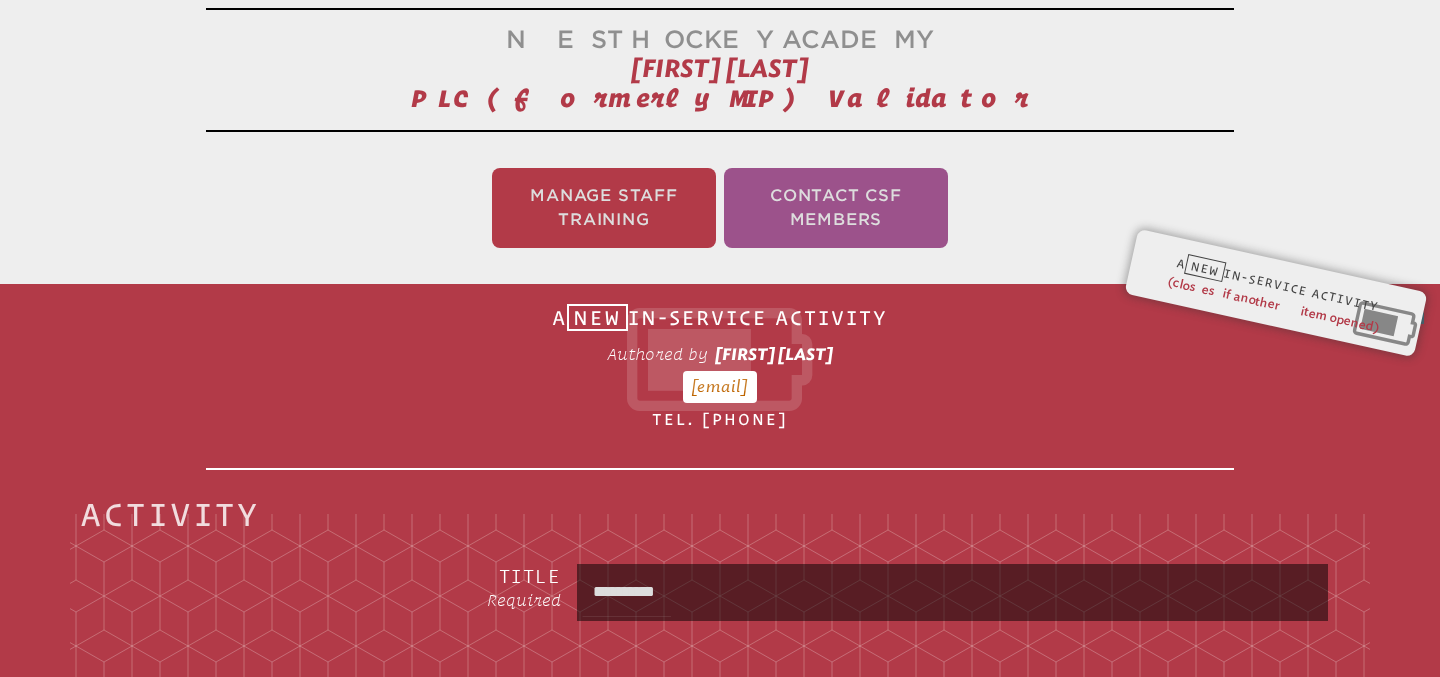 type on "**********" 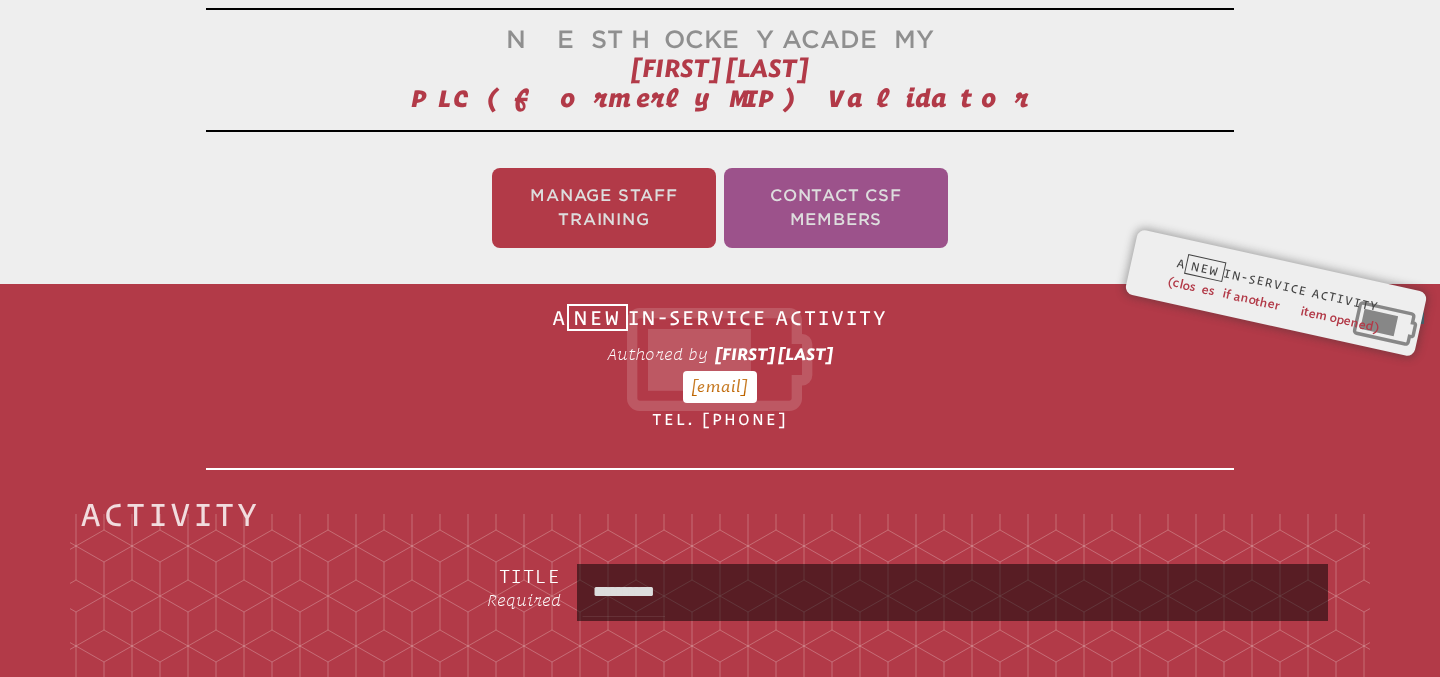 type on "**********" 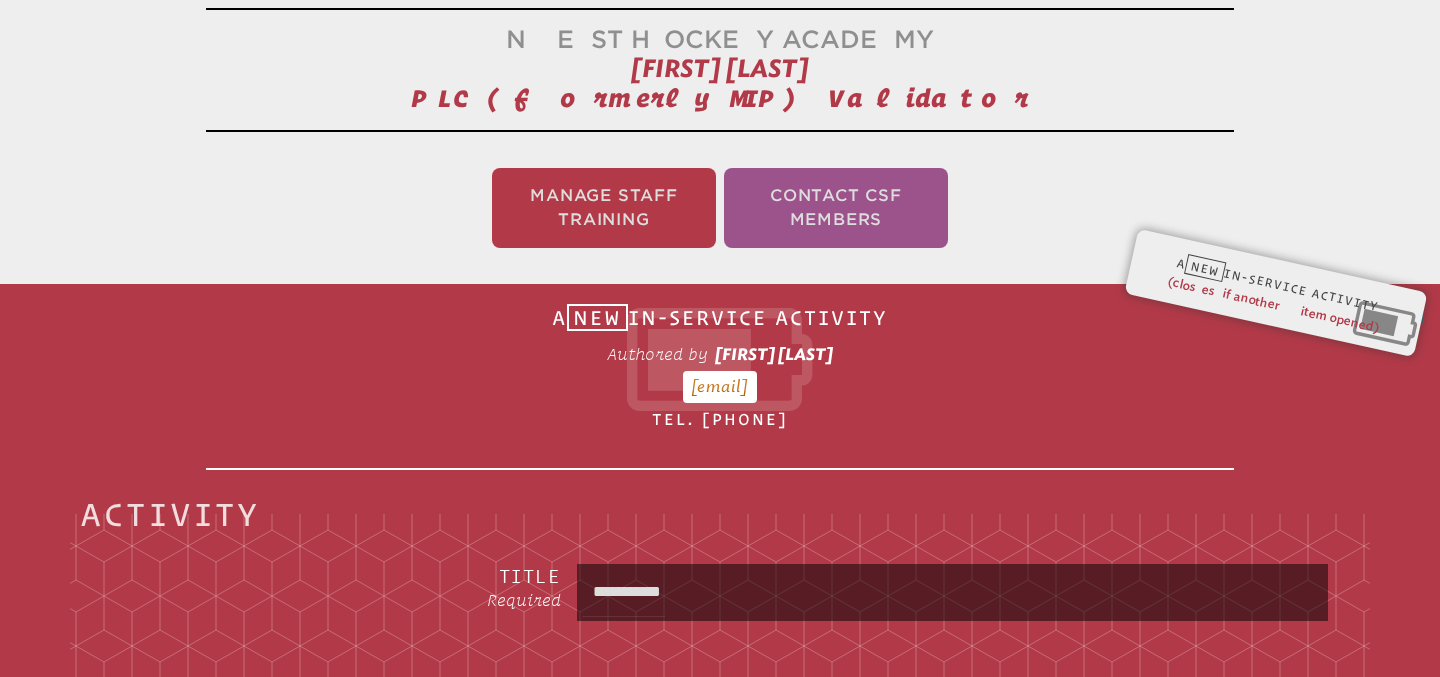 type on "**********" 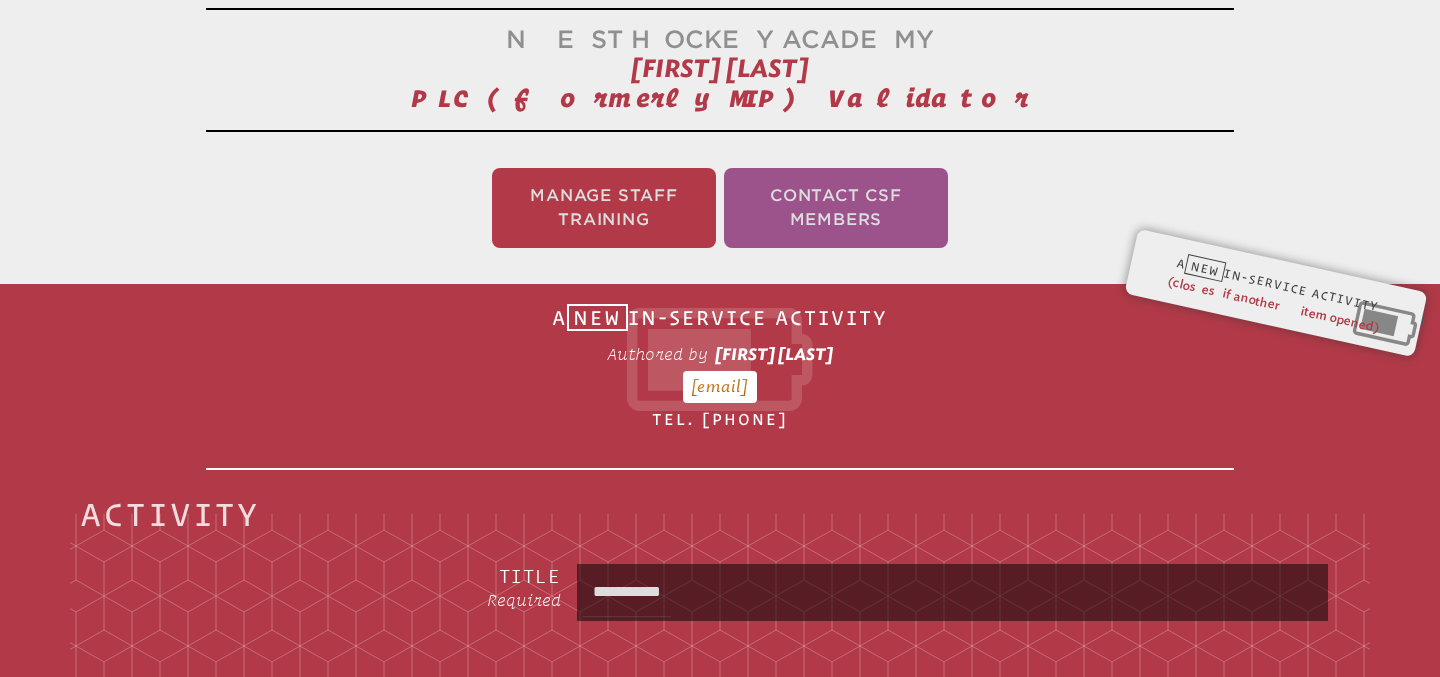type on "**********" 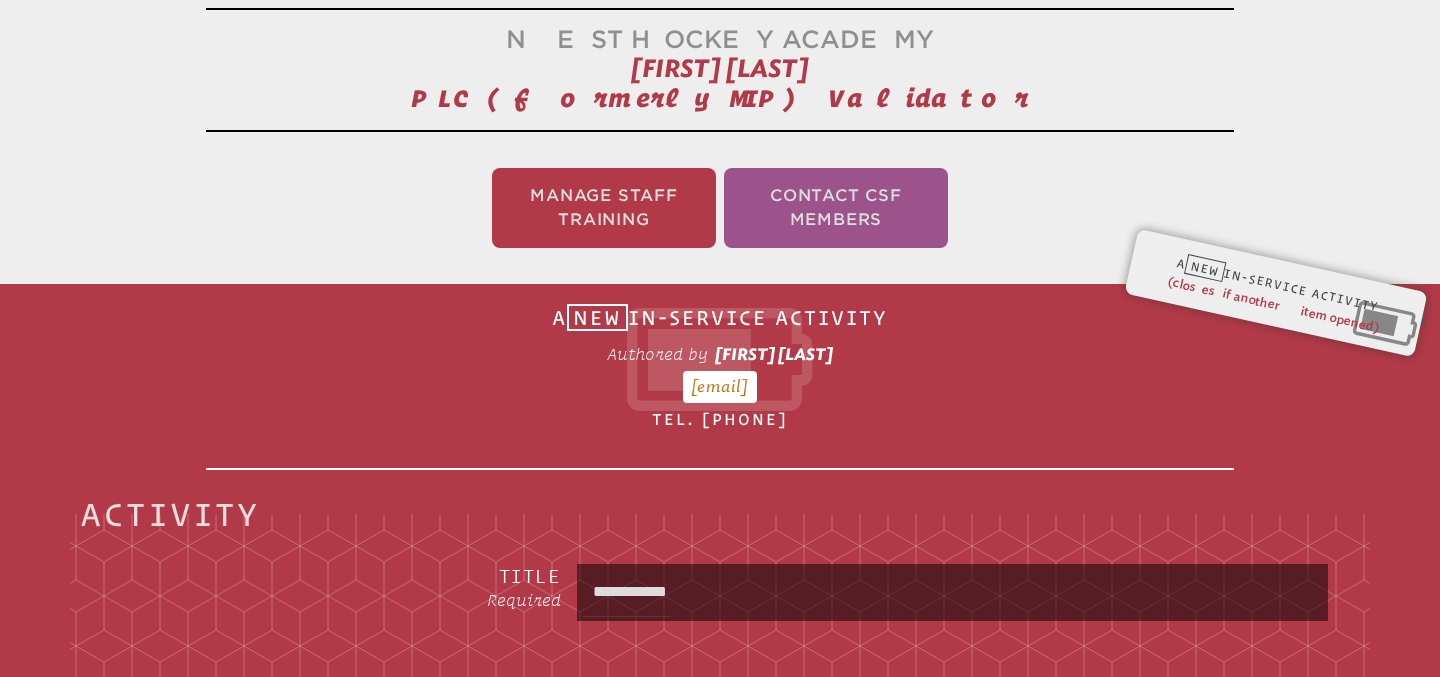 type on "**********" 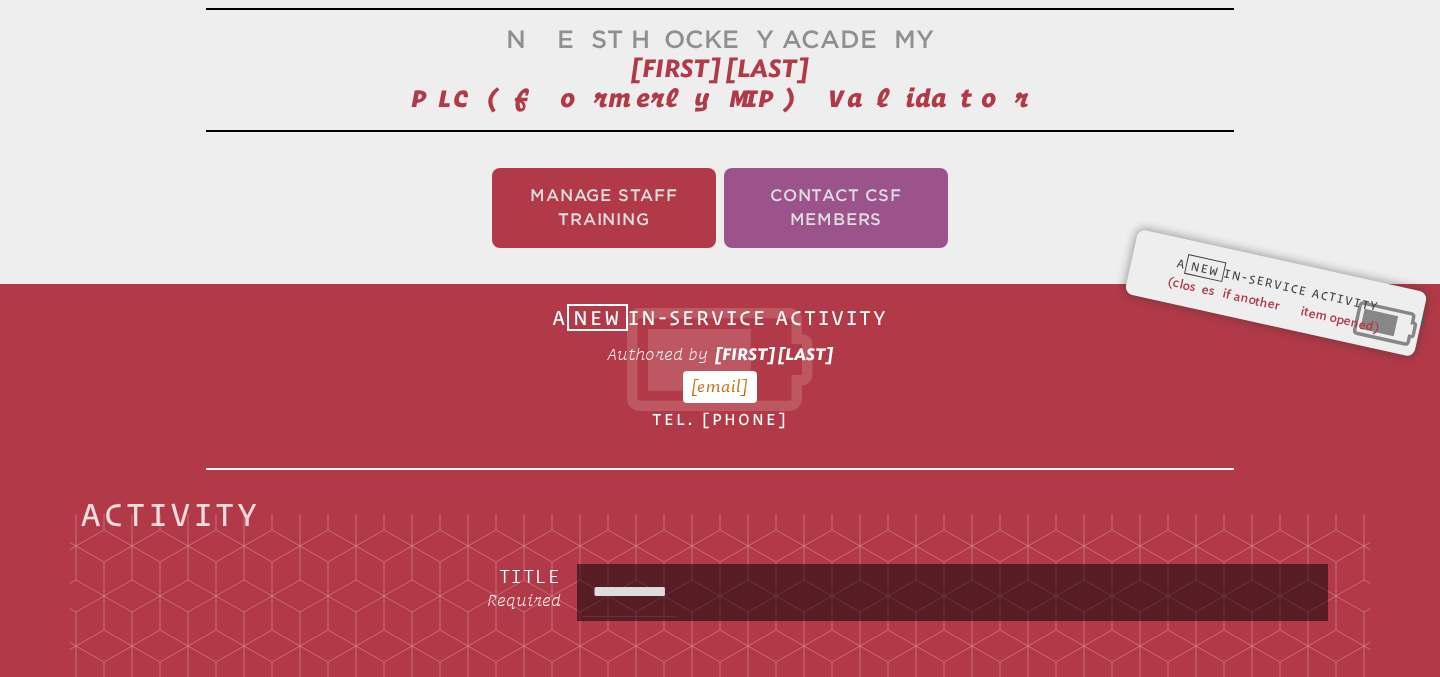 type on "**********" 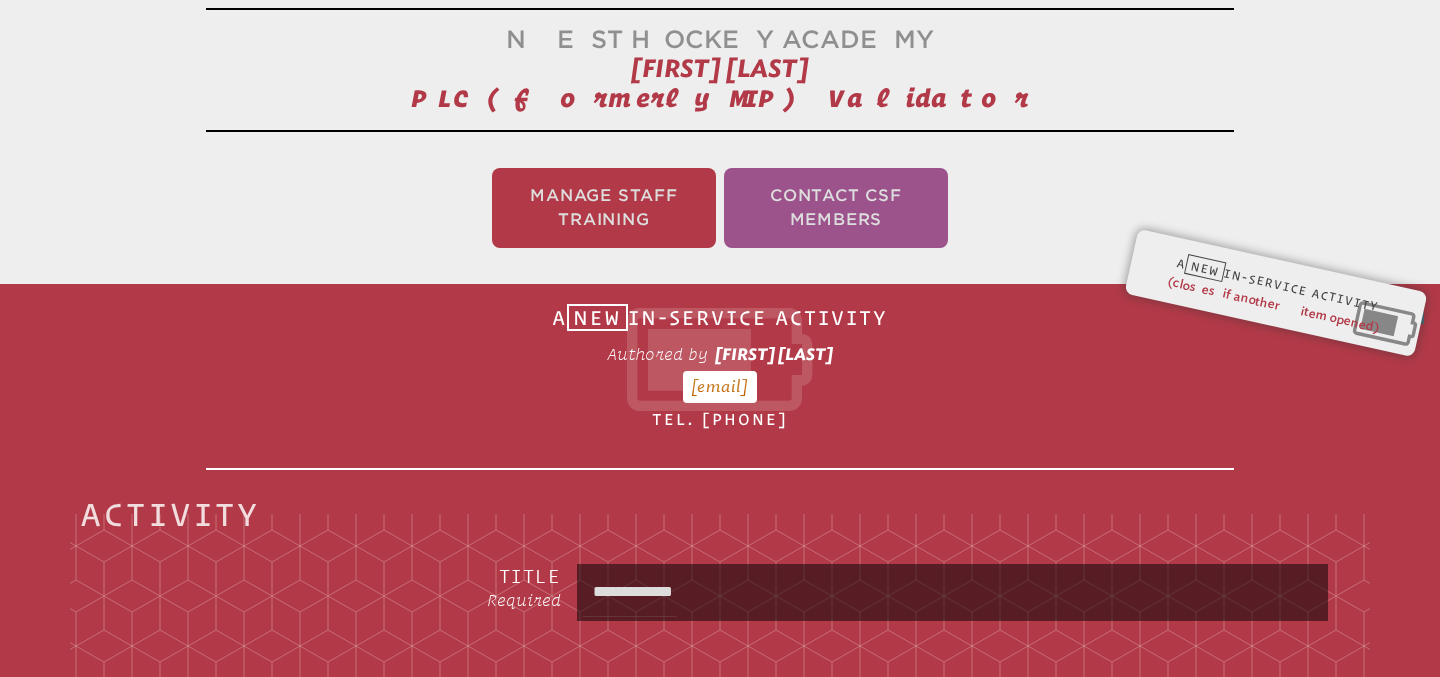 type on "**********" 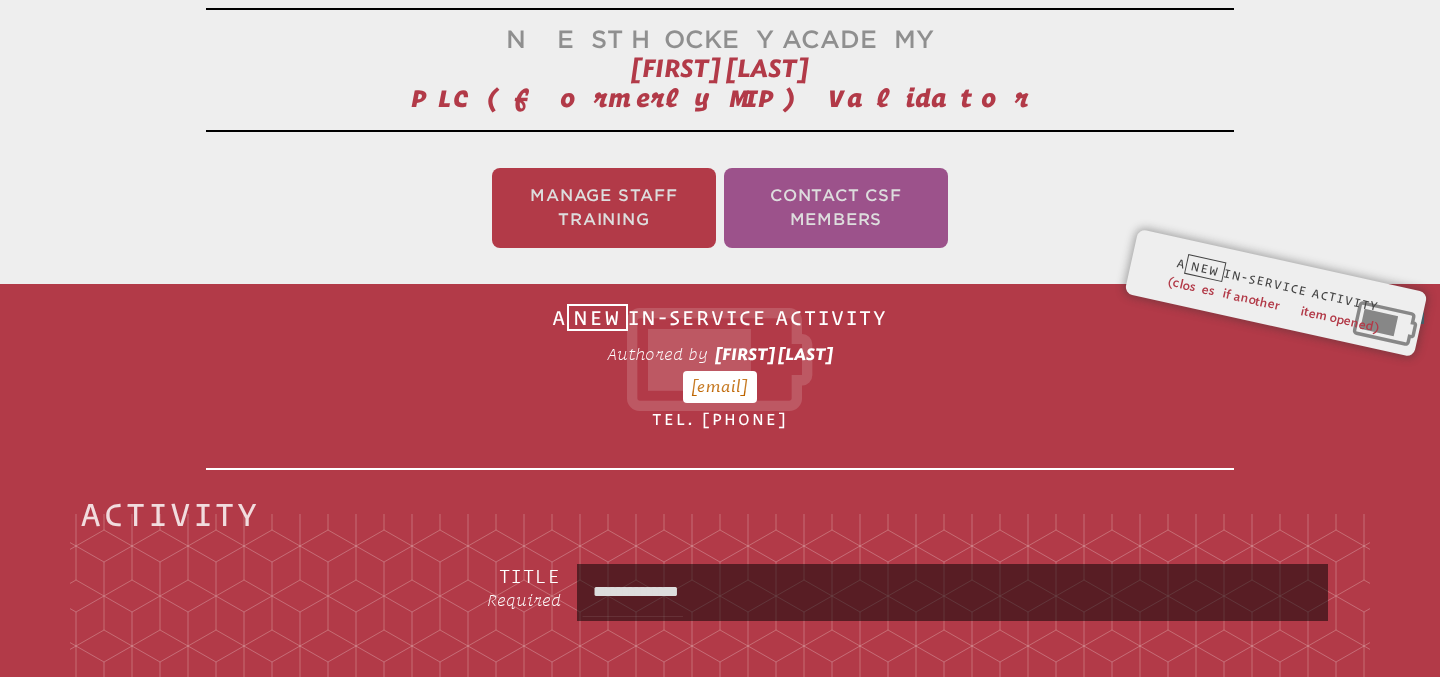 type on "**********" 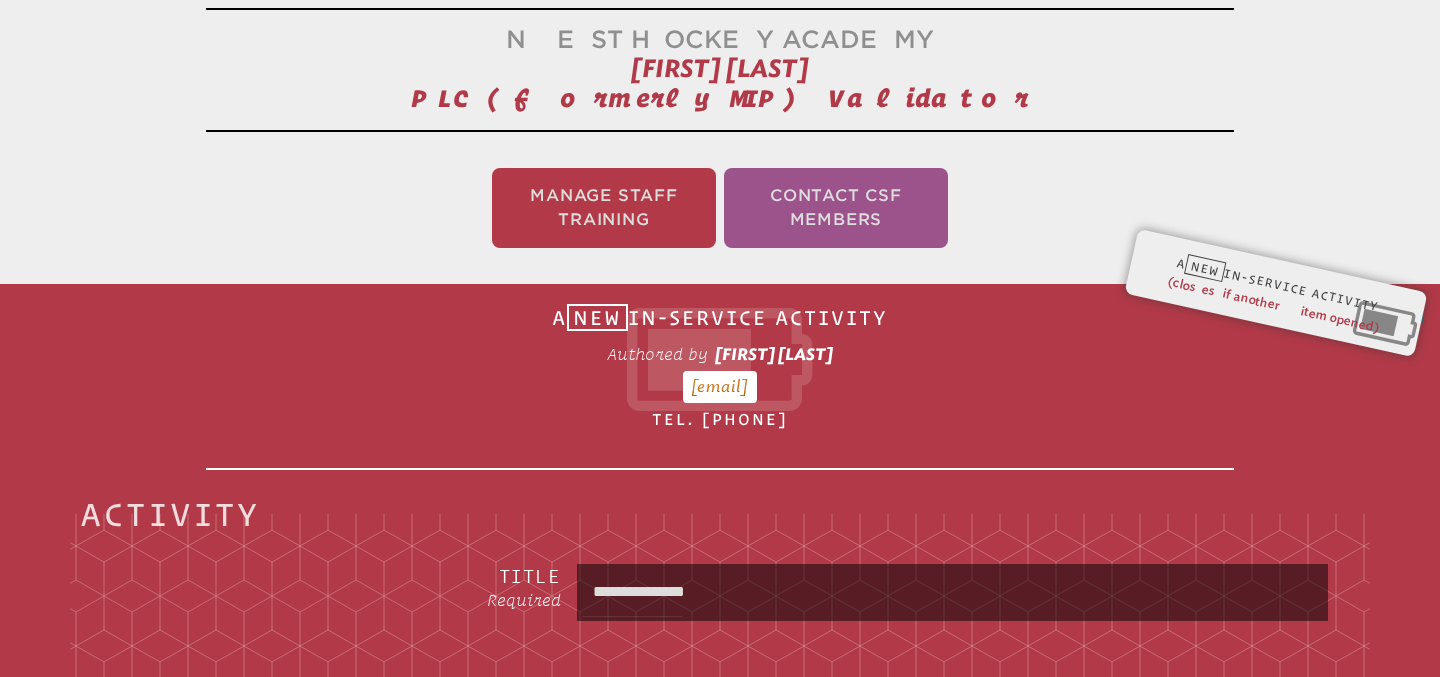 type on "**********" 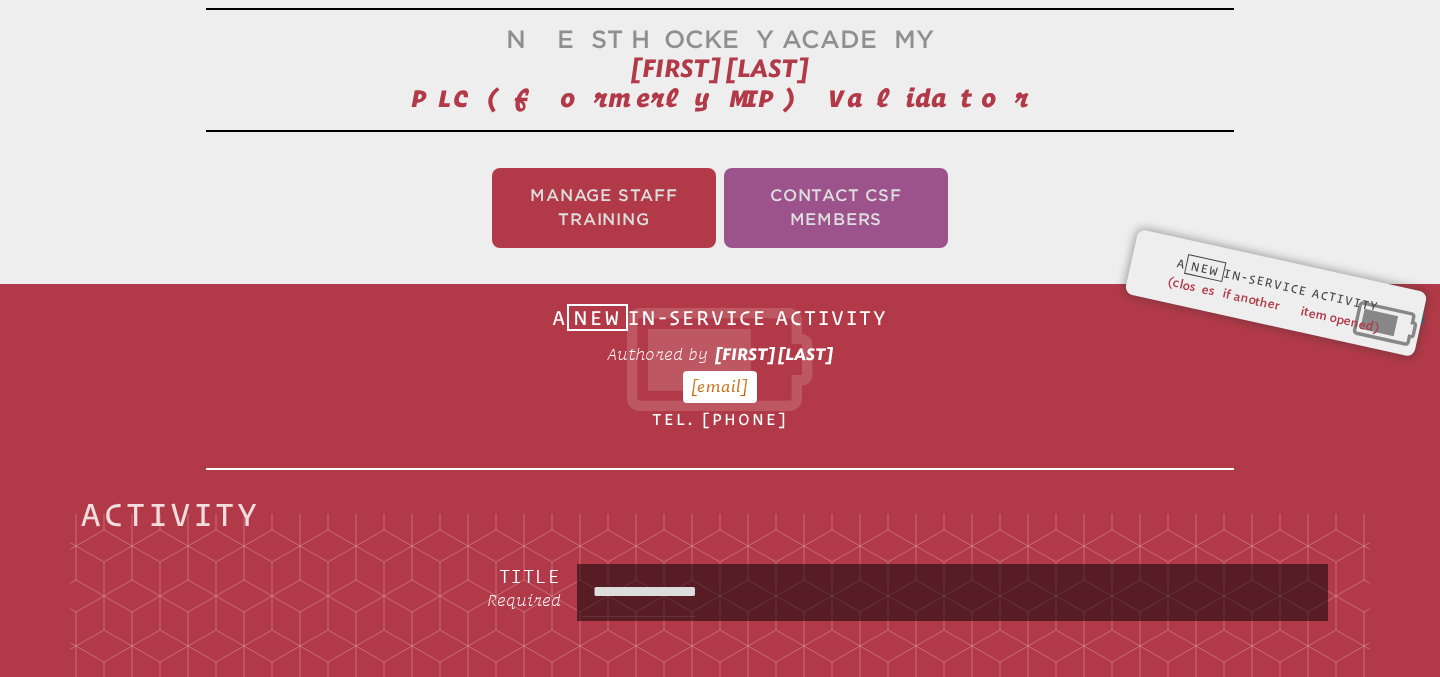 type on "**********" 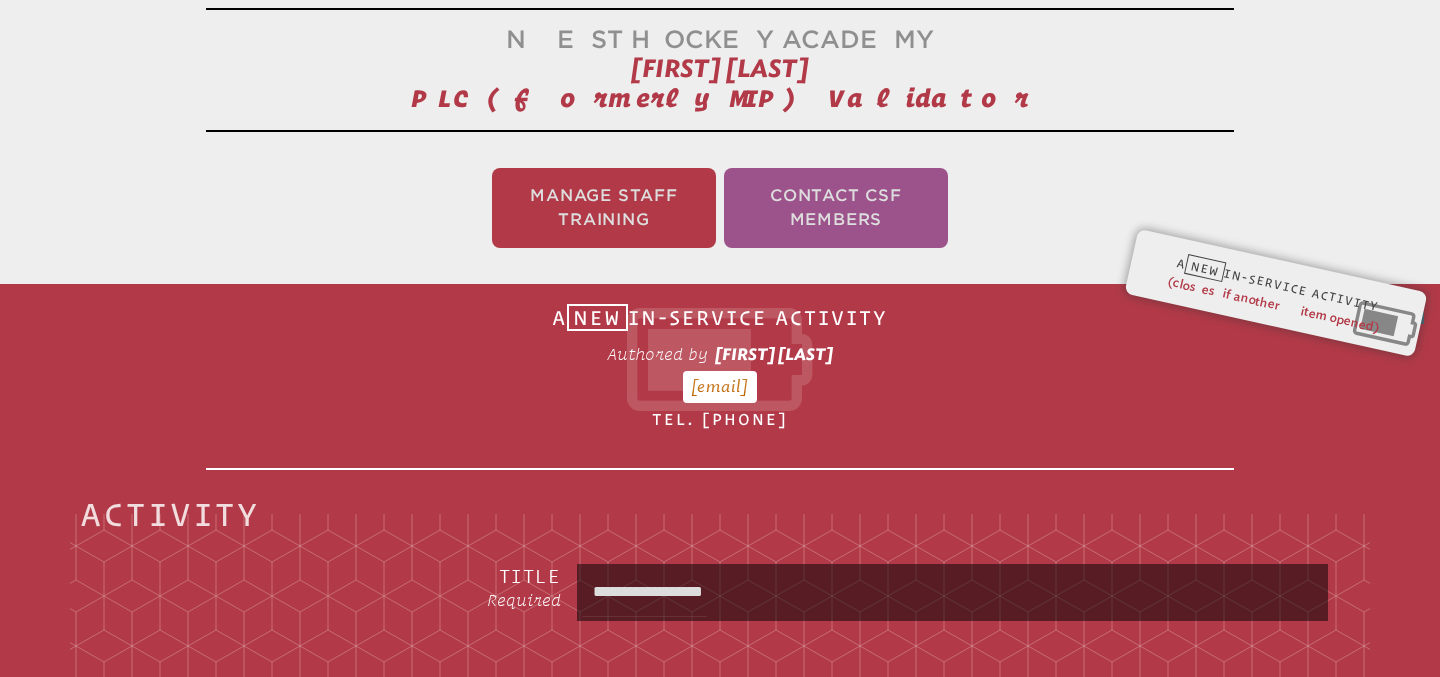 type on "**********" 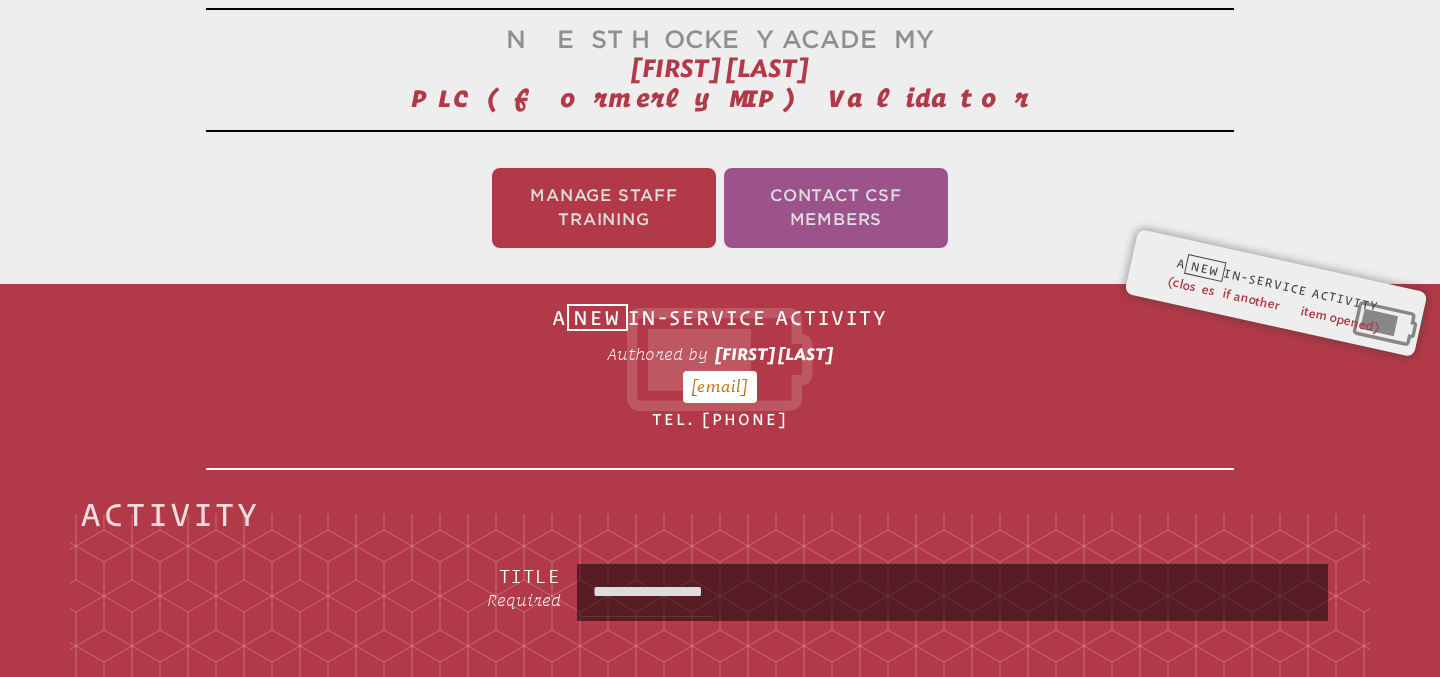 type on "**********" 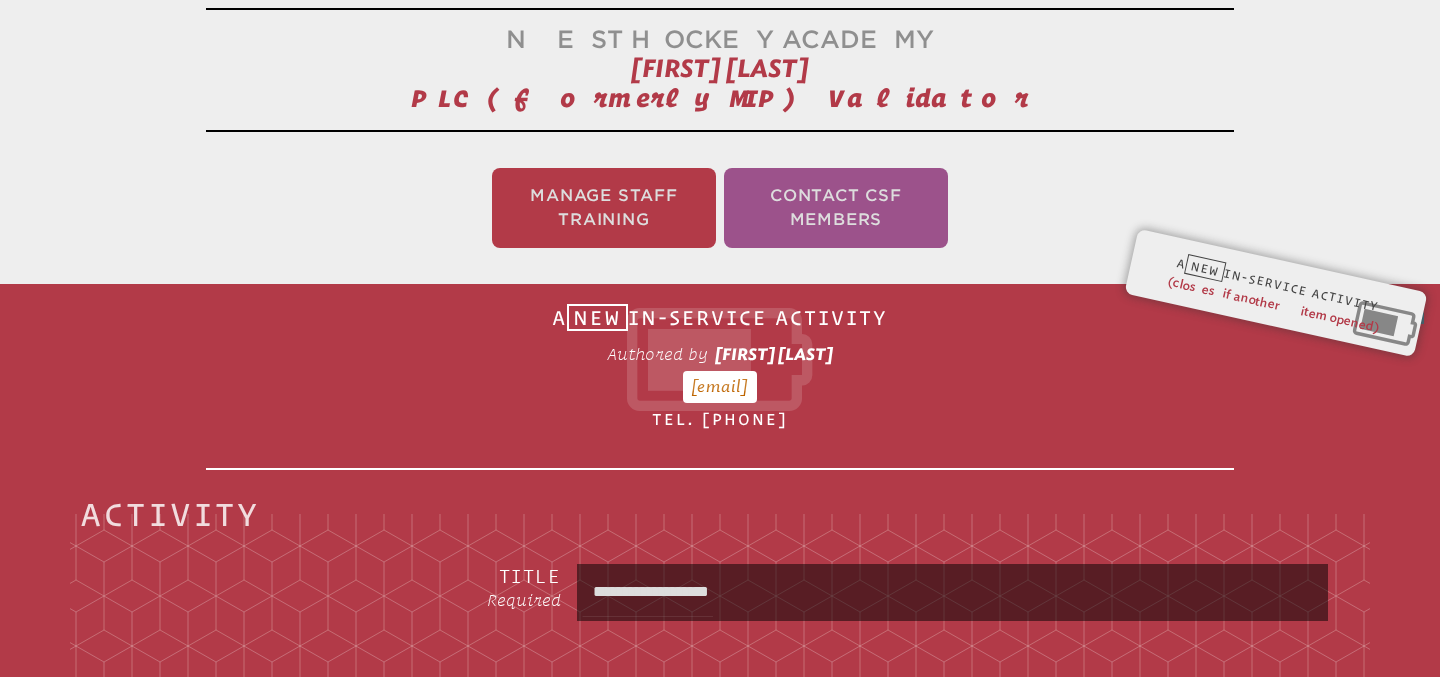 type on "**********" 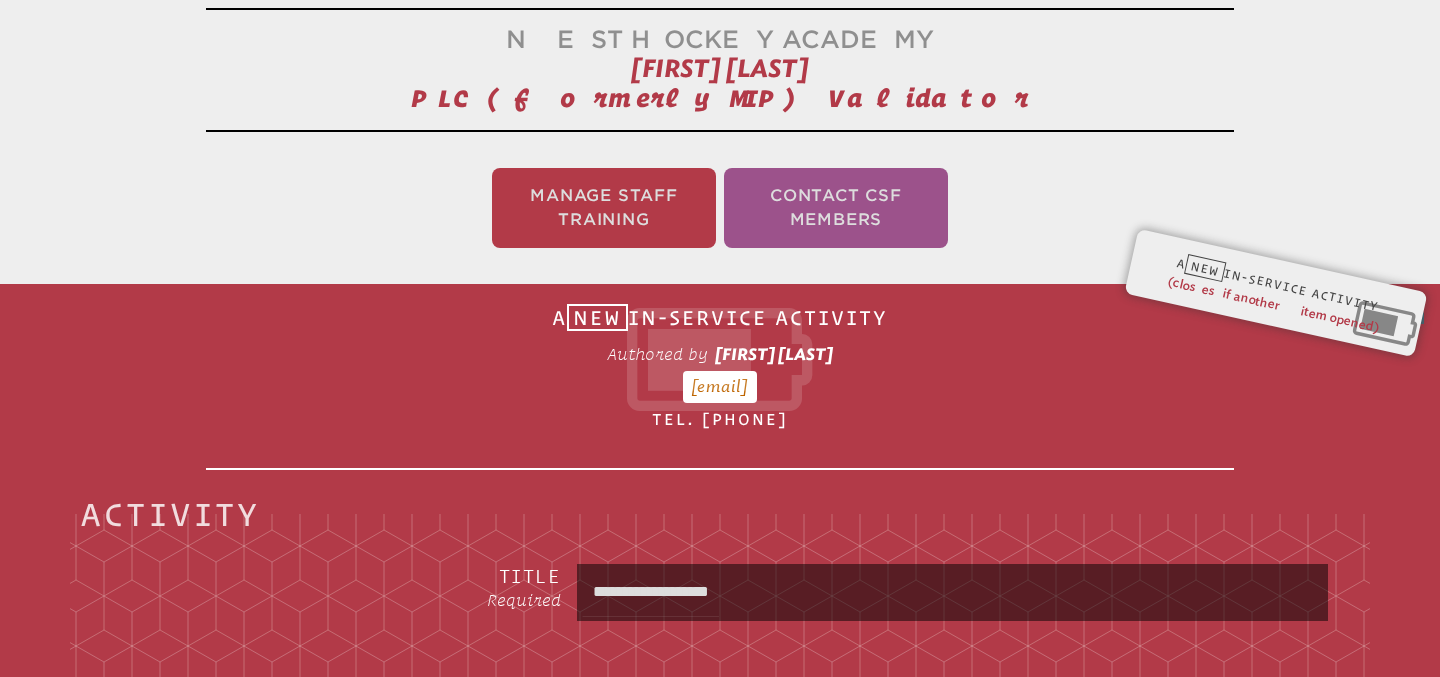 type on "**********" 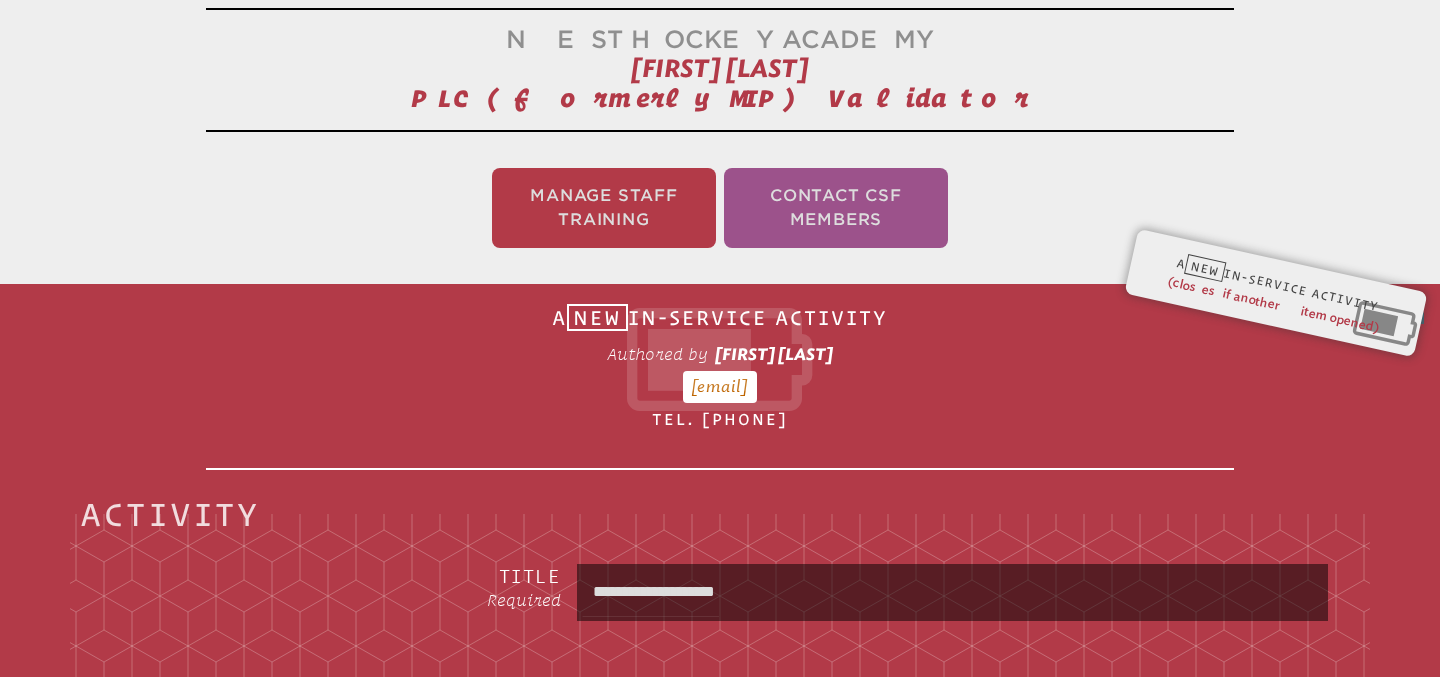type on "**********" 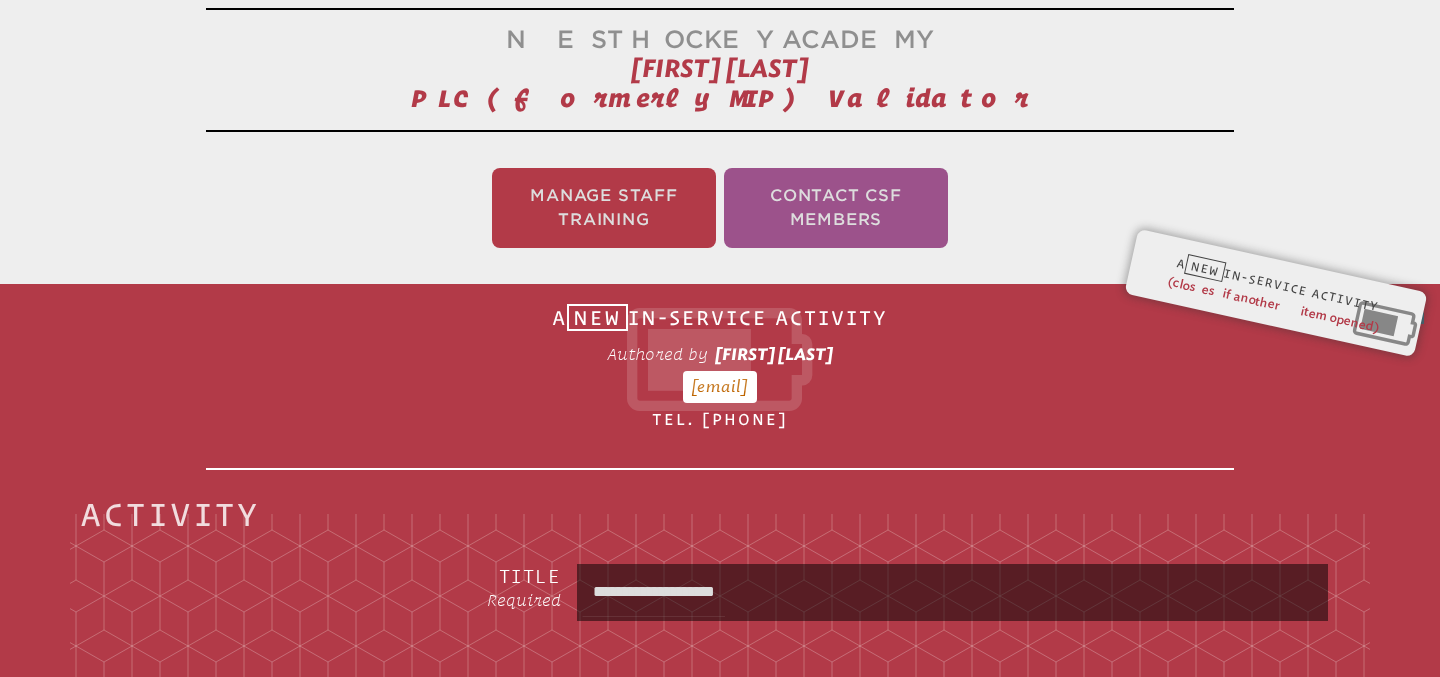 type on "**********" 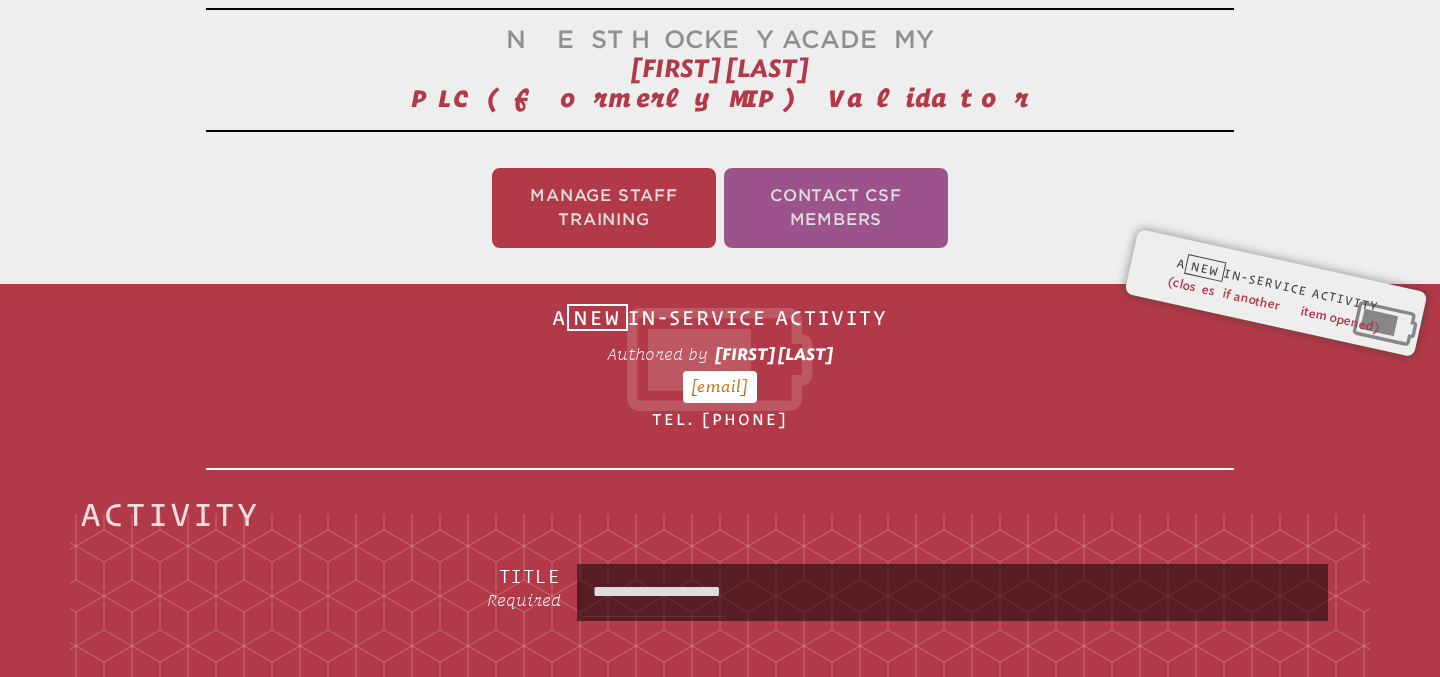 type on "**********" 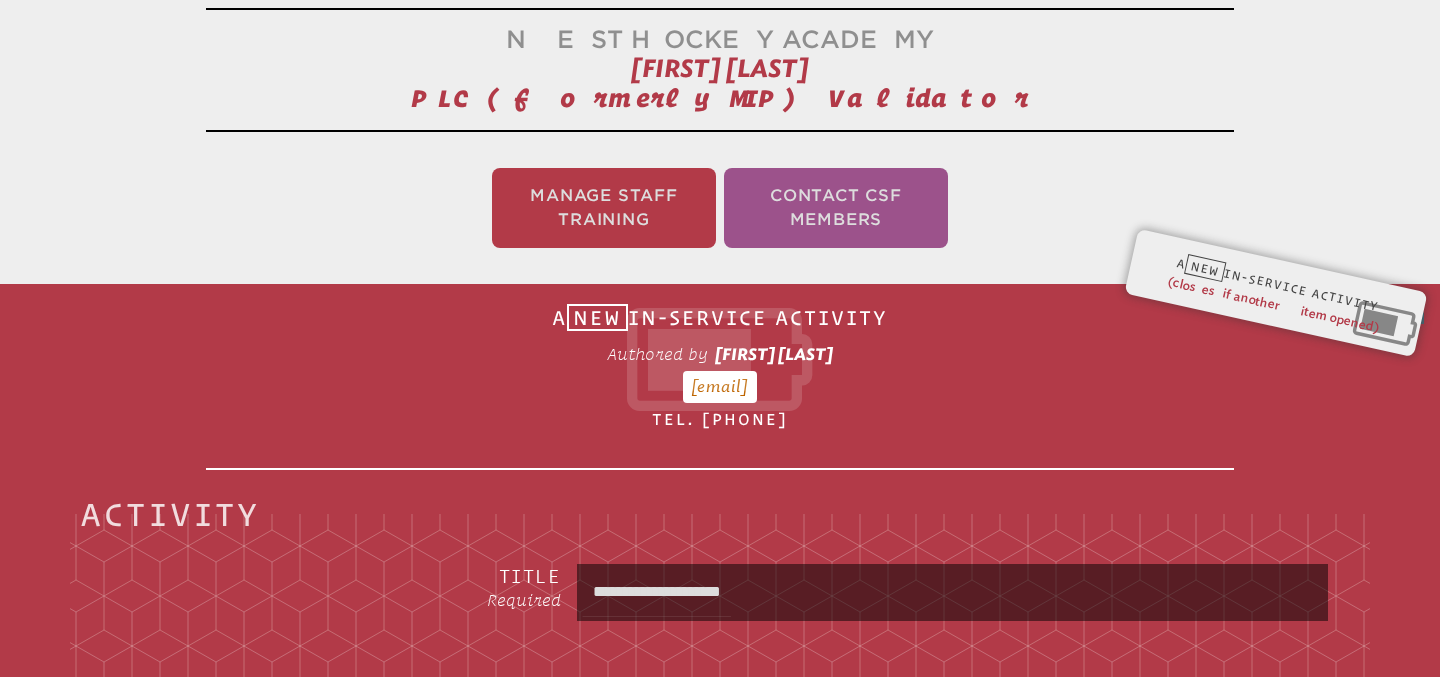 type on "**********" 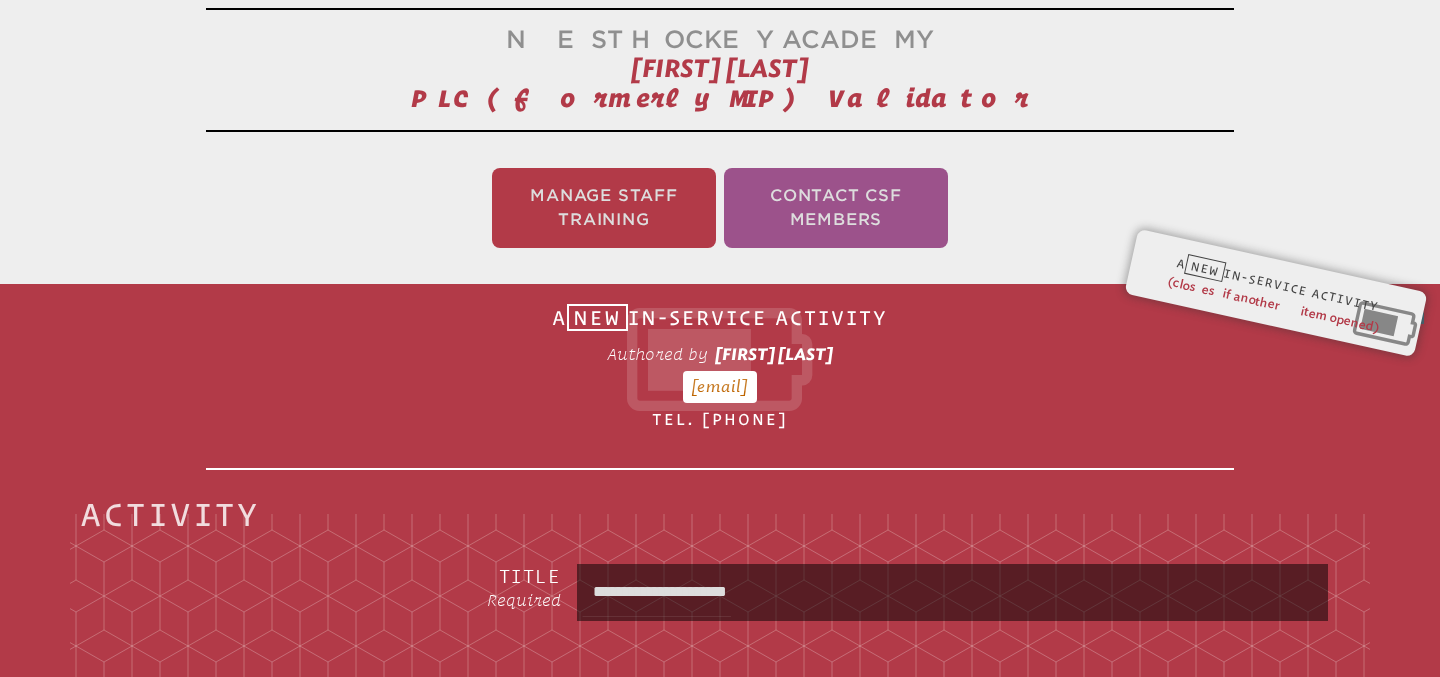 type on "**********" 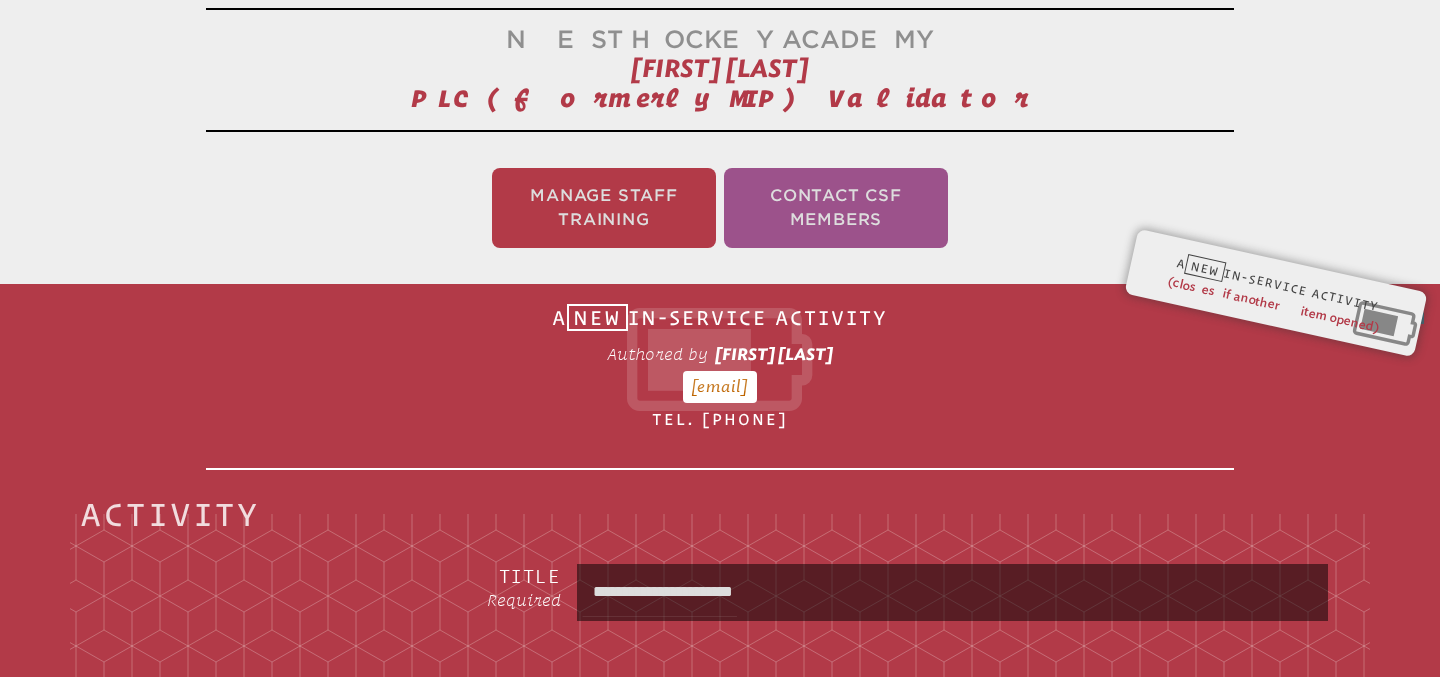 type on "**********" 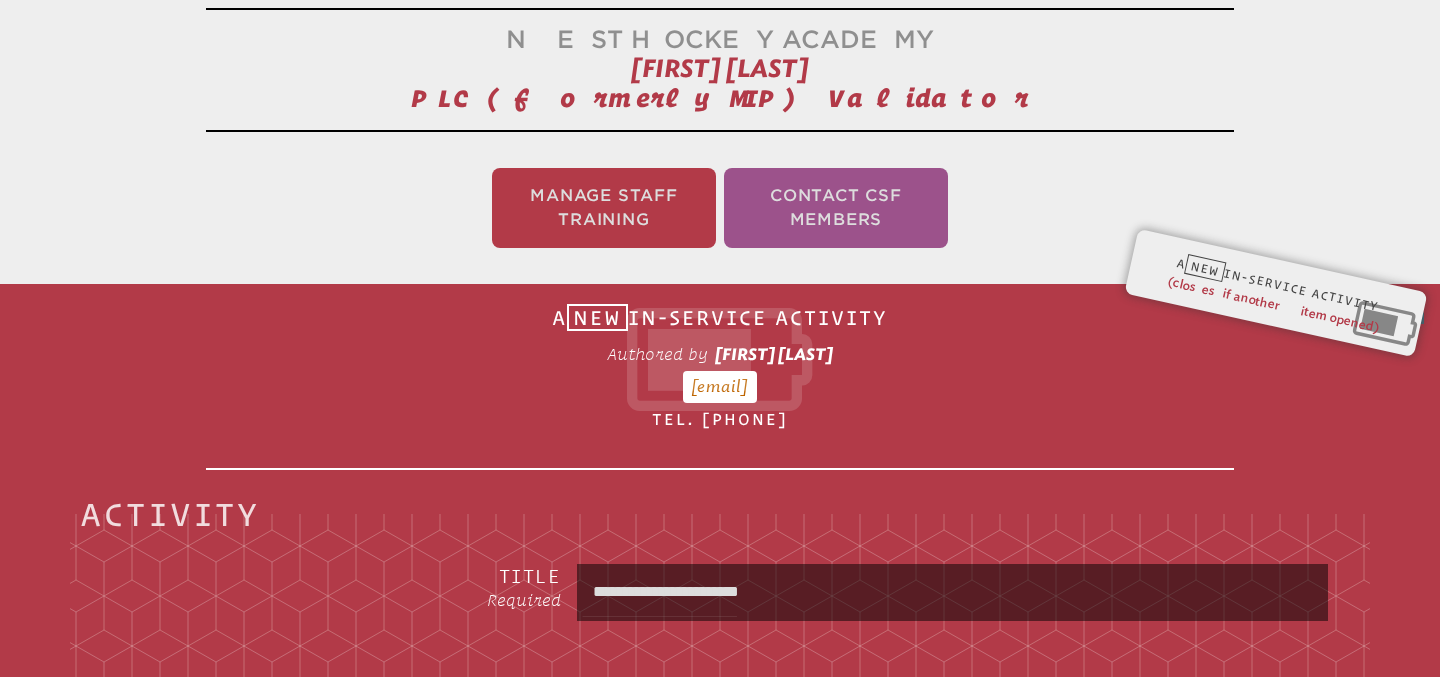 type on "**********" 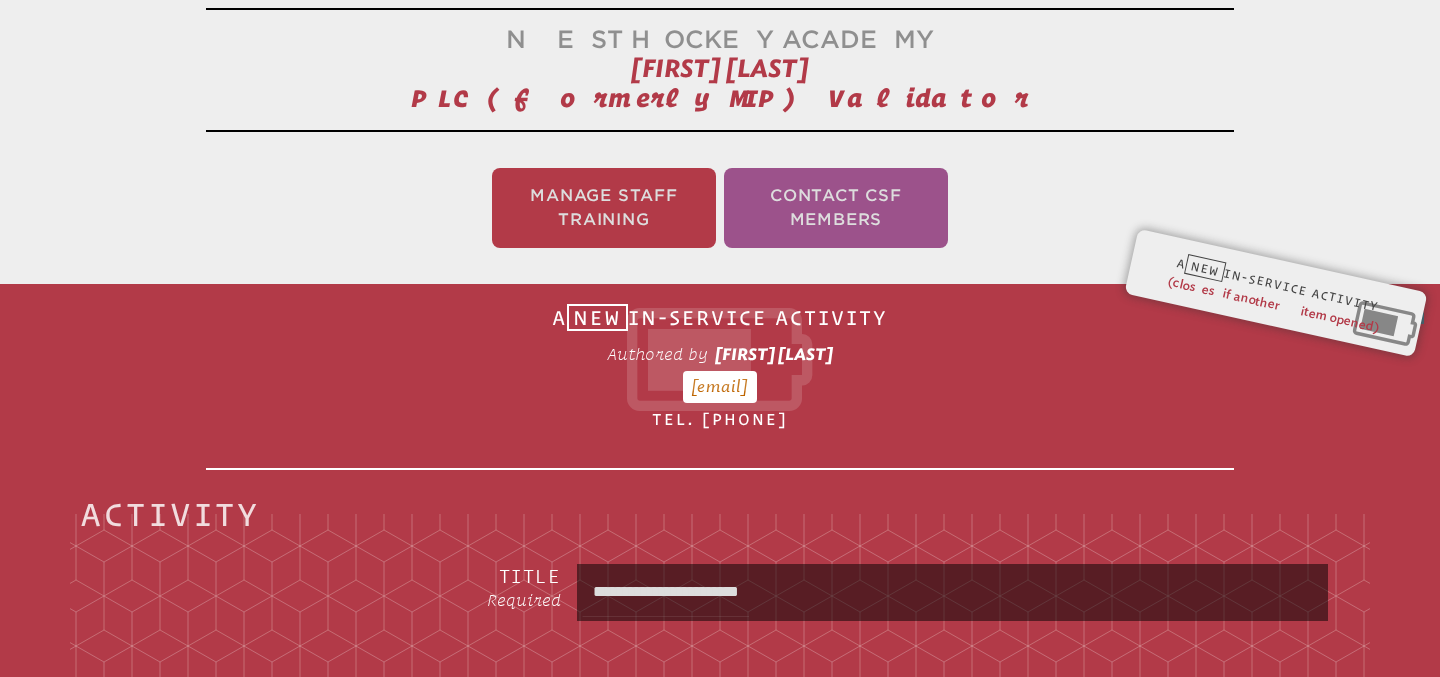 type on "**********" 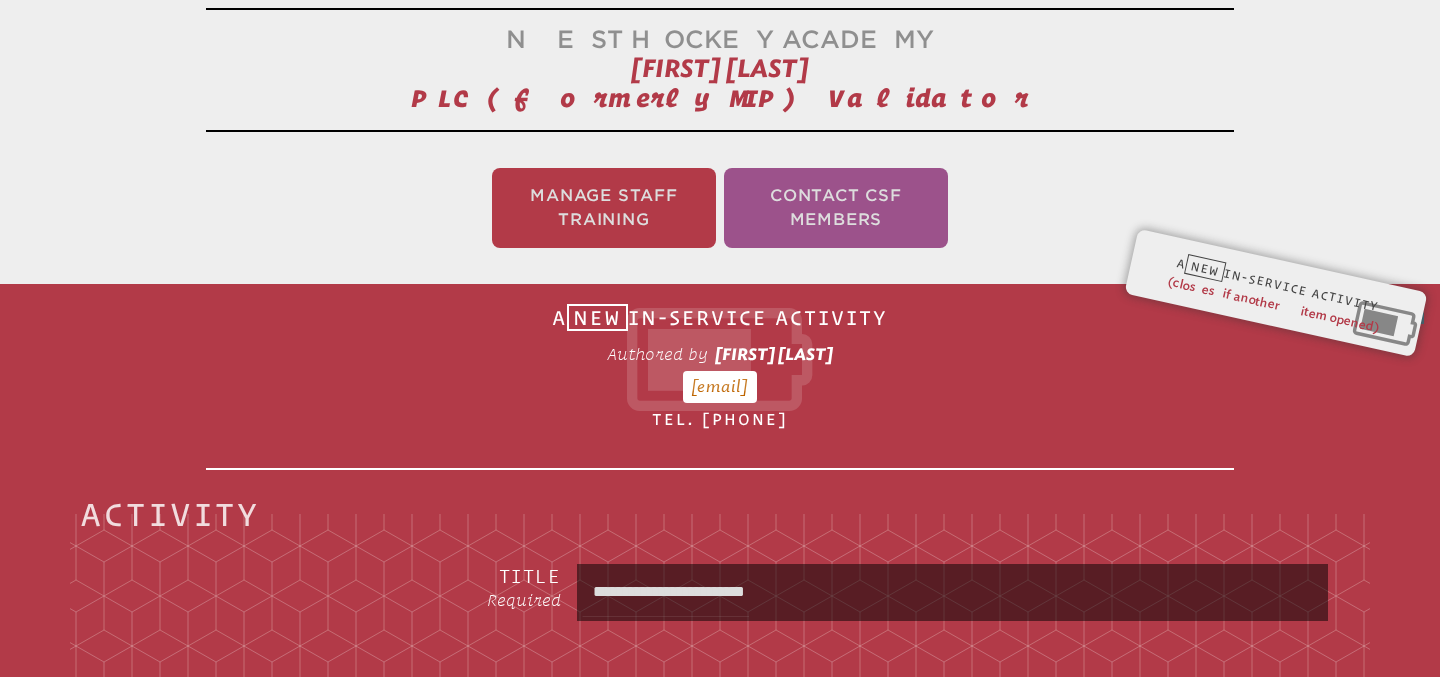 type on "**********" 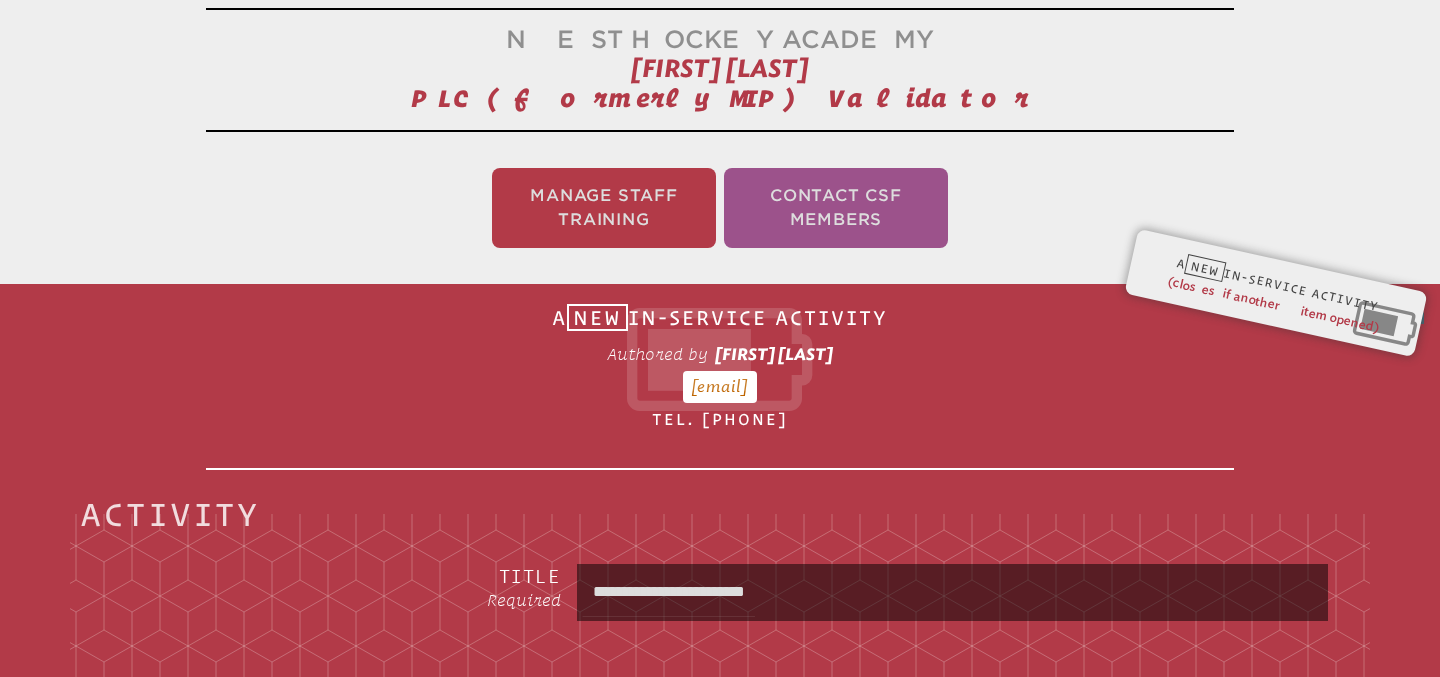 type on "**********" 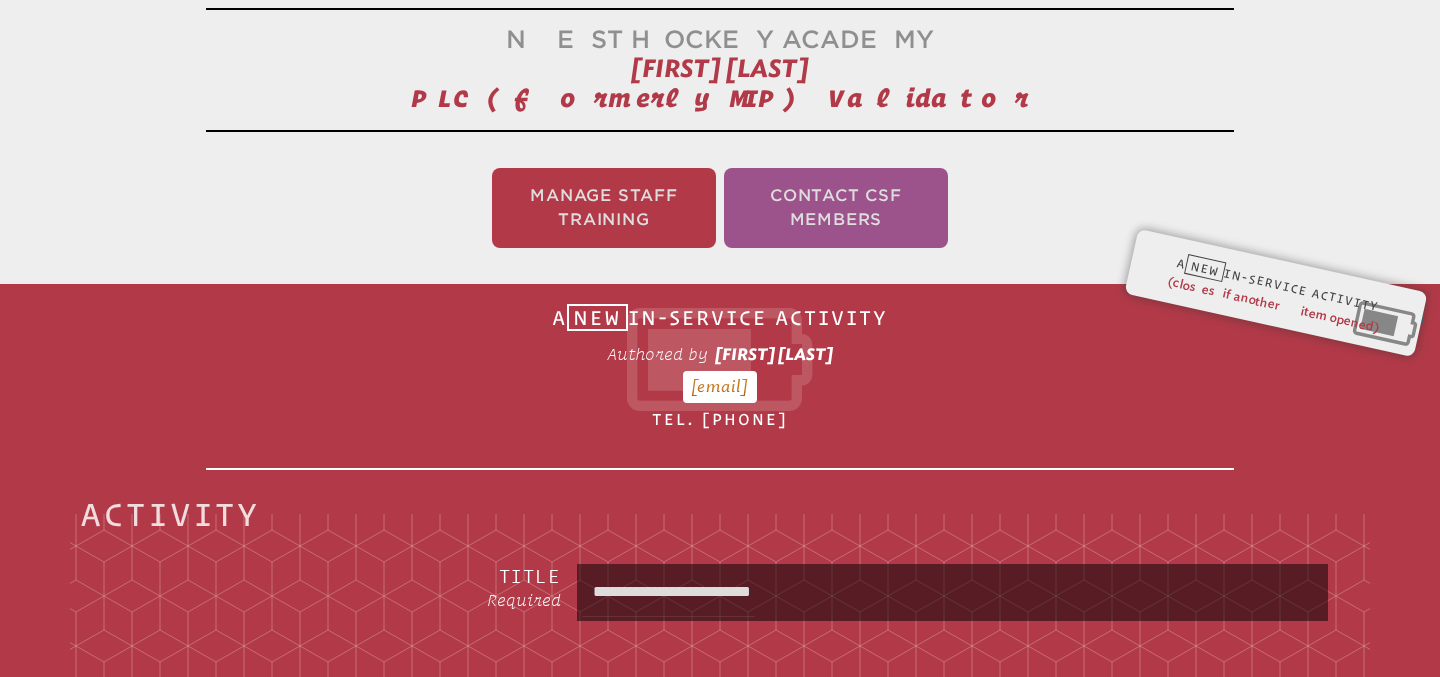 type on "**********" 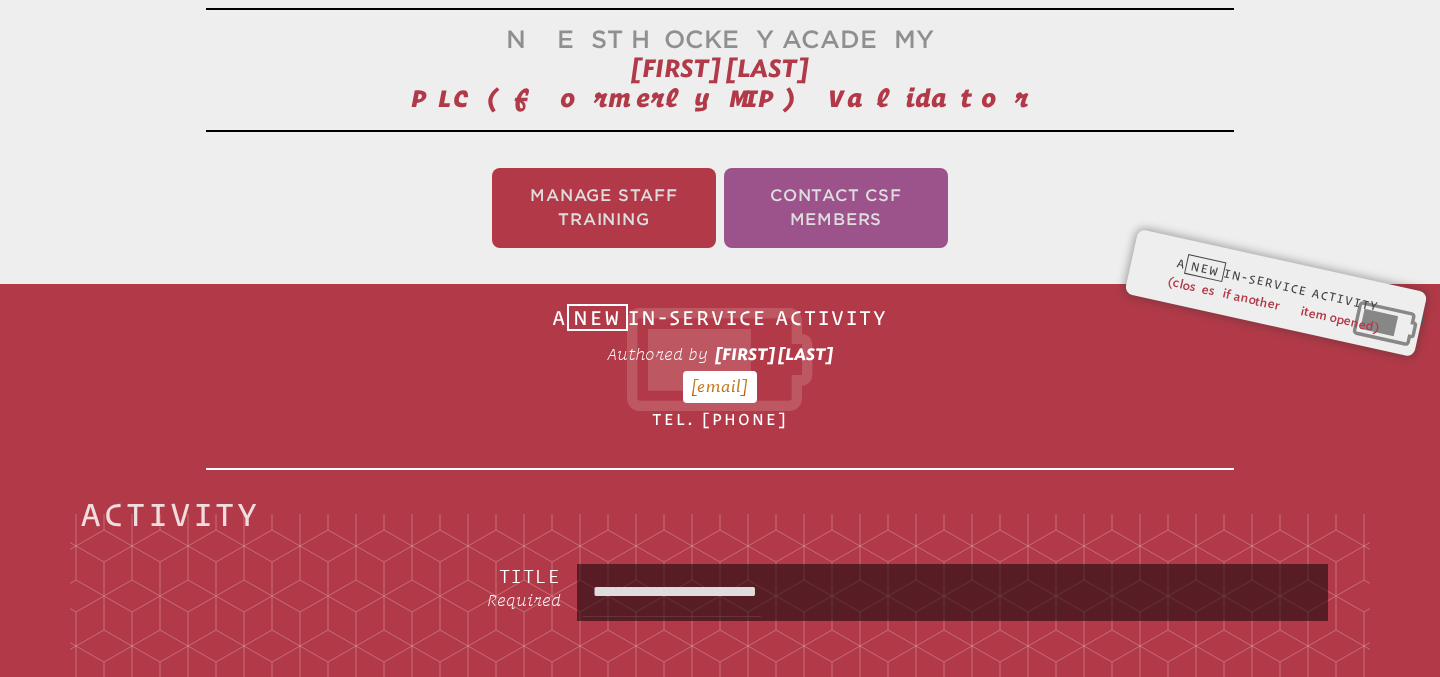 type on "**********" 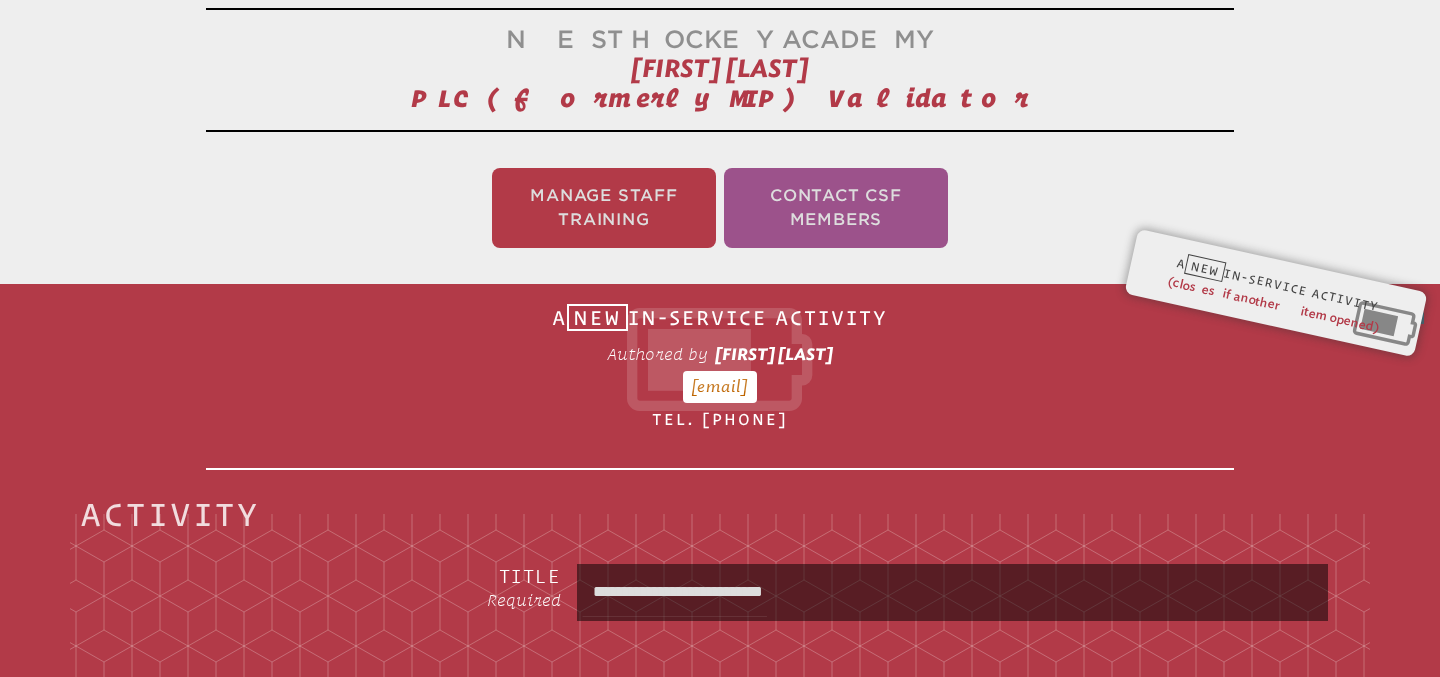 type on "**********" 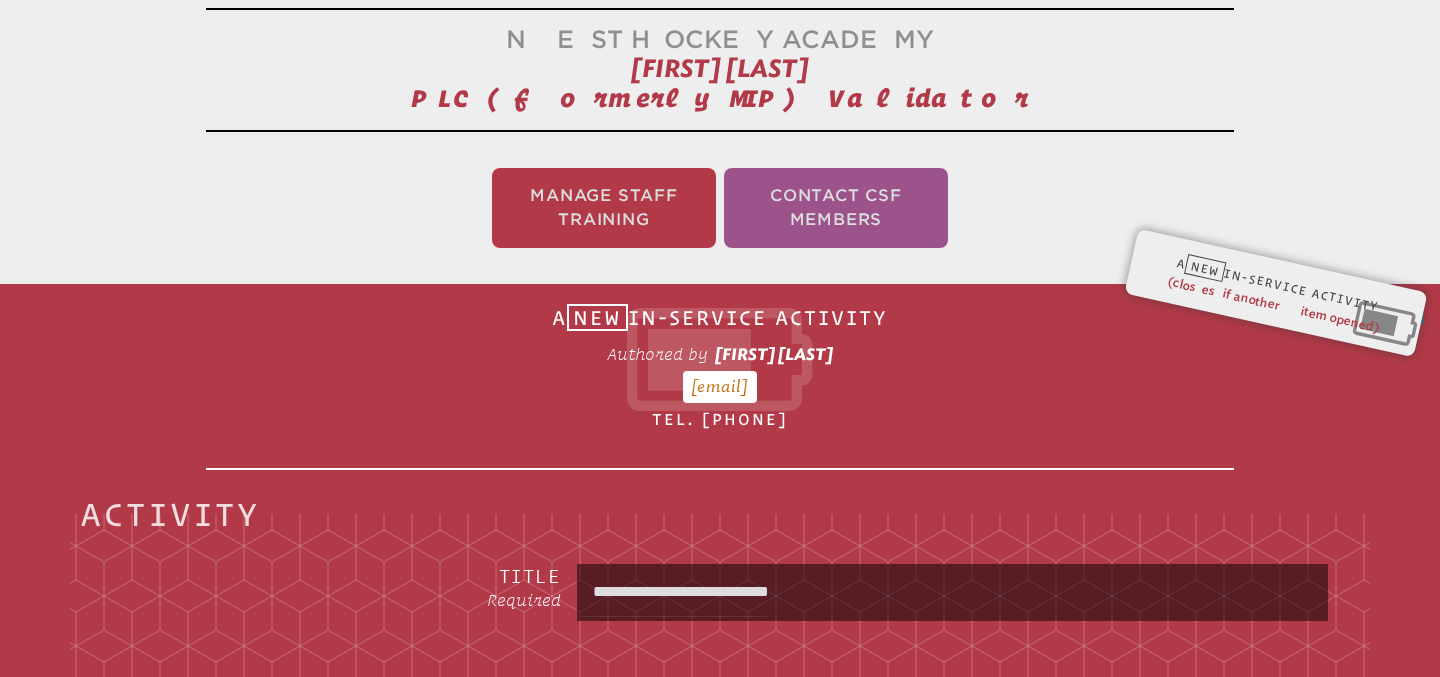 type on "**********" 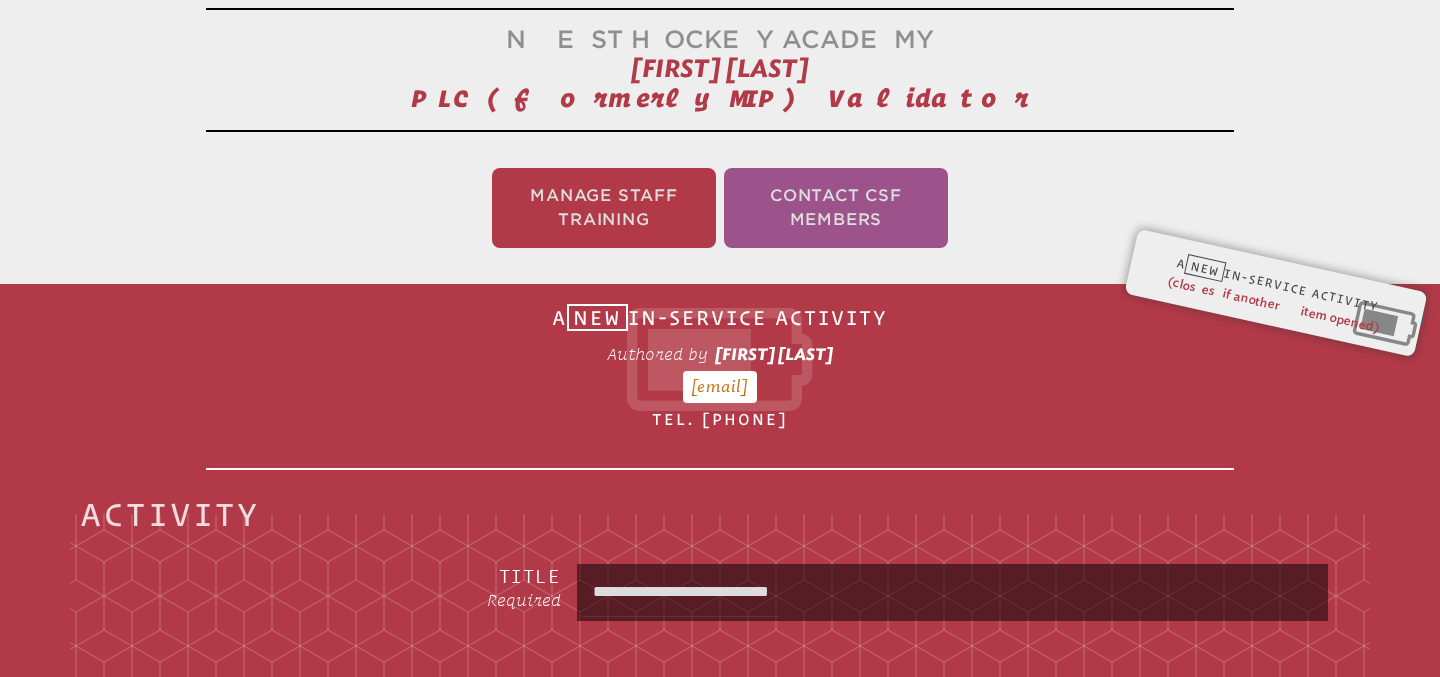 type on "**********" 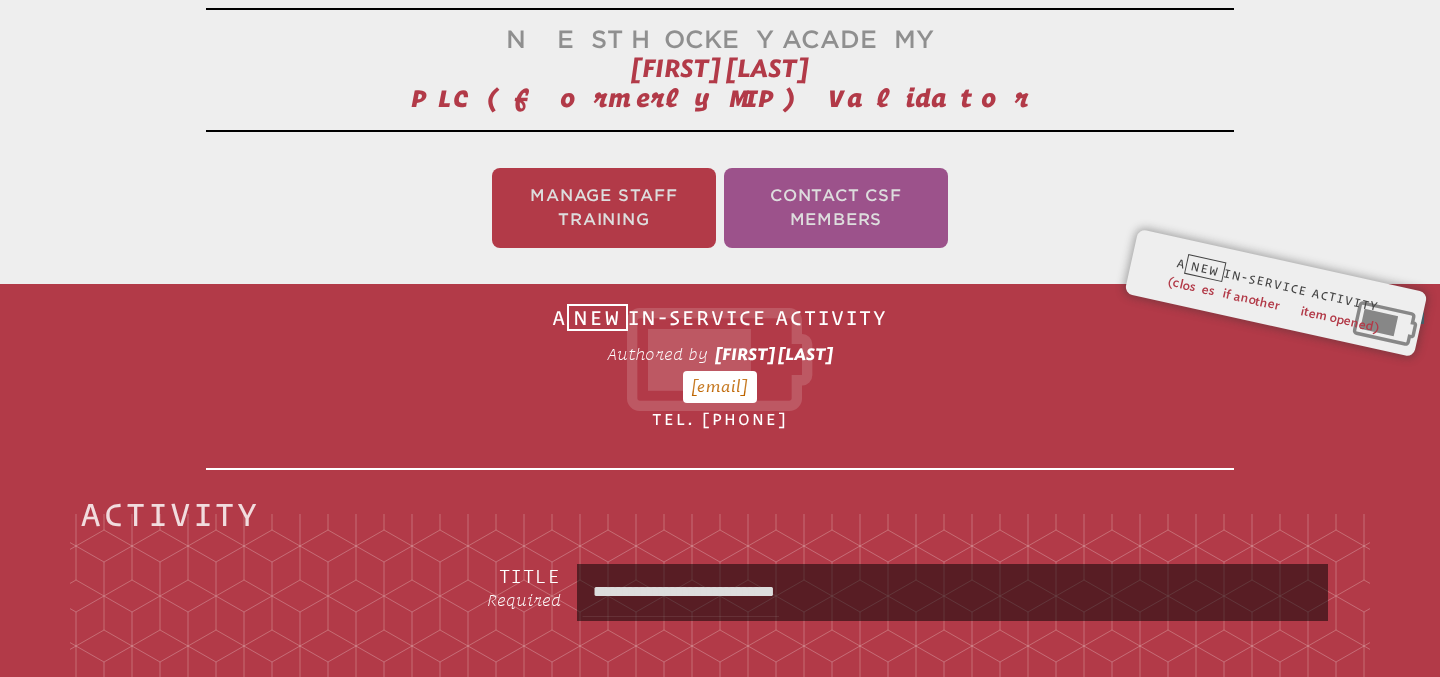 type on "**********" 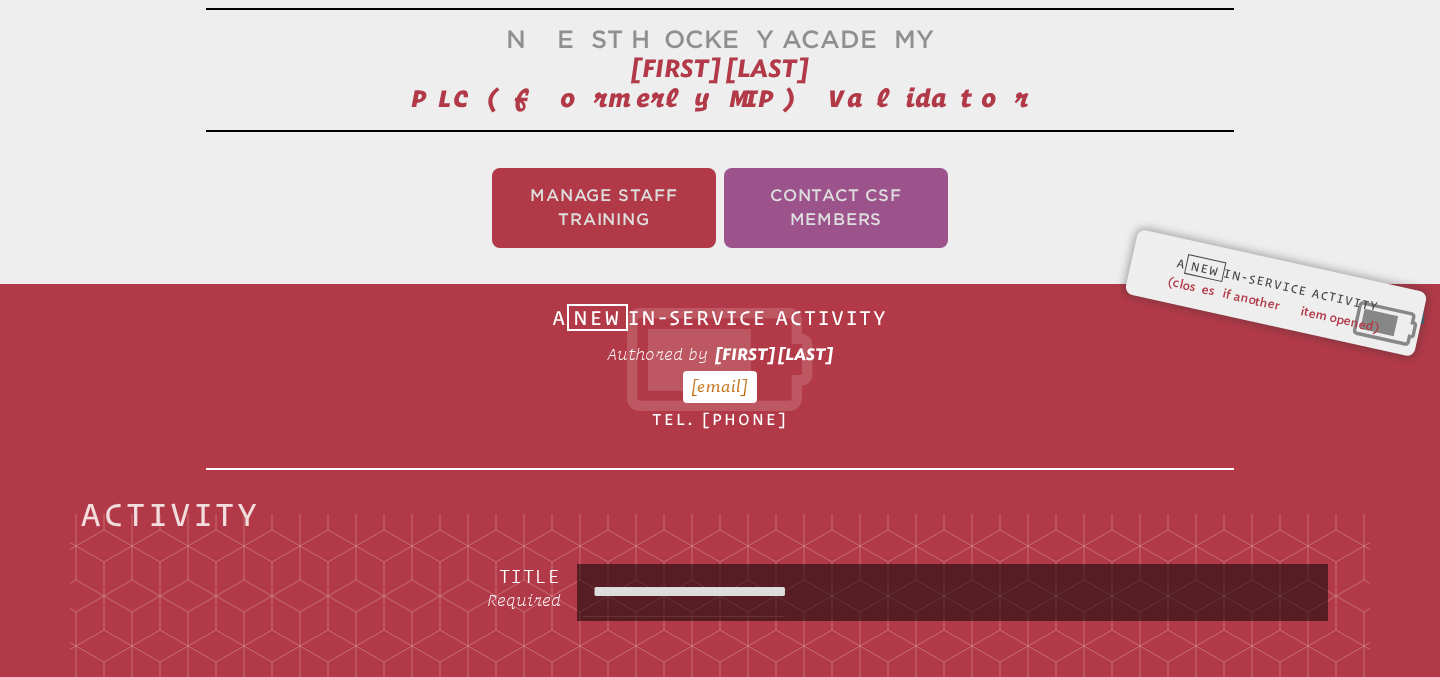 type on "**********" 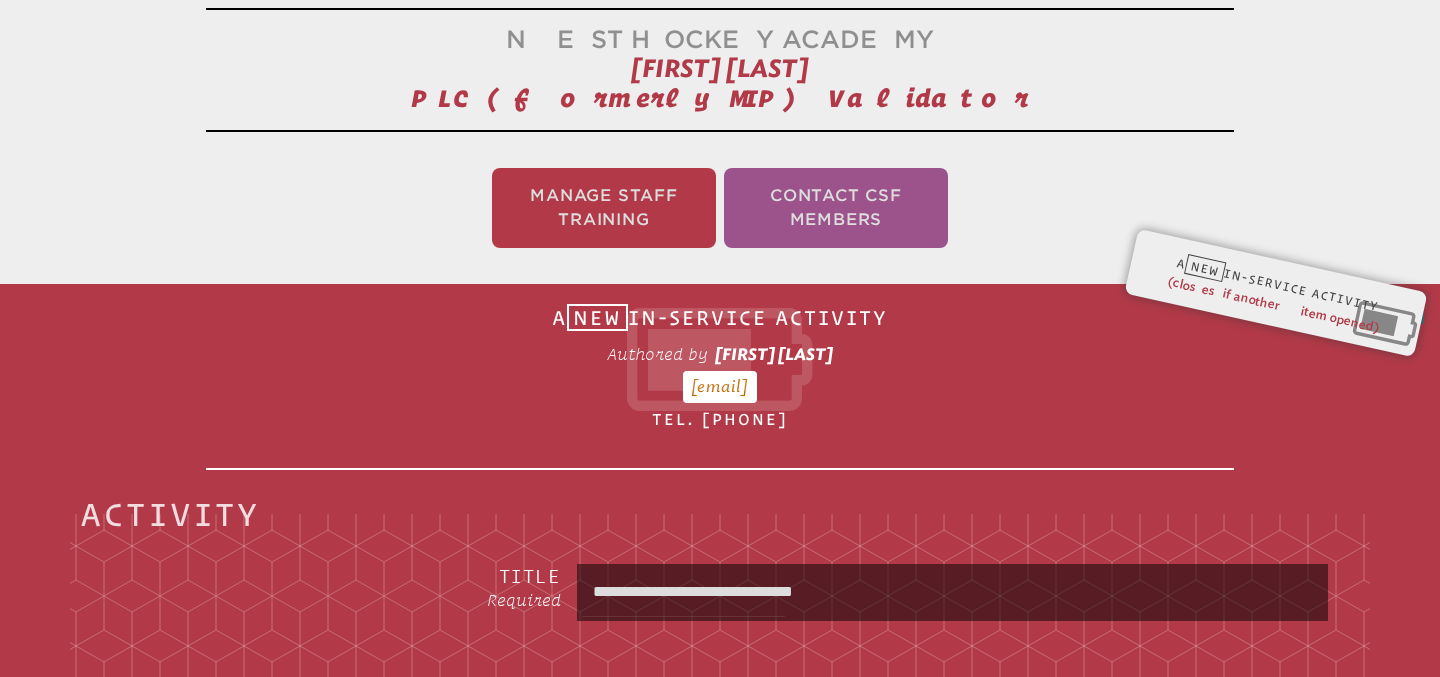 type on "[MASKED_DATA]" 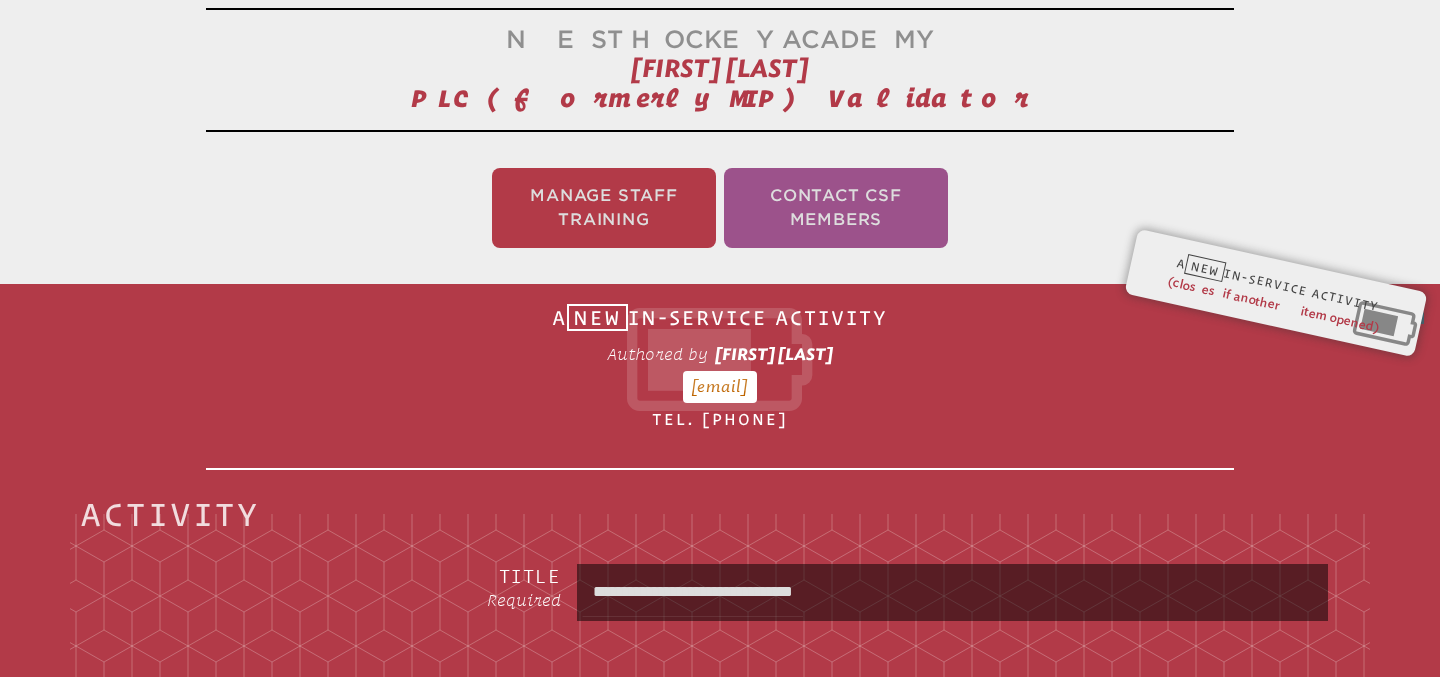 type on "**********" 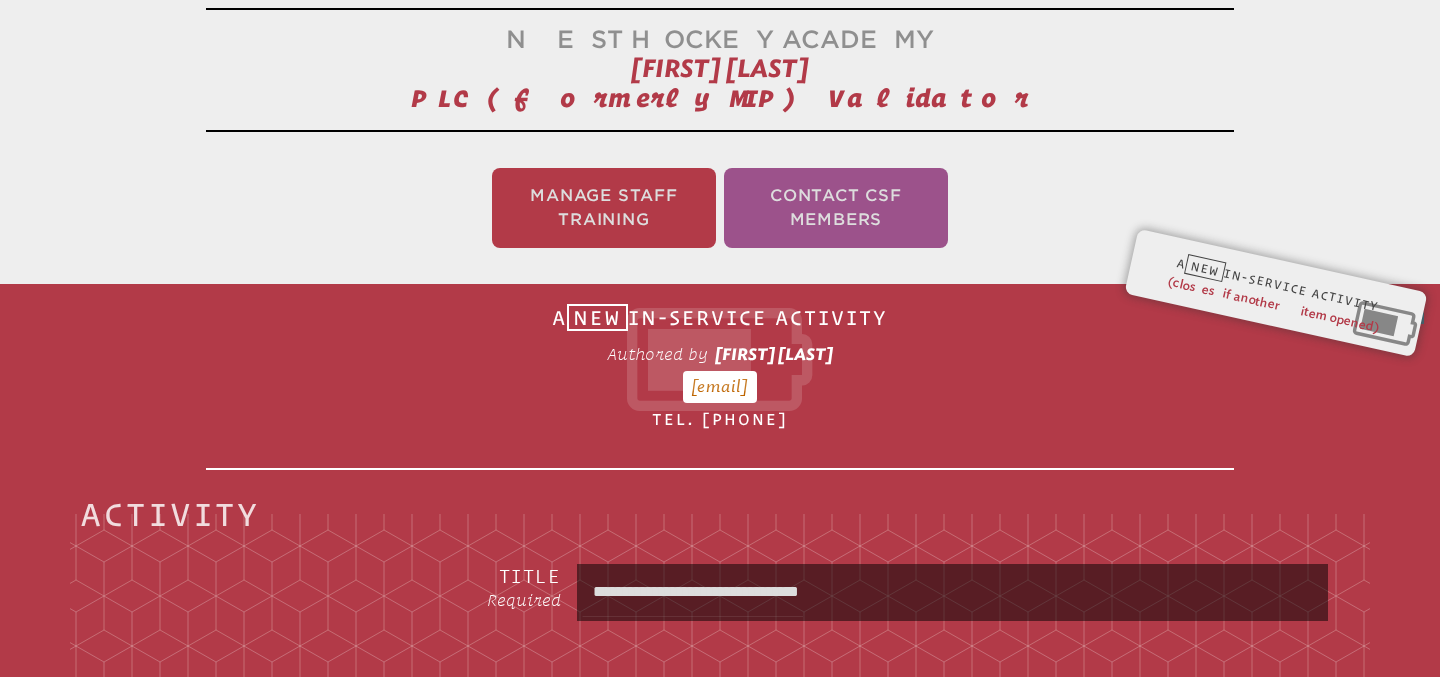 type on "**********" 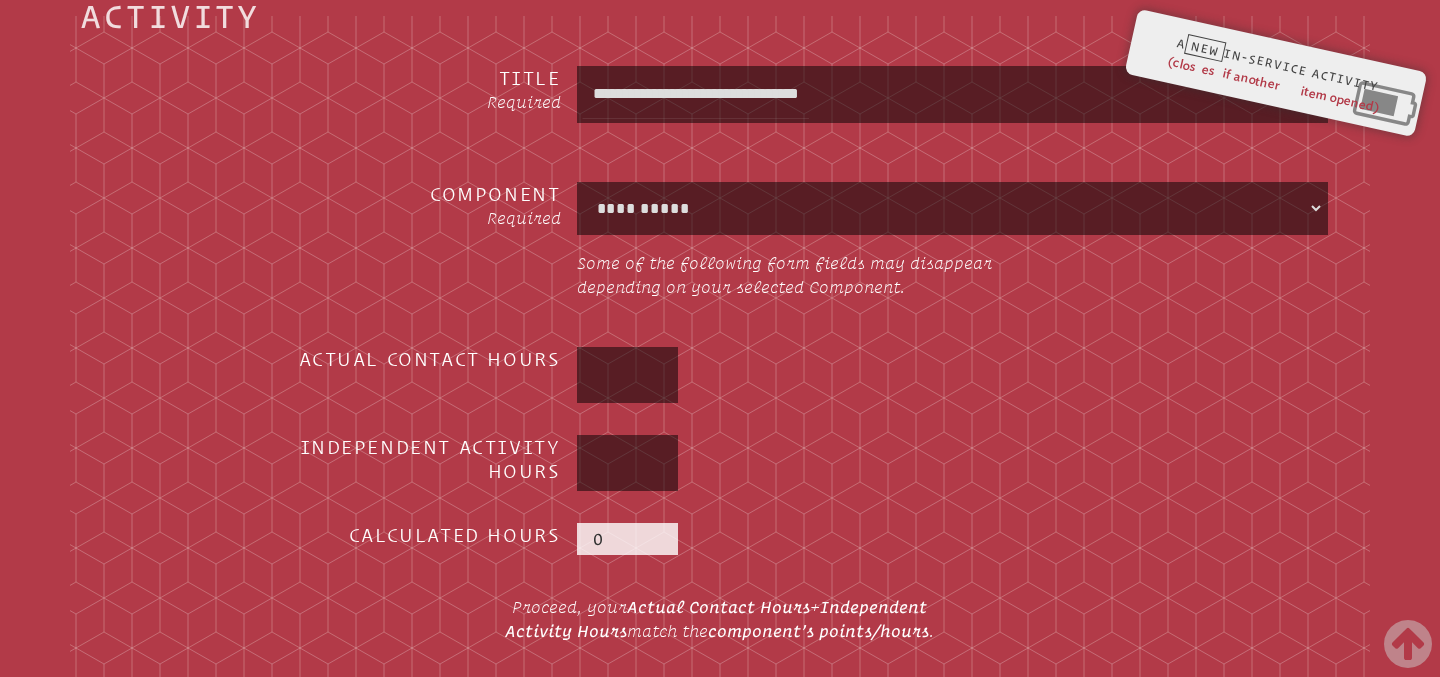 scroll, scrollTop: 819, scrollLeft: 0, axis: vertical 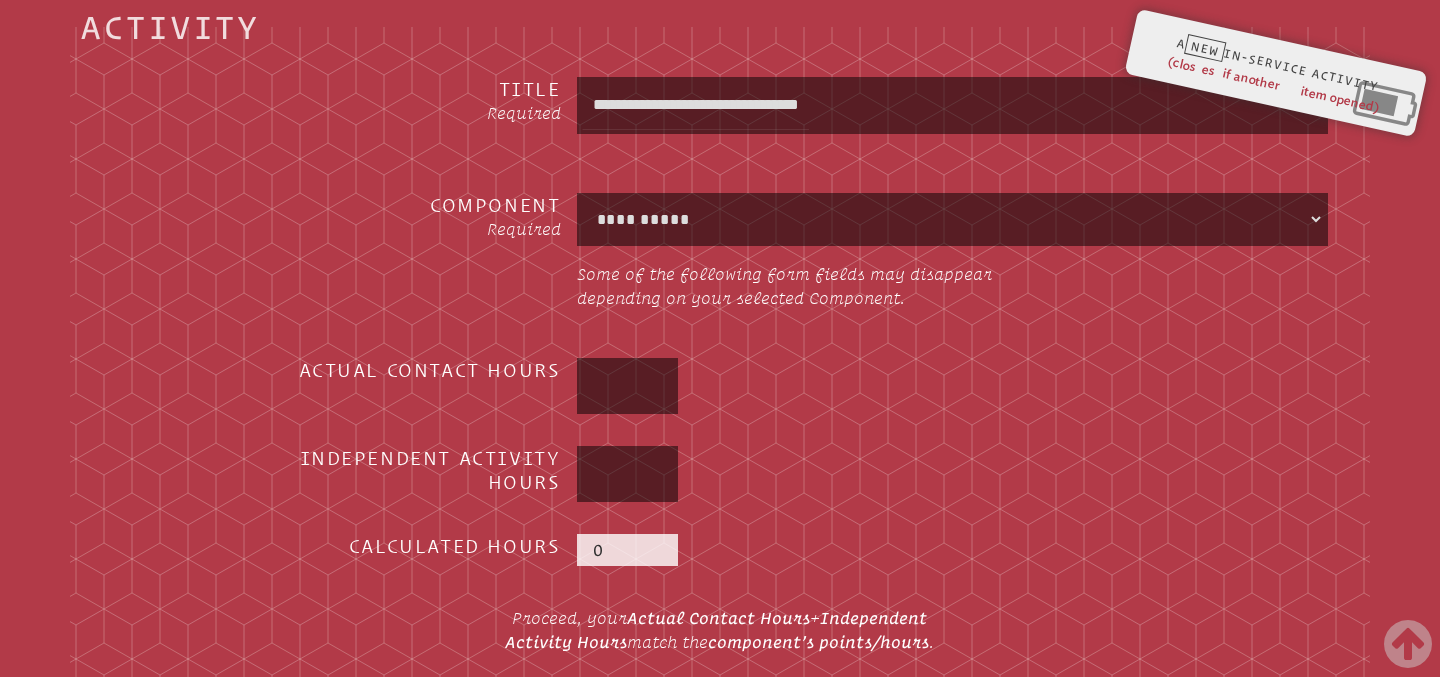 type on "**********" 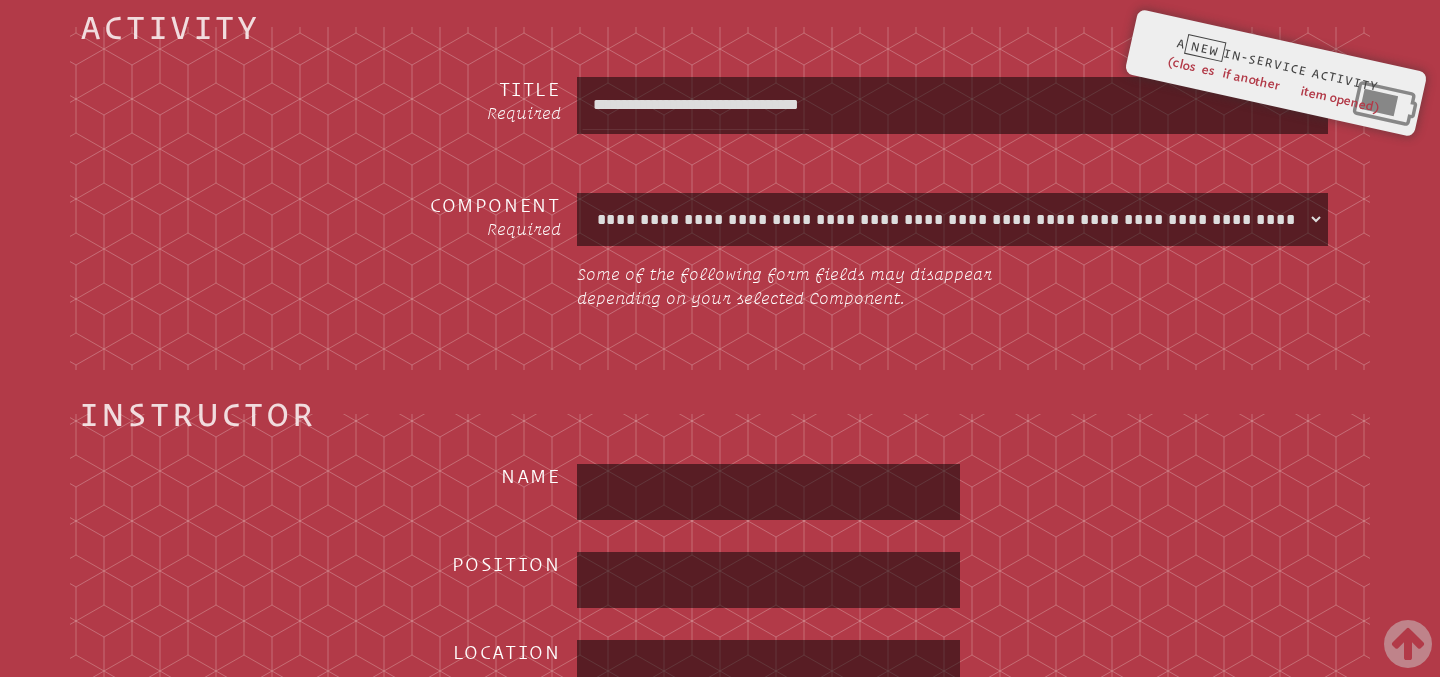 click at bounding box center [769, 492] 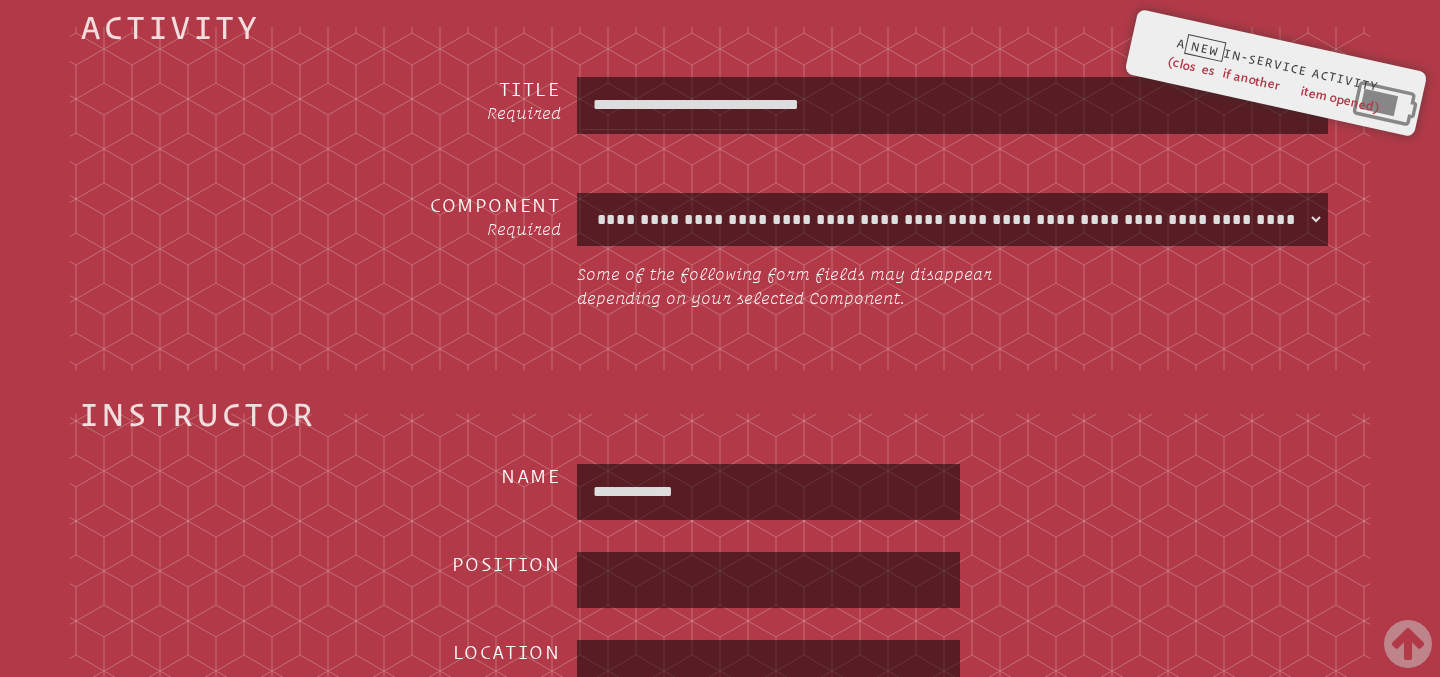 click at bounding box center [769, 580] 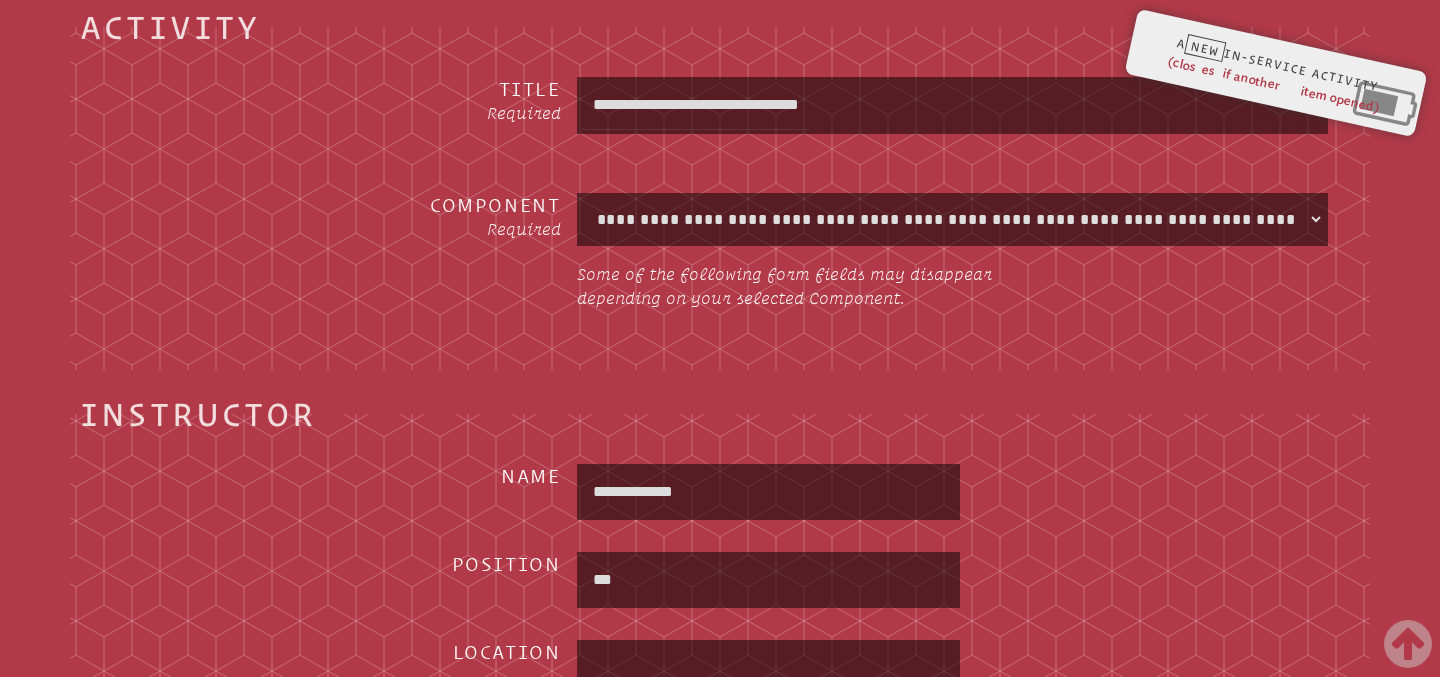 type on "**********" 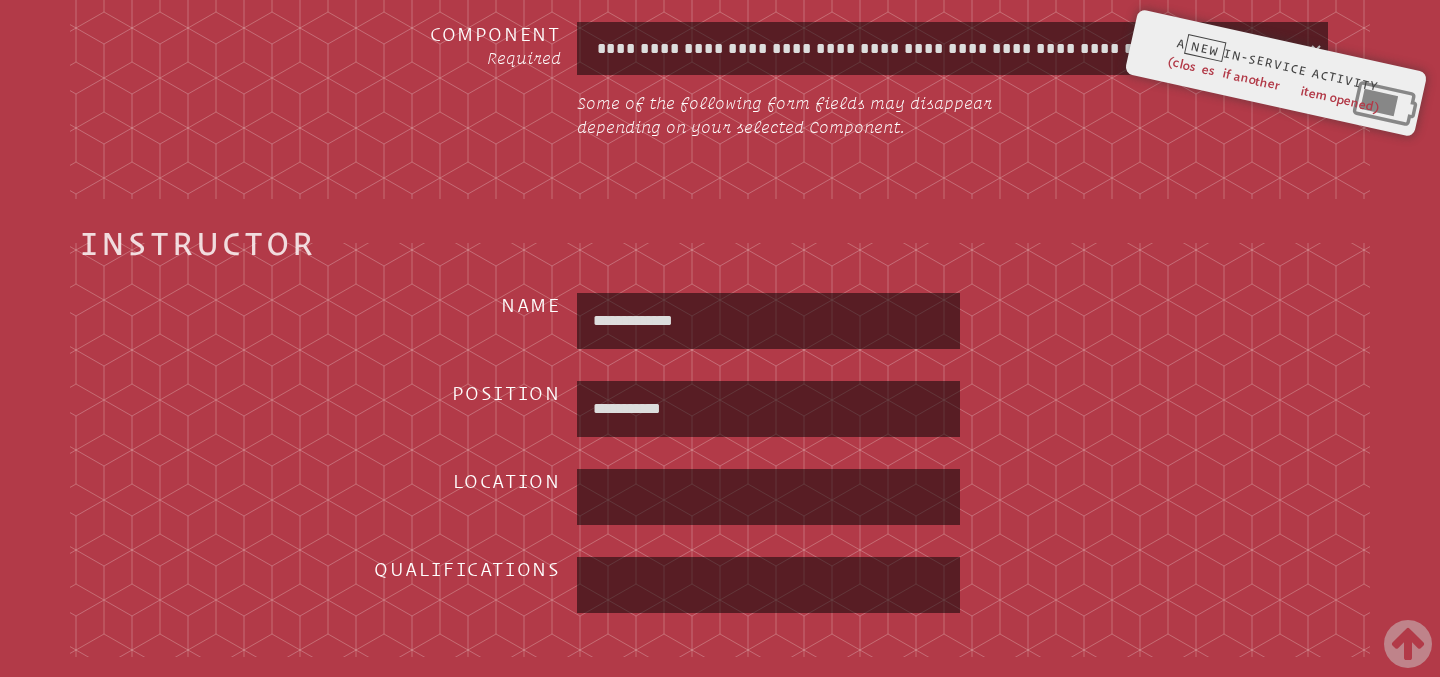 scroll, scrollTop: 1006, scrollLeft: 0, axis: vertical 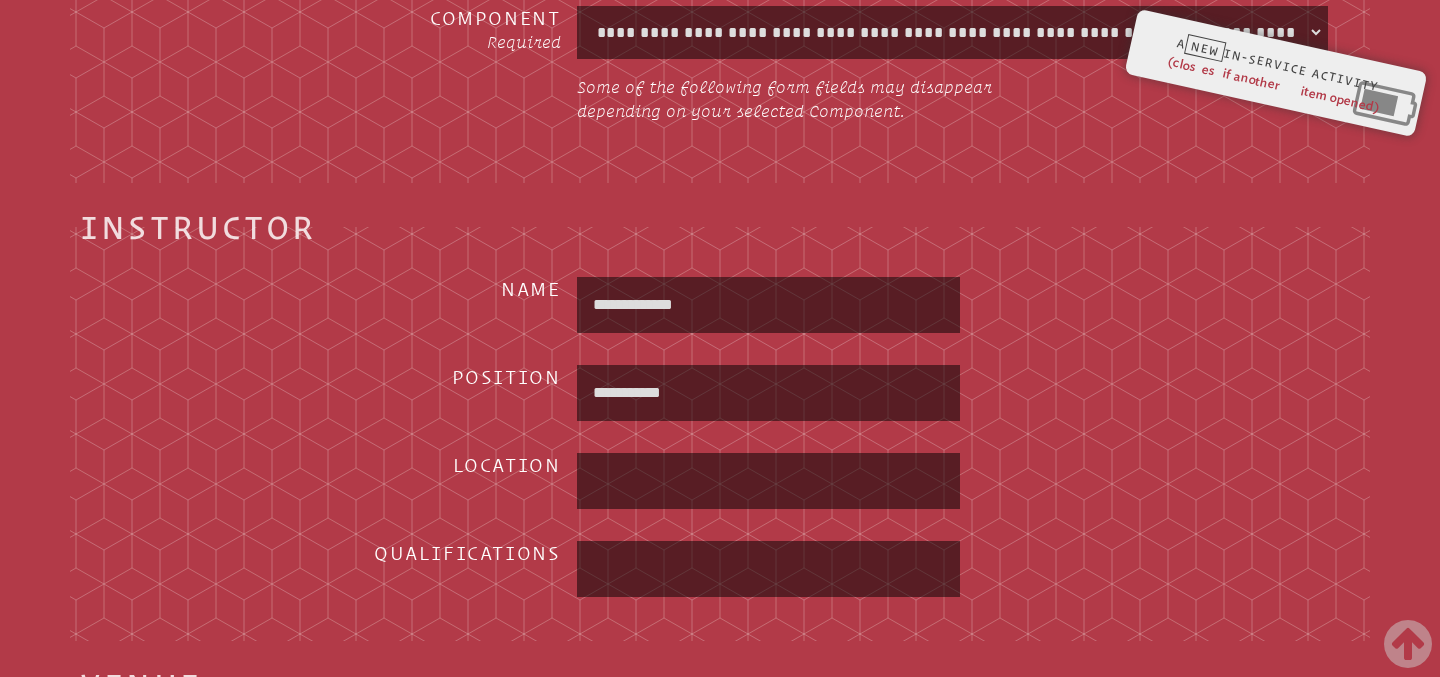 click at bounding box center [769, 481] 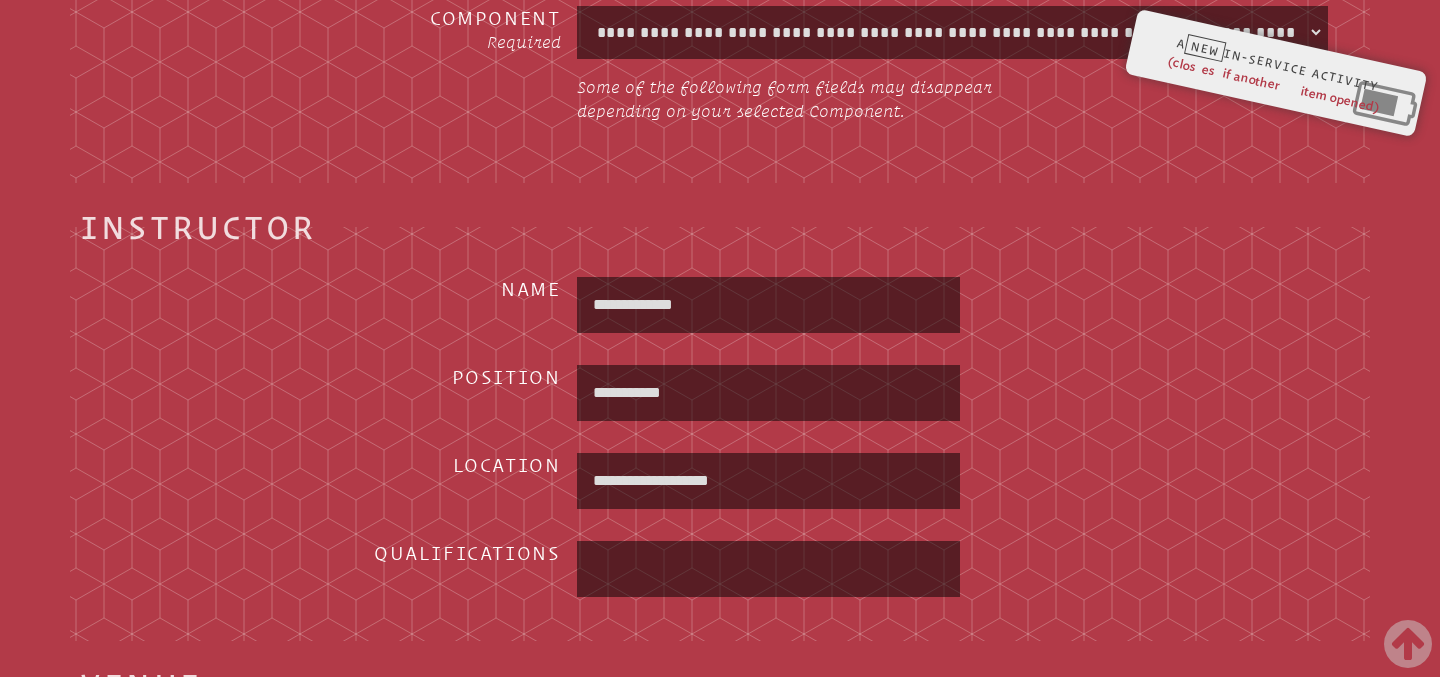 click at bounding box center [769, 569] 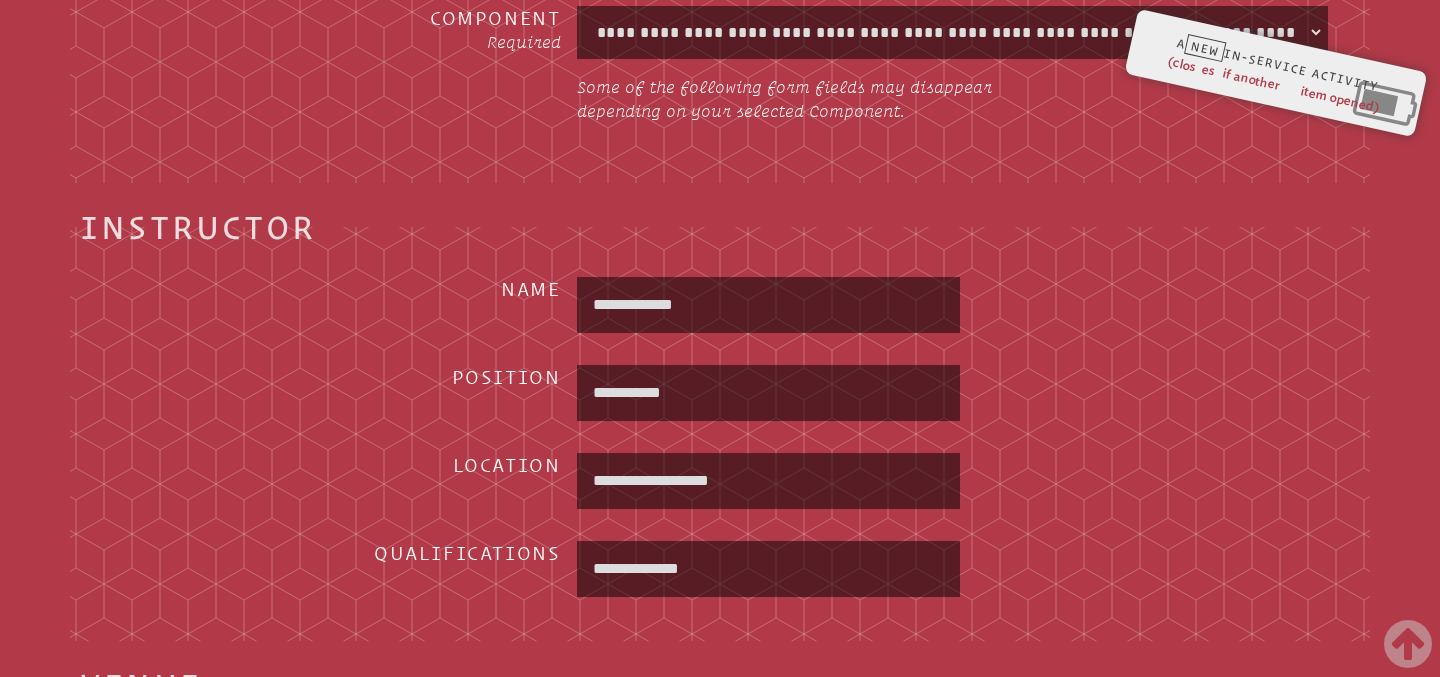 click on "Instructor
Name
[MASKED_DATA]
Position
[MASKED_DATA]
Location
[MASKED_DATA]
Qualifications
[MASKED_DATA]" at bounding box center (720, 428) 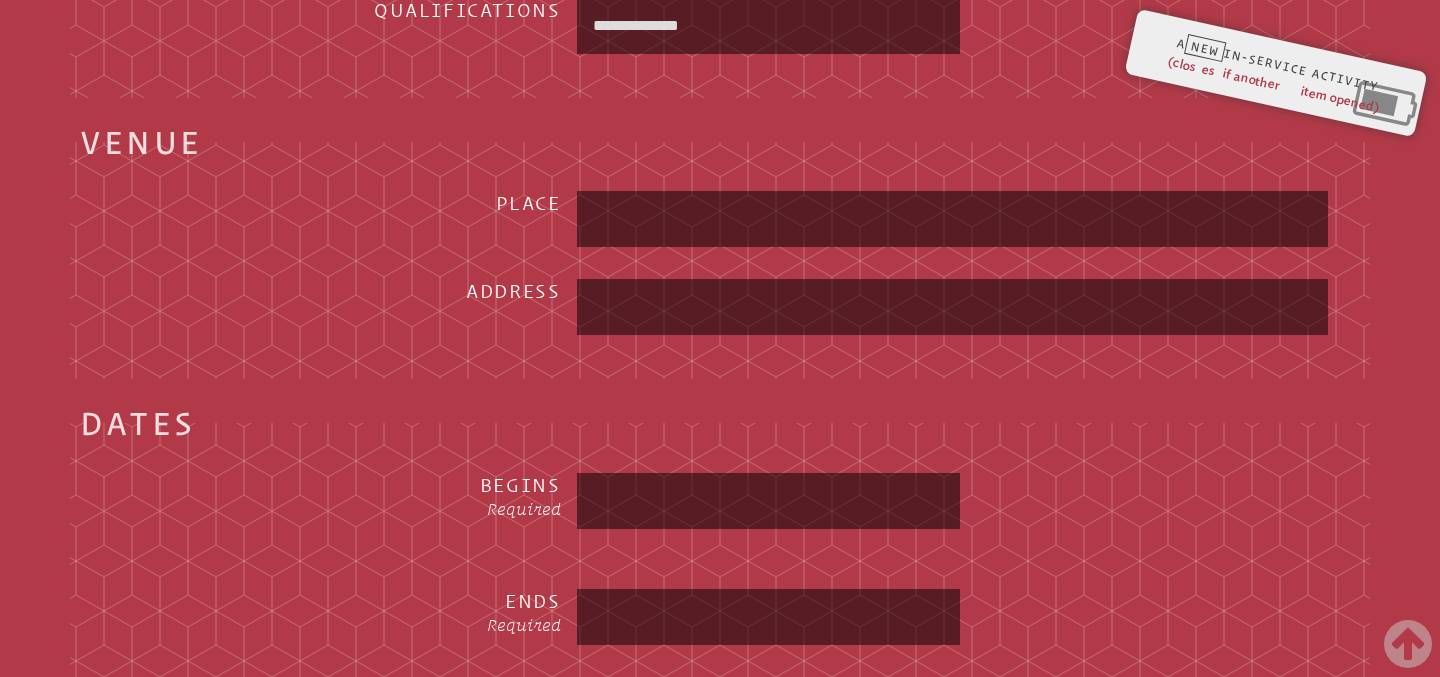 scroll, scrollTop: 1582, scrollLeft: 0, axis: vertical 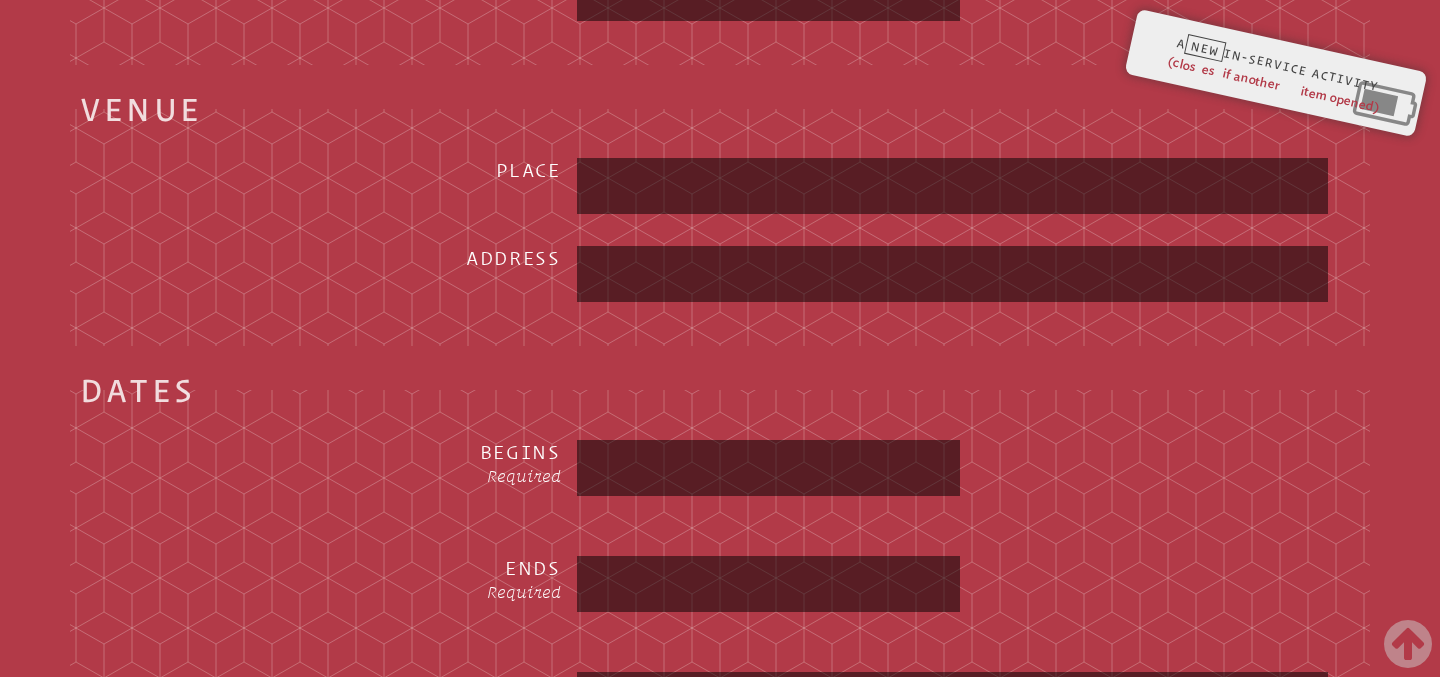 click at bounding box center (952, 186) 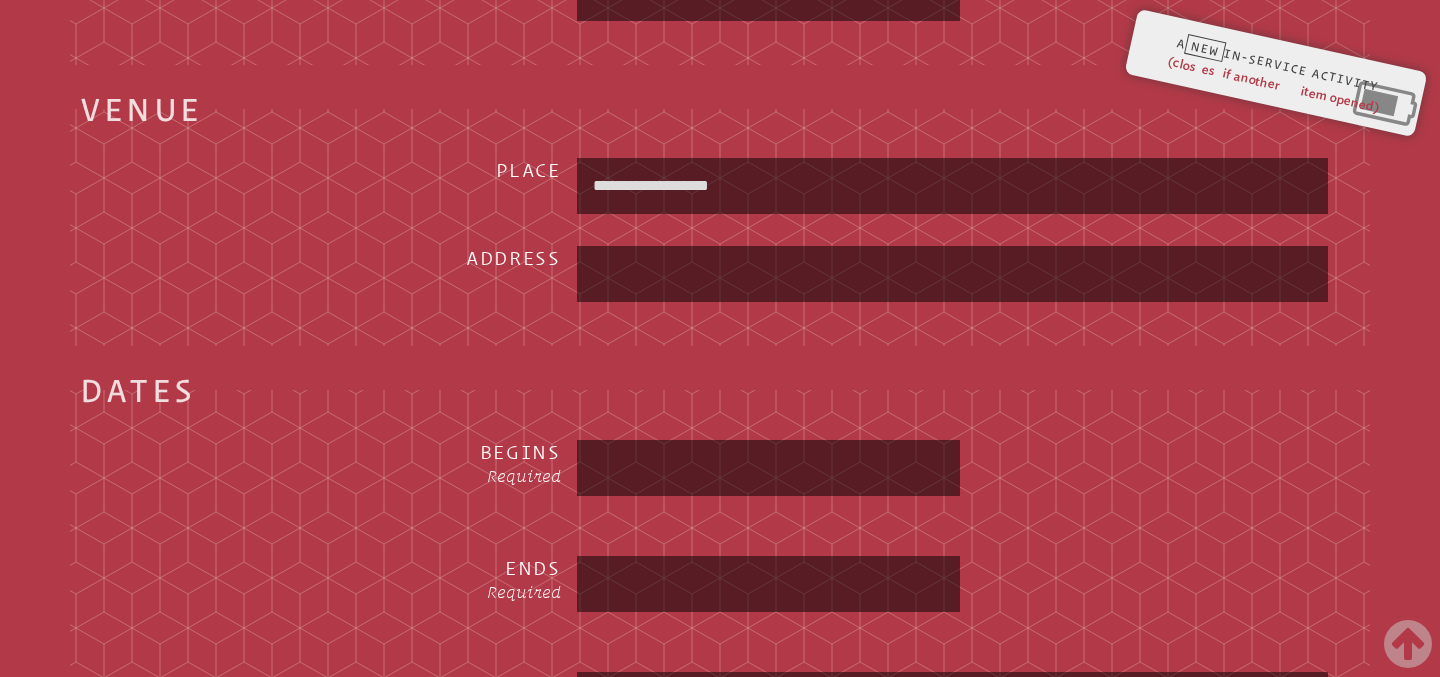 click at bounding box center (952, 274) 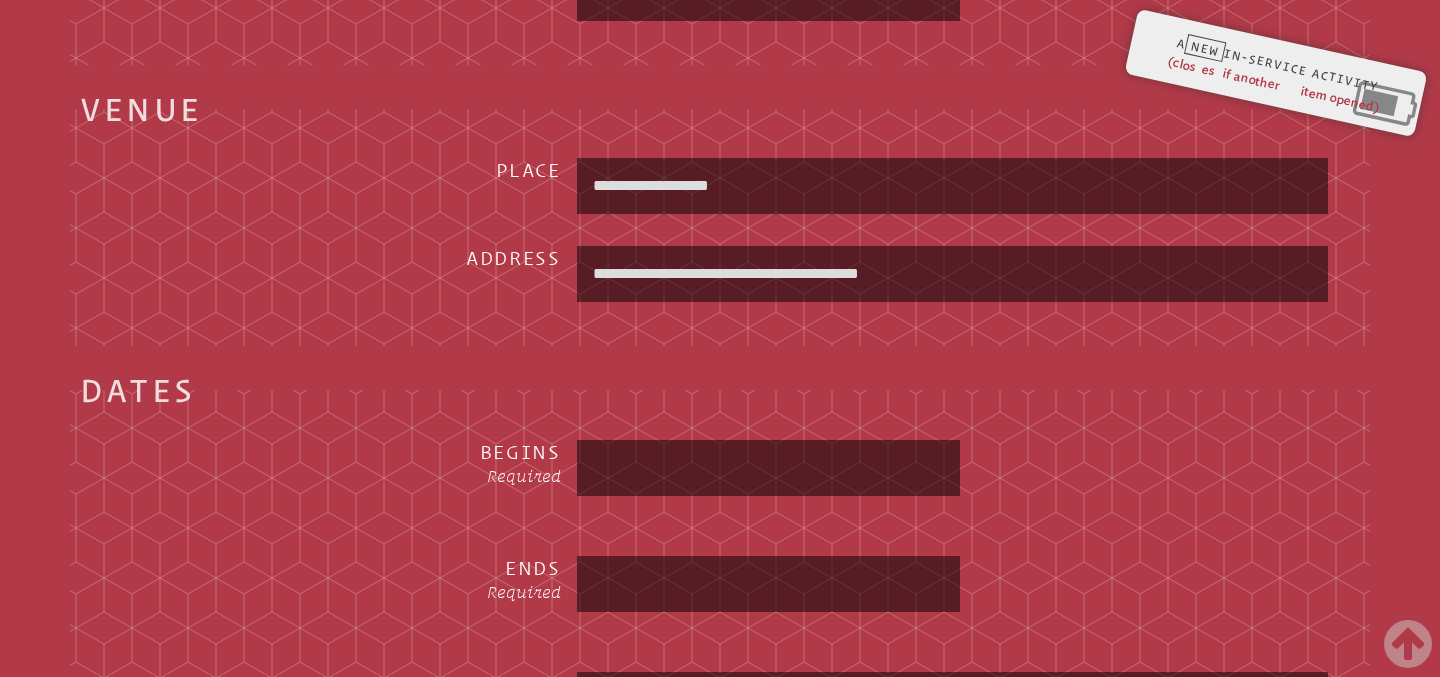 click at bounding box center [769, 468] 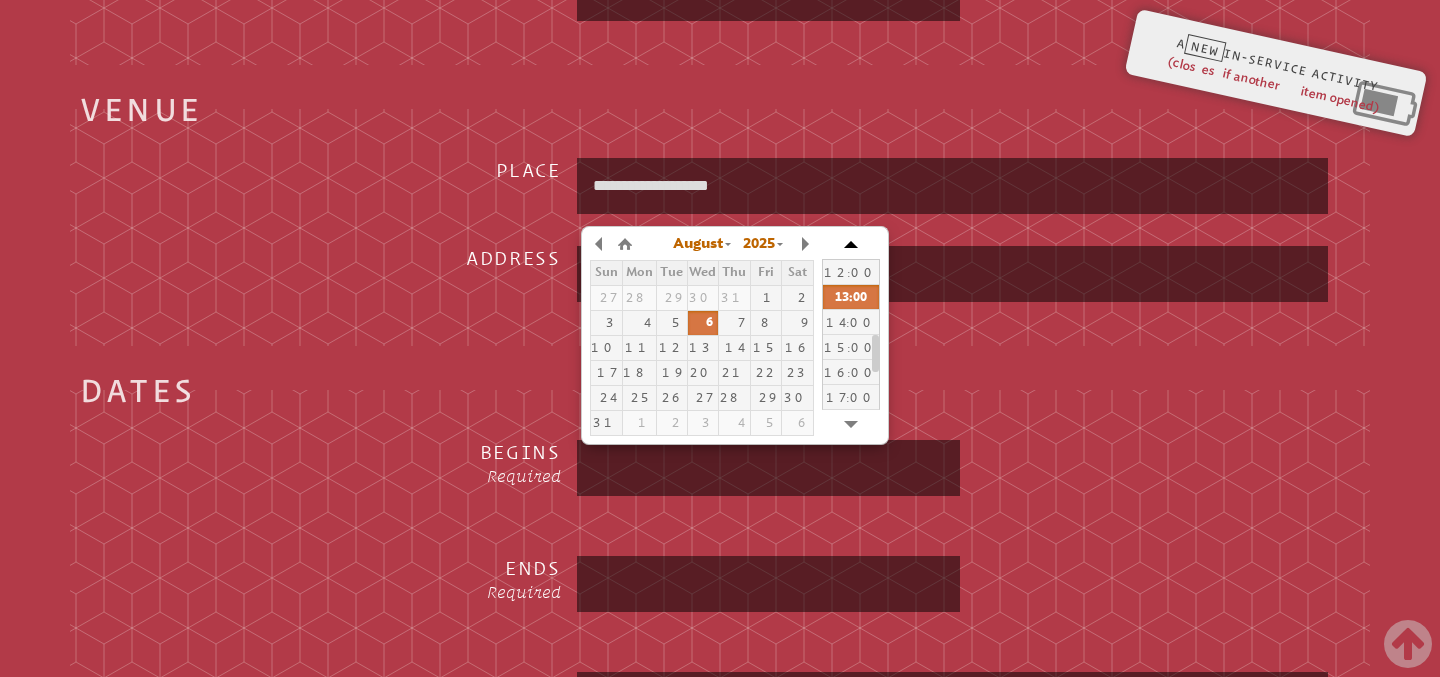 click at bounding box center [851, 244] 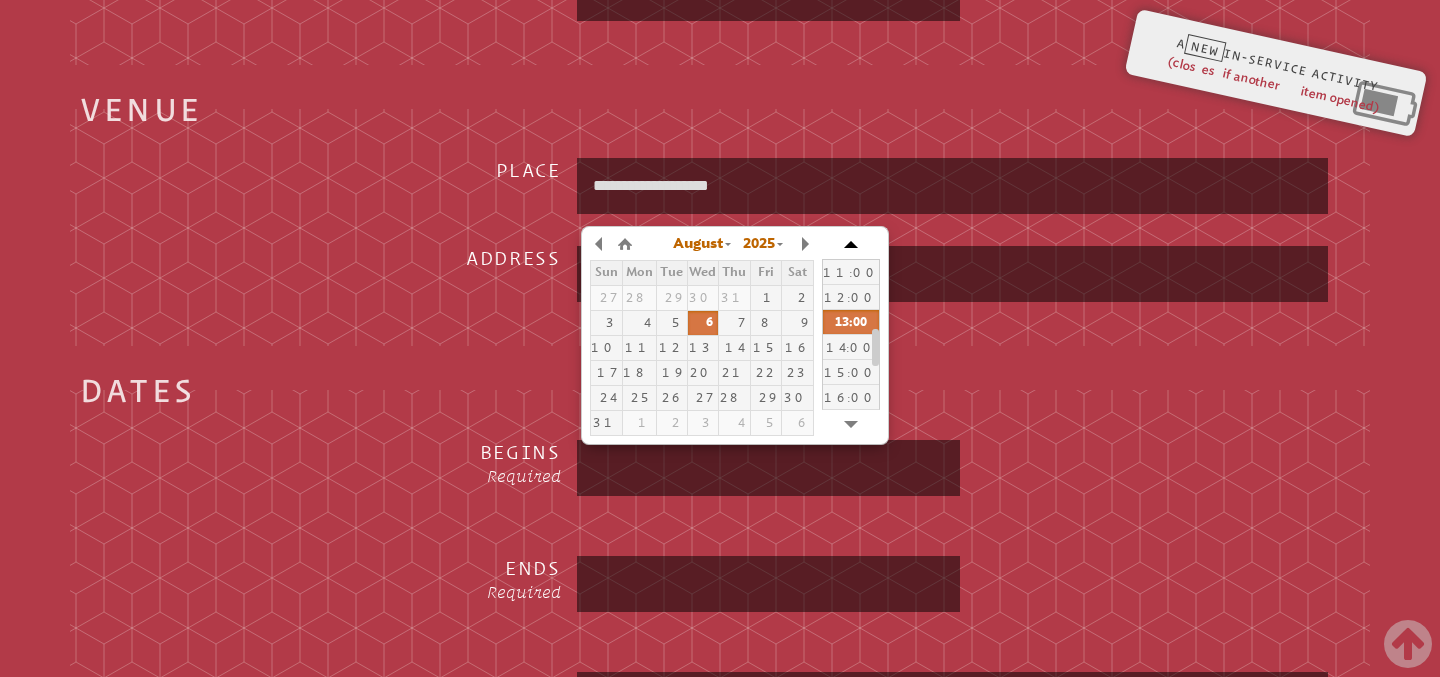 click at bounding box center [851, 244] 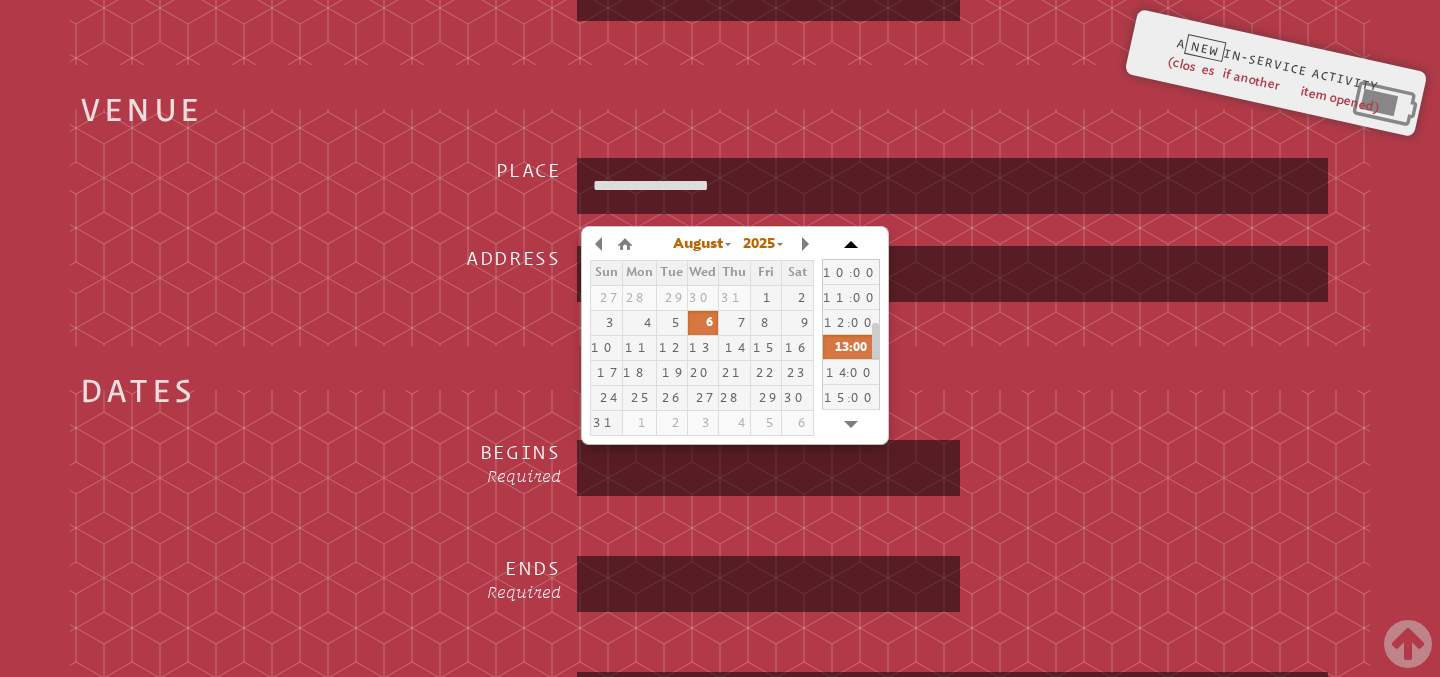 click at bounding box center [851, 244] 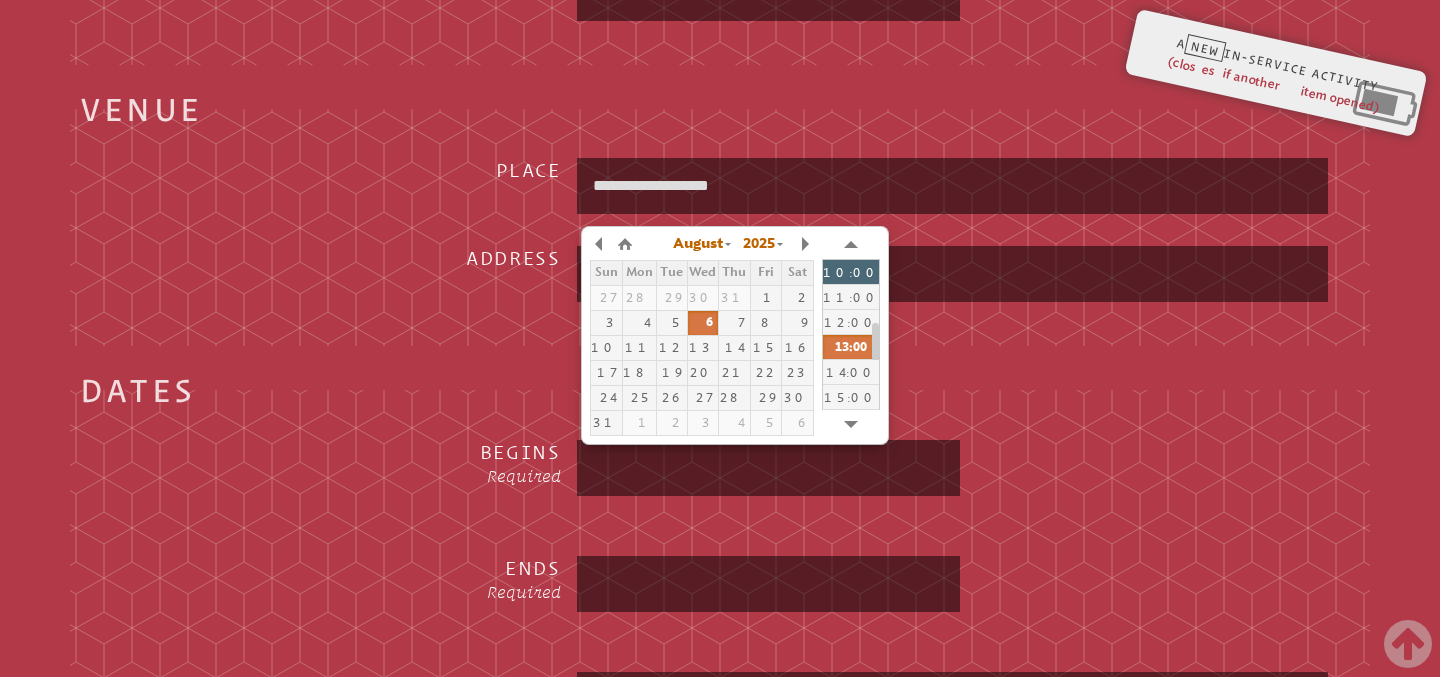 click on "10:00" at bounding box center [851, 271] 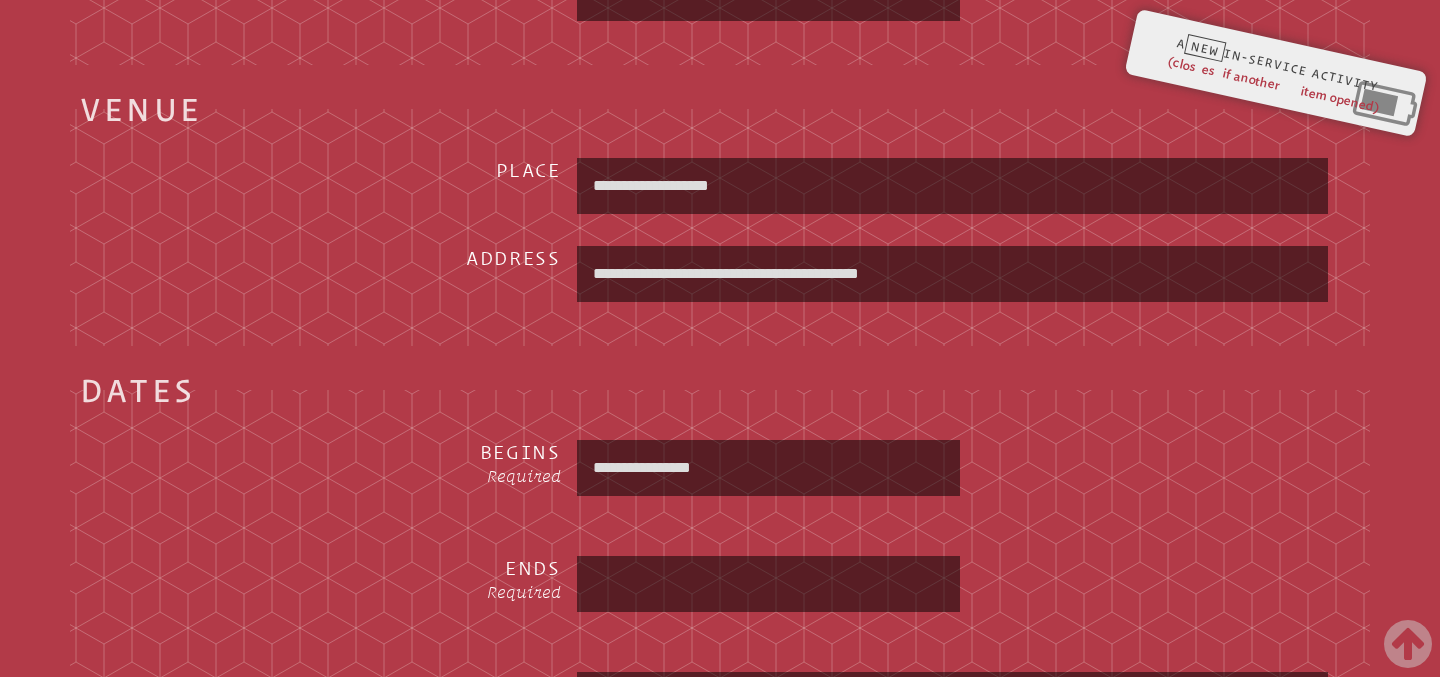 type on "**********" 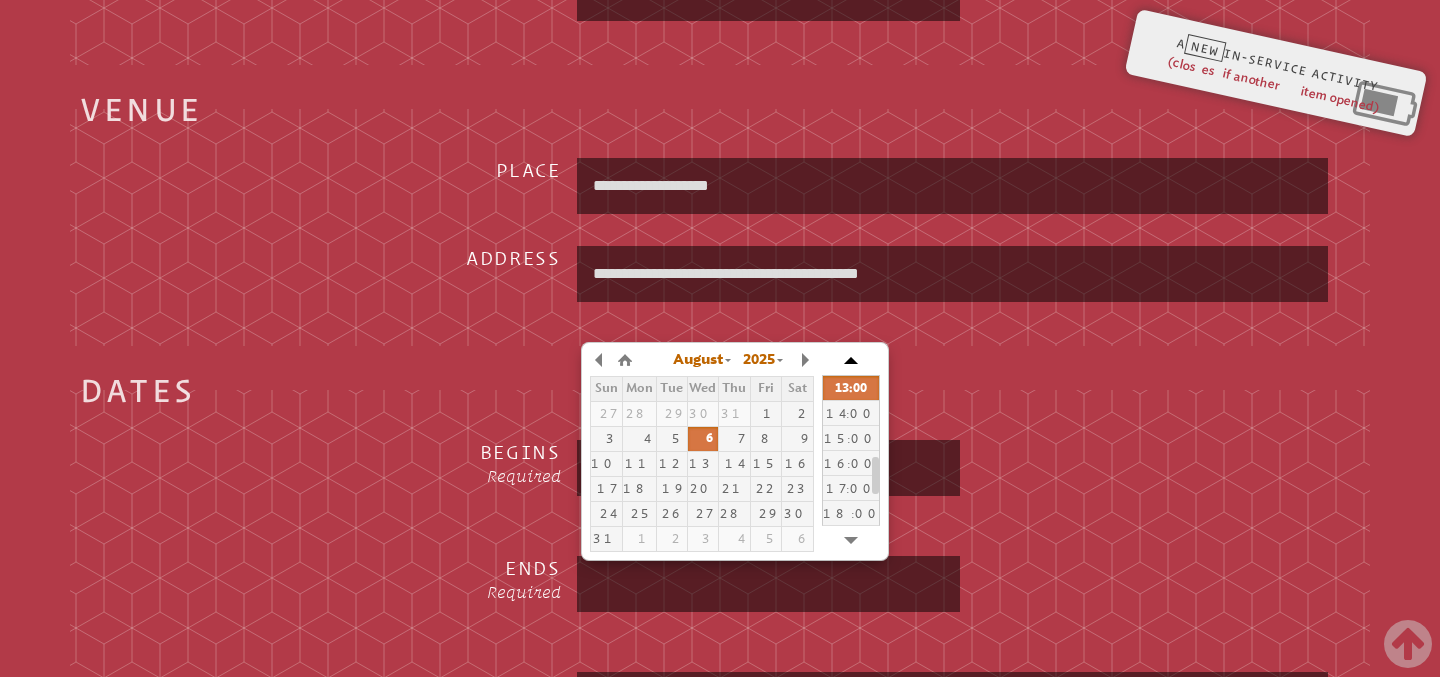 click at bounding box center (851, 360) 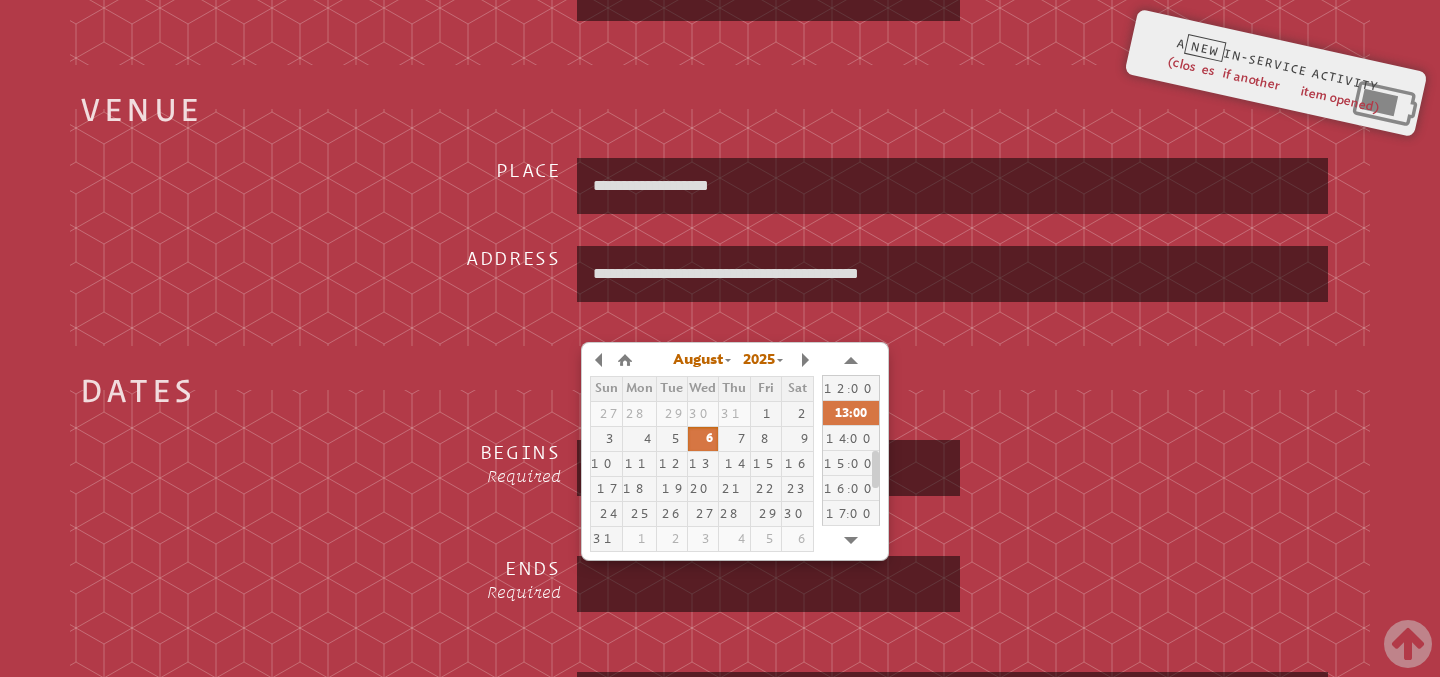 click on "13:00" at bounding box center [851, 412] 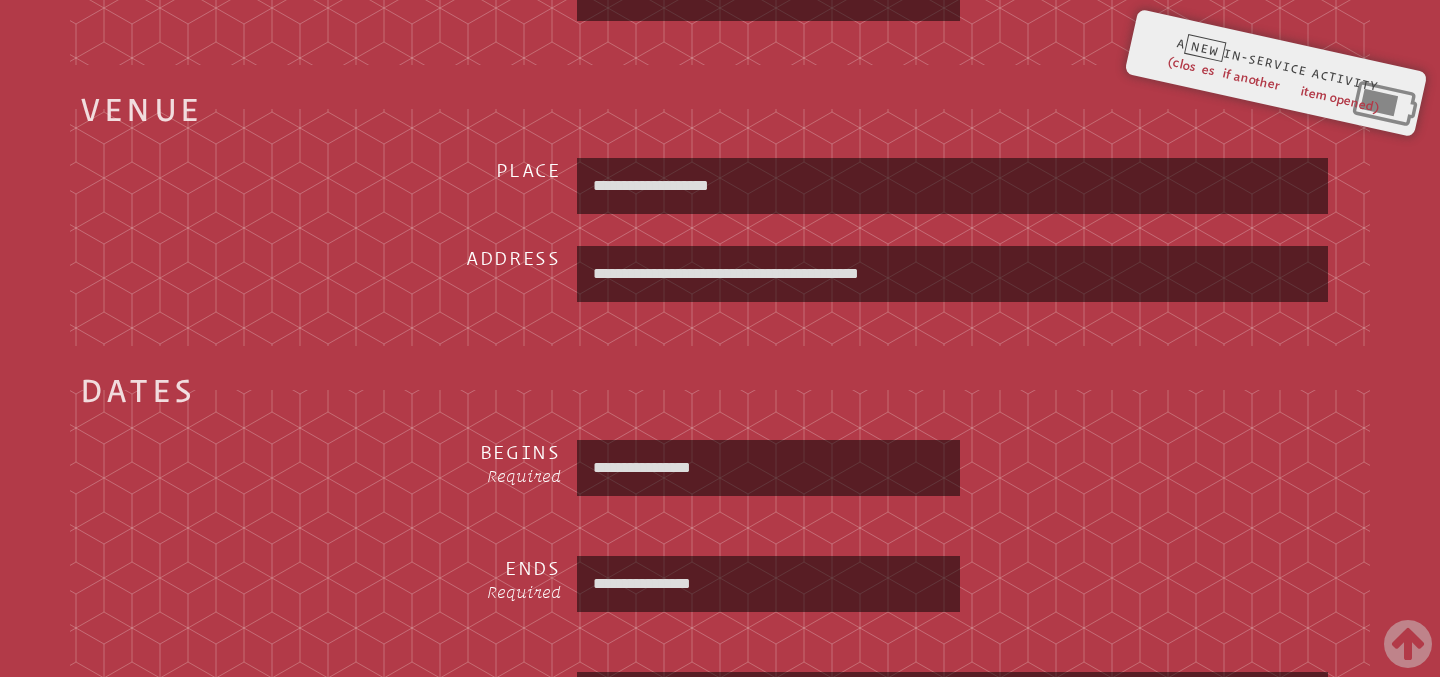 click on "**********" at bounding box center (769, 584) 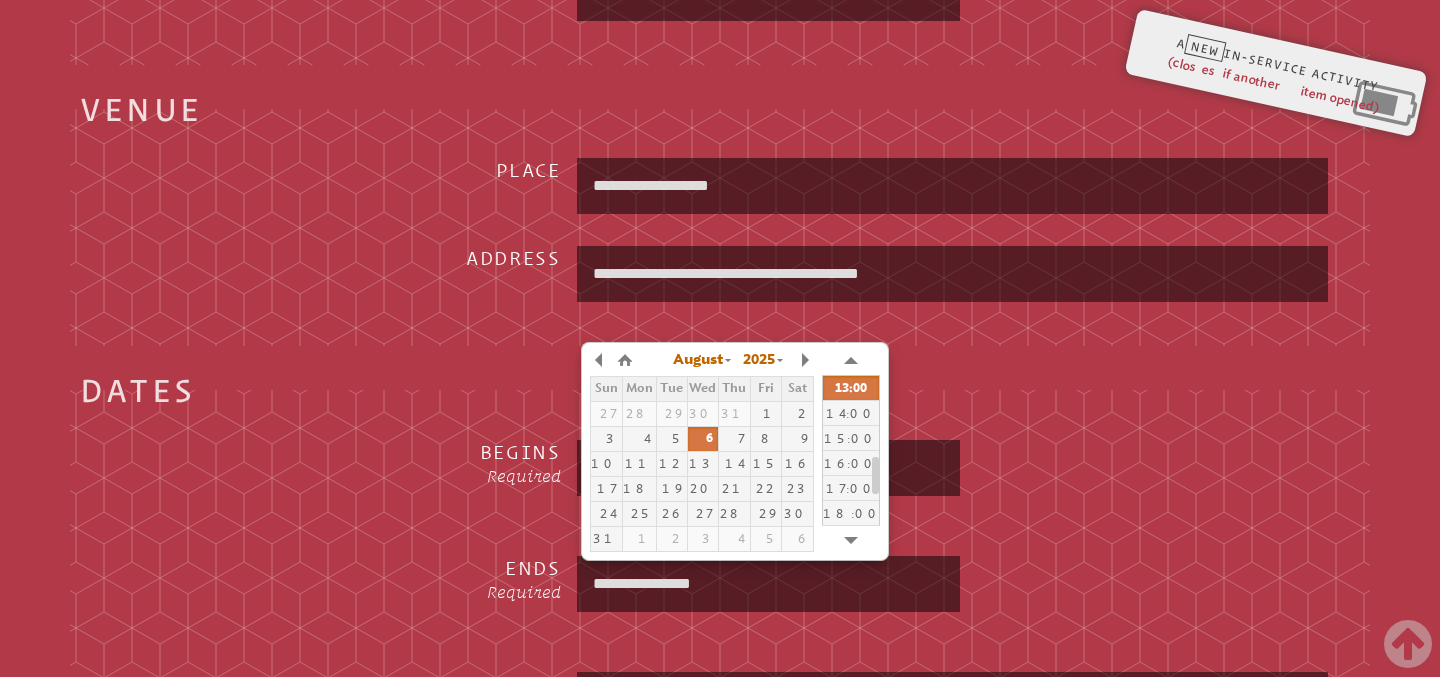 type on "**********" 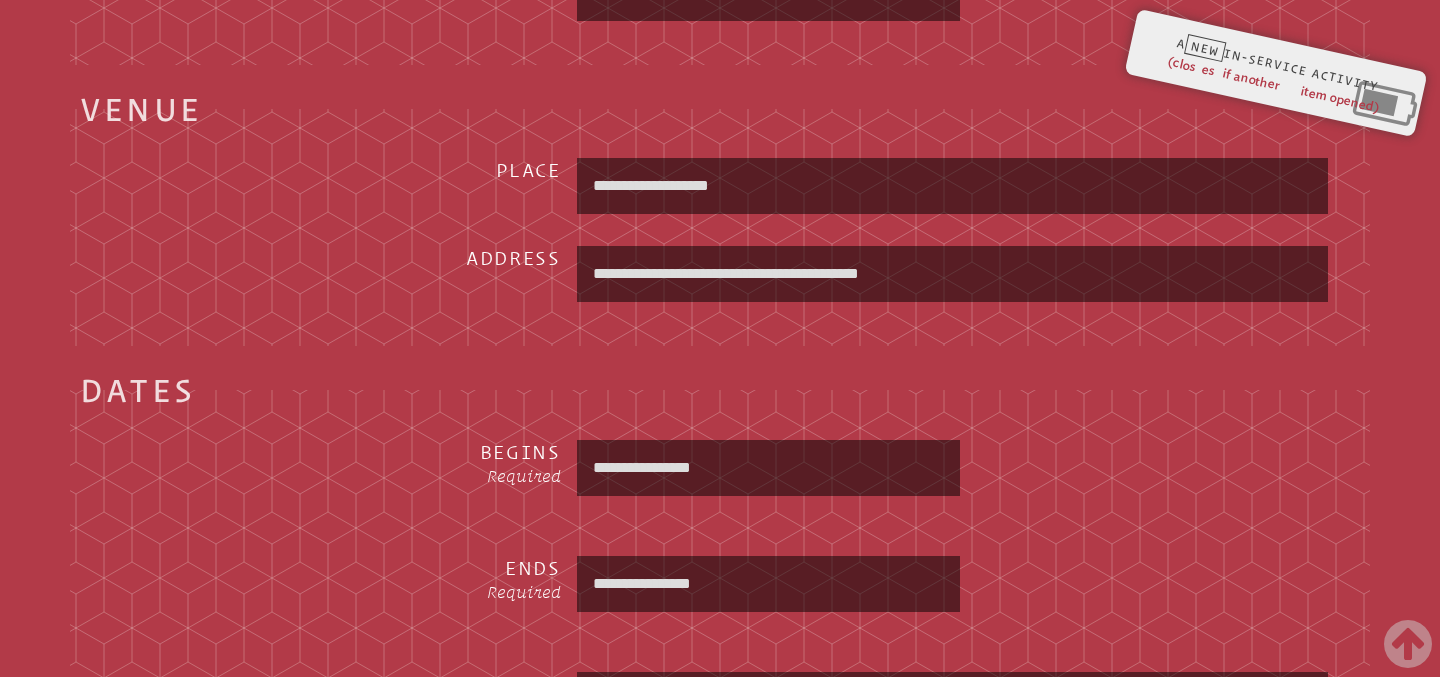 click on "**********" at bounding box center (952, 584) 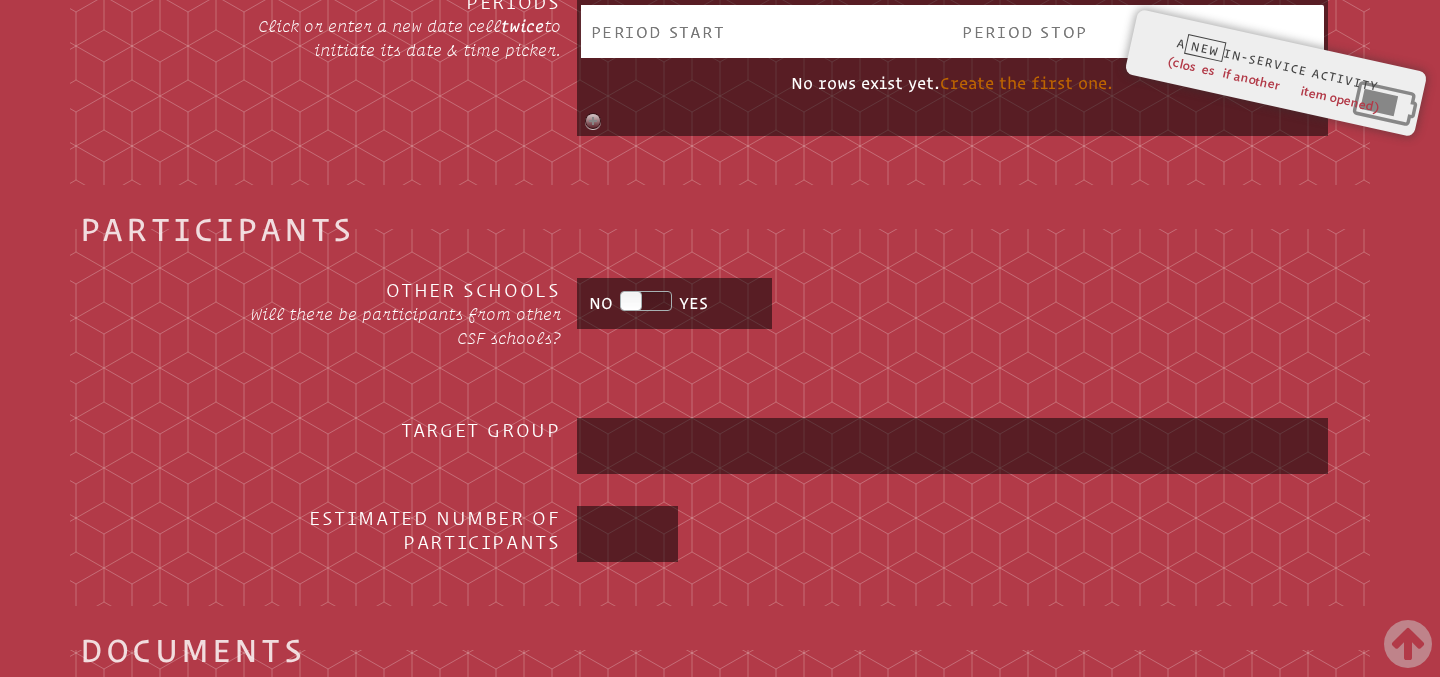scroll, scrollTop: 2265, scrollLeft: 0, axis: vertical 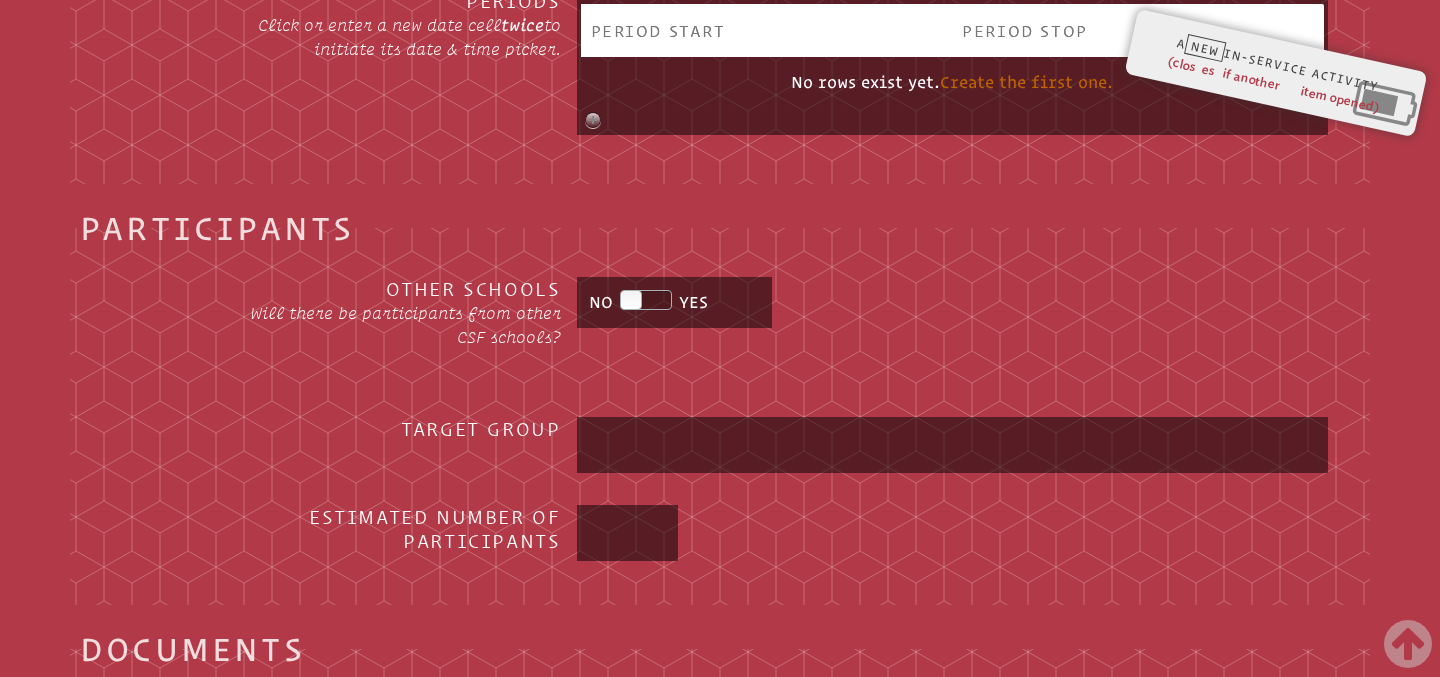 click on "Participants
Other Schools
Will there be participants from other CSF schools?
**
***
NO YES
Target Group
Estimated Number of Participants" at bounding box center (720, 411) 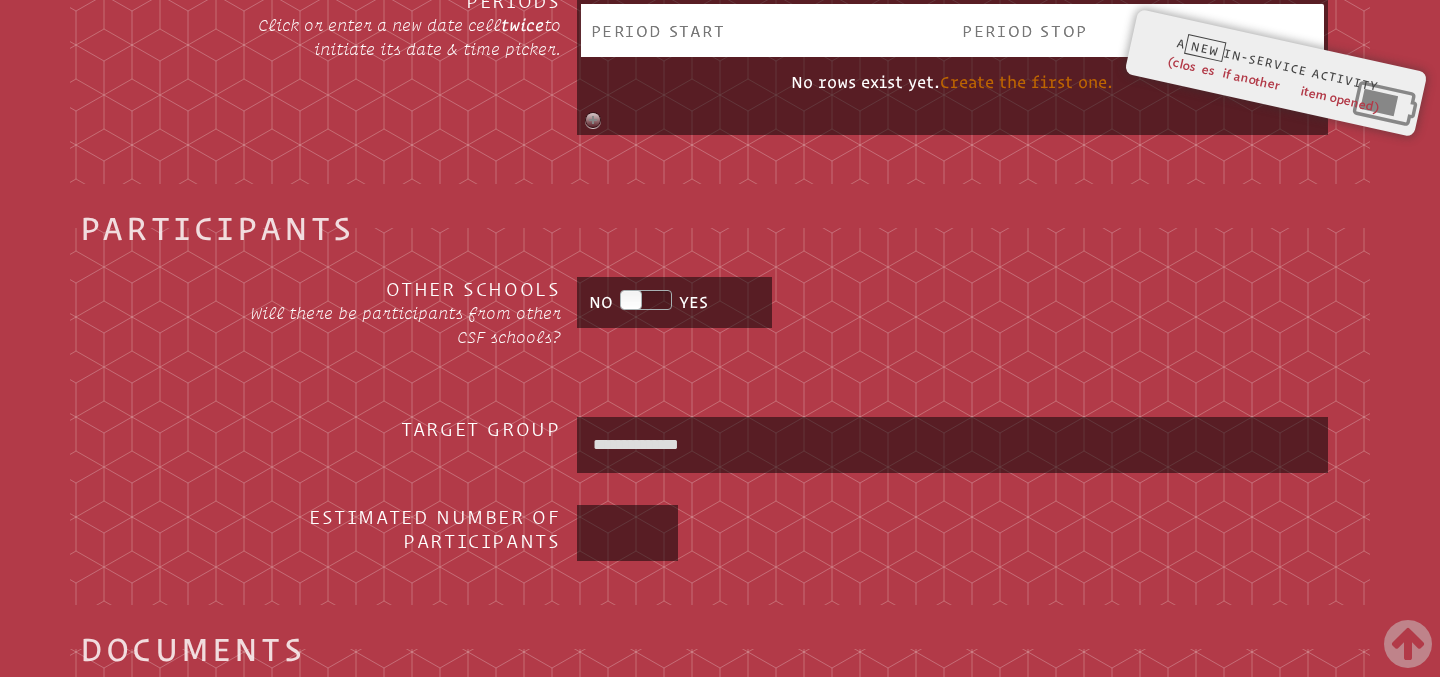 click at bounding box center (628, 533) 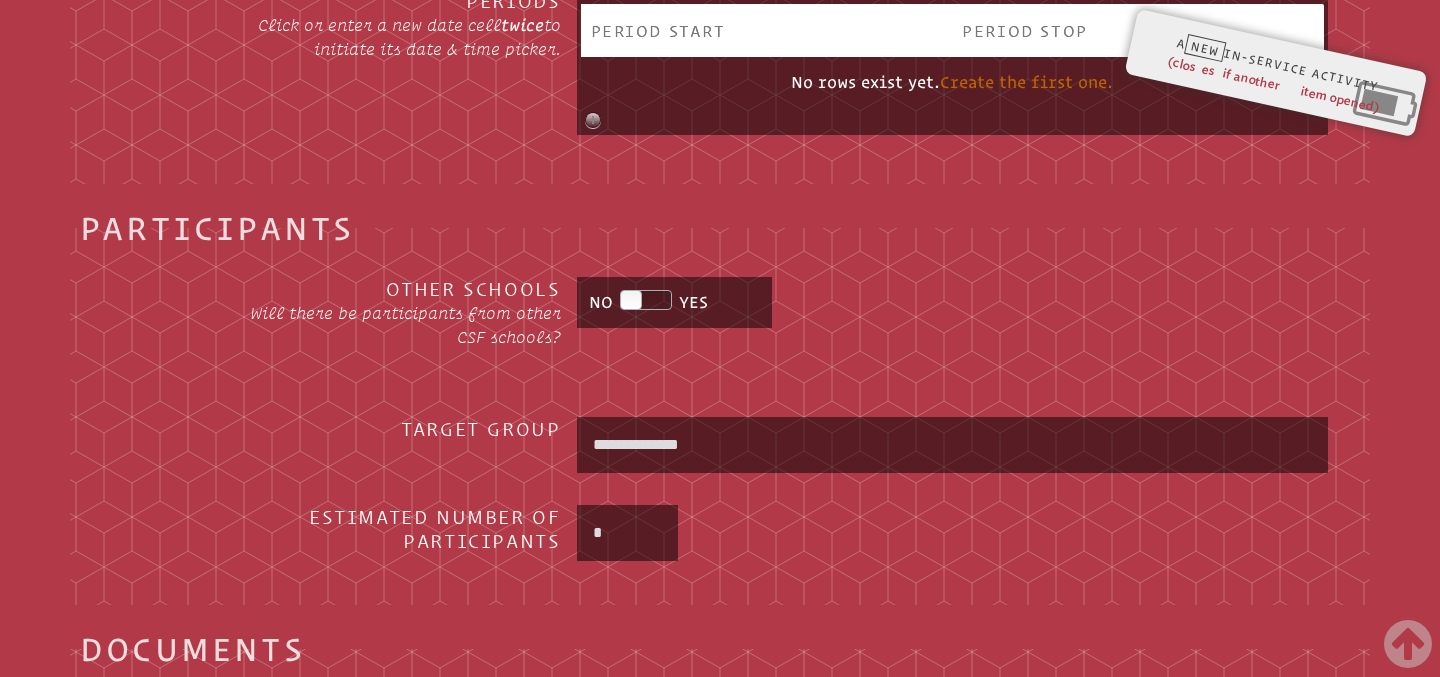 type on "*" 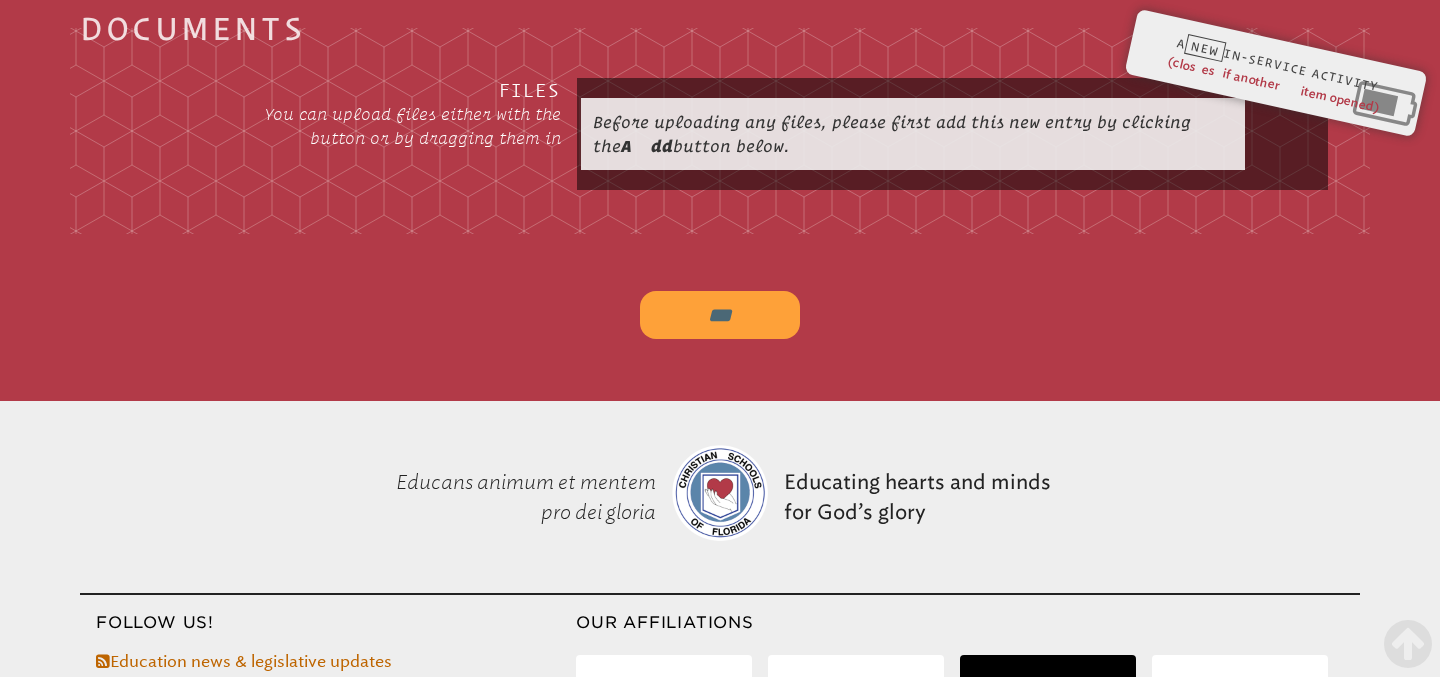 scroll, scrollTop: 2891, scrollLeft: 0, axis: vertical 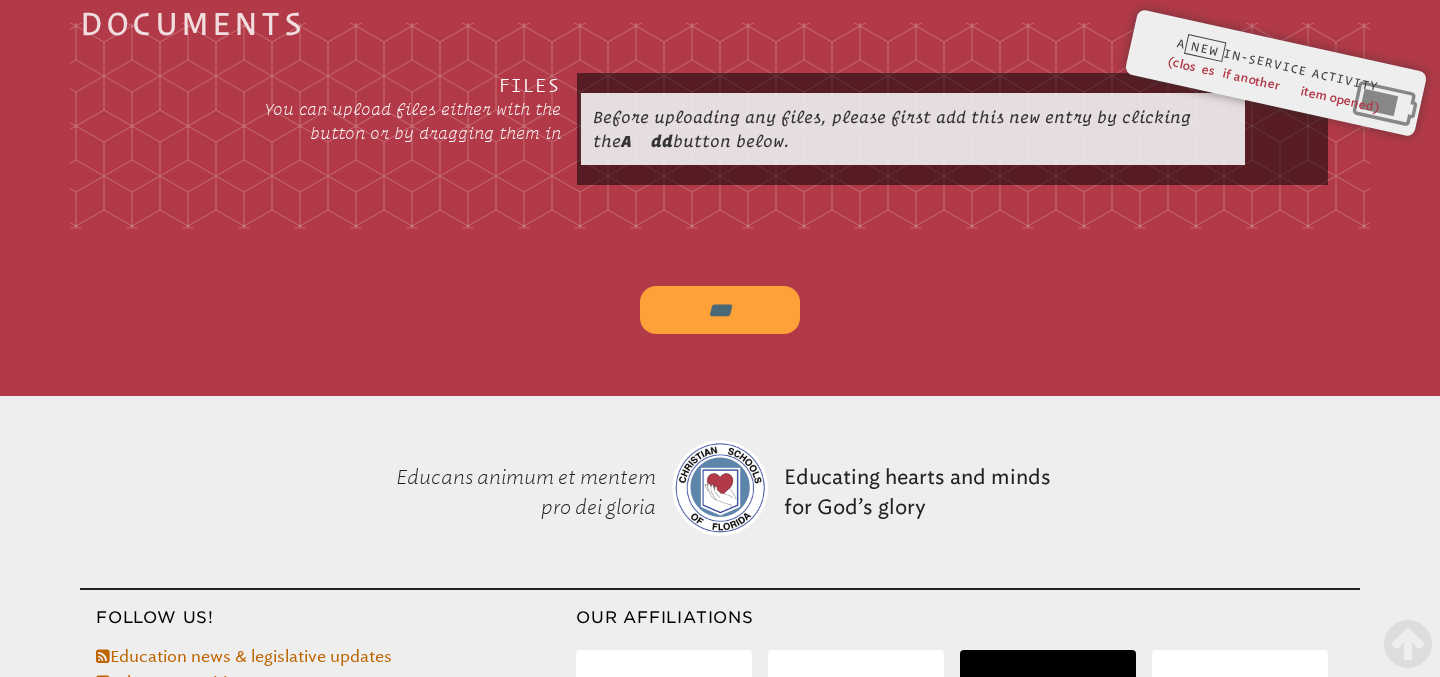 click on "***" at bounding box center [720, 310] 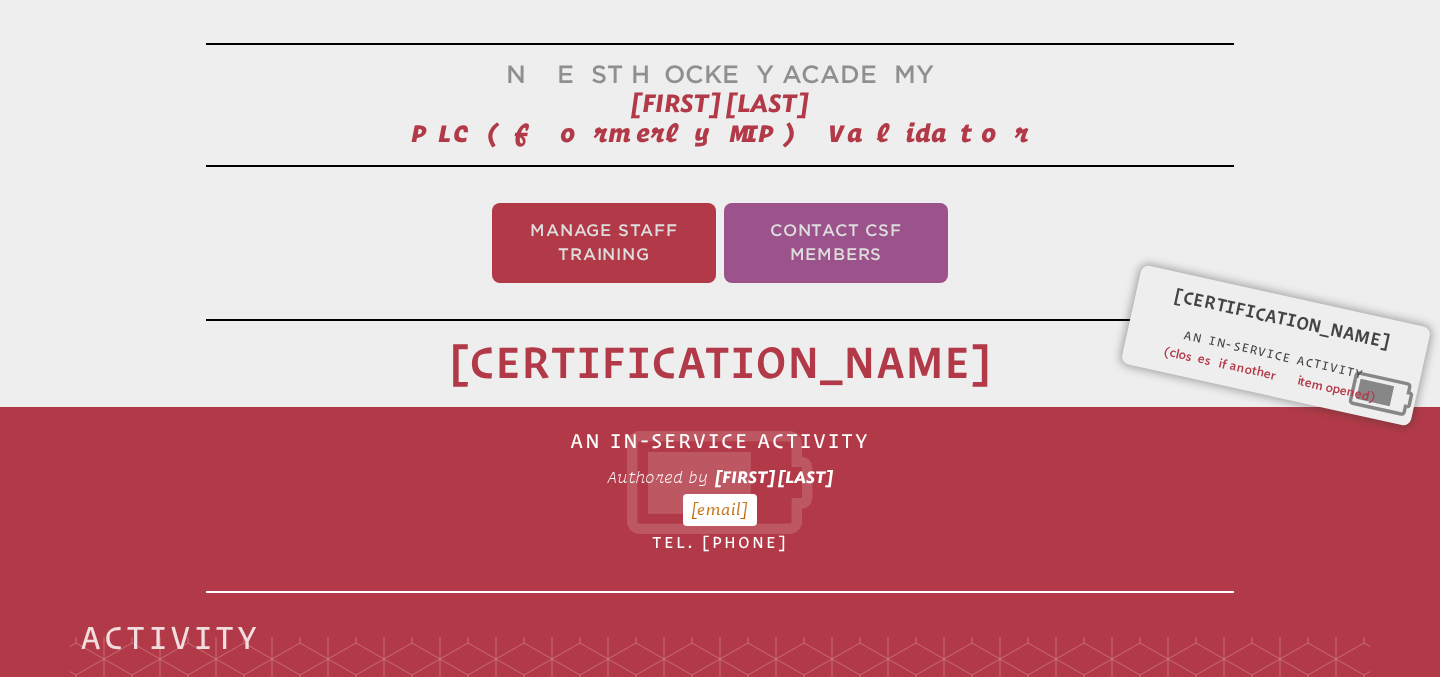 scroll, scrollTop: 332, scrollLeft: 0, axis: vertical 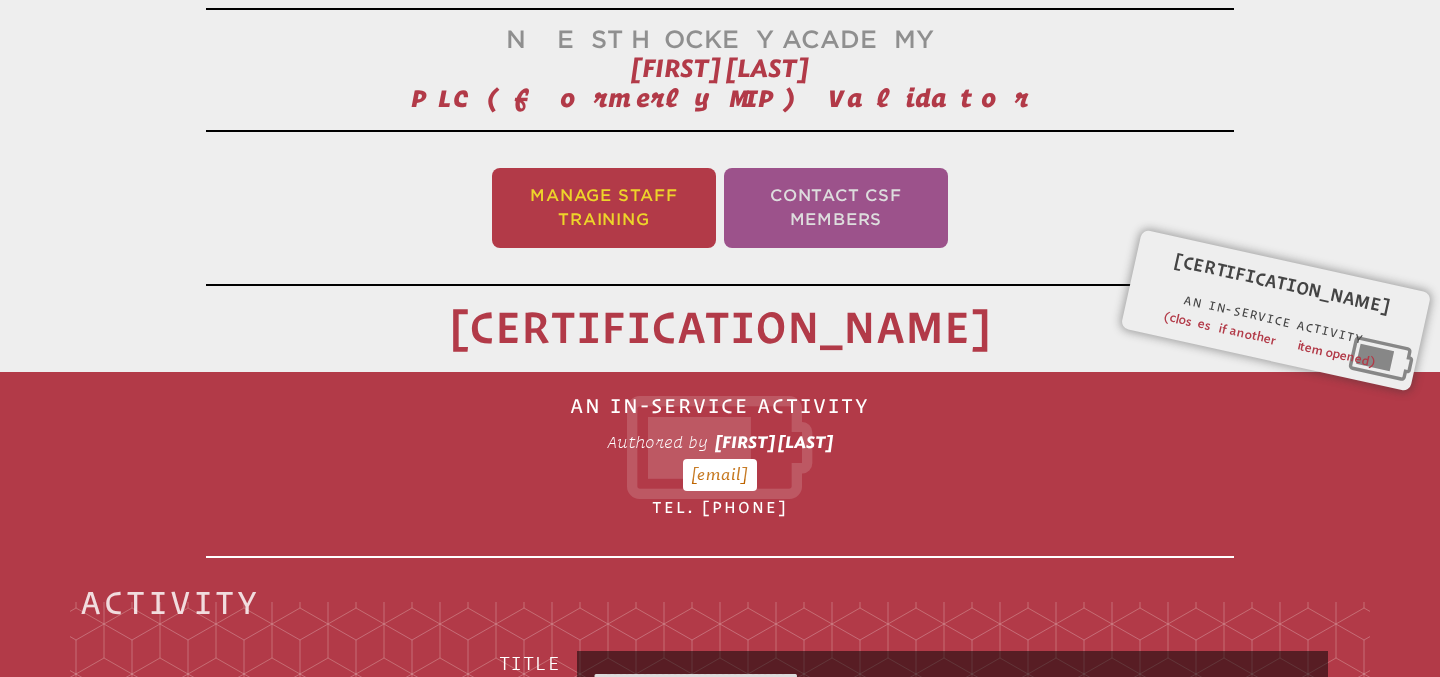 click on "Manage Staff Training" at bounding box center [604, 208] 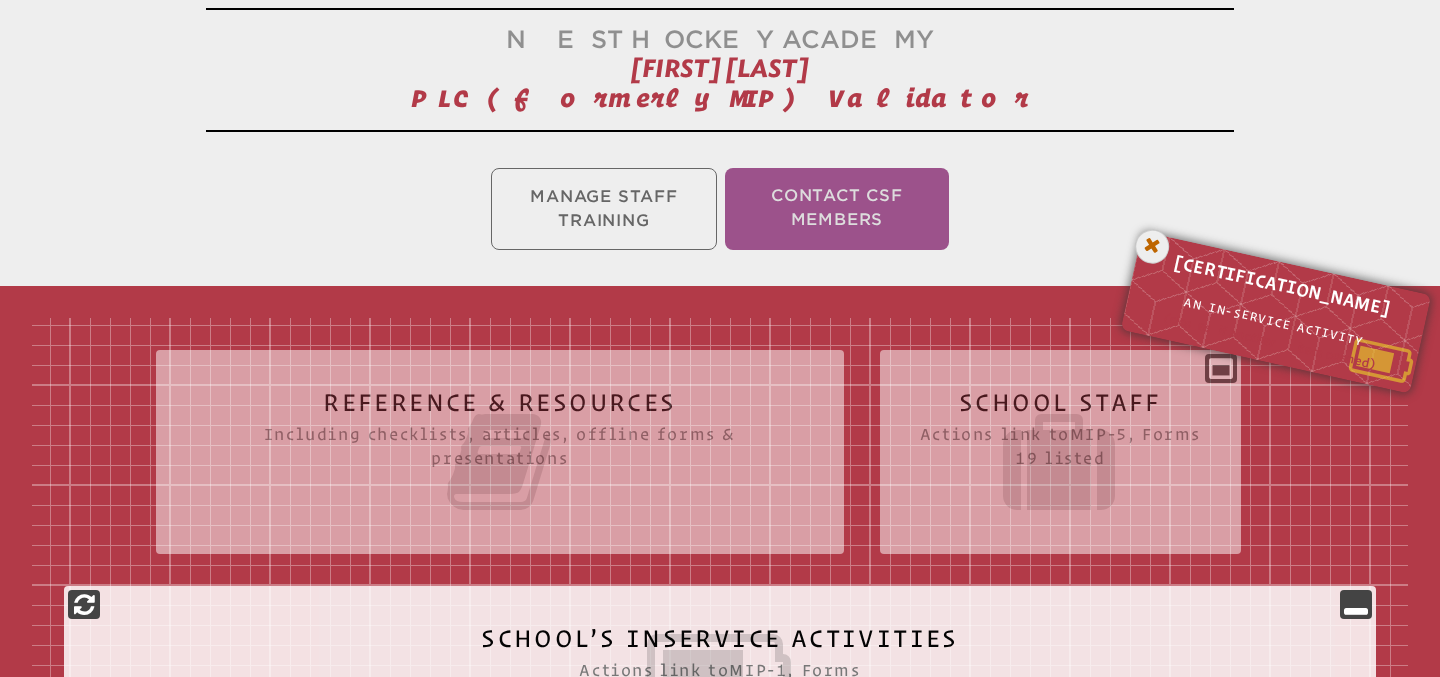 click at bounding box center [1152, 246] 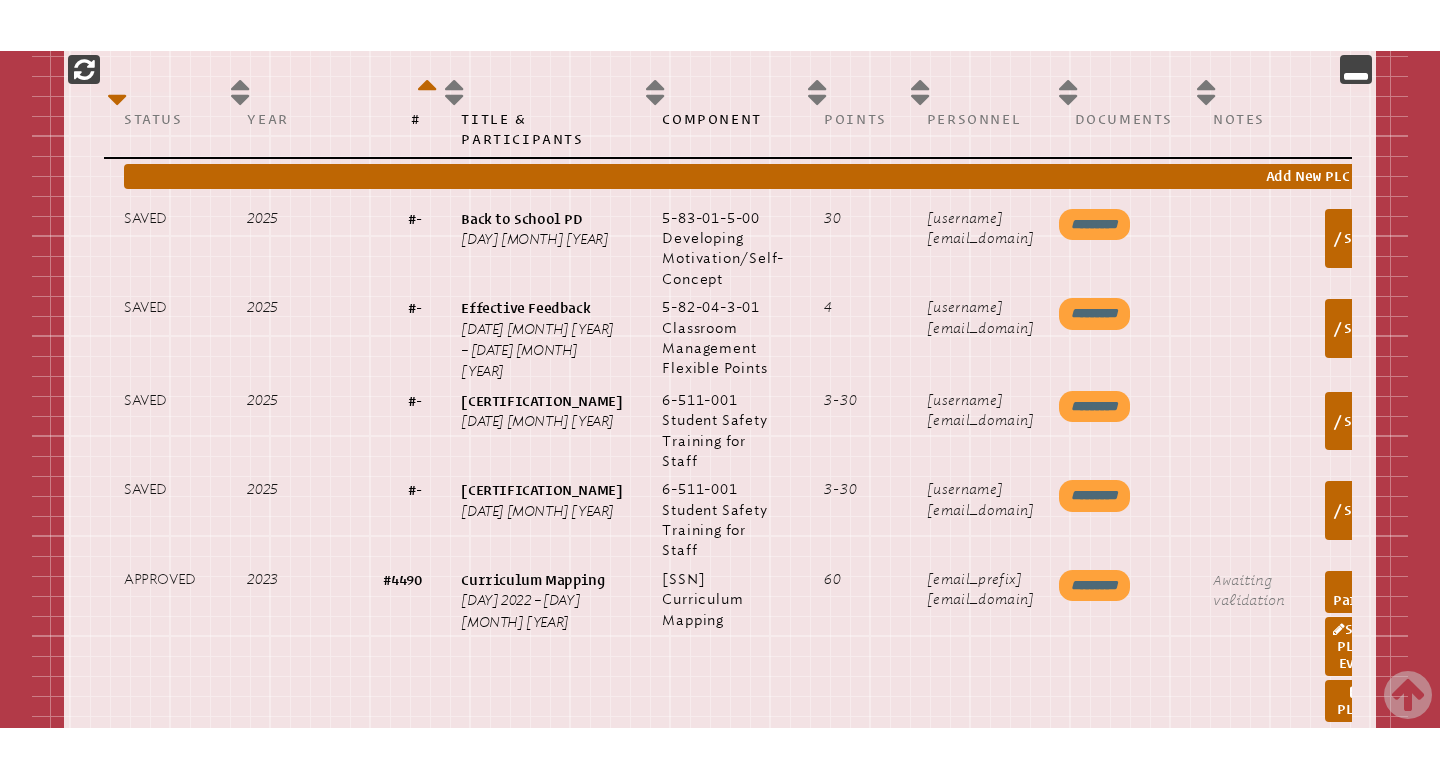 scroll, scrollTop: 1134, scrollLeft: 0, axis: vertical 